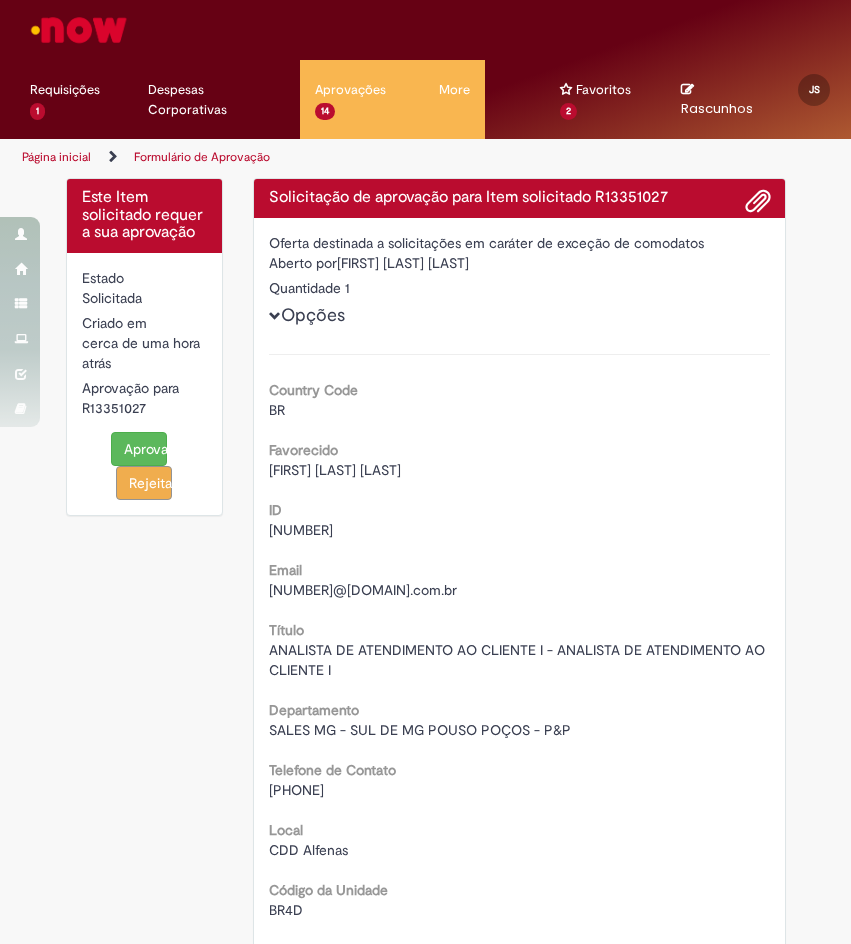 scroll, scrollTop: 0, scrollLeft: 0, axis: both 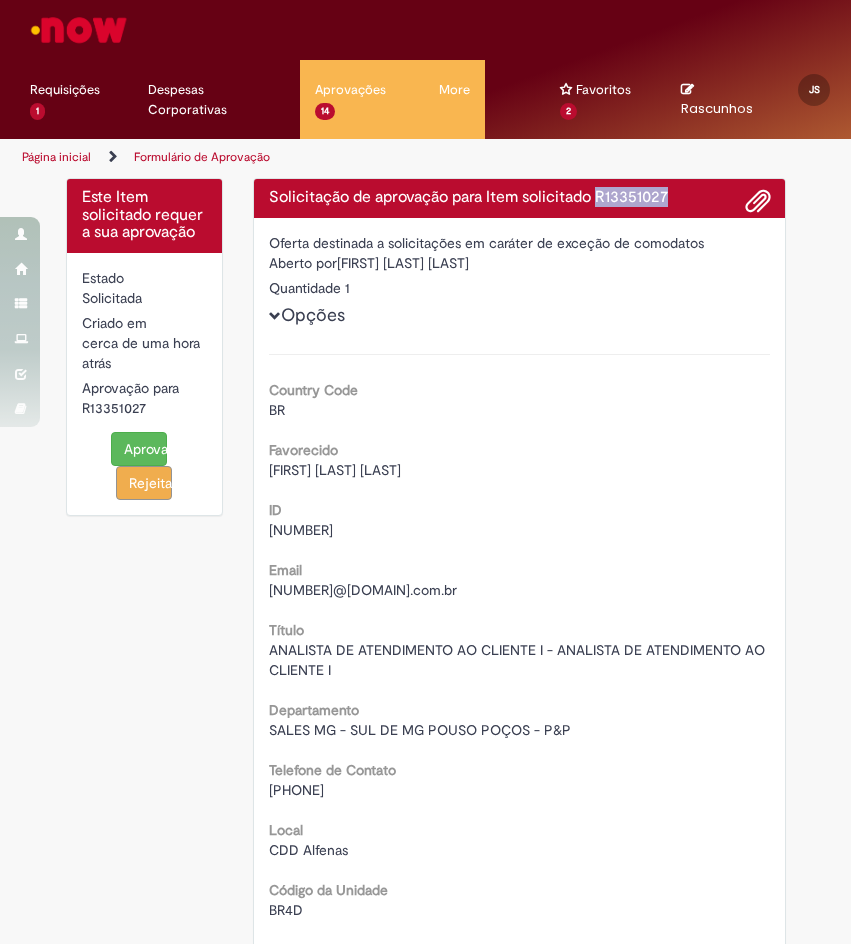 click on "Solicitação de aprovação para Item solicitado R13351027" at bounding box center (519, 198) 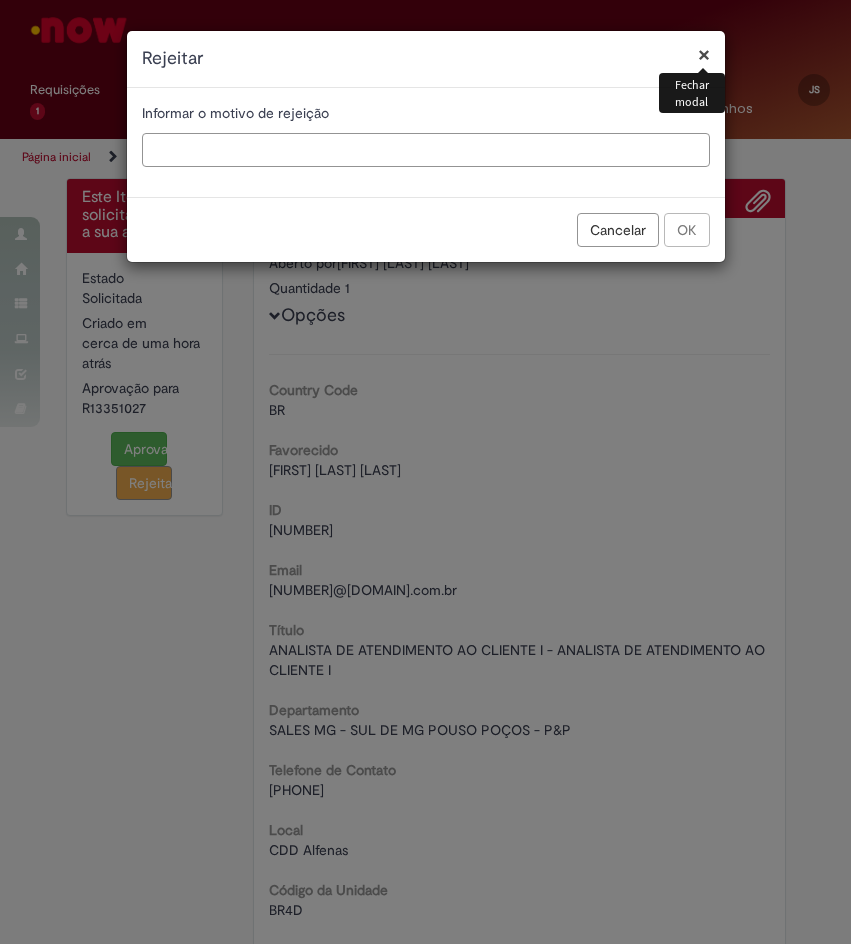 click at bounding box center [426, 150] 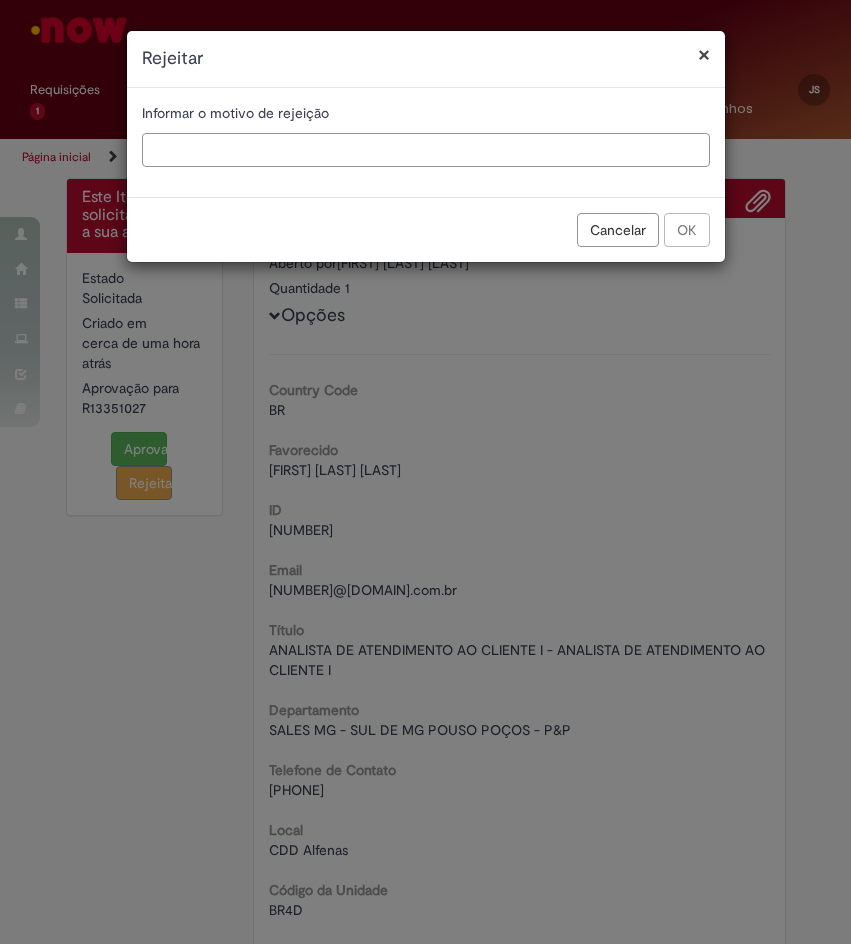 paste on "**********" 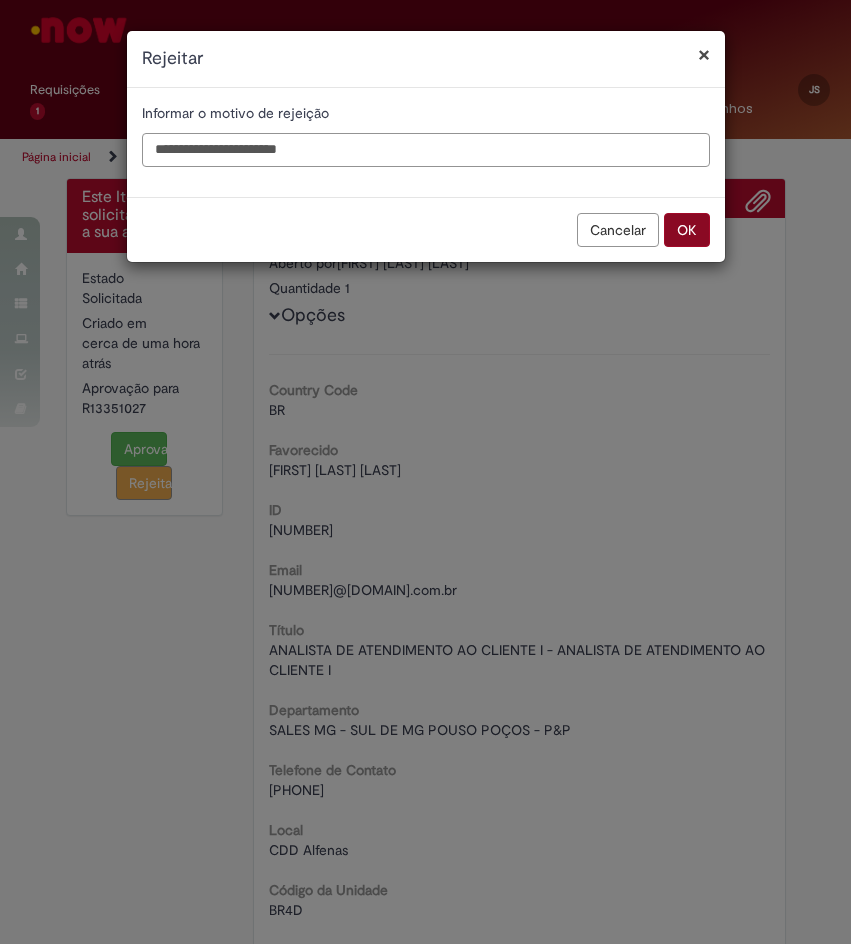 type on "**********" 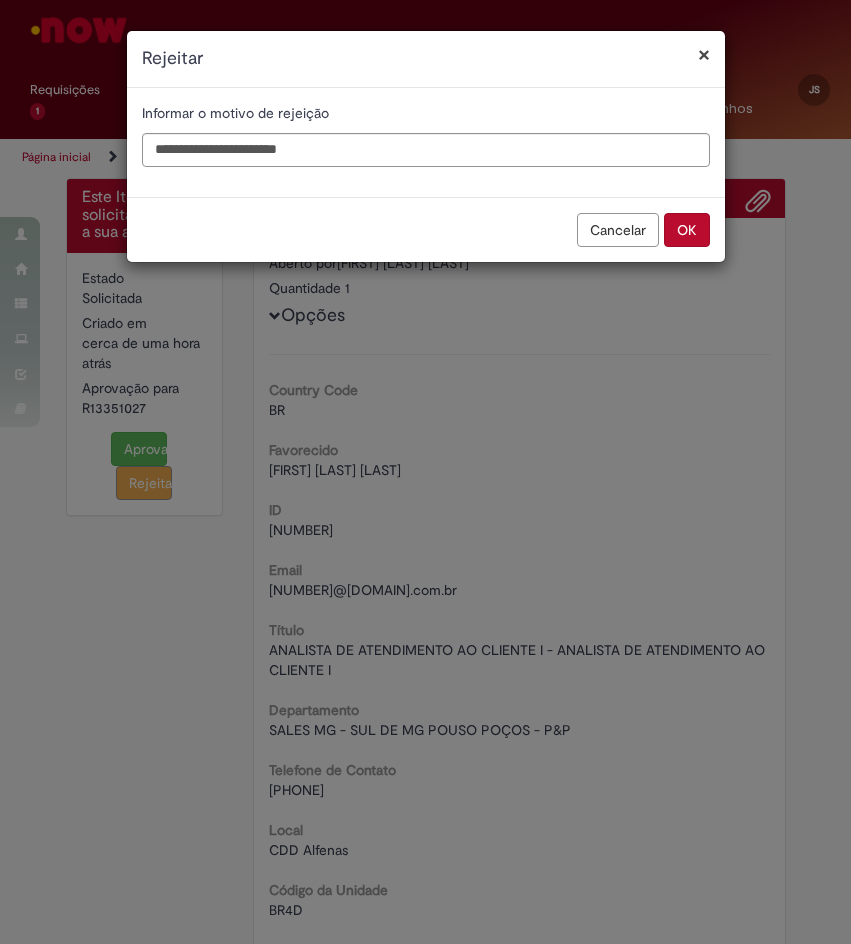 click on "OK" at bounding box center [687, 230] 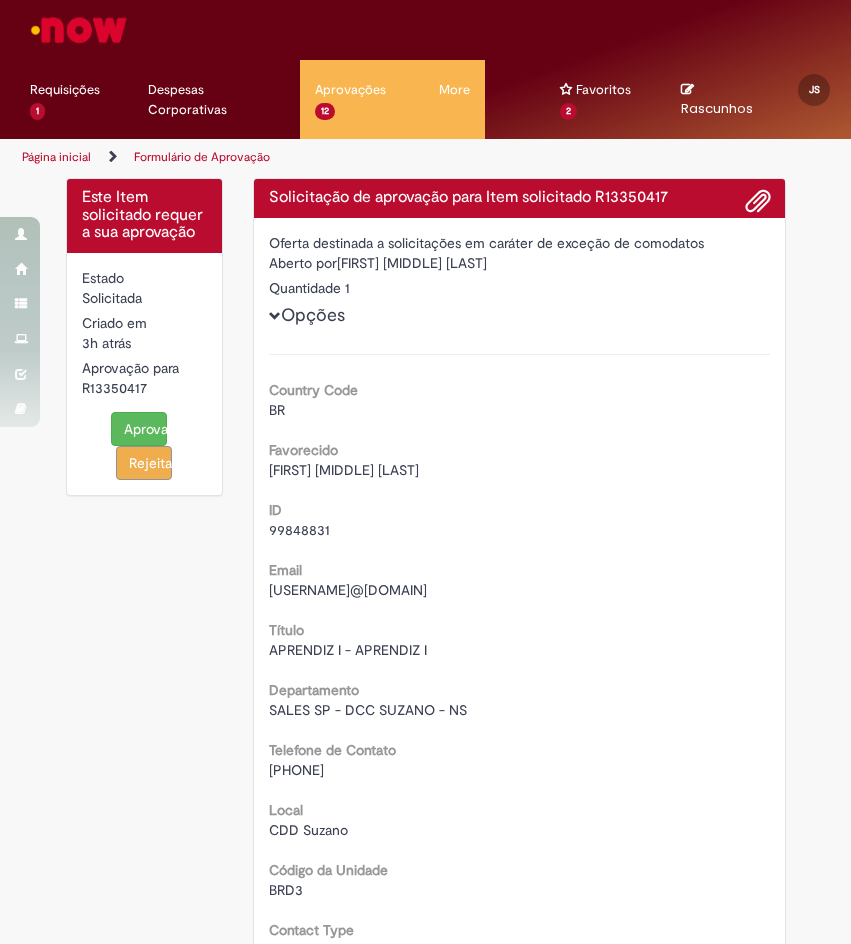 scroll, scrollTop: 0, scrollLeft: 0, axis: both 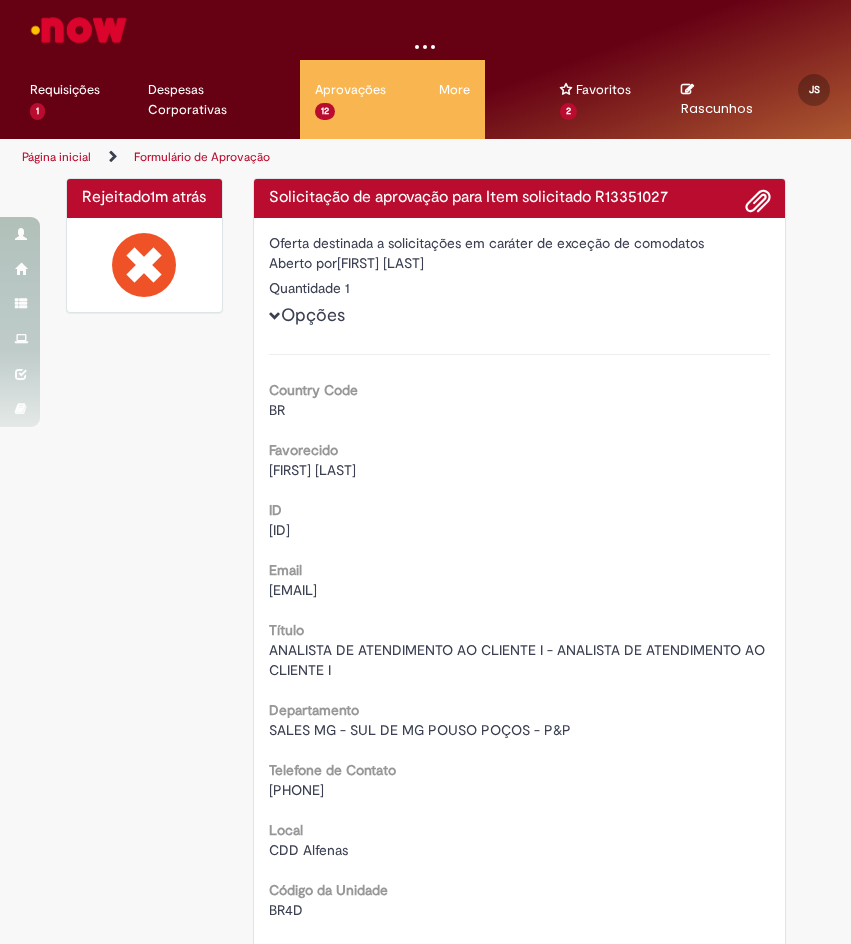 click on "Country Code
BR
Favorecido
Vivian Parreiras Boreli
ID
99840624
Email
99840624@ambev.com.br
Título
ANALISTA DE ATENDIMENTO AO CLIENTE I - ANALISTA DE ATENDIMENTO AO CLIENTE I
Departamento
SALES MG - SUL DE MG POUSO POÇOS - P&P
Telefone de Contato
+(55) 35 99964-2406
Local
CDD Alfenas
Código da Unidade
BR4D
Contact Type
portal_now
Portal origem
ambevnow
Descrição
Envio de 4 geladeiras para o PDV 1297
Mais informações
Click to view Mais informações   Click to view Mais informações" at bounding box center [519, 757] 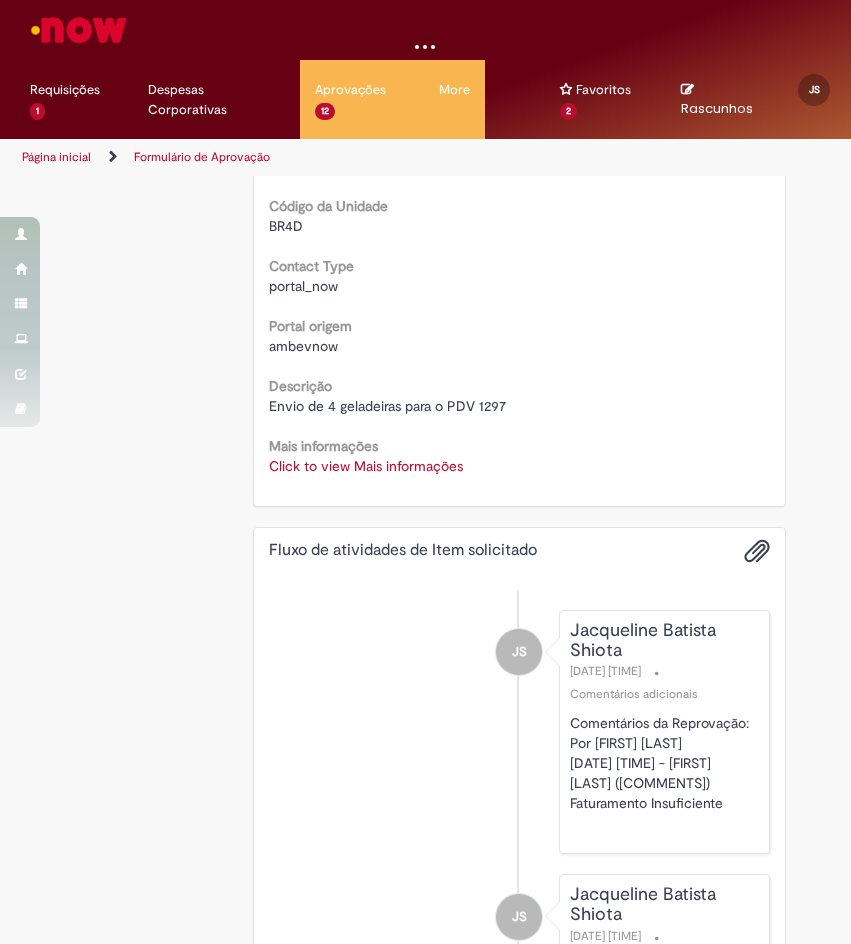 scroll, scrollTop: 800, scrollLeft: 0, axis: vertical 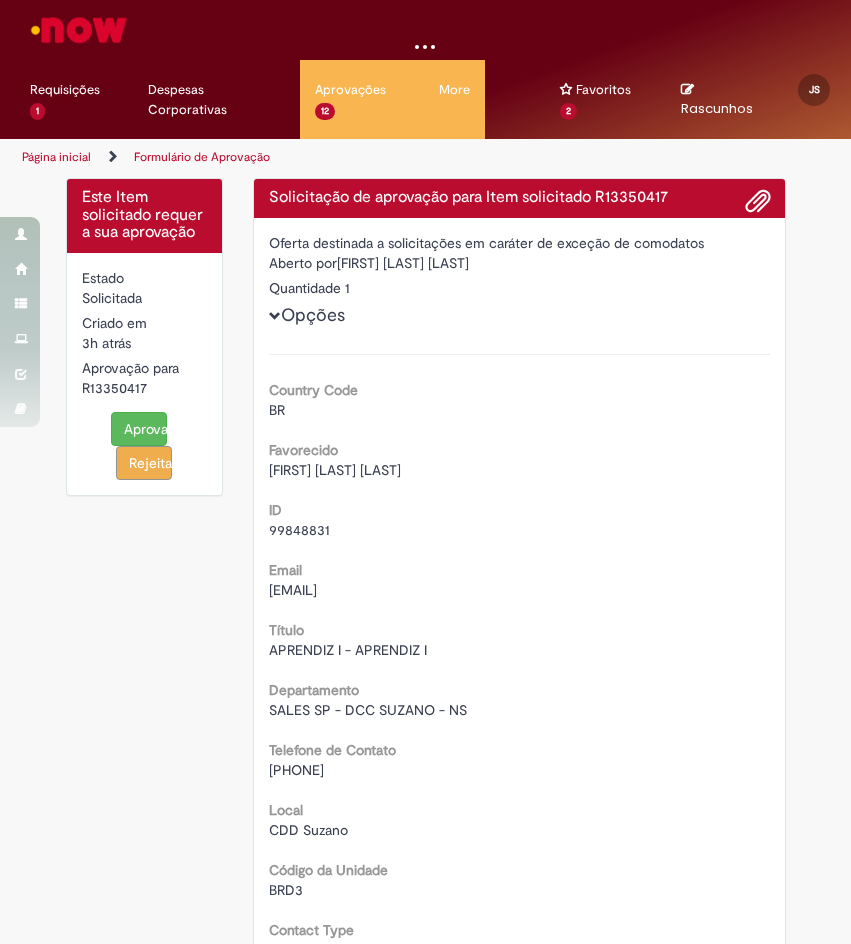 click on "Solicitação de aprovação para Item solicitado R13350417" at bounding box center [519, 198] 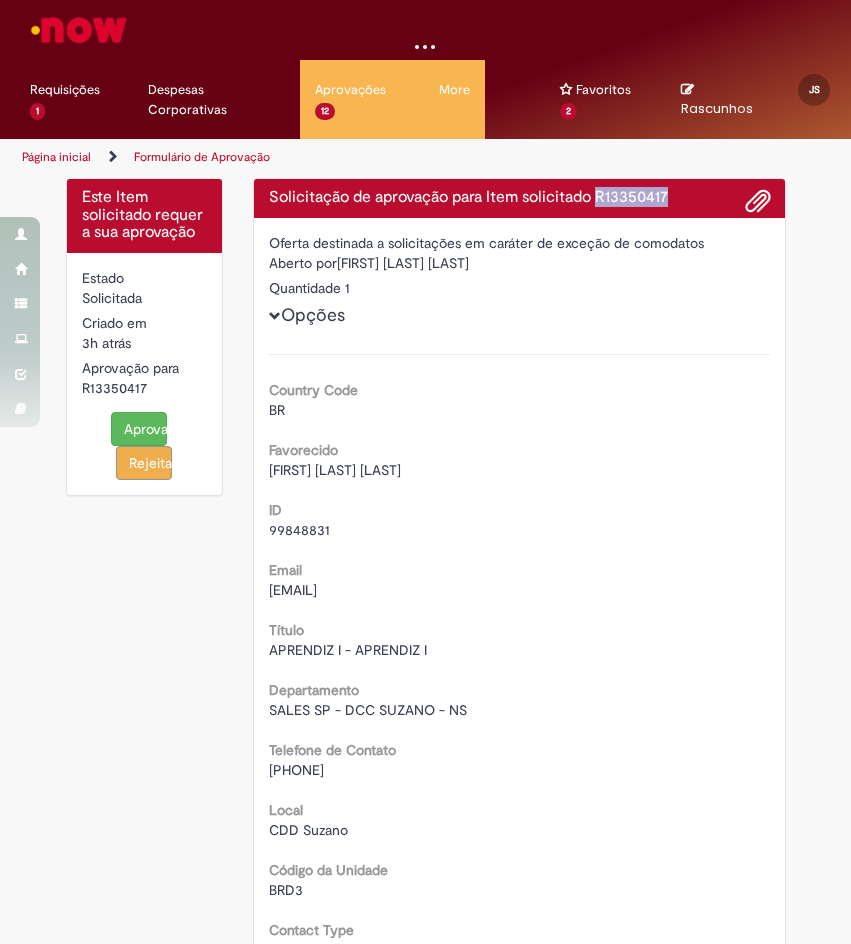 click on "Solicitação de aprovação para Item solicitado R13350417" at bounding box center [519, 198] 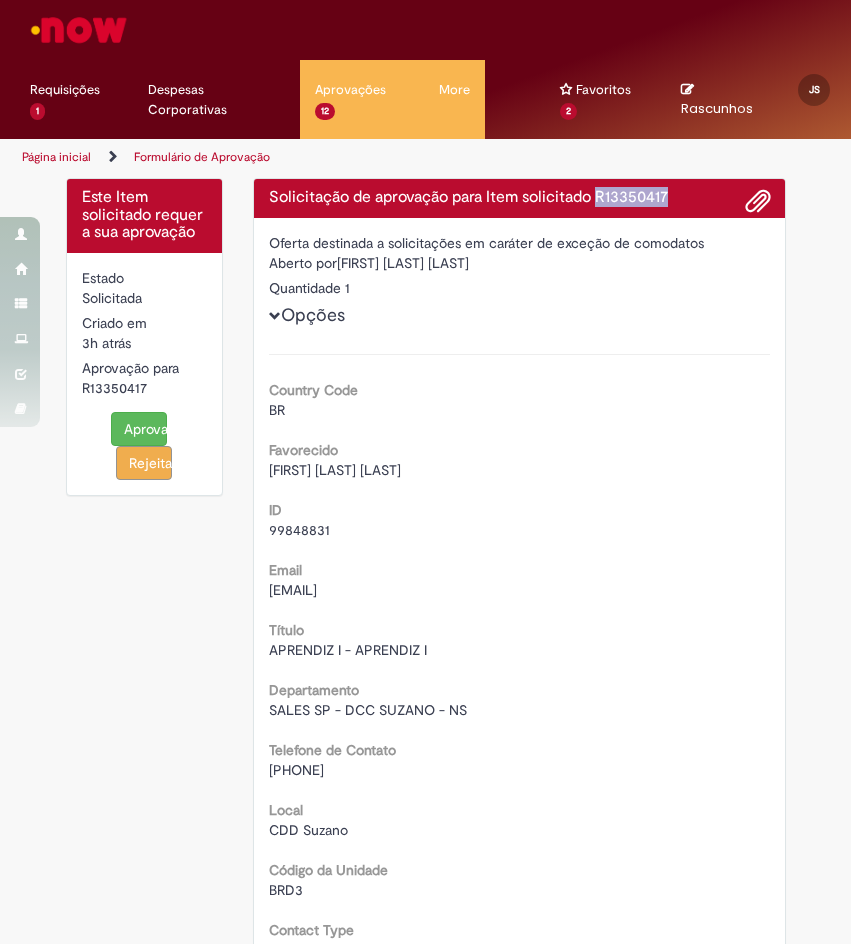 click on "Rejeitar" at bounding box center [144, 463] 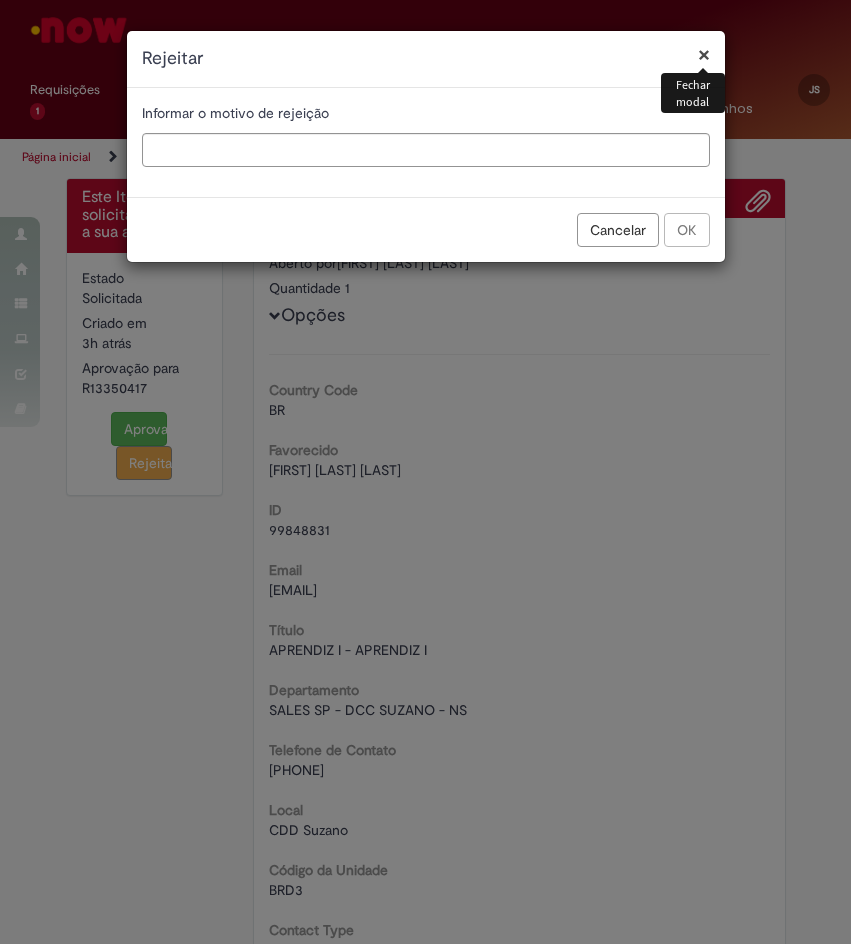click on "Informar o motivo de rejeição" at bounding box center (426, 142) 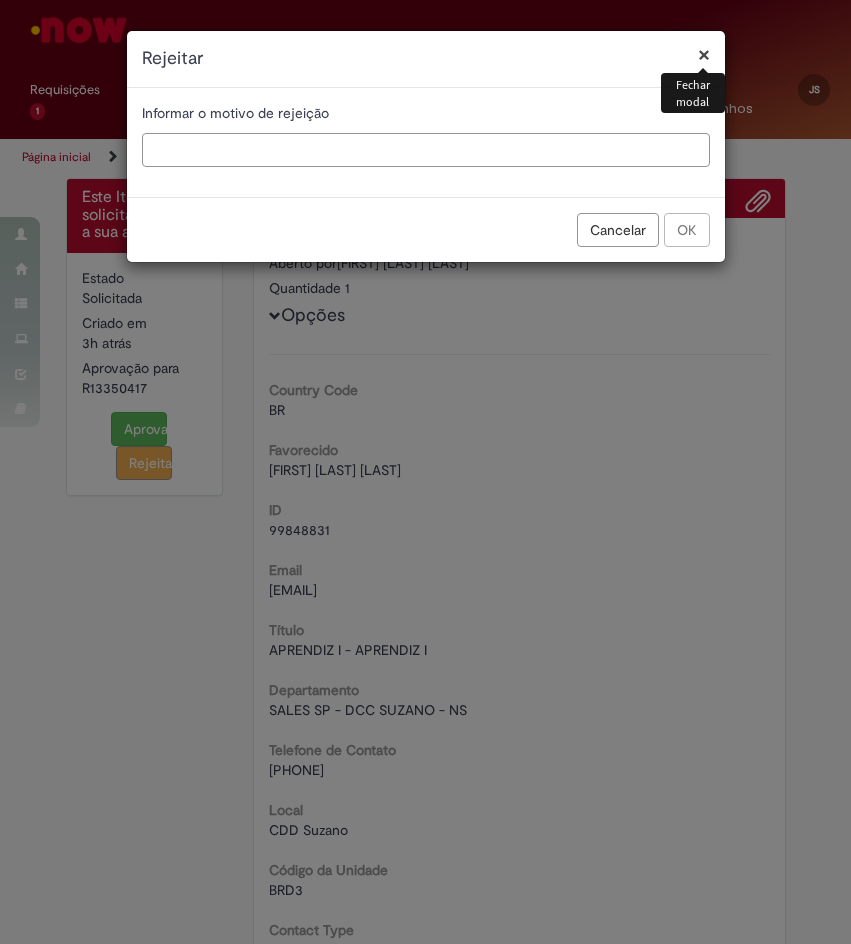 click at bounding box center [426, 150] 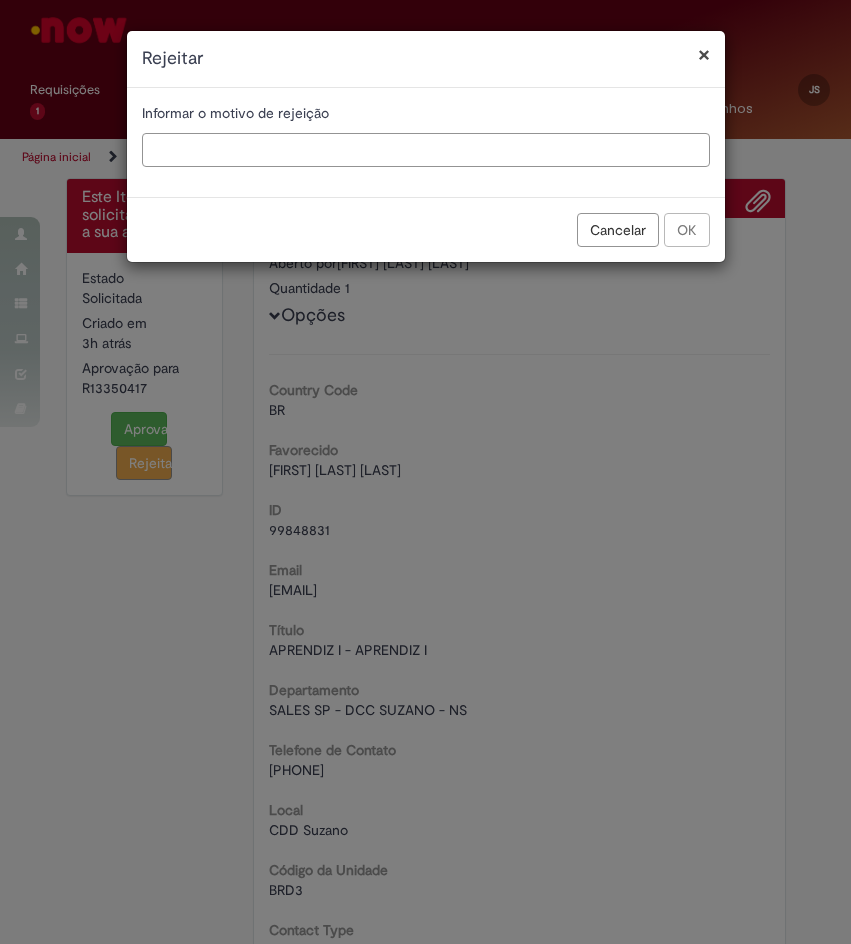 paste on "**********" 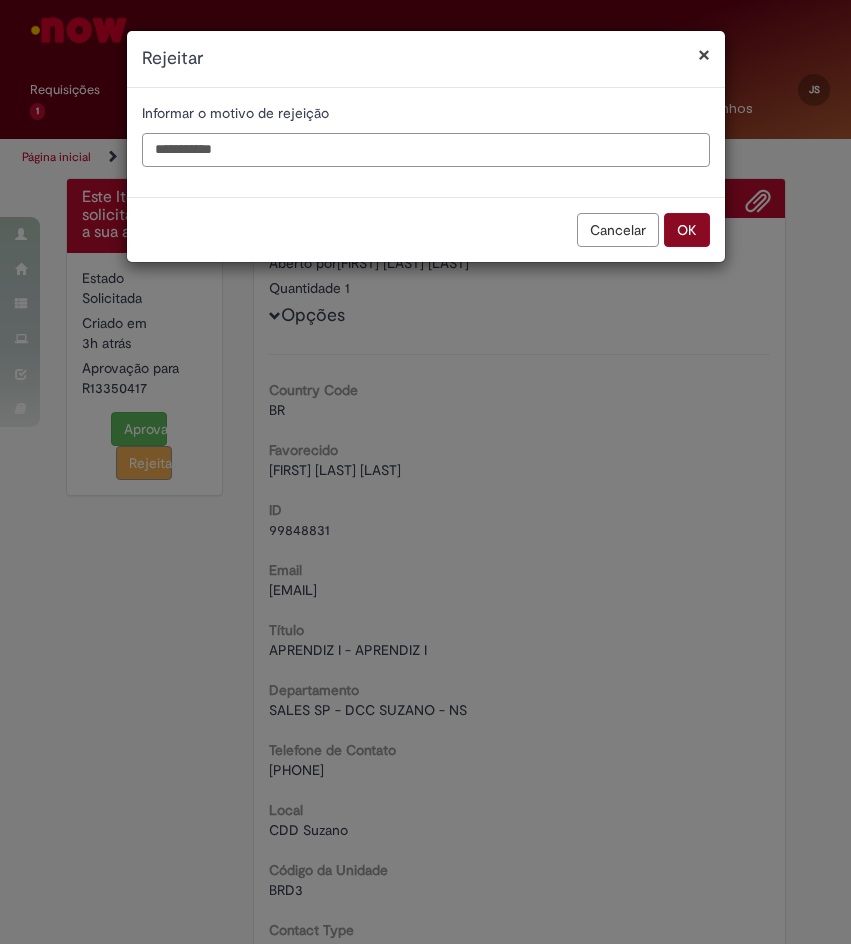 type on "**********" 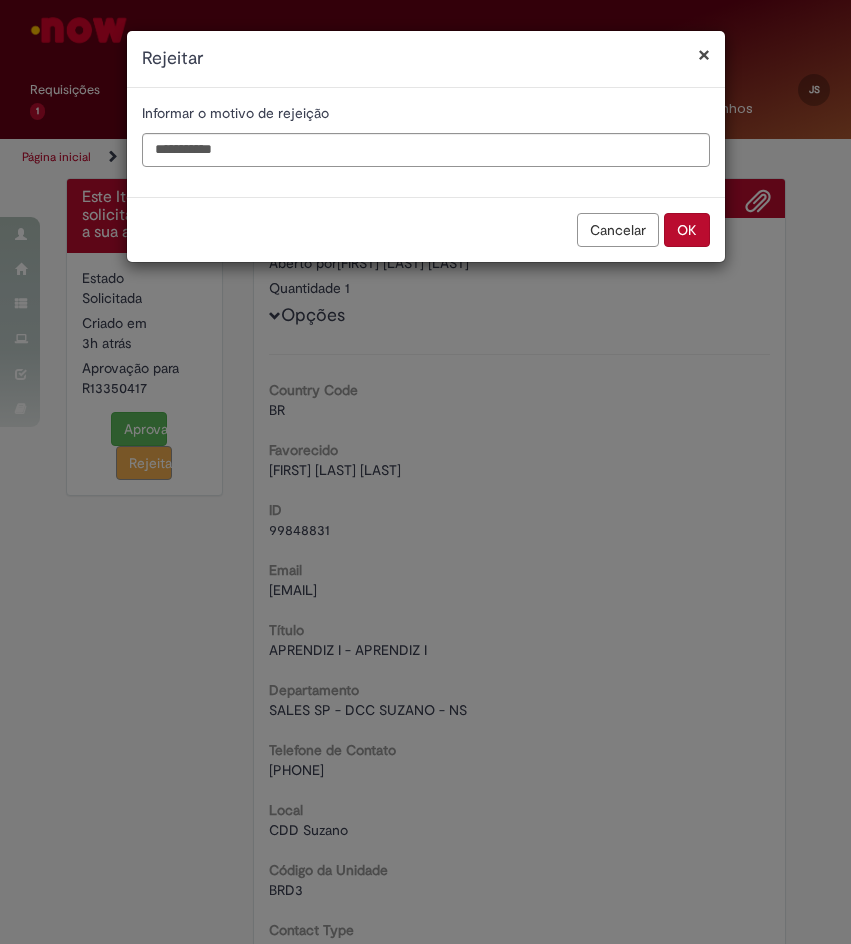 click on "OK" at bounding box center (687, 230) 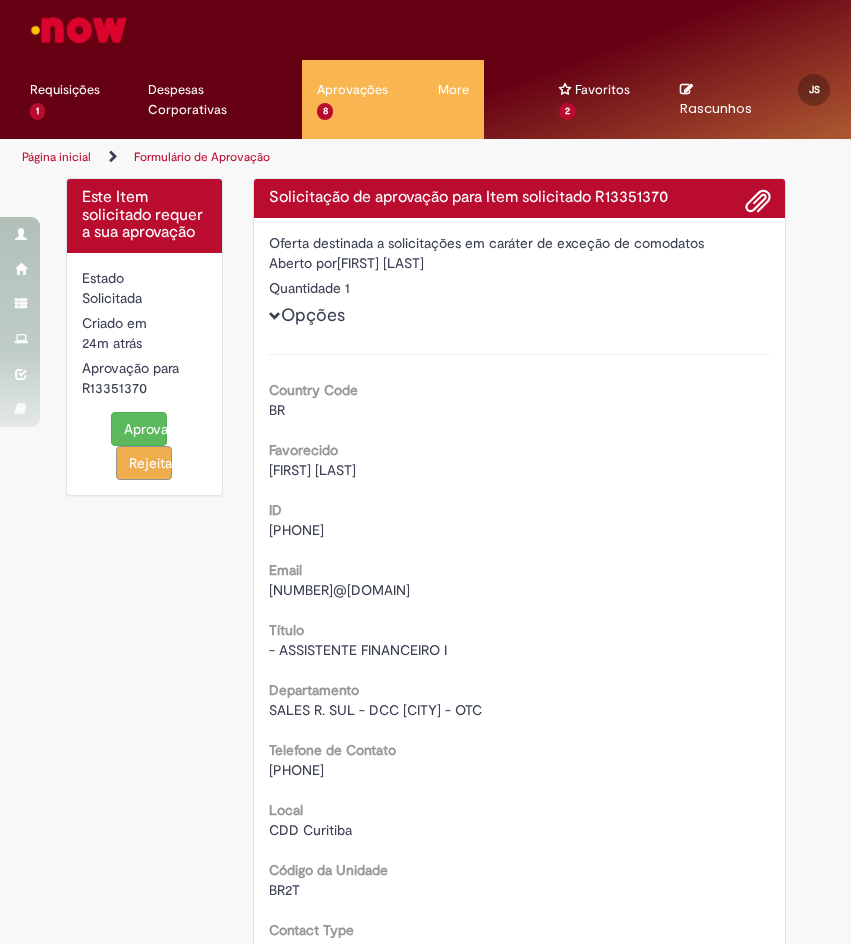 scroll, scrollTop: 0, scrollLeft: 0, axis: both 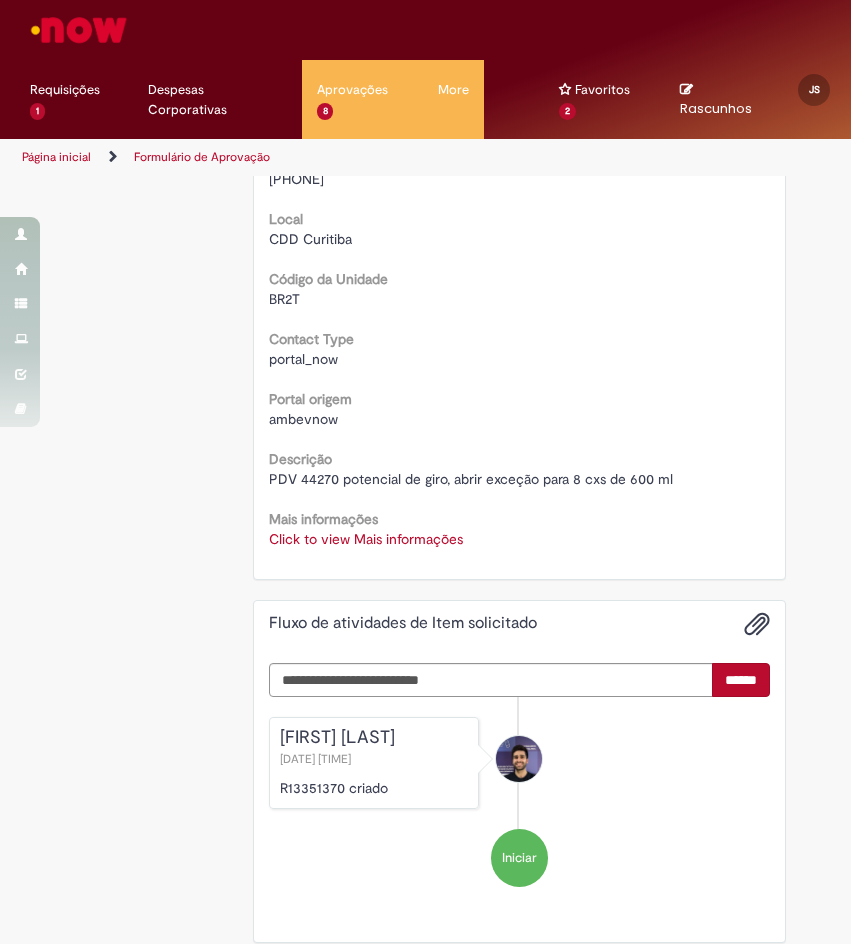 click on "Click to view Mais informações" at bounding box center [366, 539] 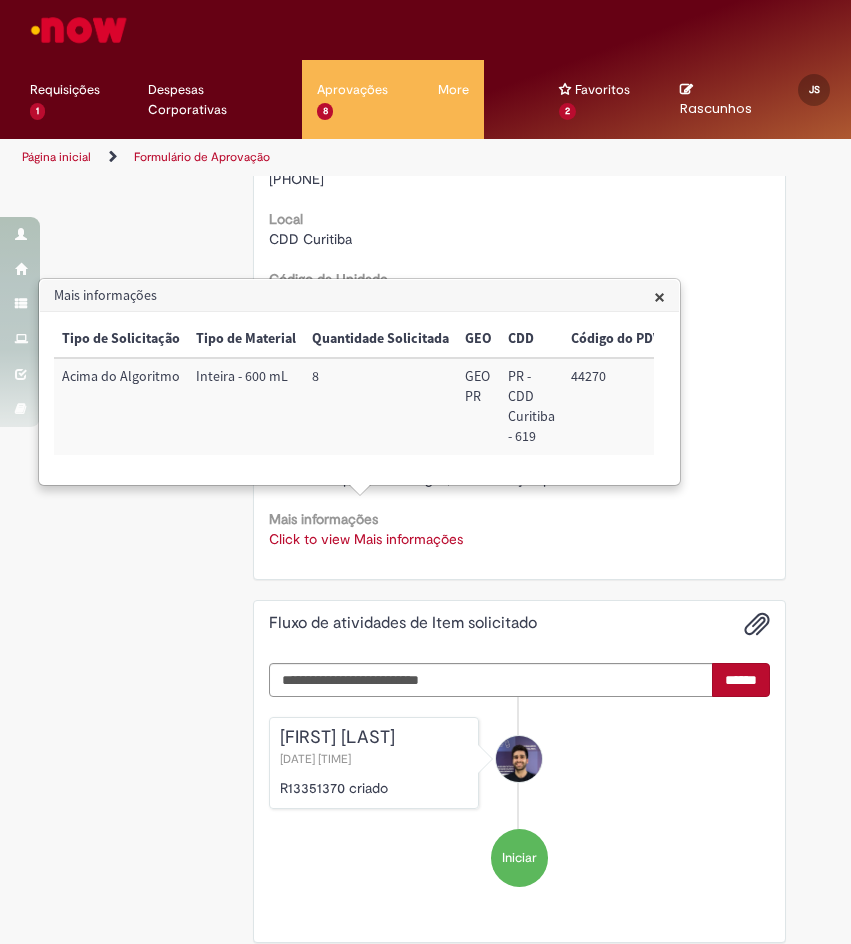 click on "44270" at bounding box center [616, 406] 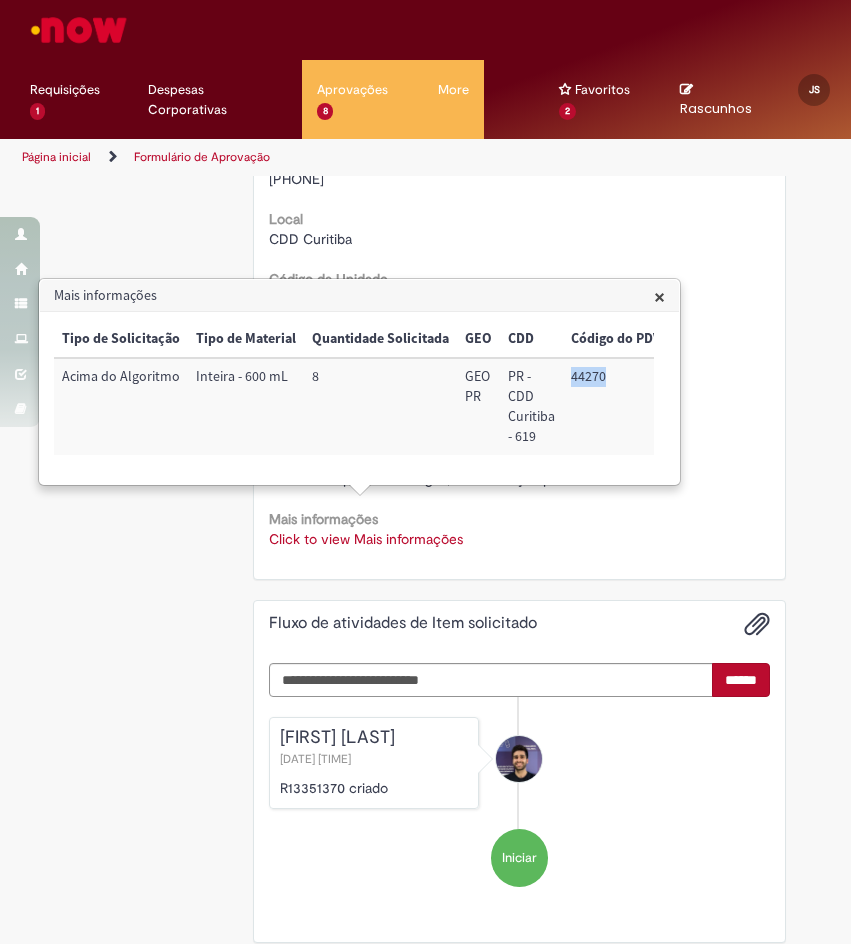 click on "44270" at bounding box center (616, 406) 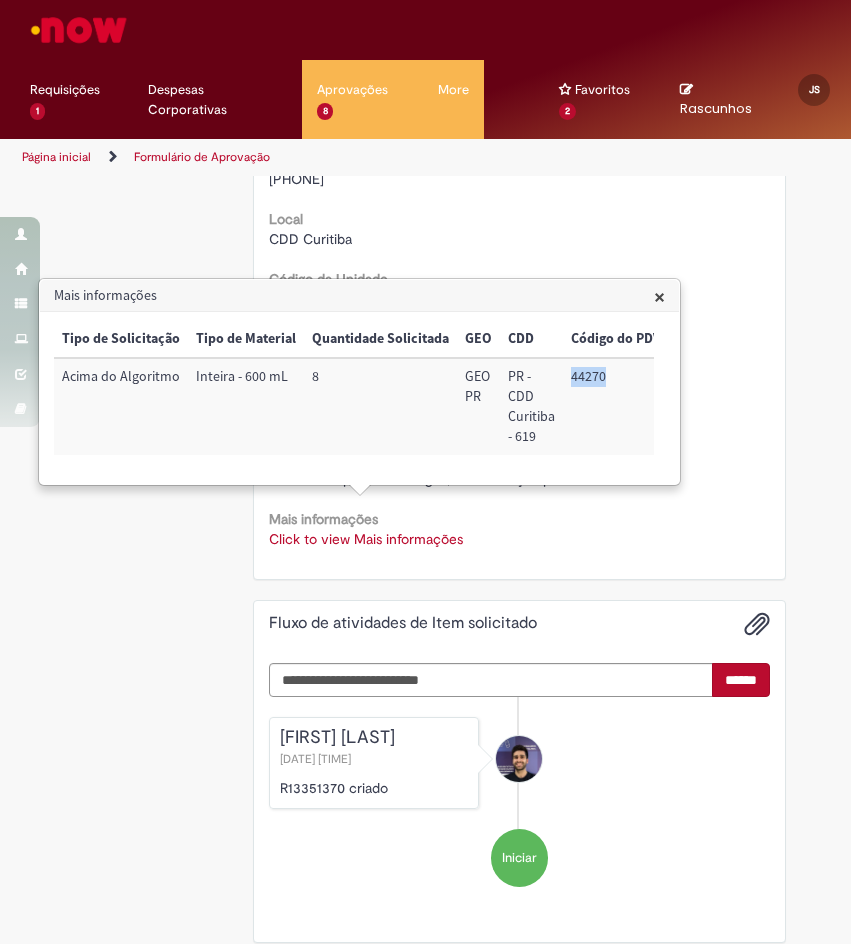 drag, startPoint x: 606, startPoint y: 378, endPoint x: 581, endPoint y: 376, distance: 25.079872 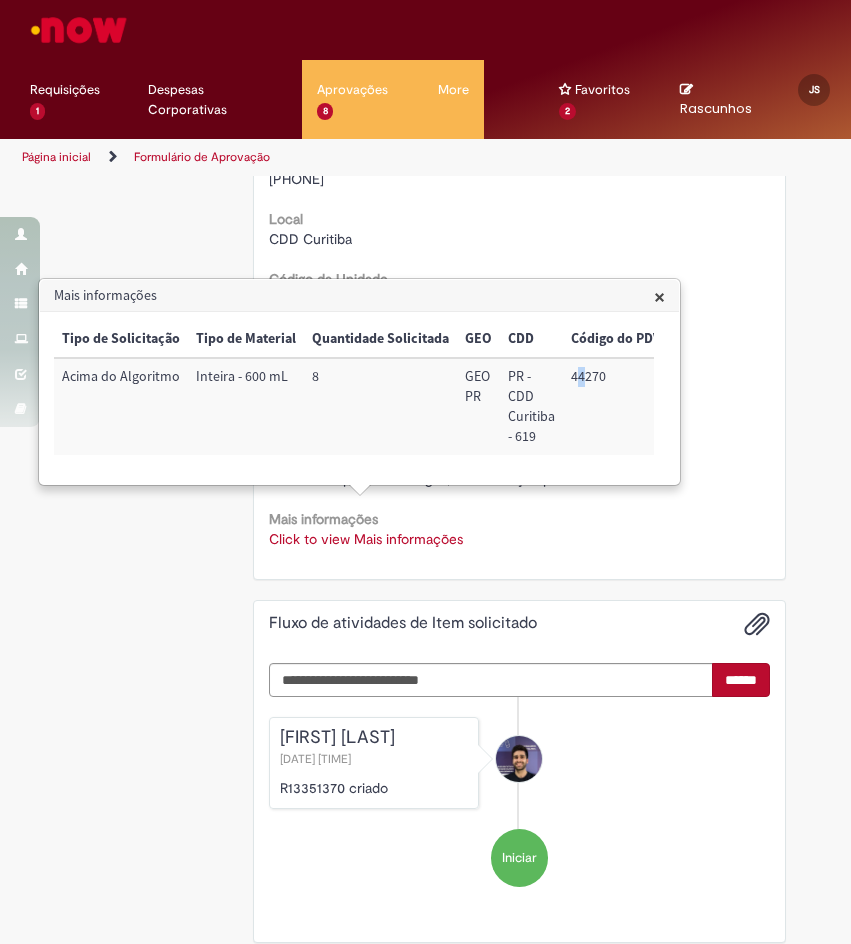 click on "44270" at bounding box center (616, 406) 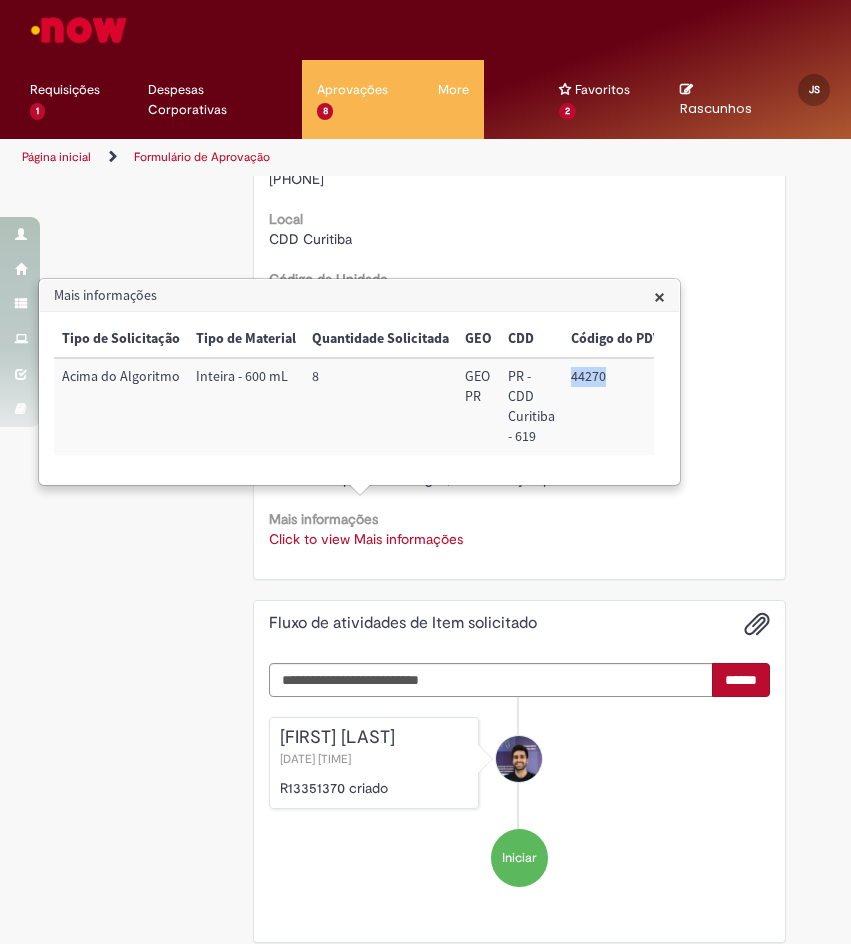click on "44270" at bounding box center (616, 406) 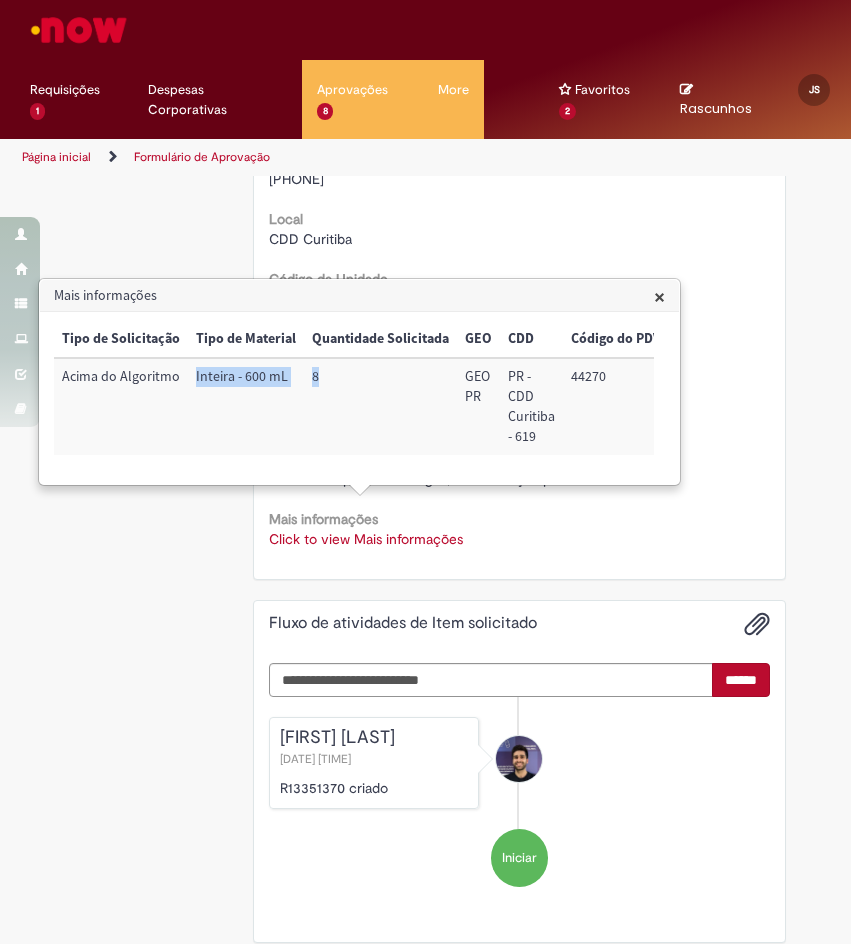drag, startPoint x: 372, startPoint y: 382, endPoint x: 187, endPoint y: 380, distance: 185.0108 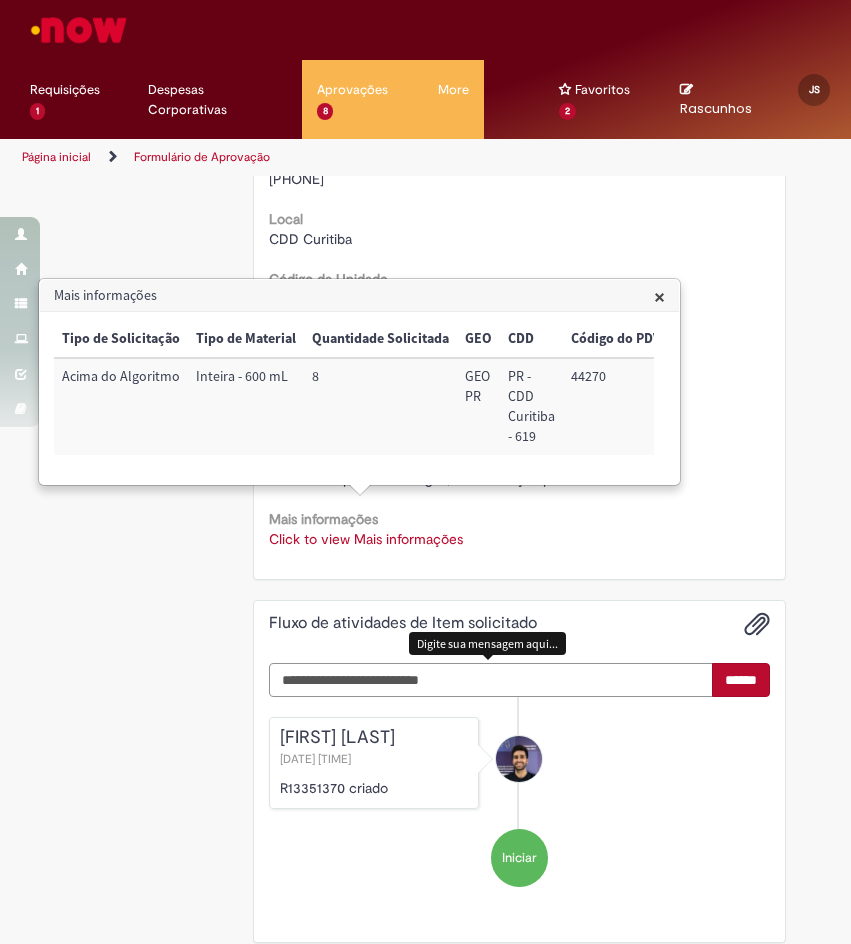 drag, startPoint x: 570, startPoint y: 664, endPoint x: 583, endPoint y: 660, distance: 13.601471 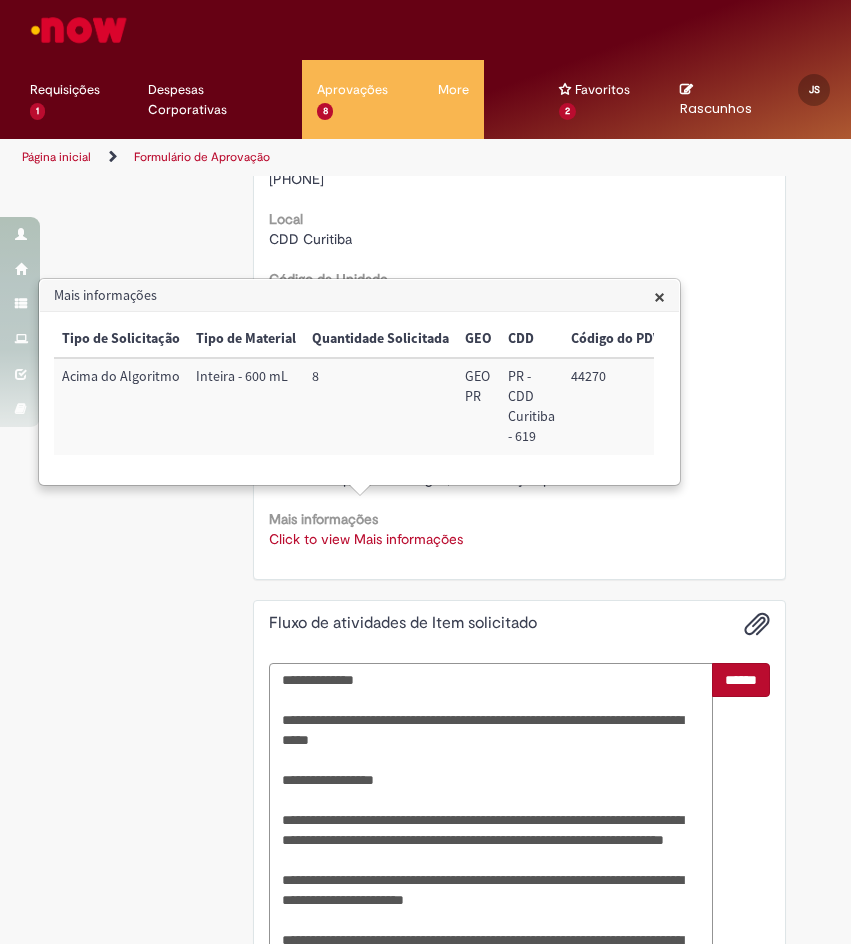 scroll, scrollTop: 938, scrollLeft: 0, axis: vertical 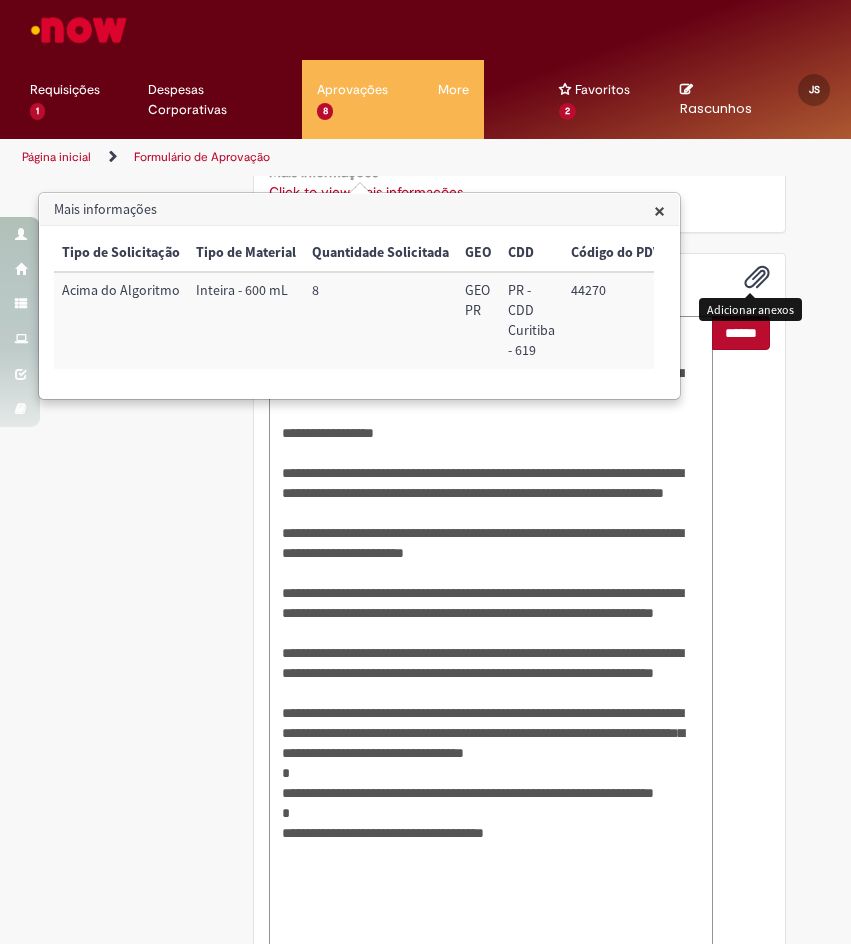 type on "**********" 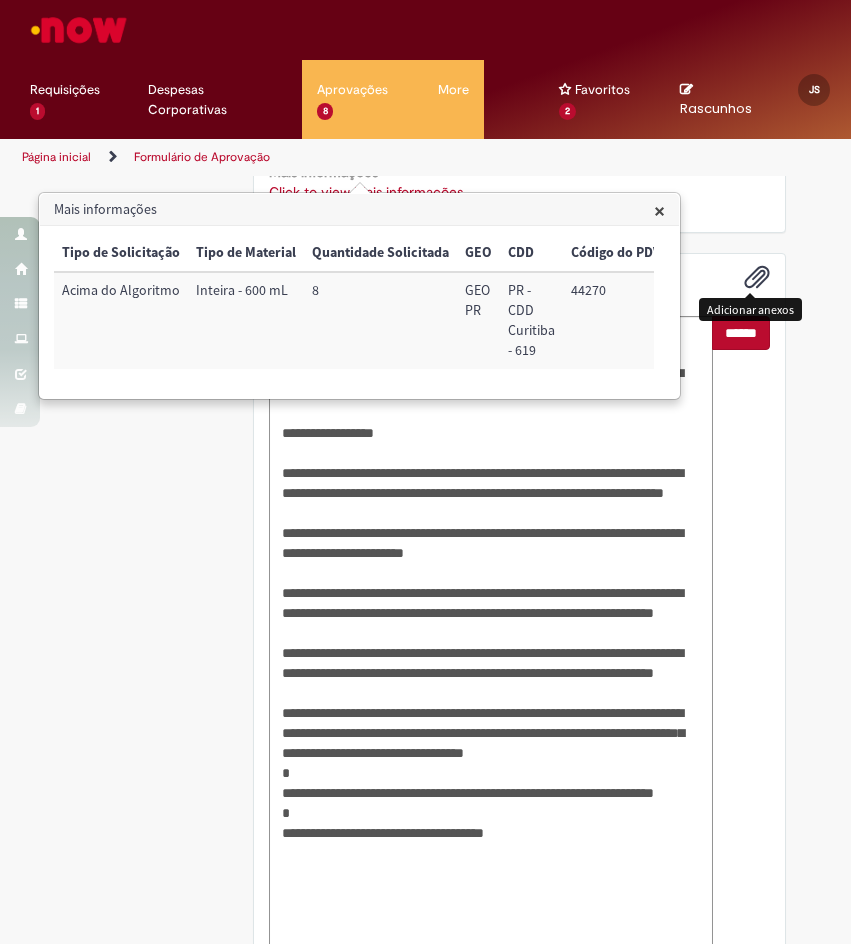 click on "******" at bounding box center [741, 333] 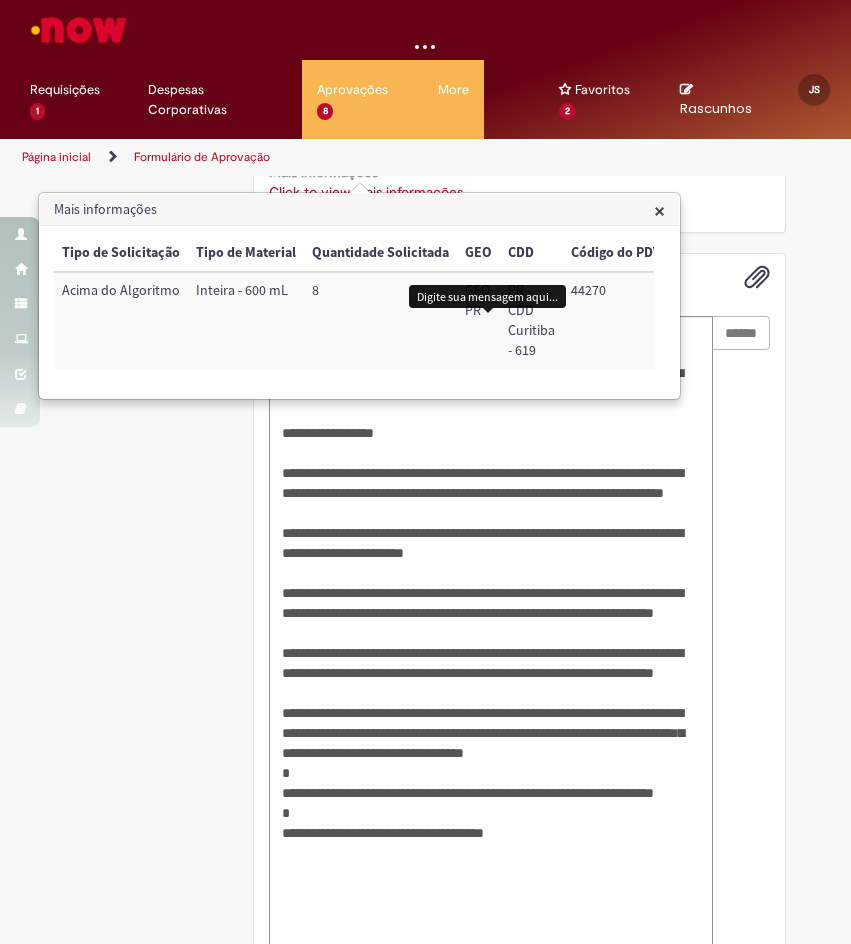 click on "Mais informações" at bounding box center [359, 210] 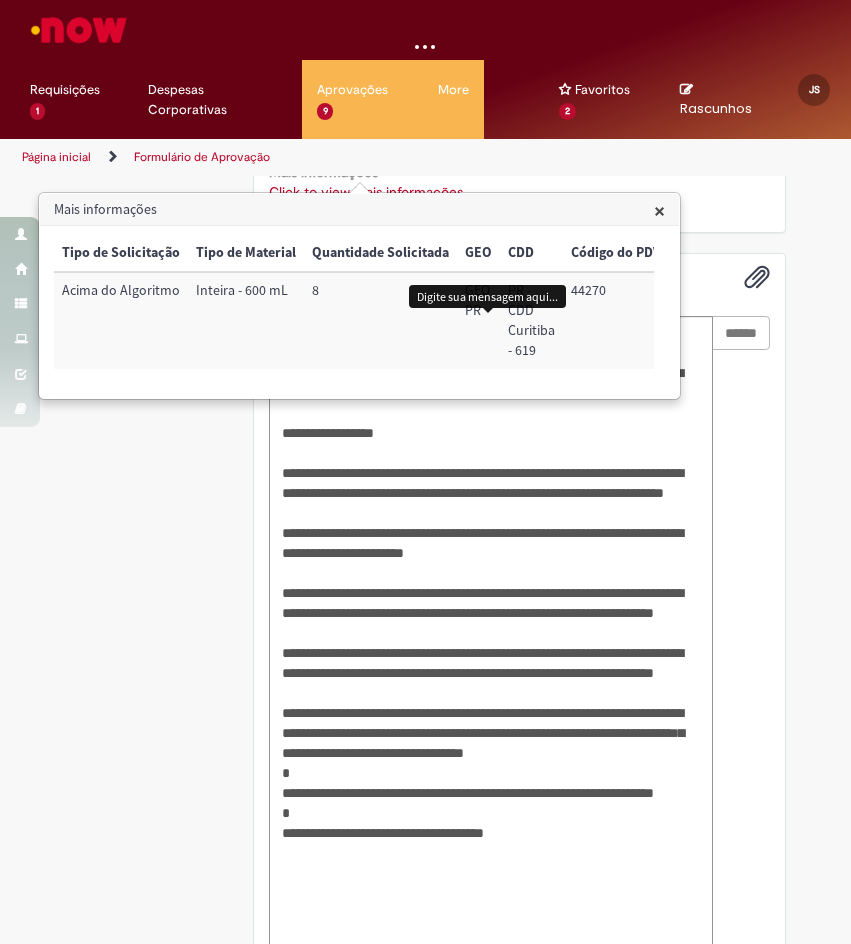 click on "×" at bounding box center [659, 210] 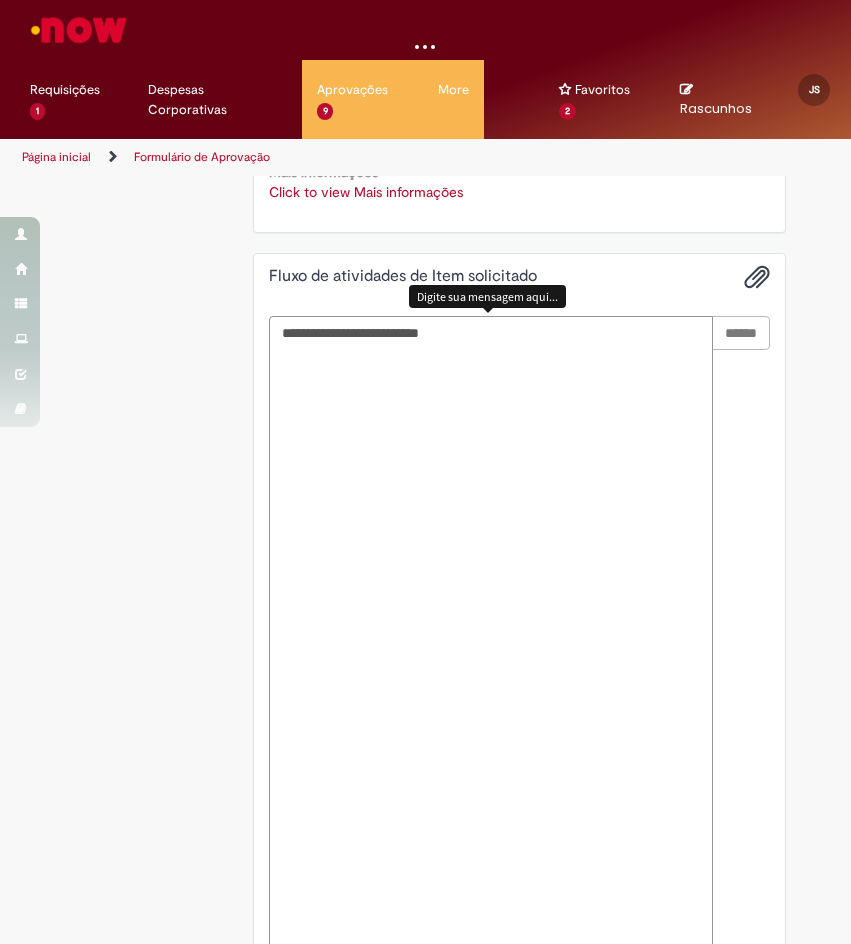 scroll, scrollTop: 591, scrollLeft: 0, axis: vertical 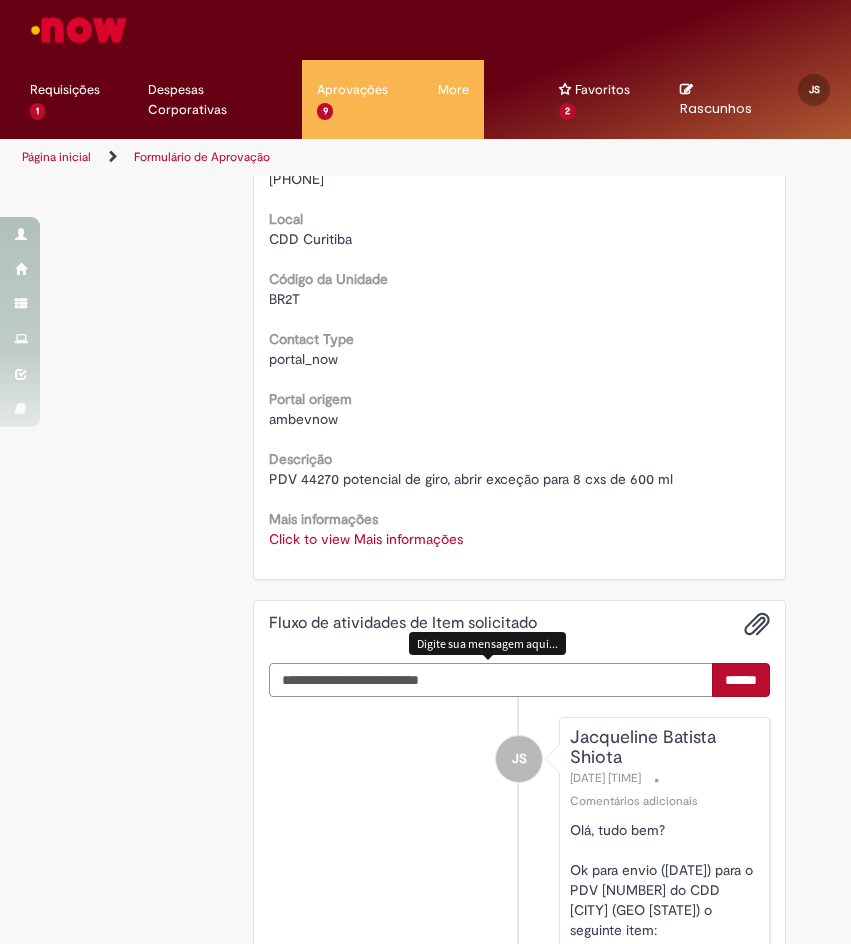 click at bounding box center [491, 680] 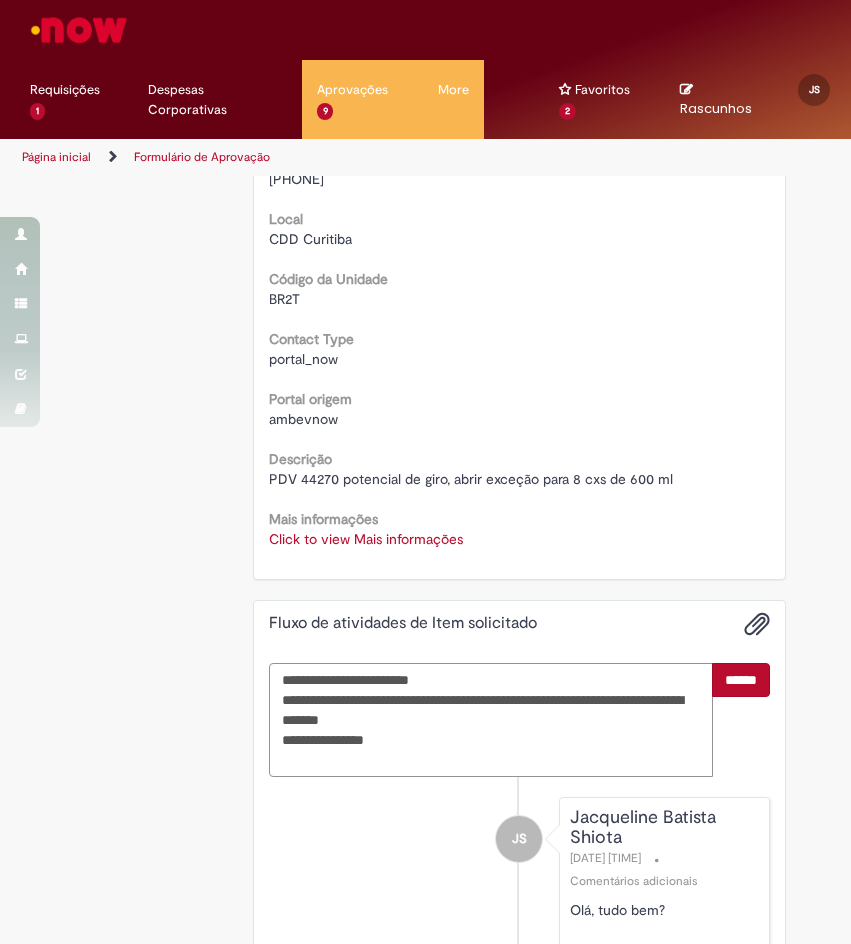 type on "**********" 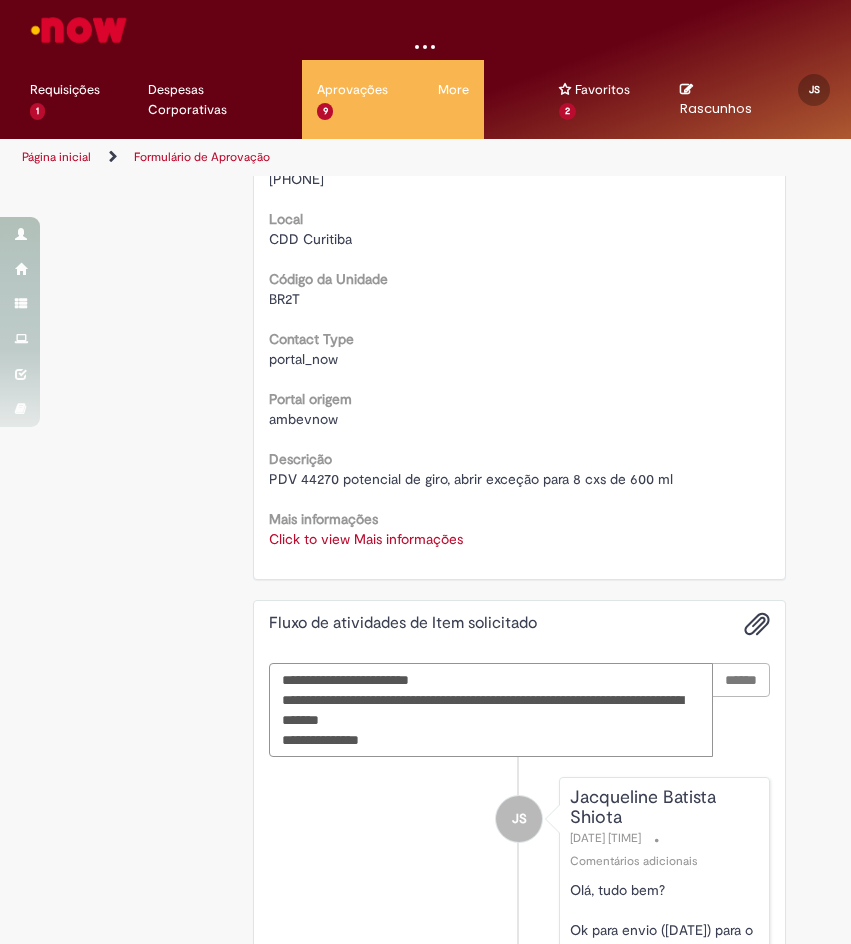 type 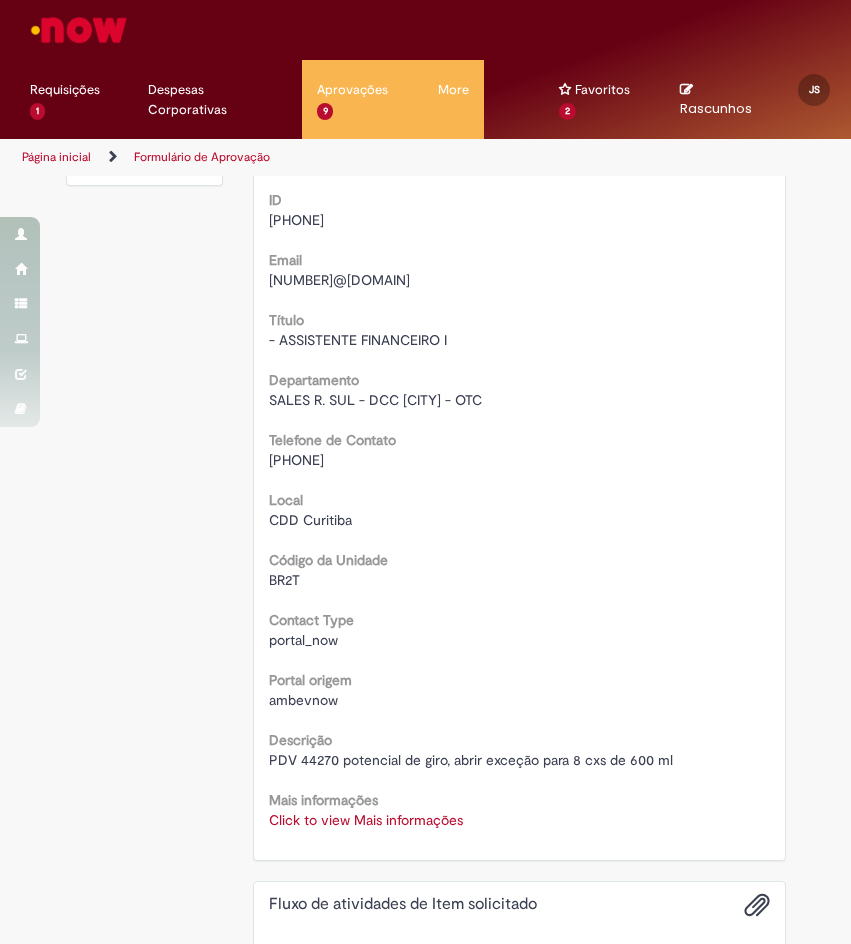 scroll, scrollTop: 0, scrollLeft: 0, axis: both 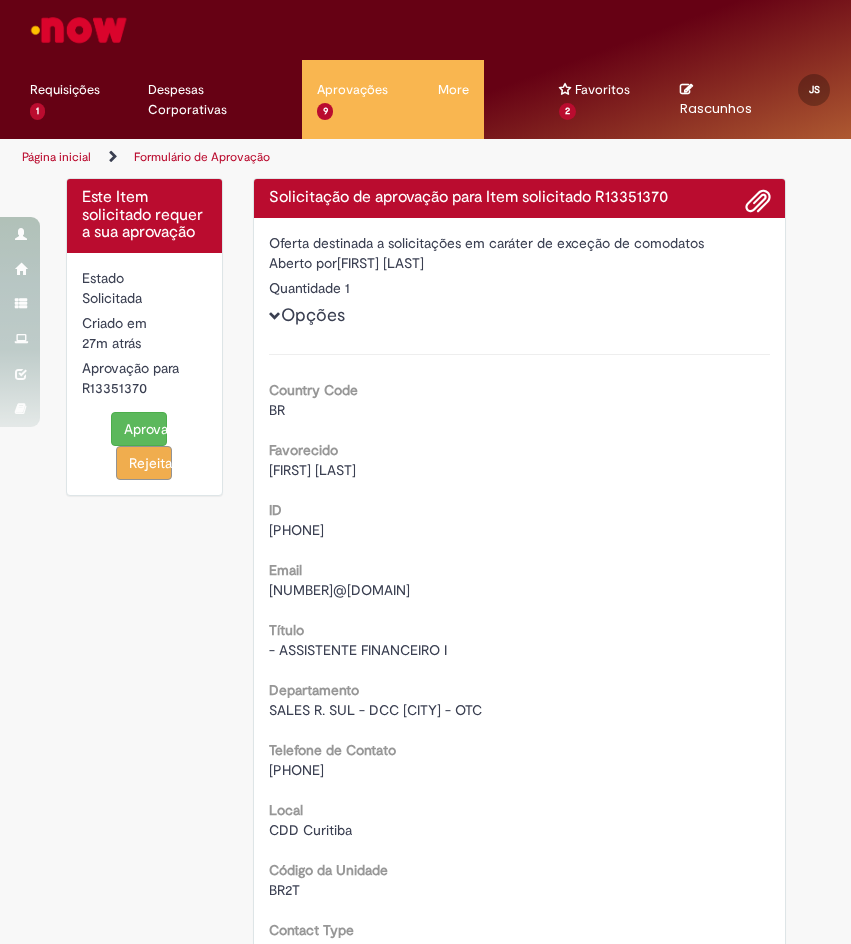 click on "Aprovar" at bounding box center [139, 429] 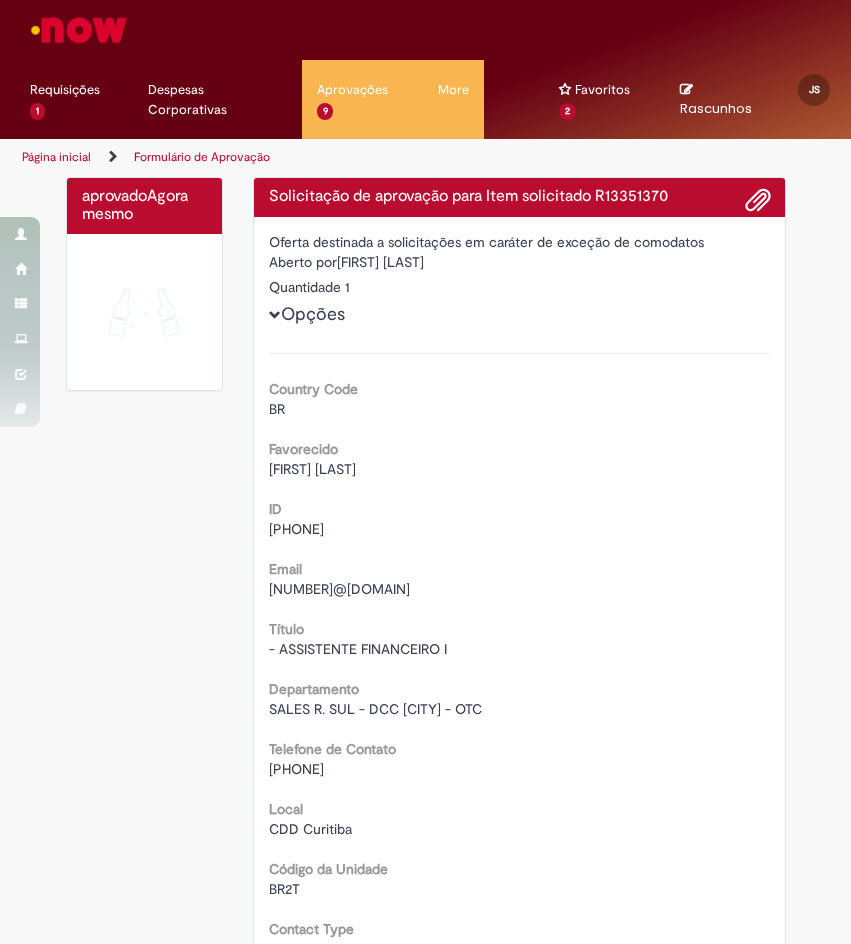 scroll, scrollTop: 0, scrollLeft: 0, axis: both 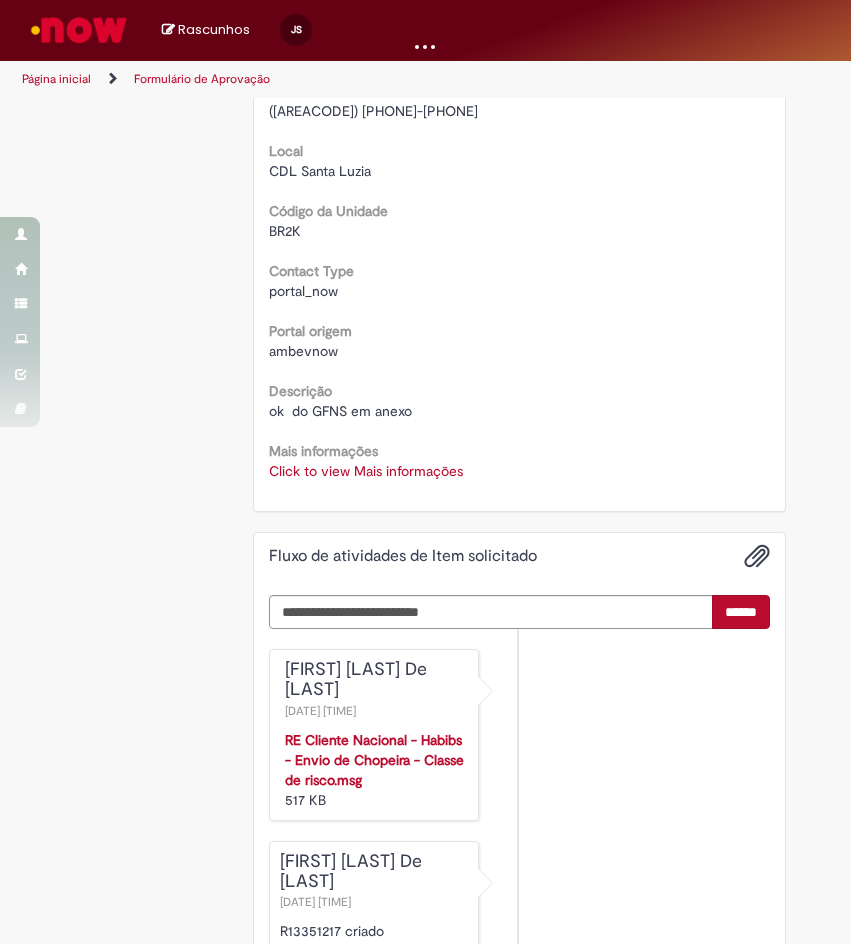 click on "Click to view Mais informações" at bounding box center [366, 471] 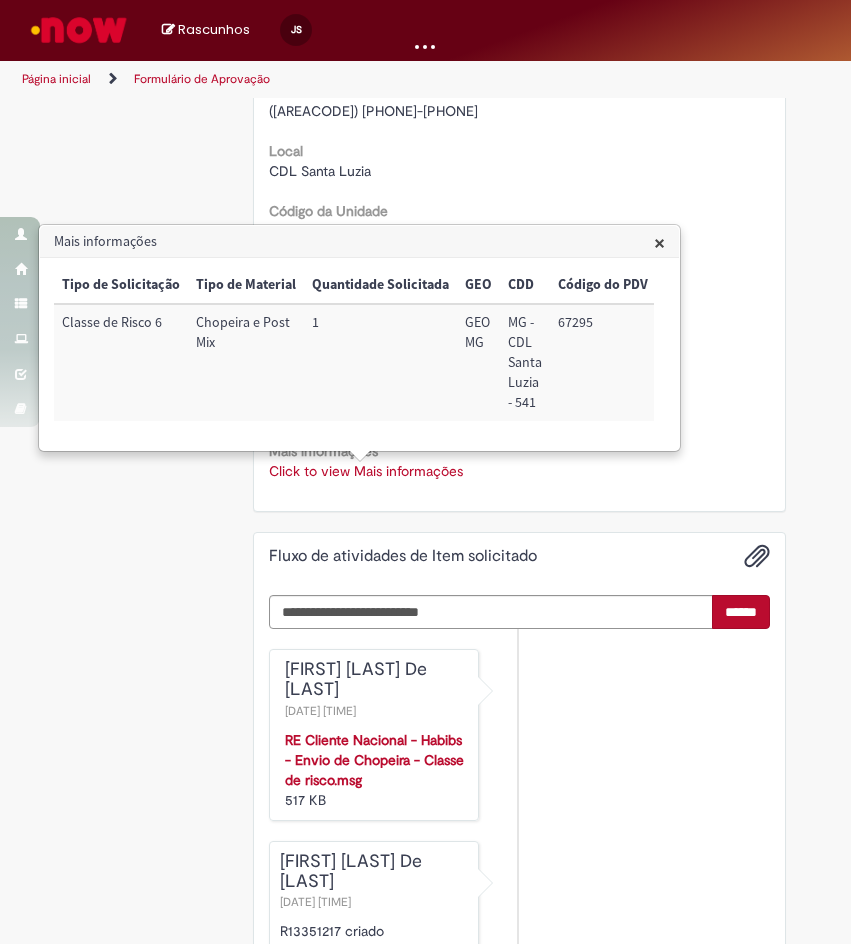 click on "67295" at bounding box center (603, 362) 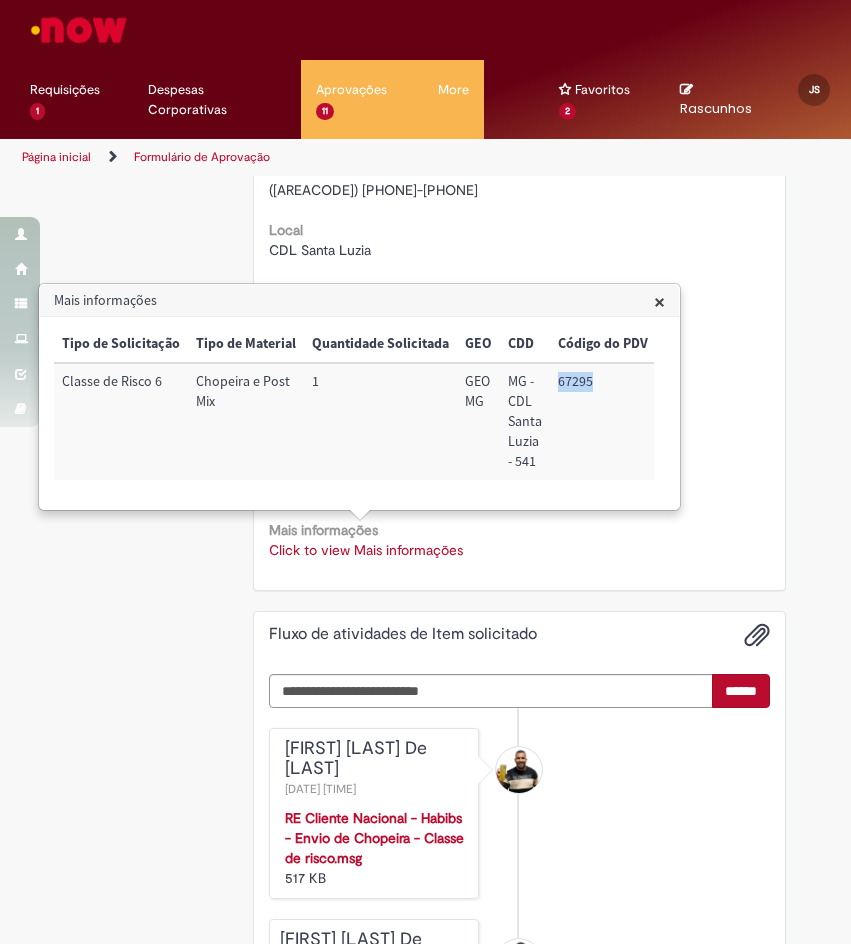 copy on "67295" 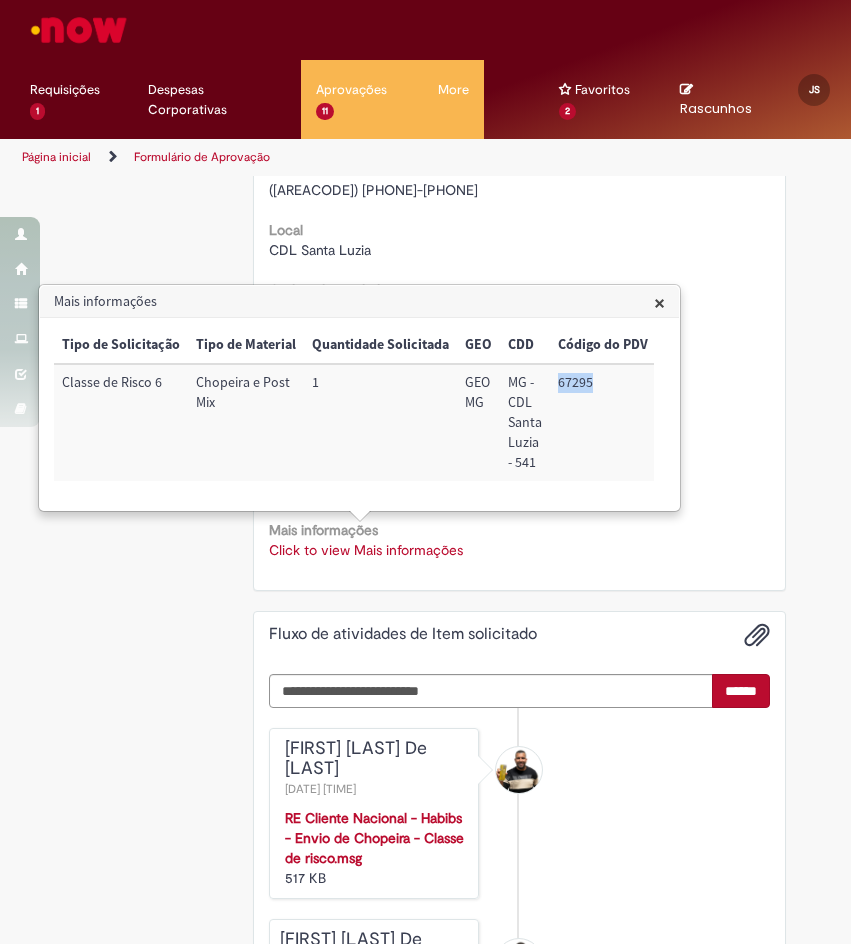 click on "67295" at bounding box center [603, 422] 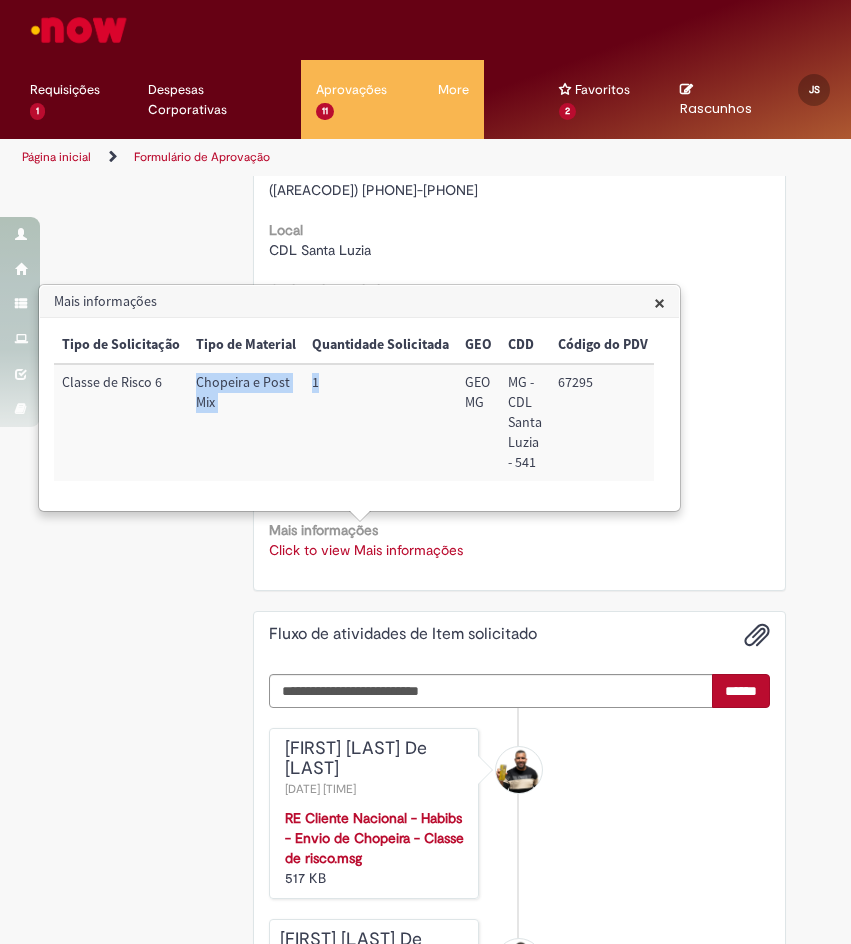 drag, startPoint x: 342, startPoint y: 384, endPoint x: 179, endPoint y: 396, distance: 163.44112 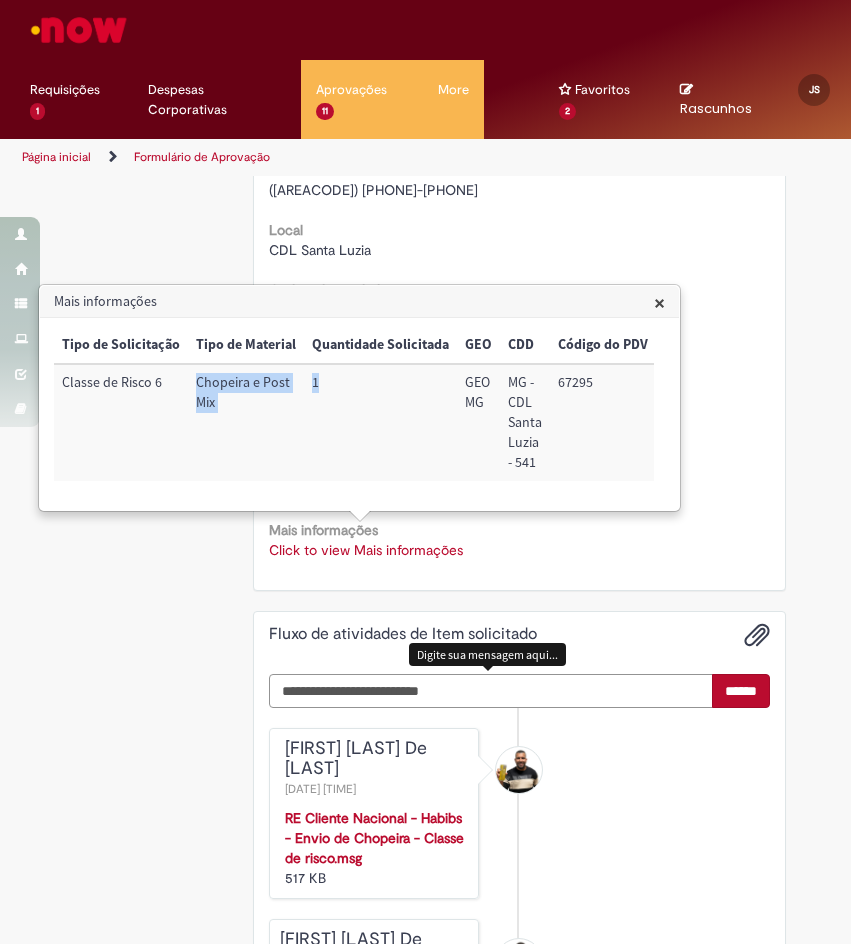 click at bounding box center (491, 691) 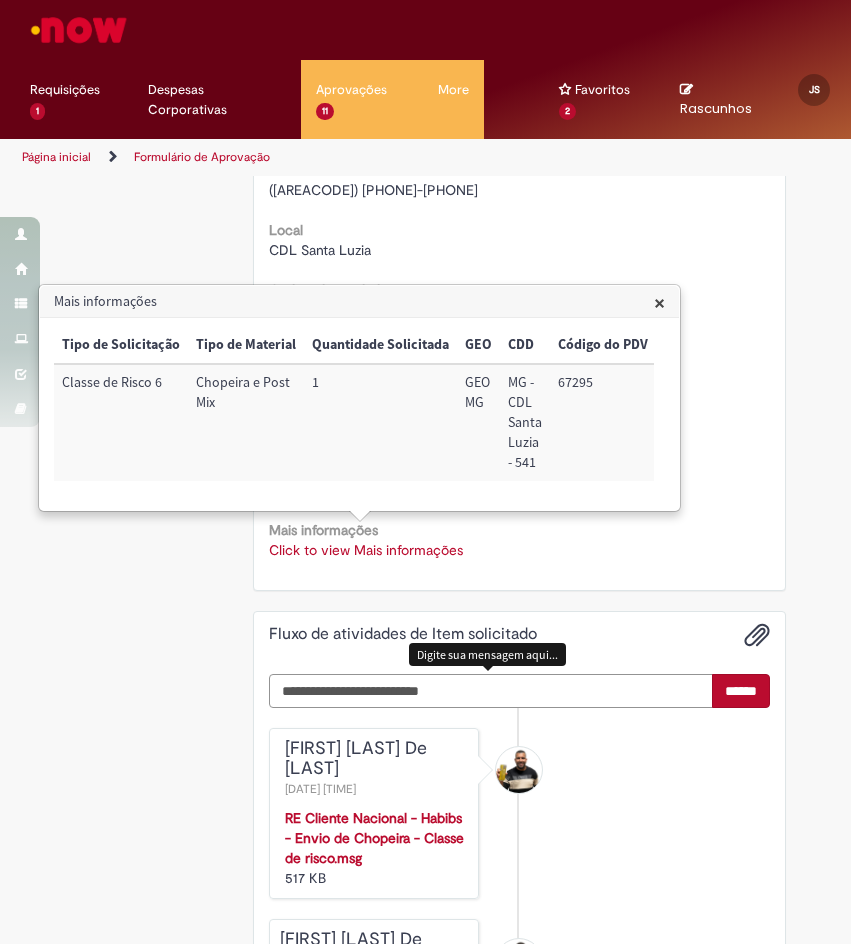 paste on "**********" 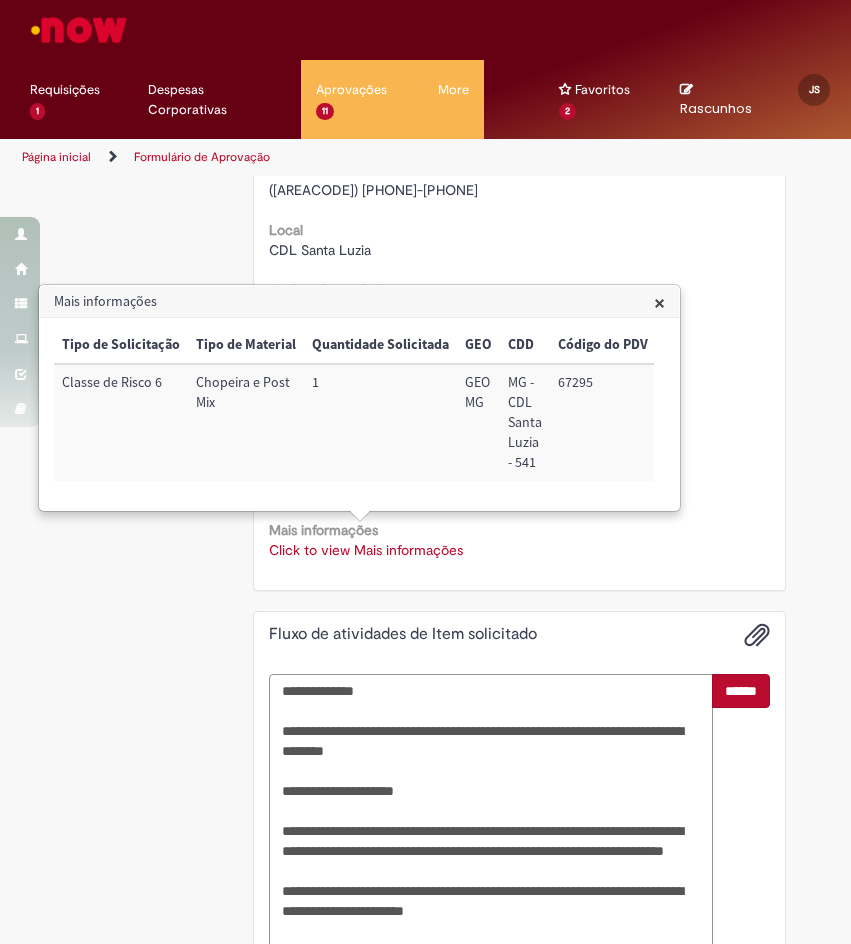 scroll, scrollTop: 958, scrollLeft: 0, axis: vertical 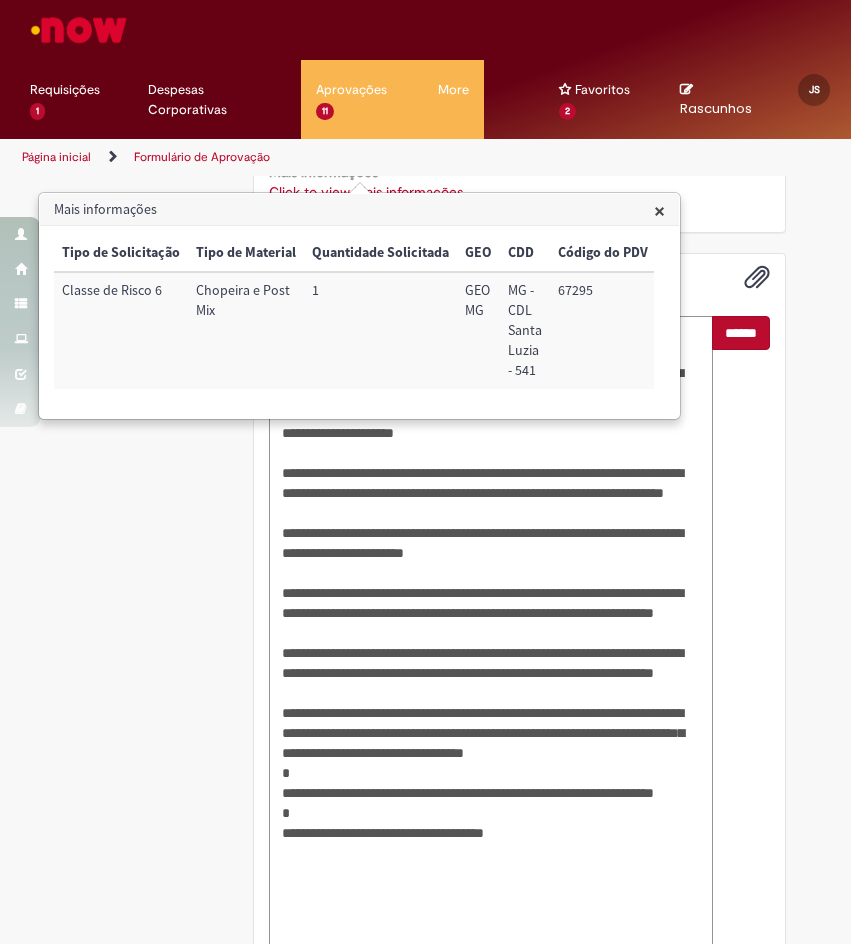 type on "**********" 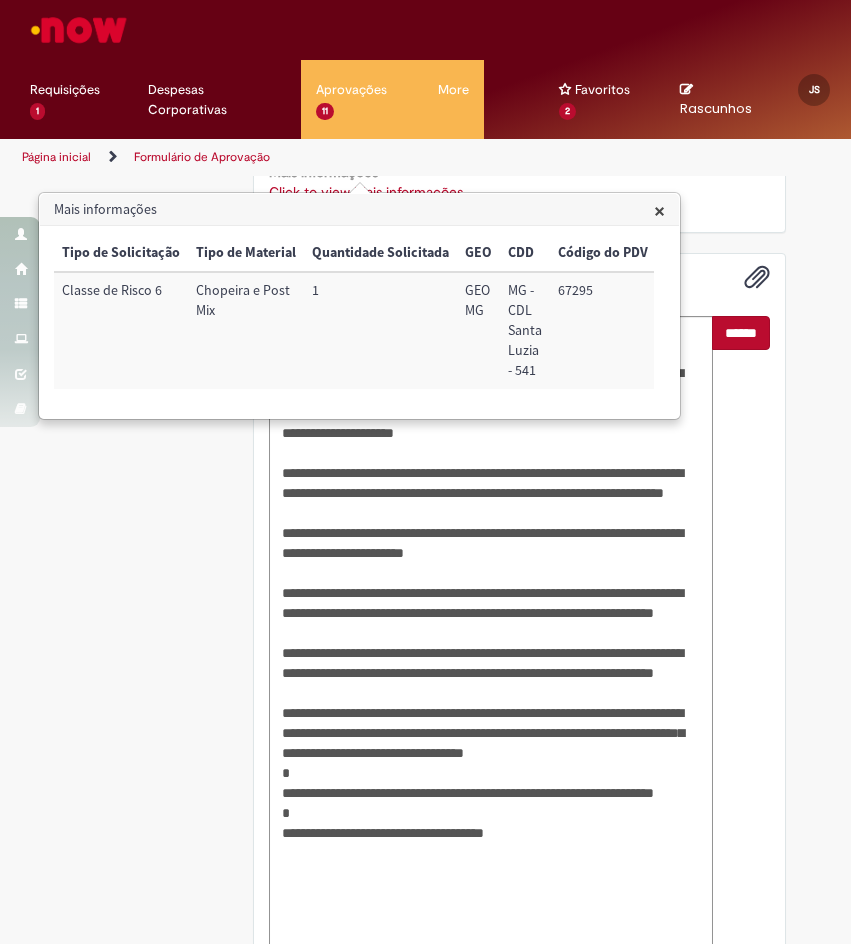 click on "******
Kelvin Alves De Albuquerque
04/08/2025 14:28:24
RE Cliente Nacional - Habibs - Envio de Chopeira - Classe de risco.msg  517 KB
Kelvin Alves De Albuquerque
04/08/2025 14:28:26
R13351217 criado
Iniciar" at bounding box center (519, 863) 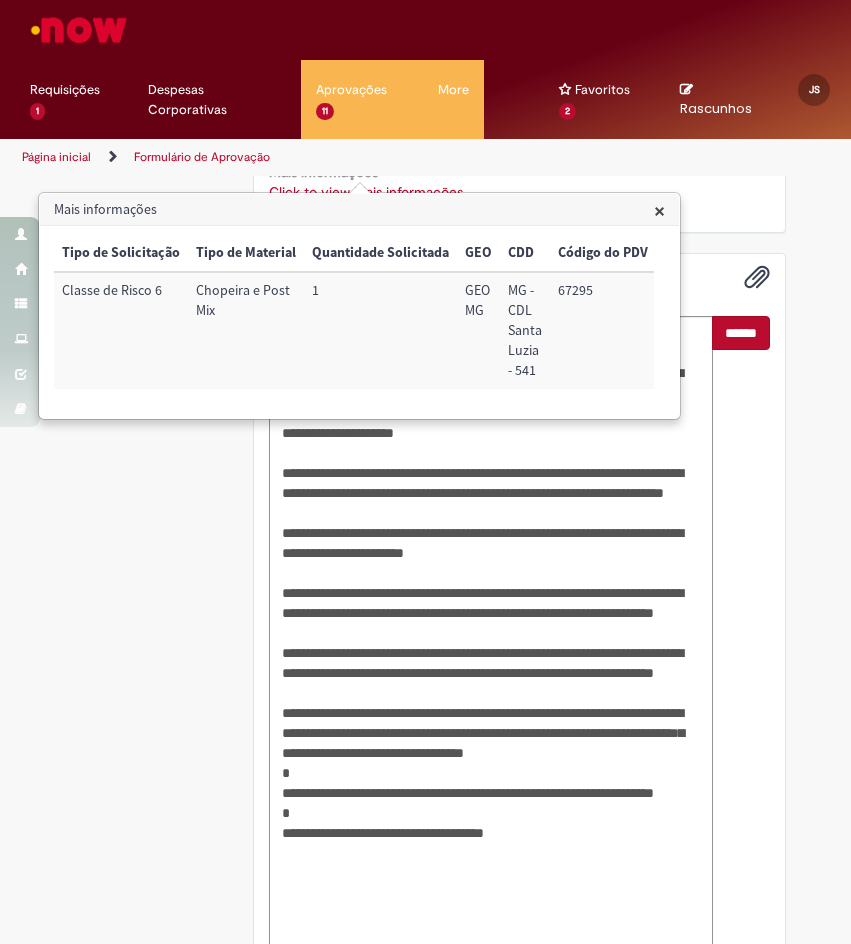 click on "******" at bounding box center [741, 333] 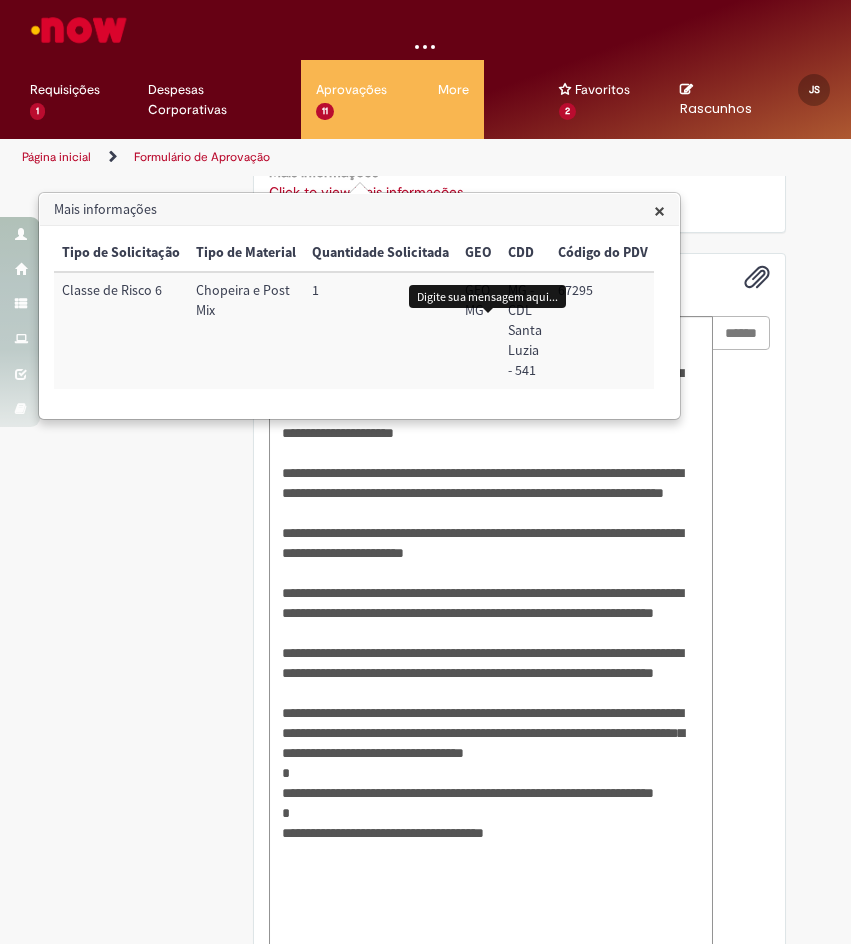 click on "×" at bounding box center [659, 210] 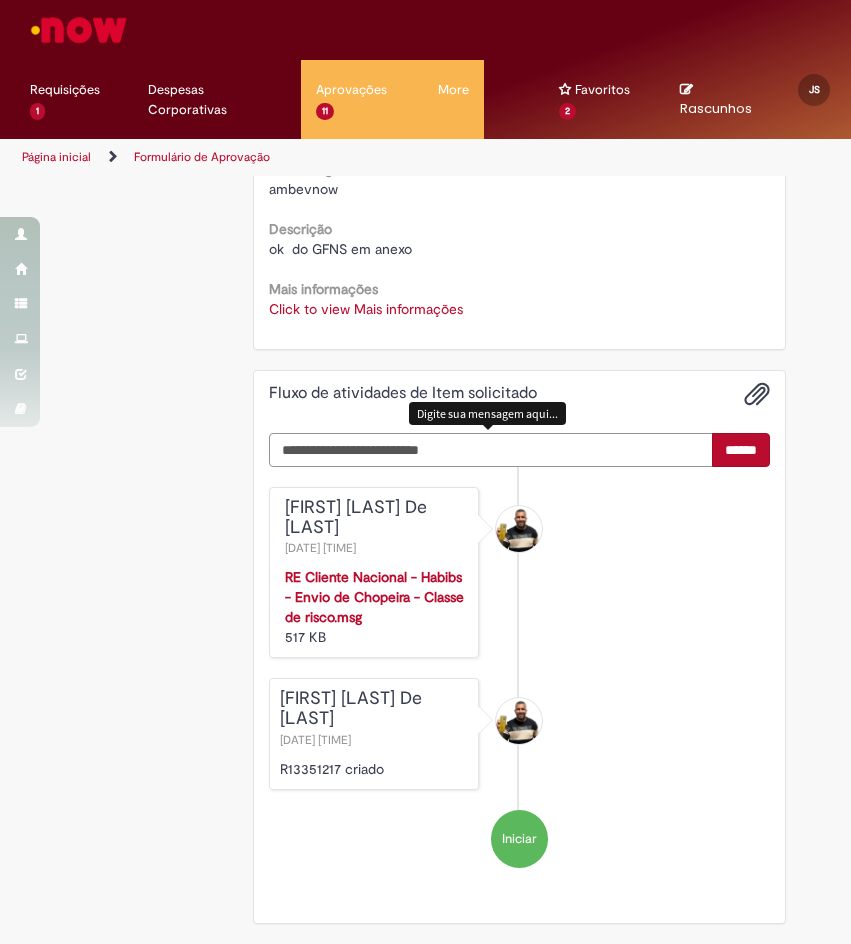 scroll, scrollTop: 823, scrollLeft: 0, axis: vertical 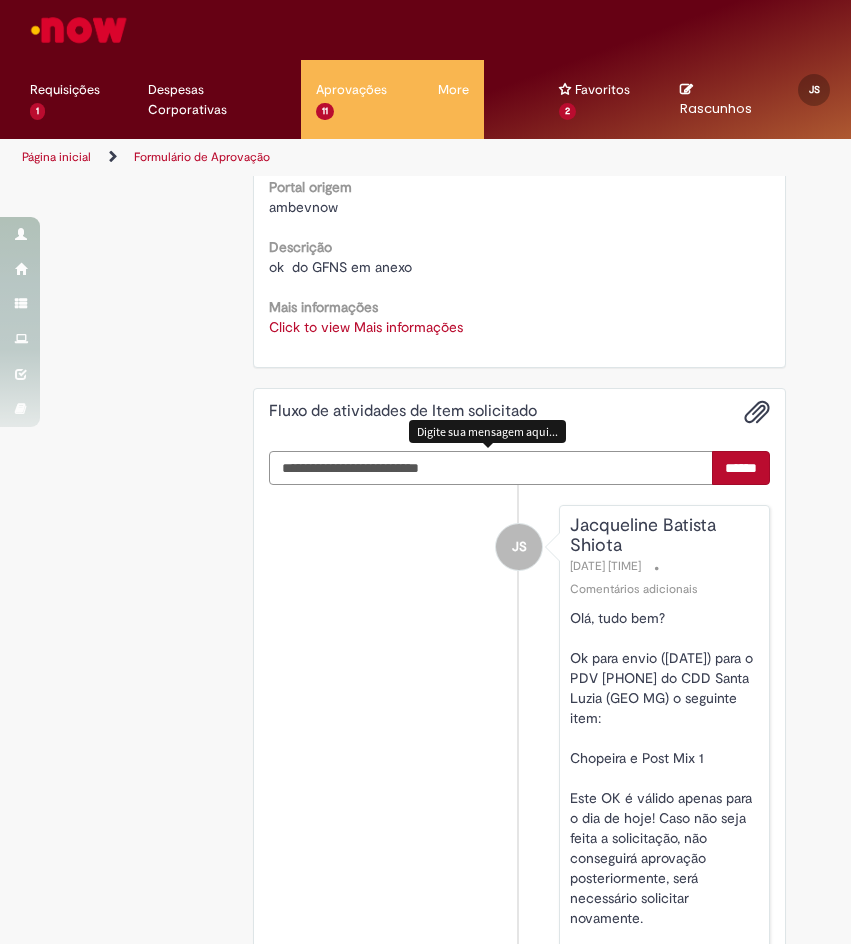 click at bounding box center [491, 468] 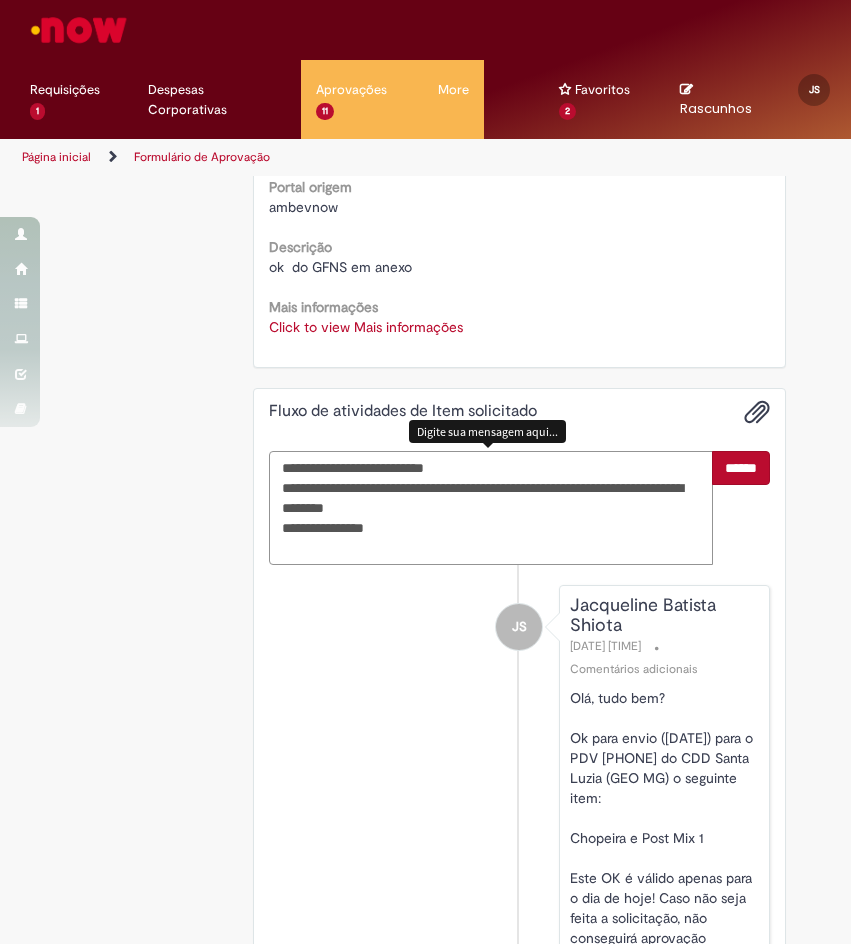type on "**********" 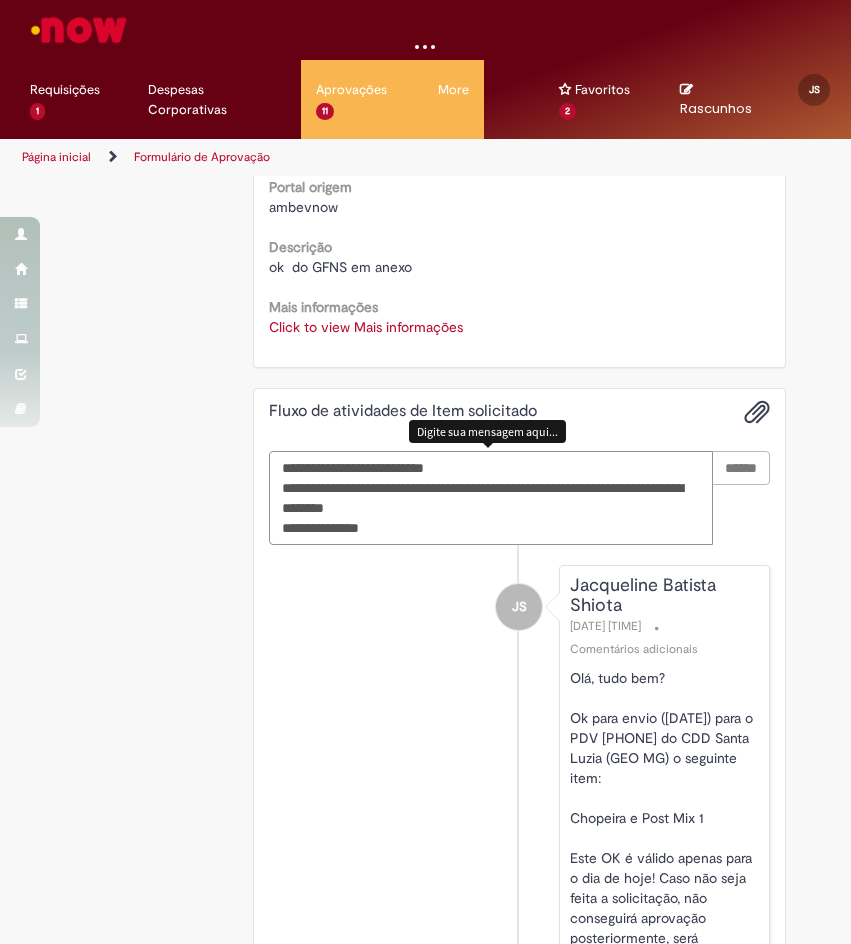 type 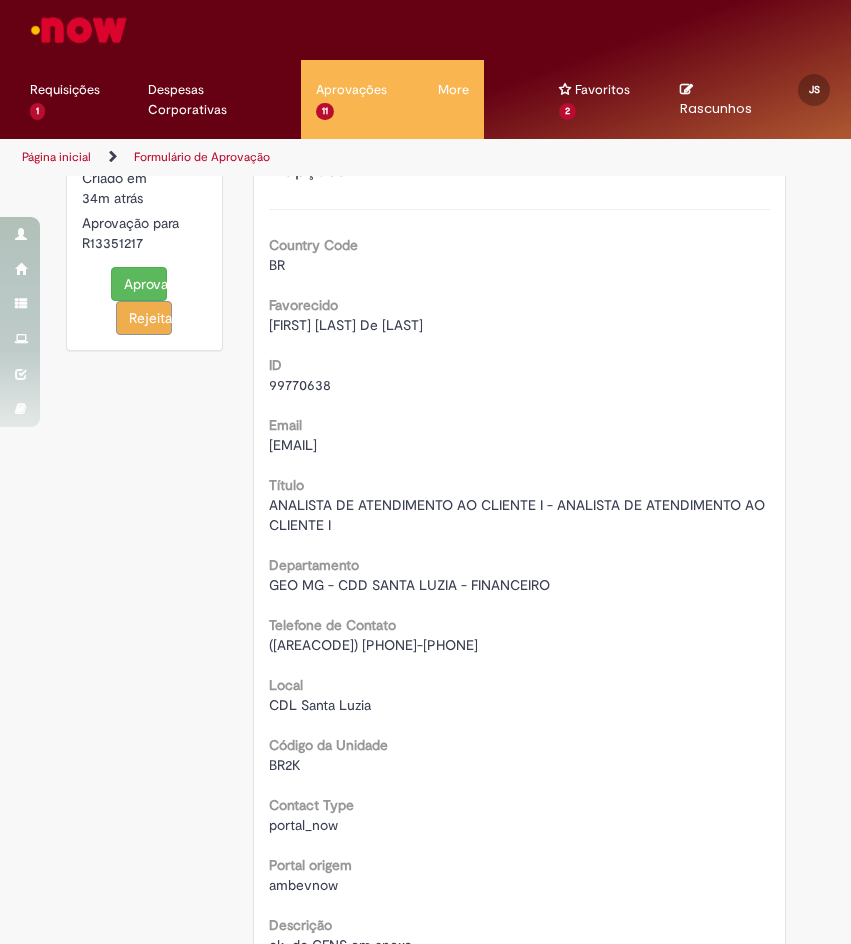 scroll, scrollTop: 123, scrollLeft: 0, axis: vertical 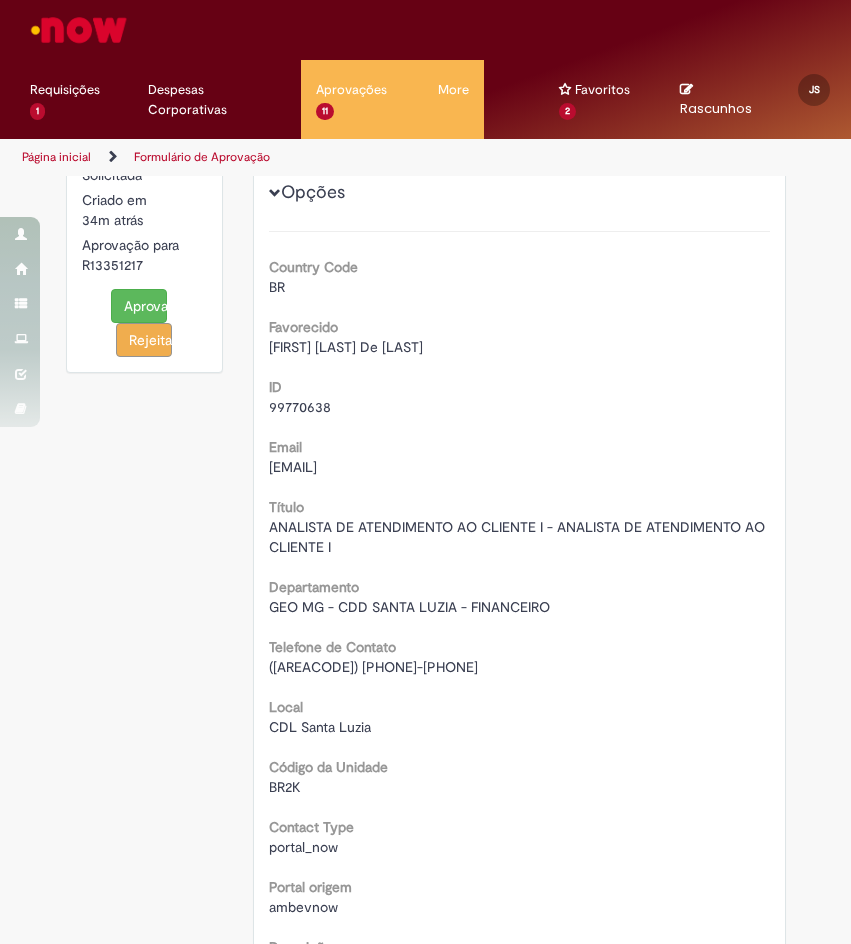 click on "Aprovar" at bounding box center [139, 306] 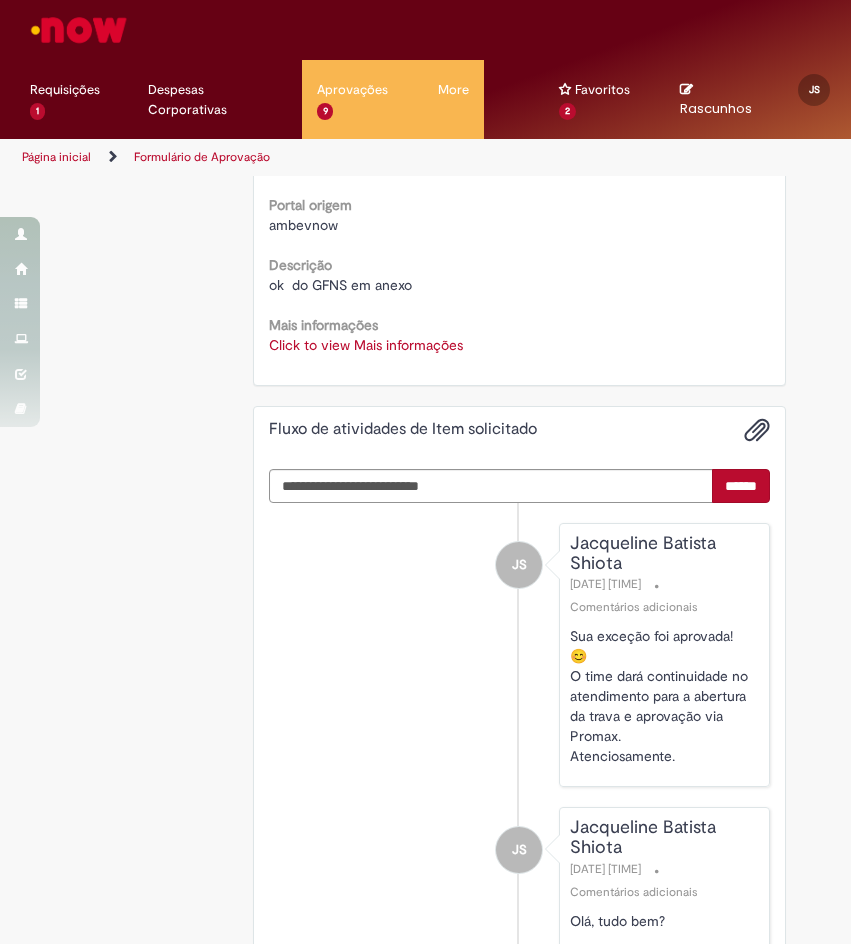 scroll, scrollTop: 5, scrollLeft: 0, axis: vertical 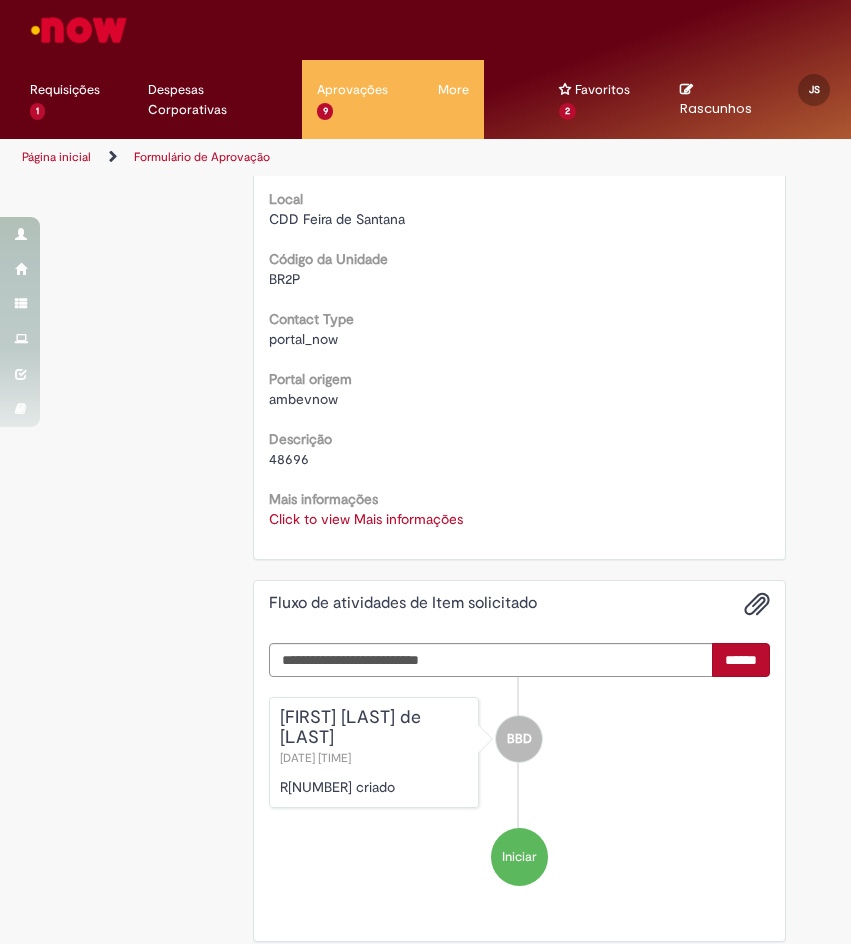click on "Click to view Mais informações" at bounding box center (366, 519) 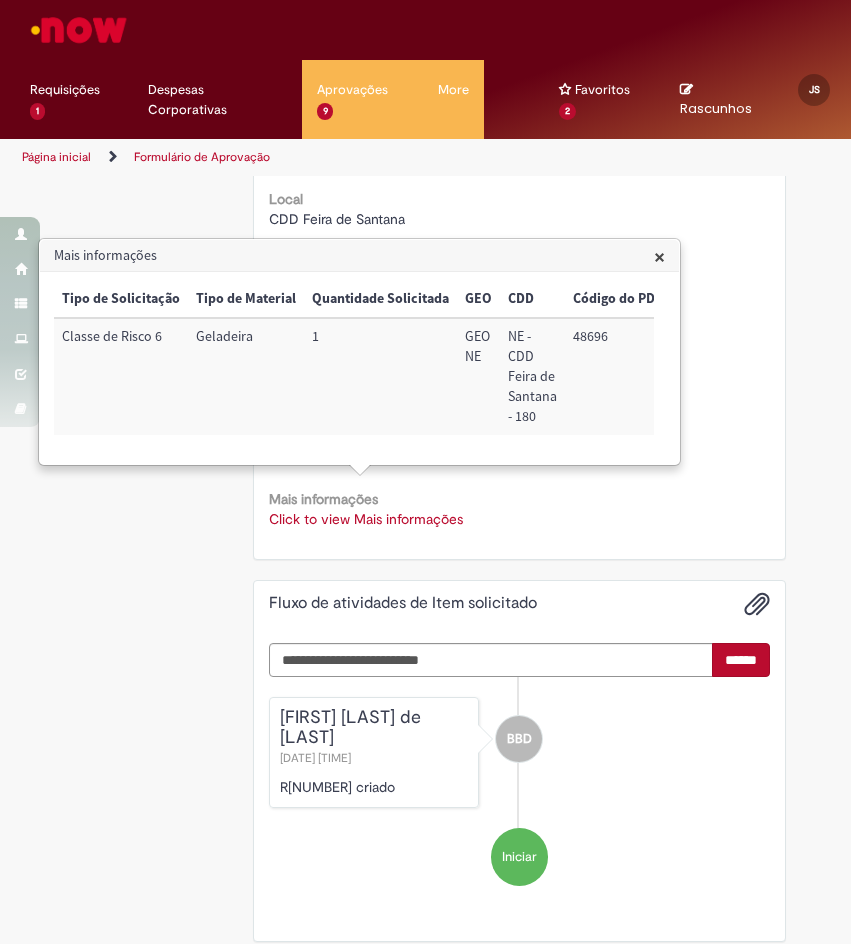 click on "48696" at bounding box center [618, 376] 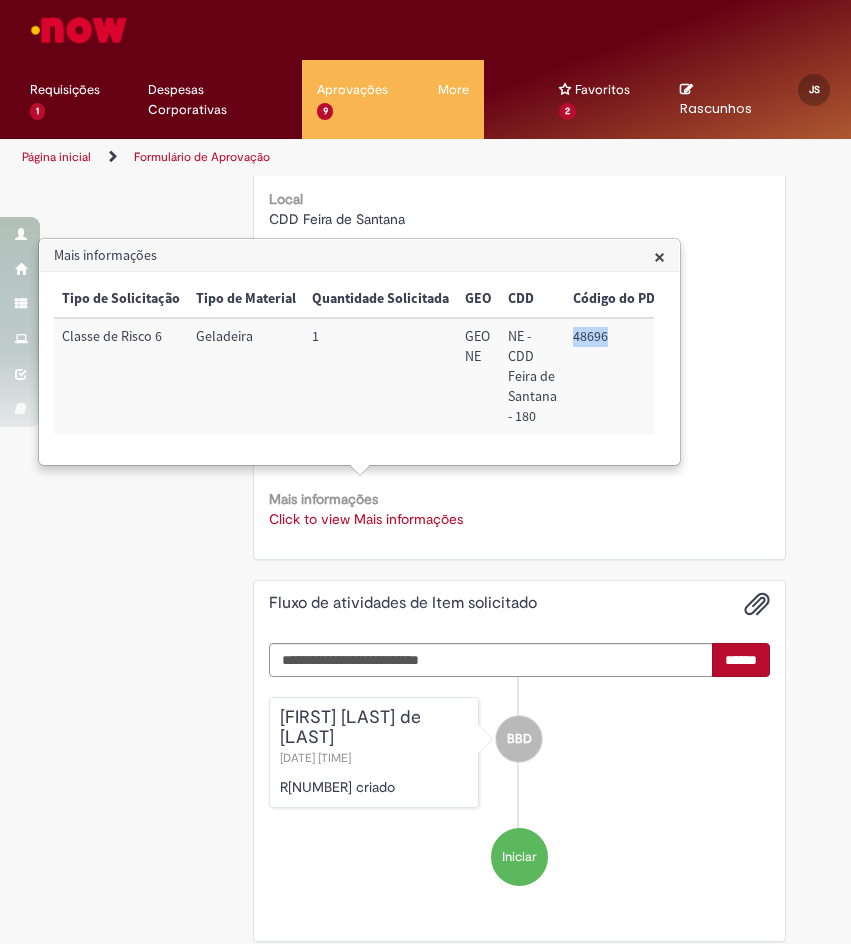 click on "48696" at bounding box center [618, 376] 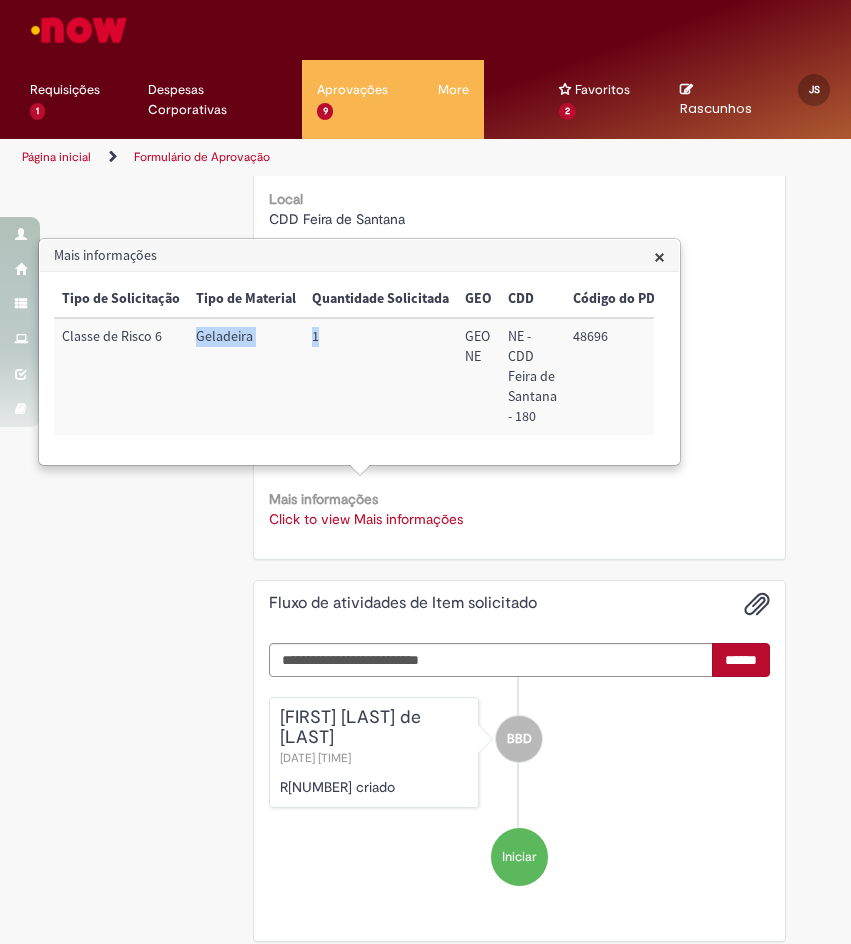 drag, startPoint x: 338, startPoint y: 349, endPoint x: 190, endPoint y: 340, distance: 148.27339 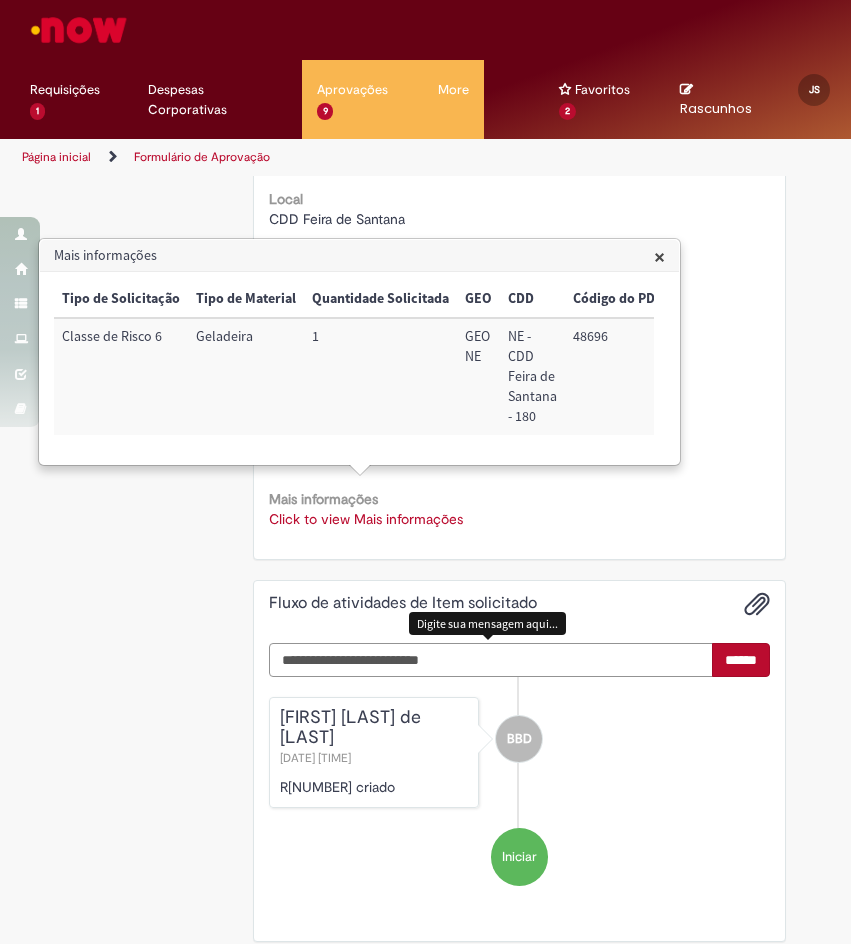 click at bounding box center (491, 660) 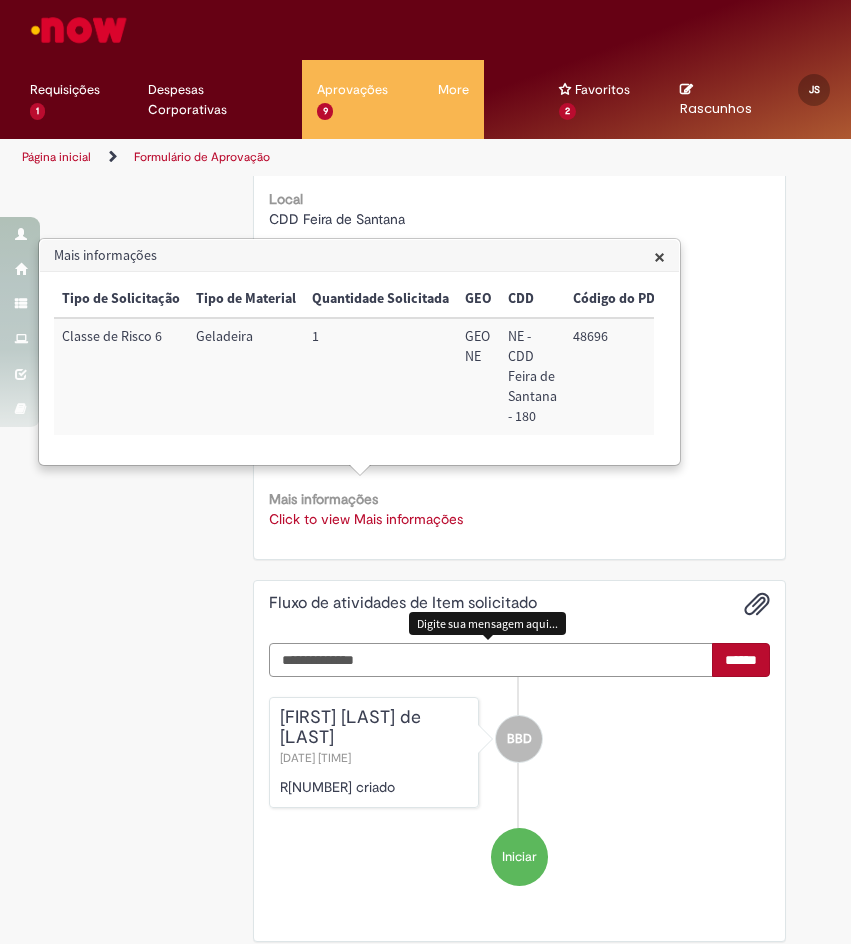 scroll, scrollTop: 878, scrollLeft: 0, axis: vertical 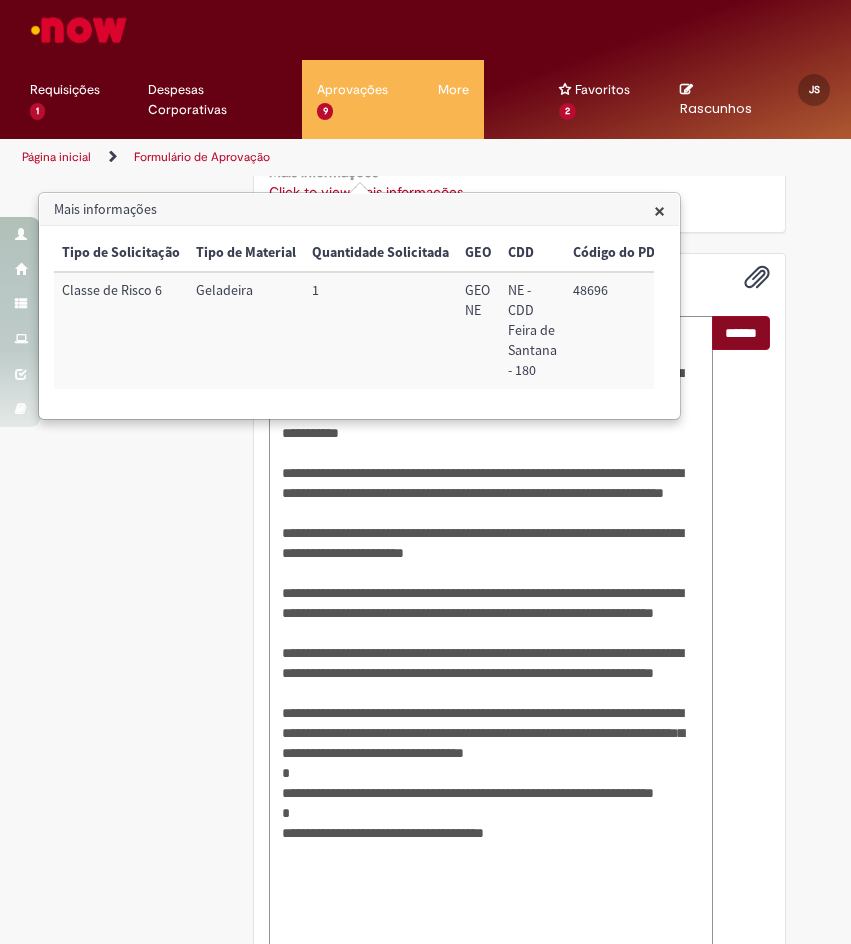 type on "**********" 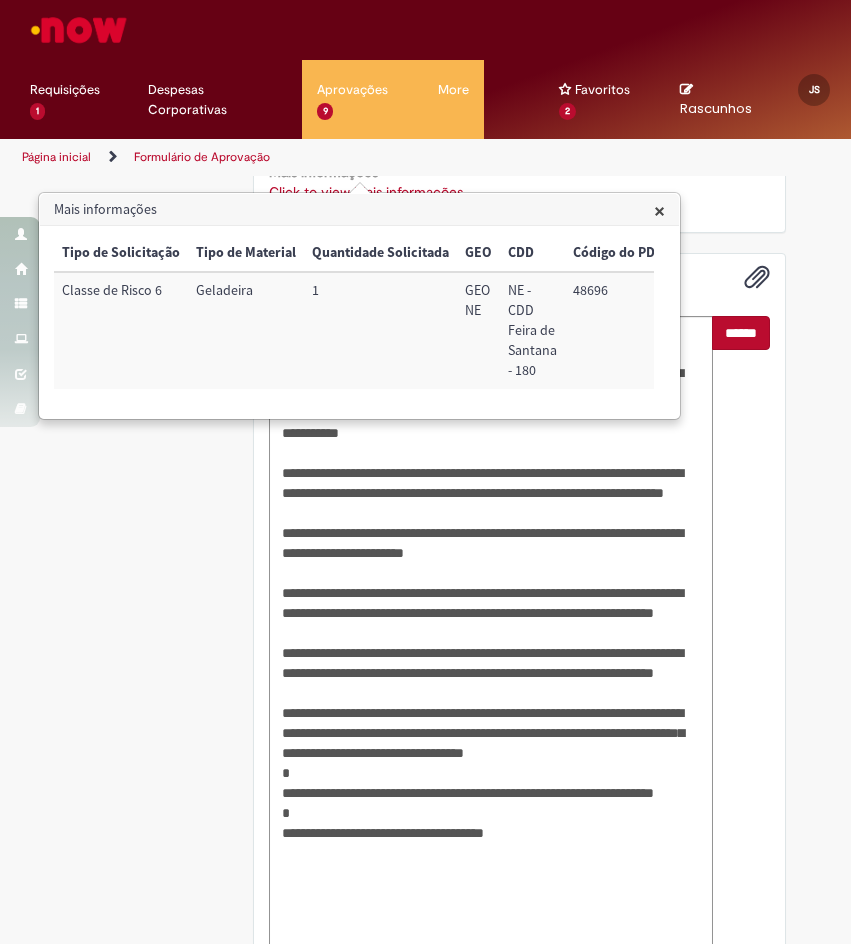 click on "******" at bounding box center [741, 333] 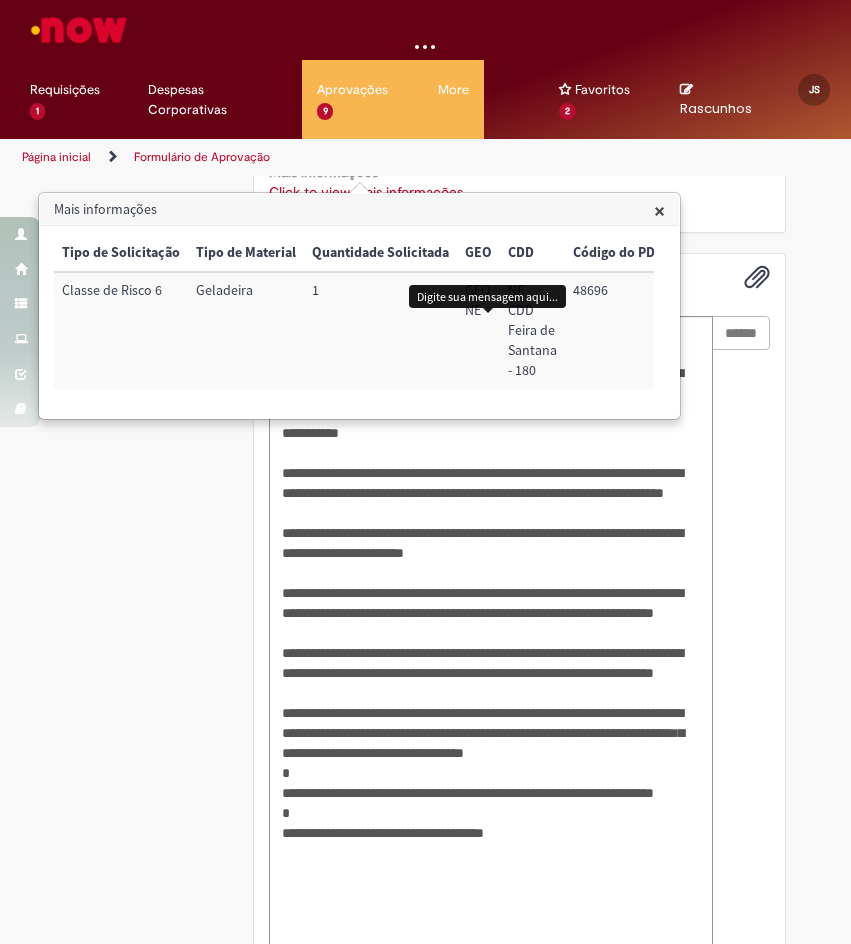 click on "×" at bounding box center [659, 210] 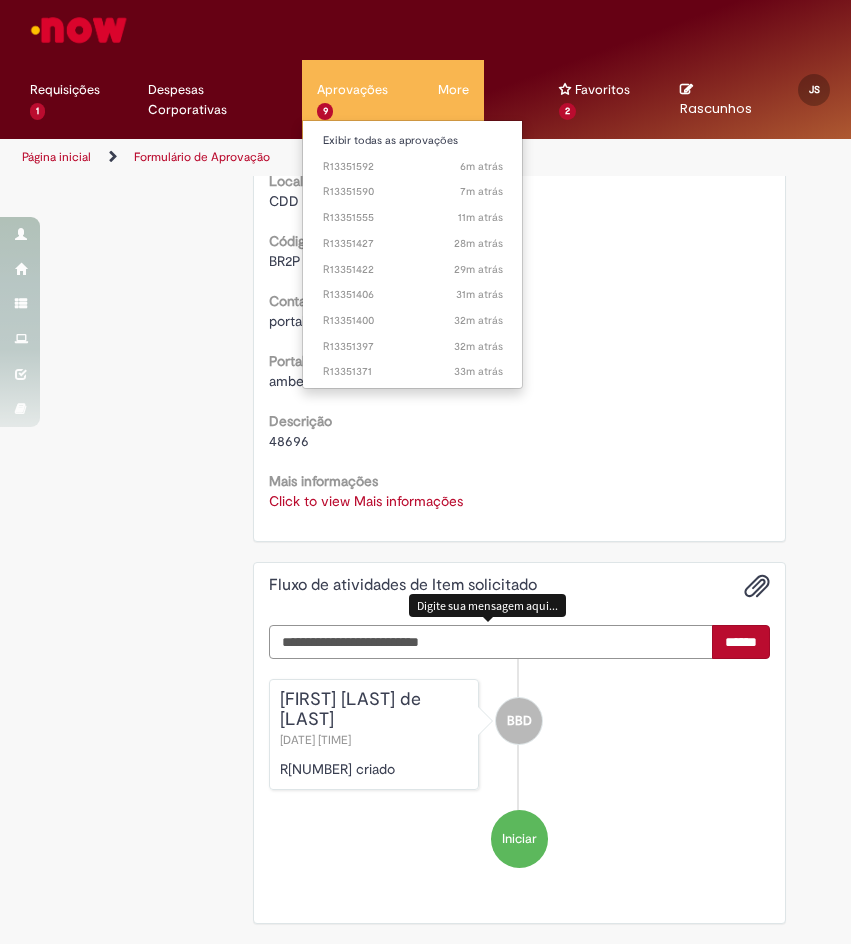 scroll, scrollTop: 551, scrollLeft: 0, axis: vertical 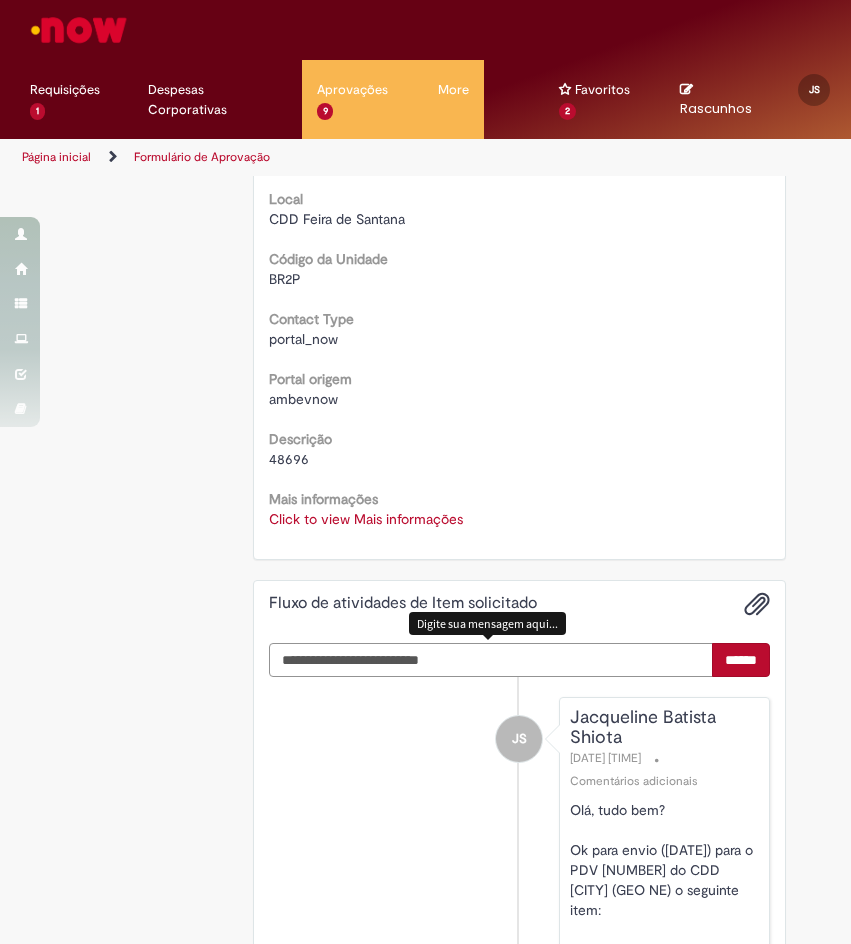 click at bounding box center [491, 660] 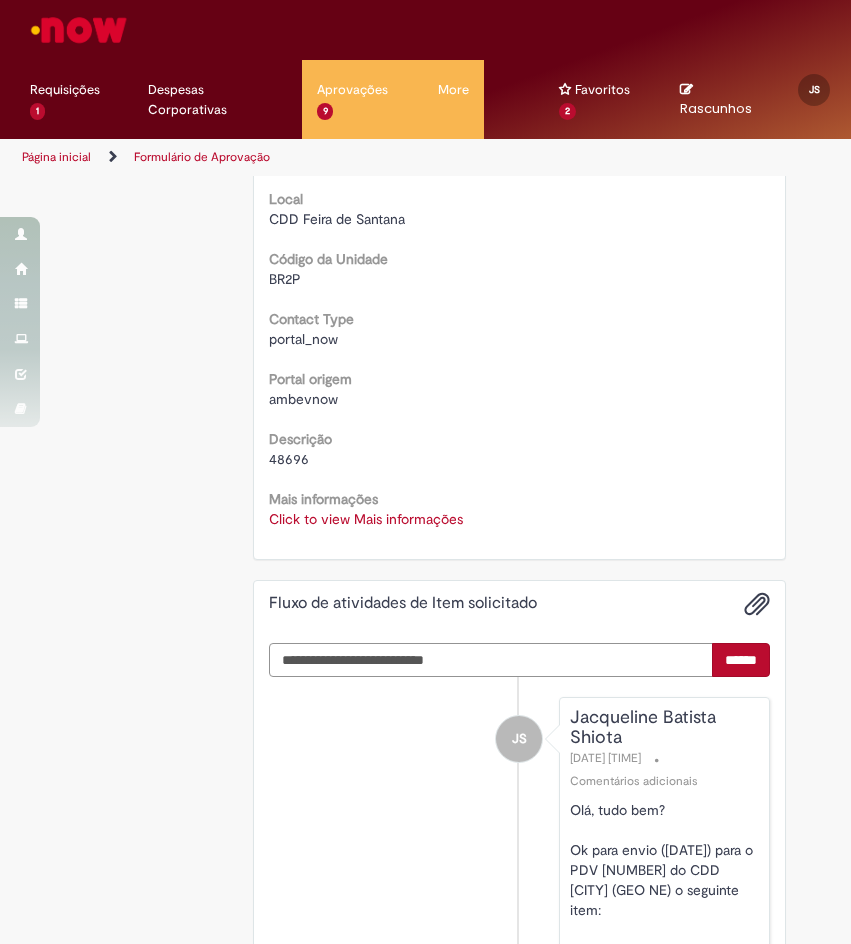 type on "**********" 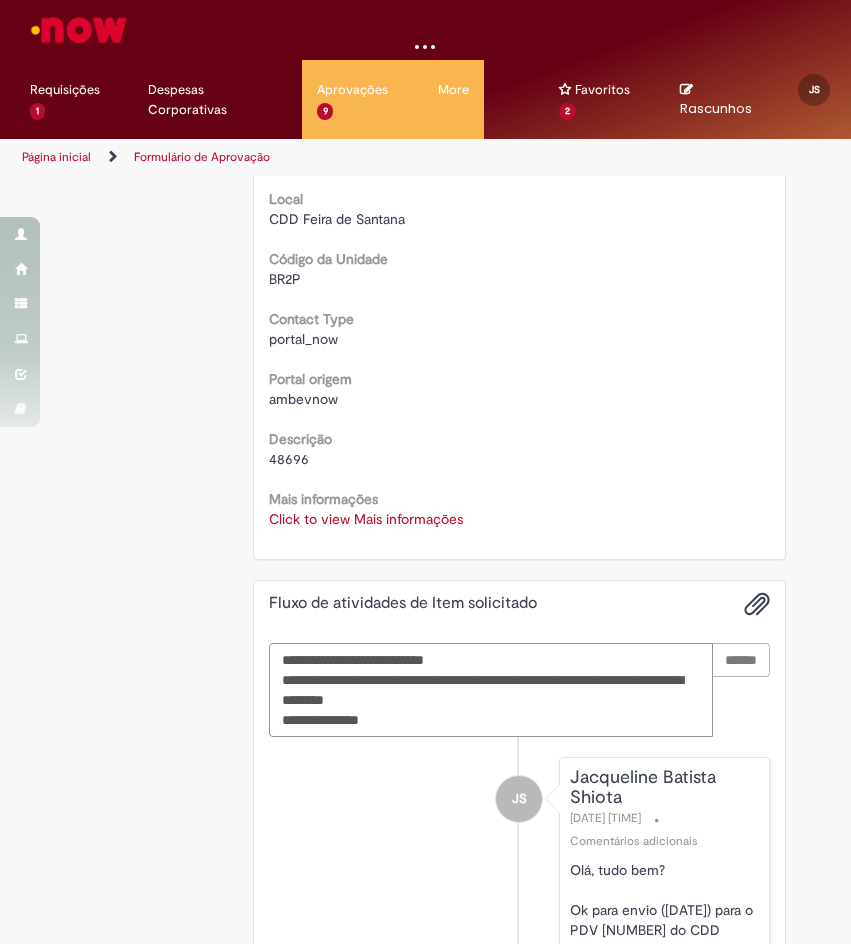 type 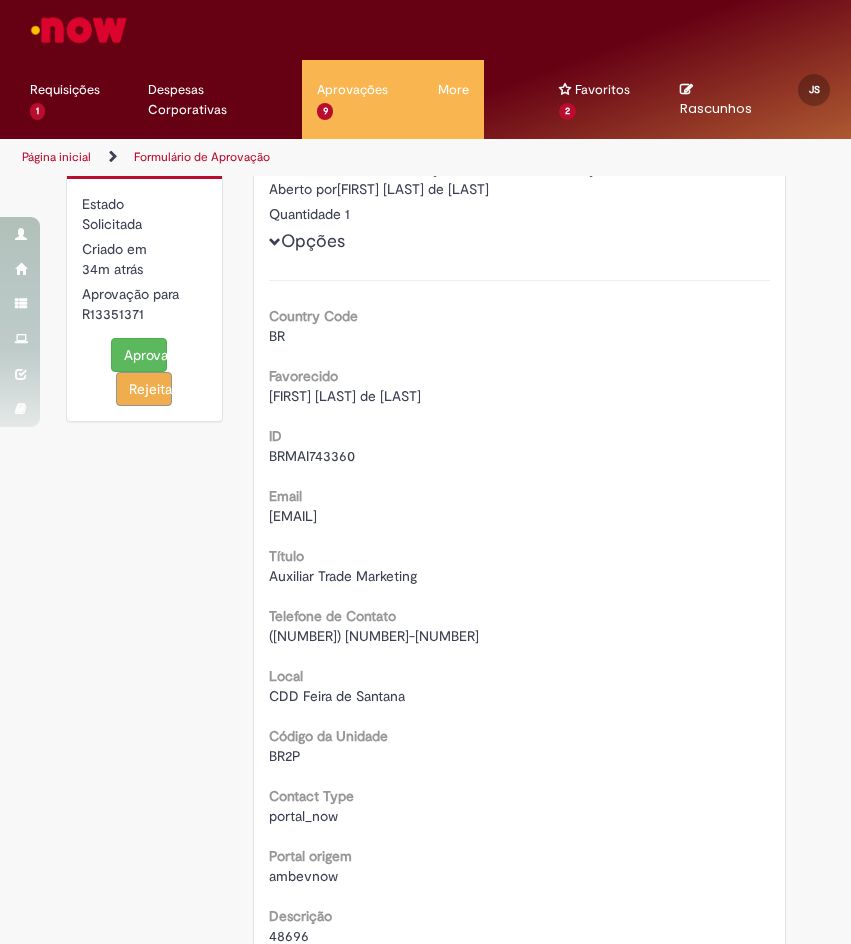 scroll, scrollTop: 0, scrollLeft: 0, axis: both 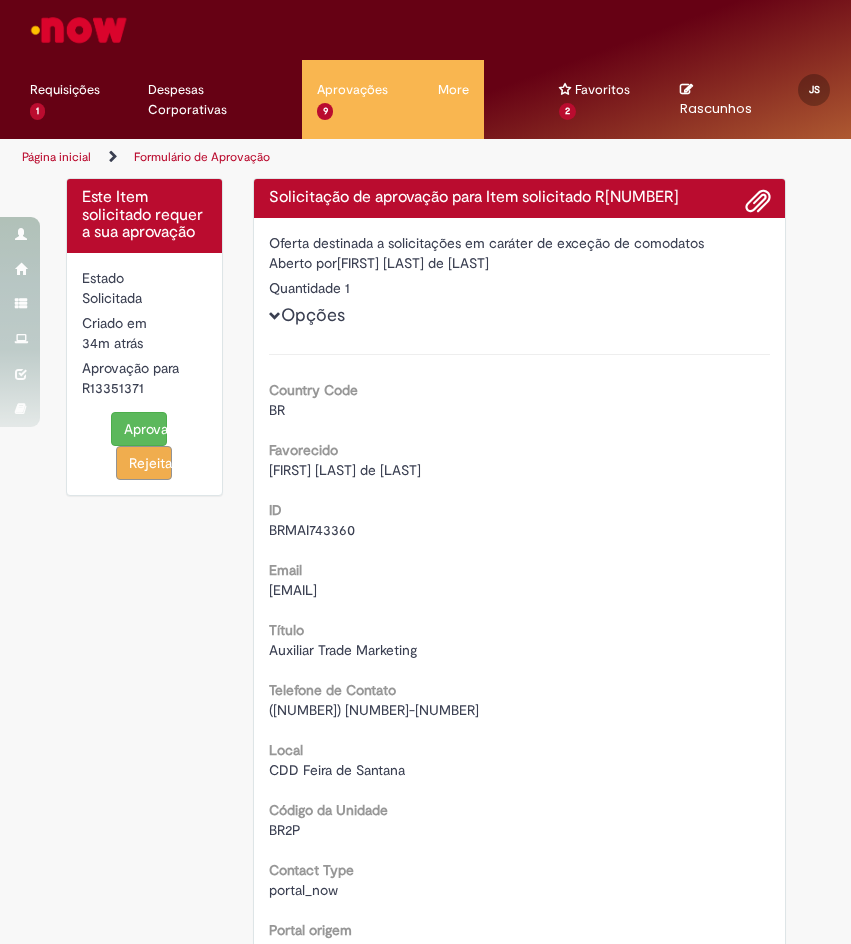 click on "Aprovar" at bounding box center [139, 429] 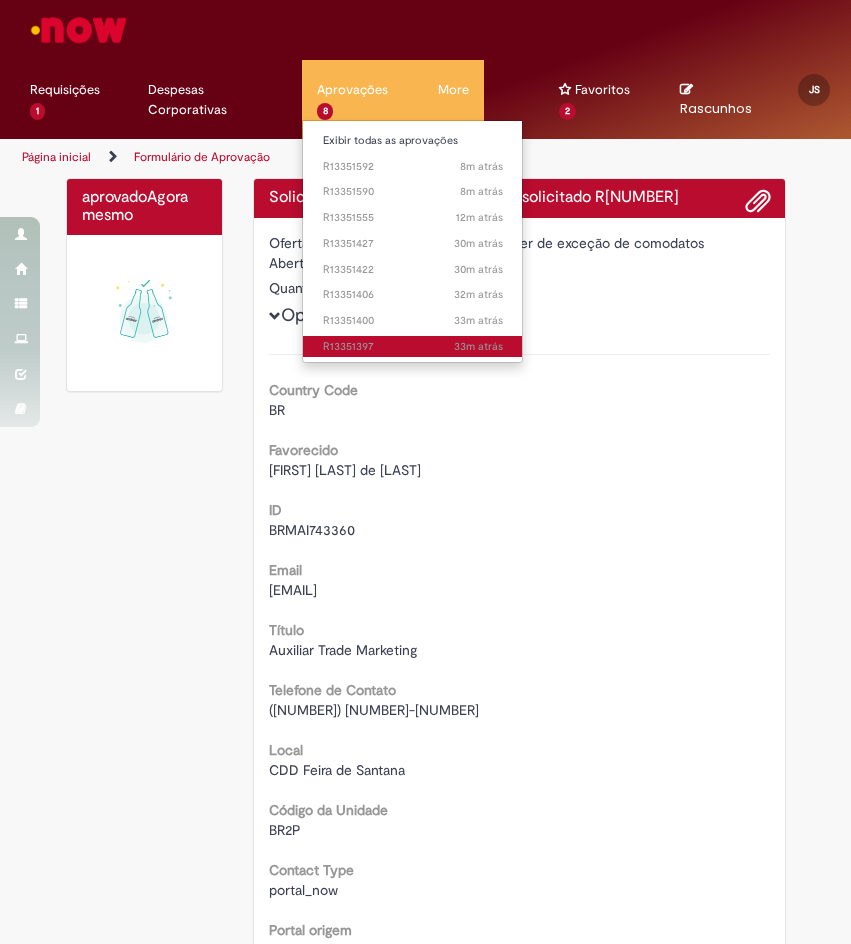 click on "33m atrás 33 minutos atrás  R13351397" at bounding box center [413, 347] 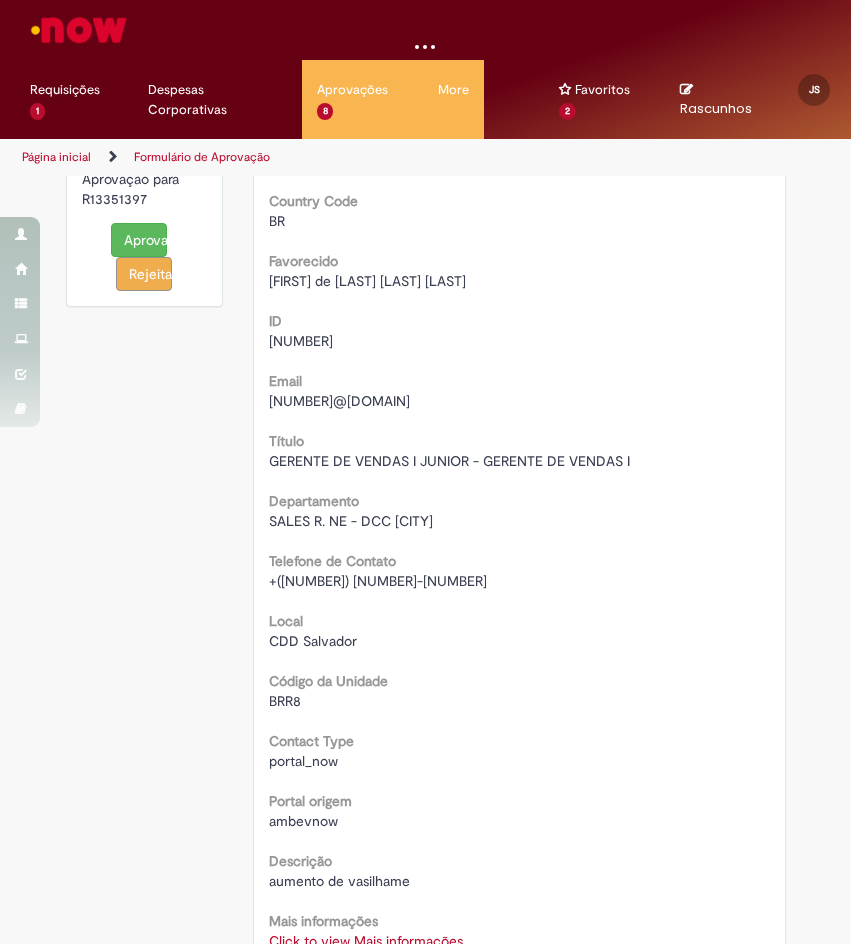 scroll, scrollTop: 611, scrollLeft: 0, axis: vertical 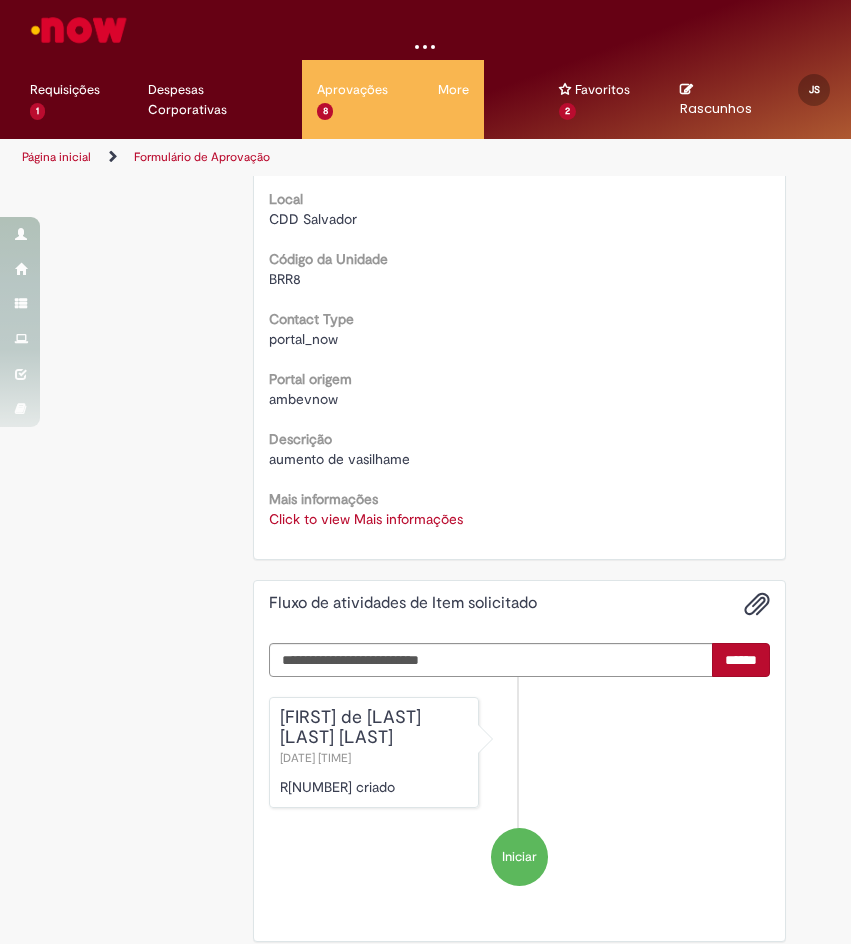 click on "Click to view Mais informações" at bounding box center (366, 519) 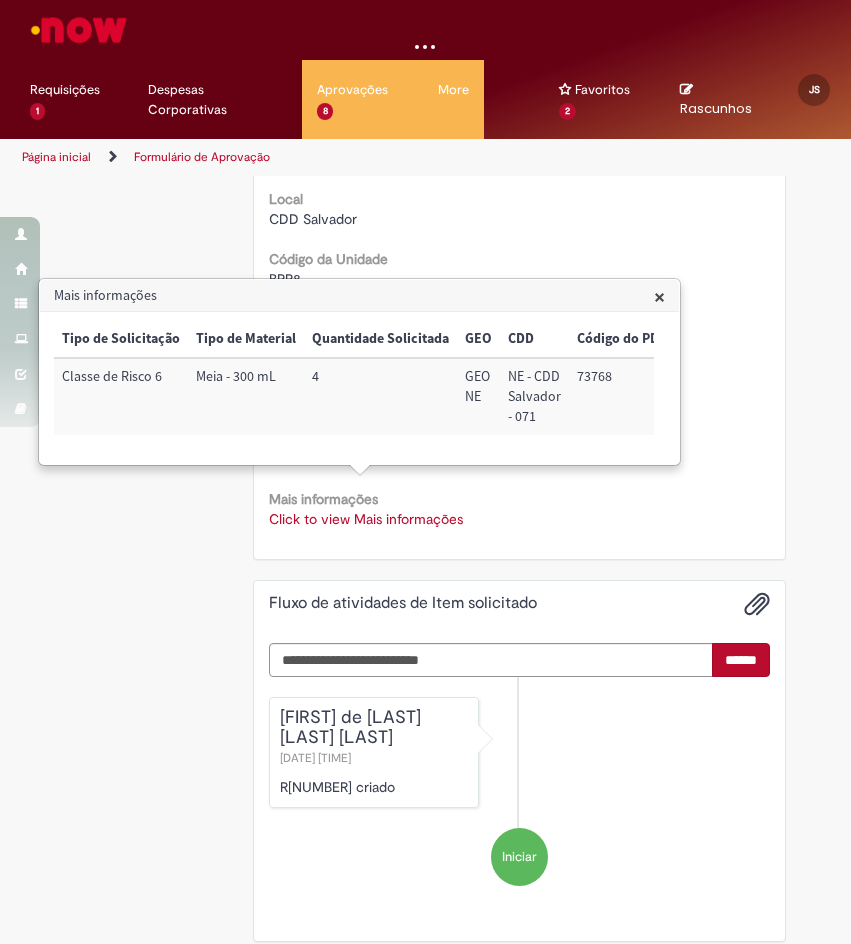 click on "73768" at bounding box center (622, 396) 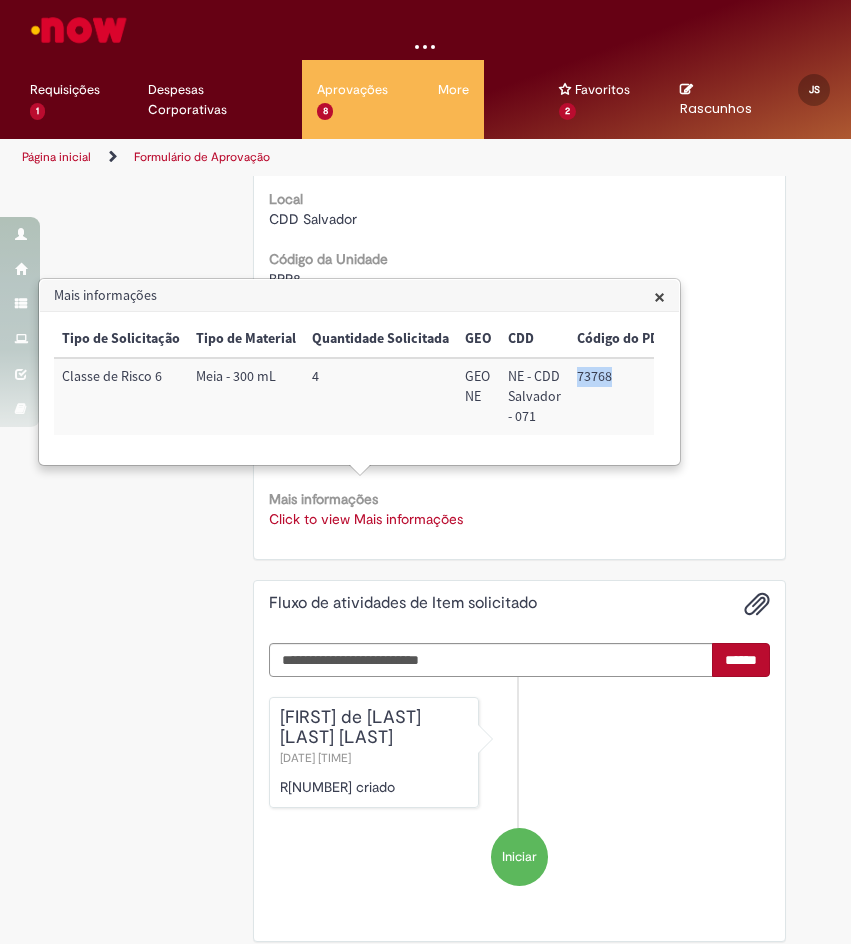 click on "73768" at bounding box center (622, 396) 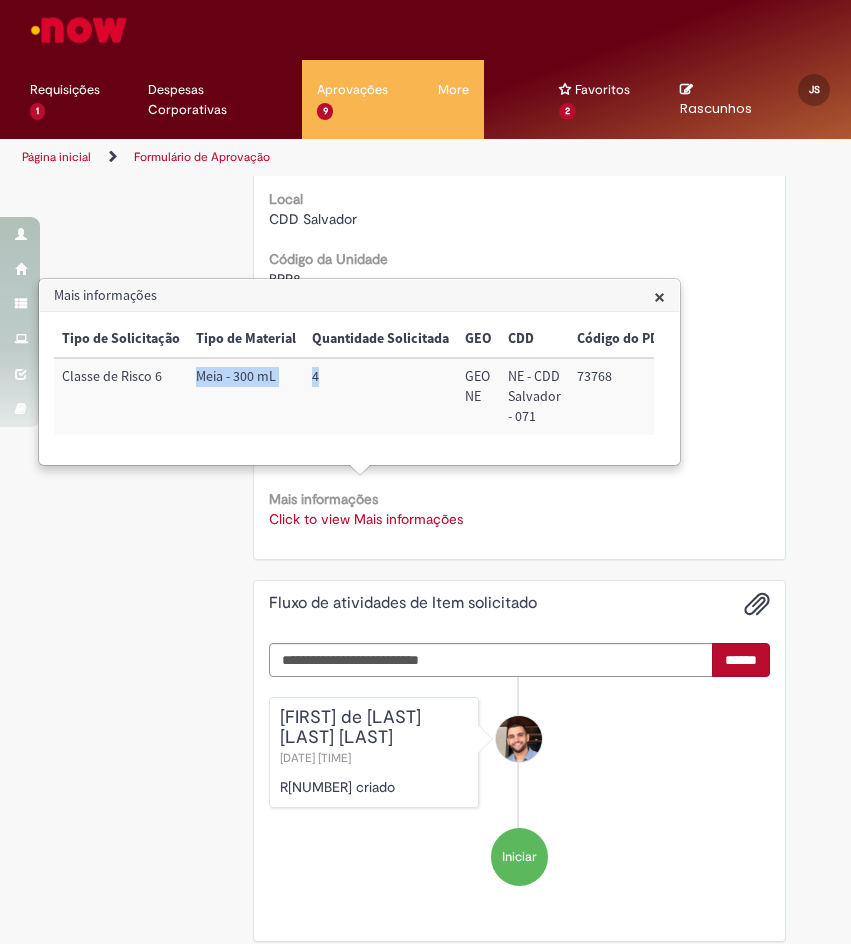 drag, startPoint x: 345, startPoint y: 386, endPoint x: 607, endPoint y: 403, distance: 262.55093 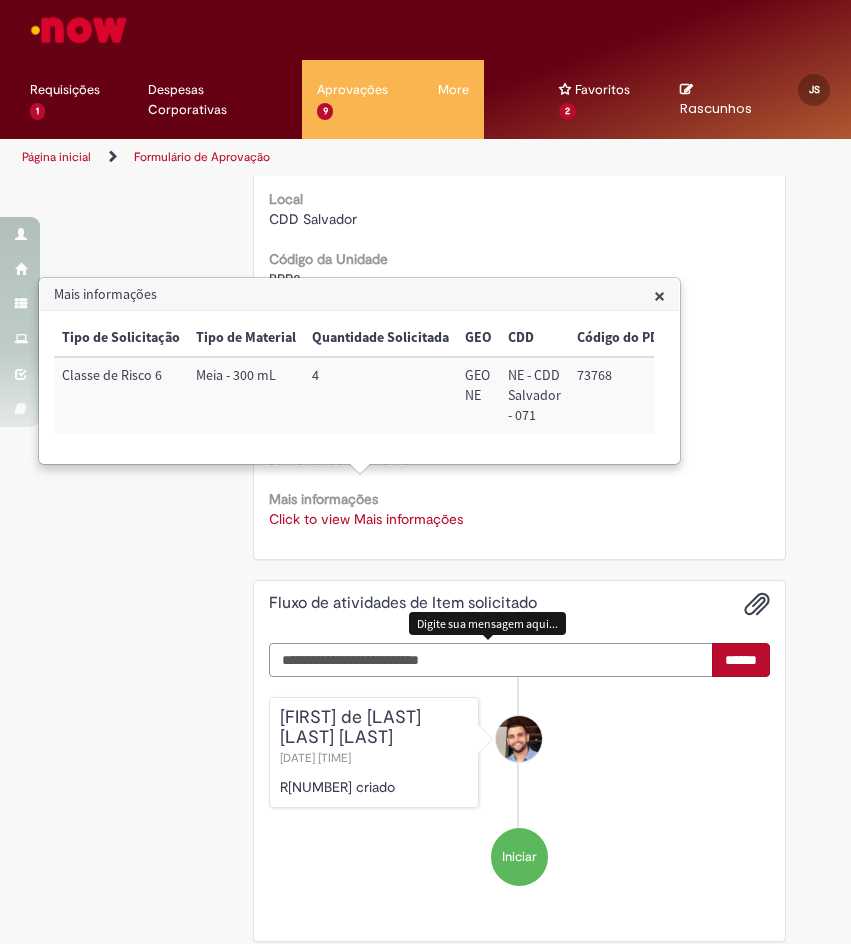 click at bounding box center [491, 660] 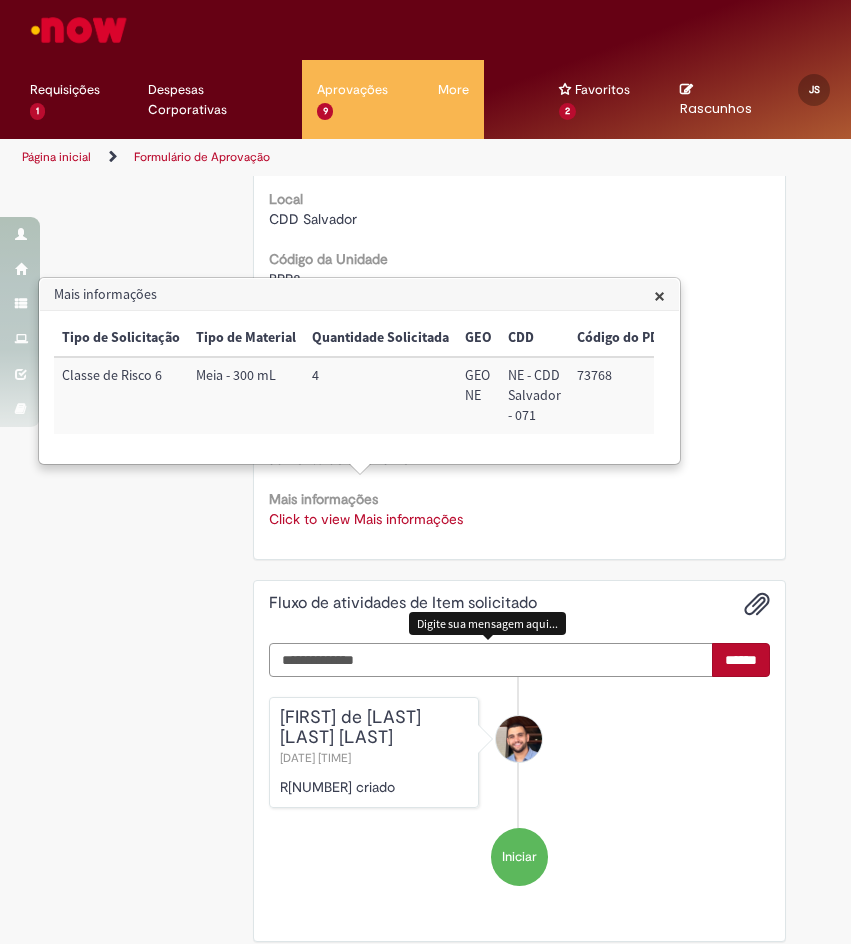 scroll, scrollTop: 938, scrollLeft: 0, axis: vertical 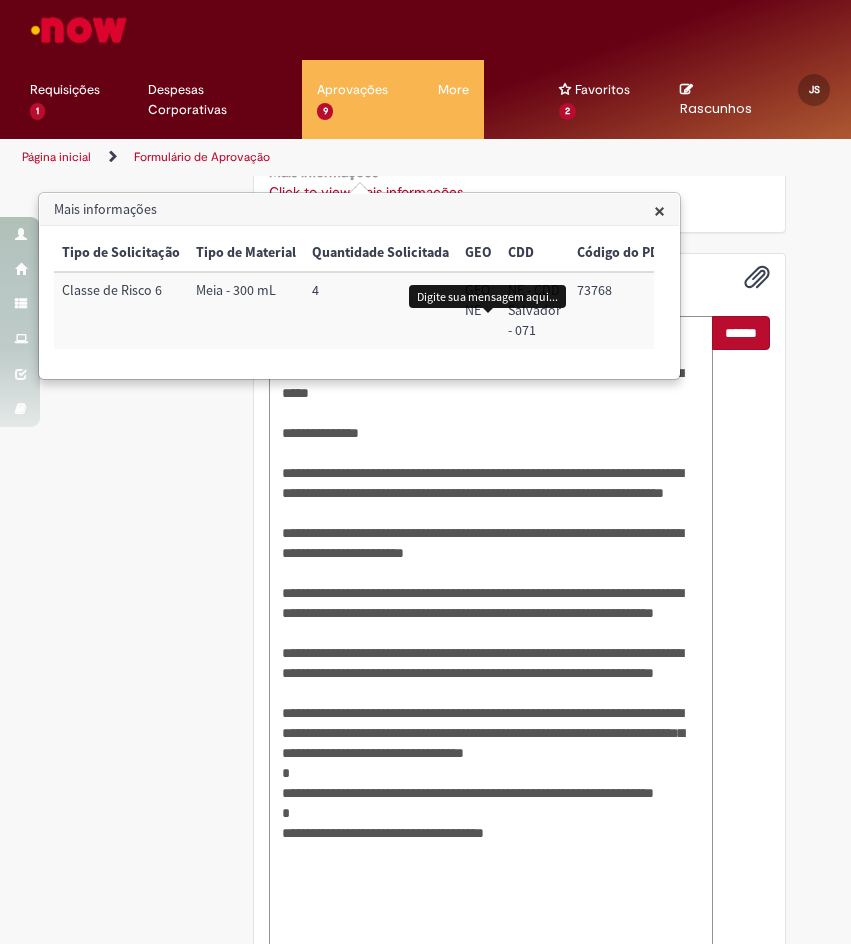 type on "**********" 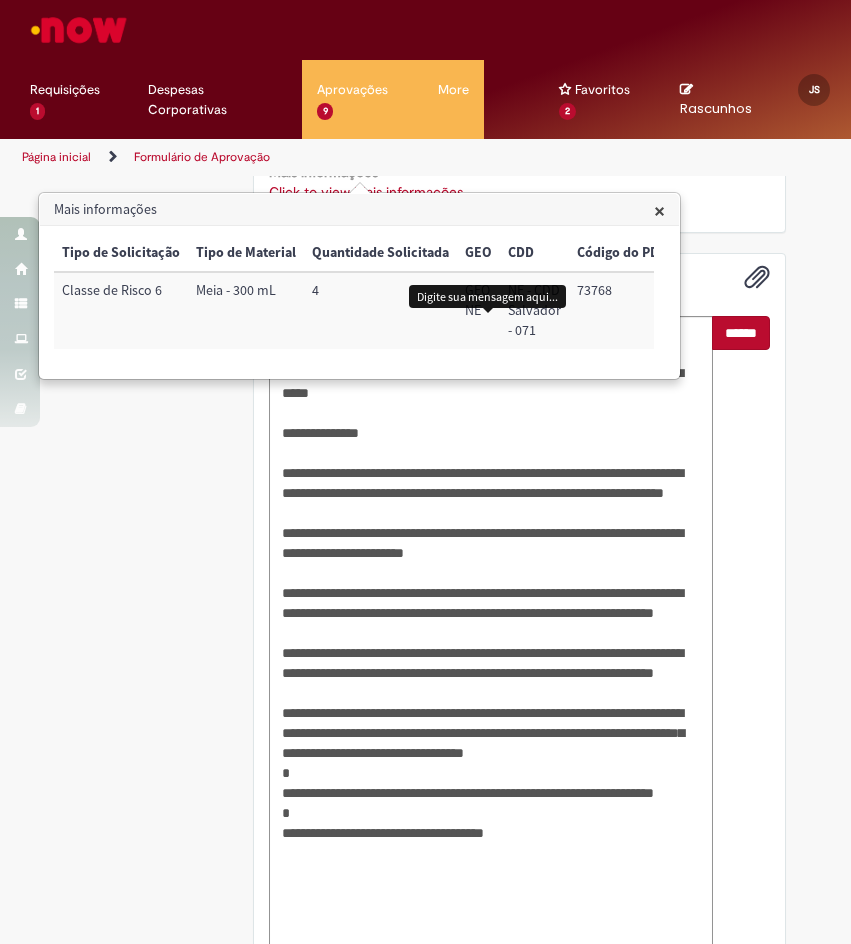 click on "******" at bounding box center [741, 333] 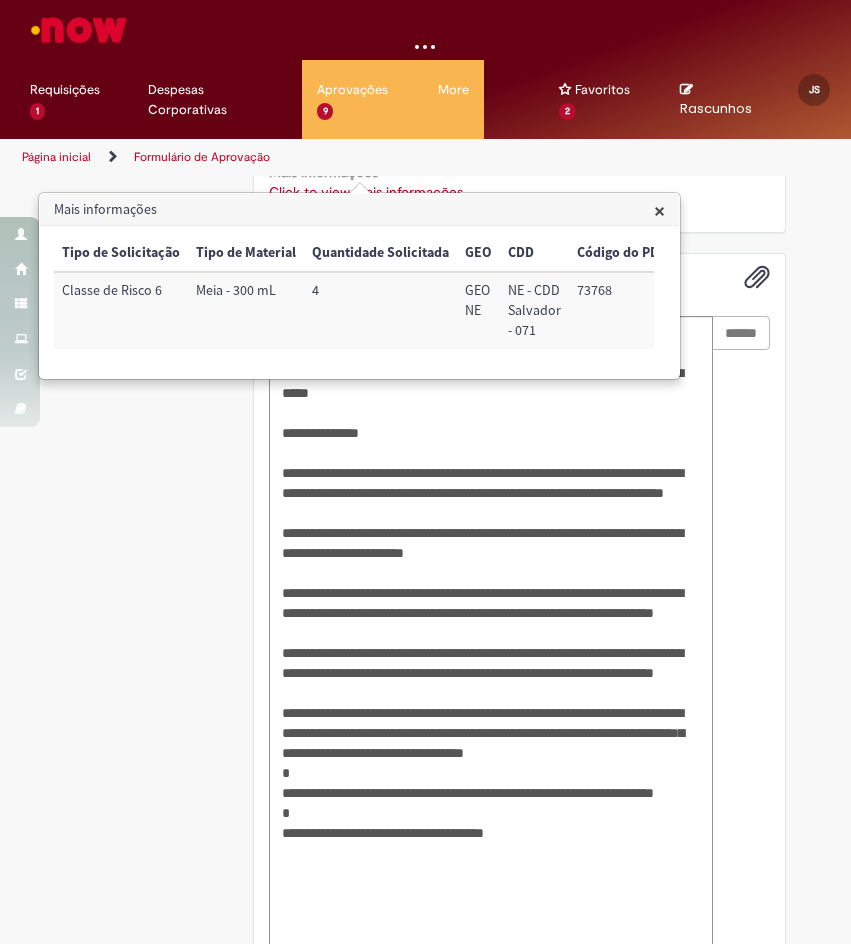 click on "Mais informações" at bounding box center (359, 210) 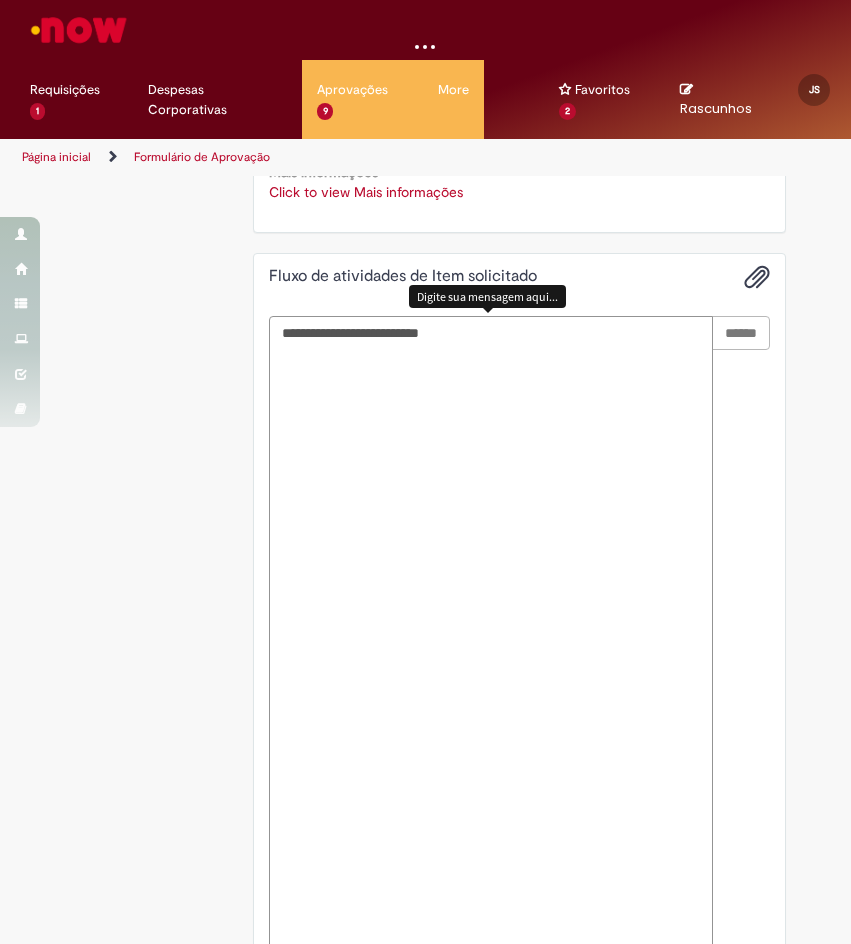 scroll, scrollTop: 611, scrollLeft: 0, axis: vertical 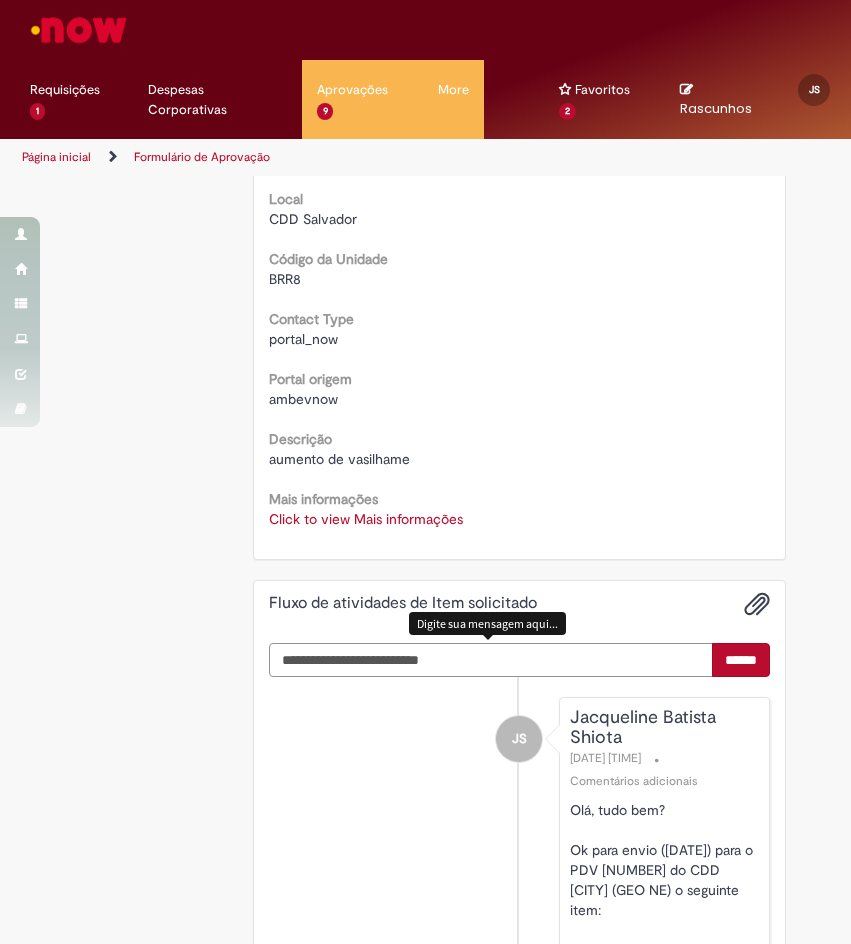 click at bounding box center [491, 660] 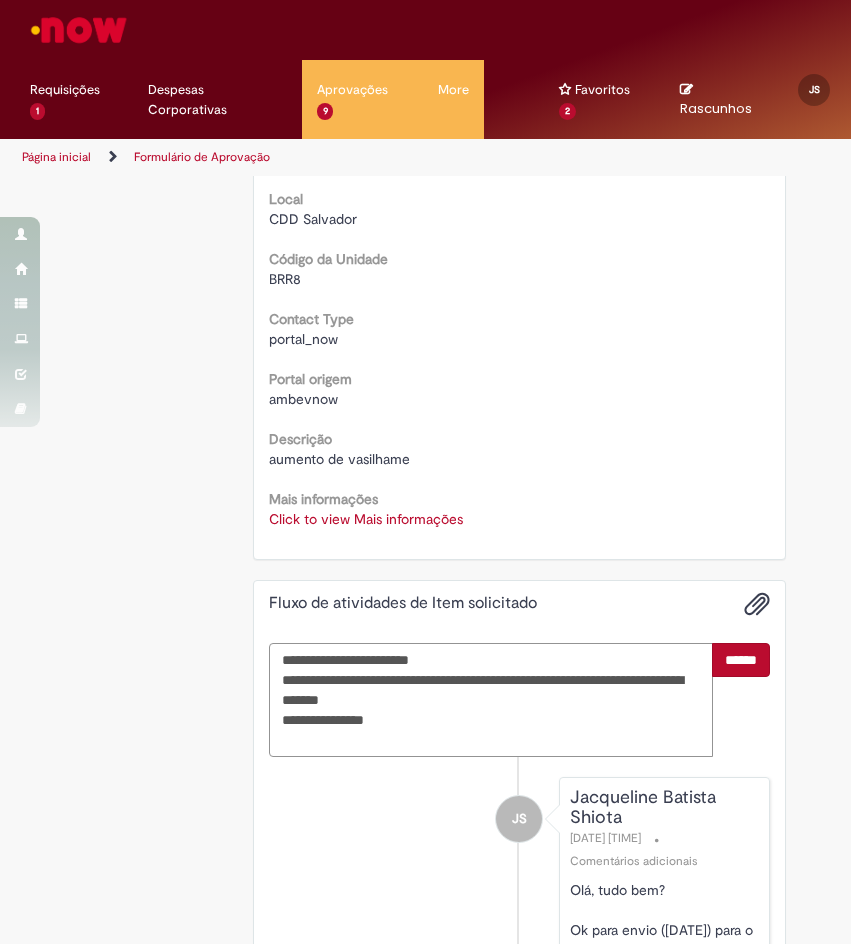 type on "**********" 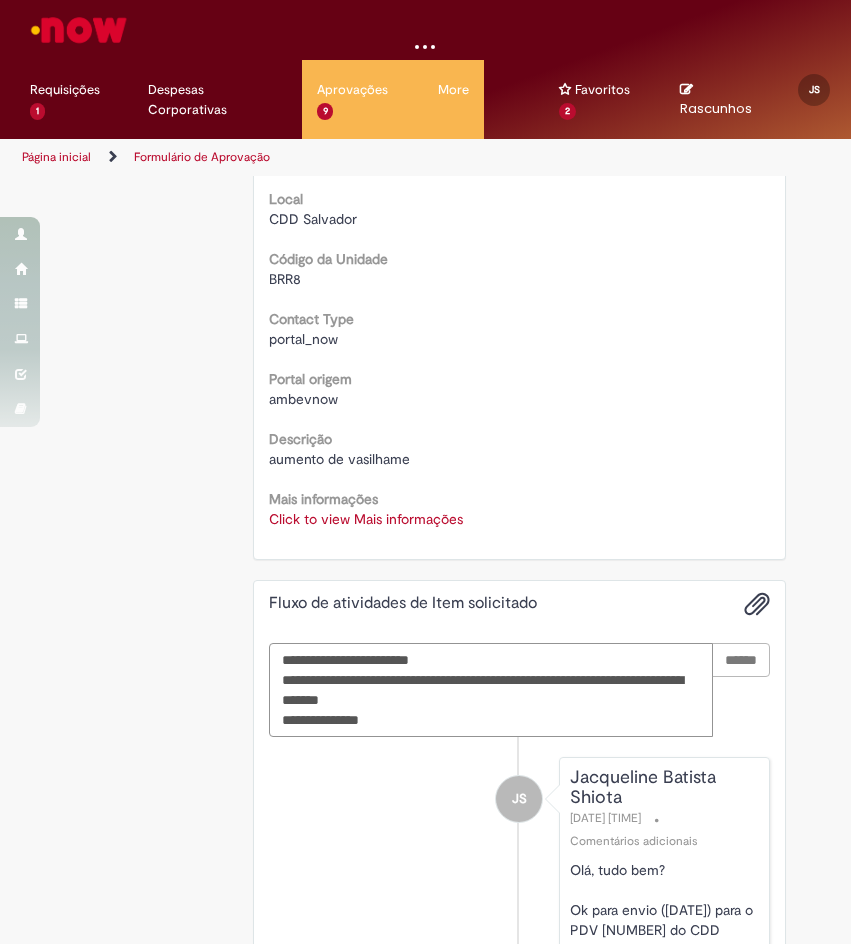 type 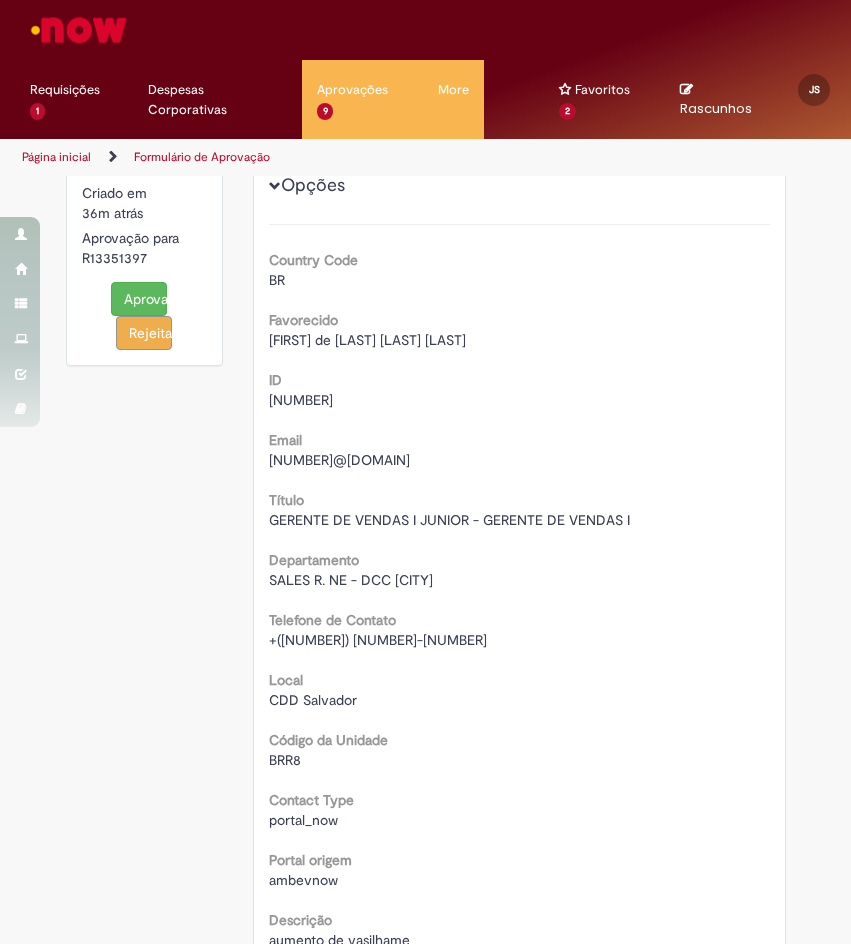 scroll, scrollTop: 0, scrollLeft: 0, axis: both 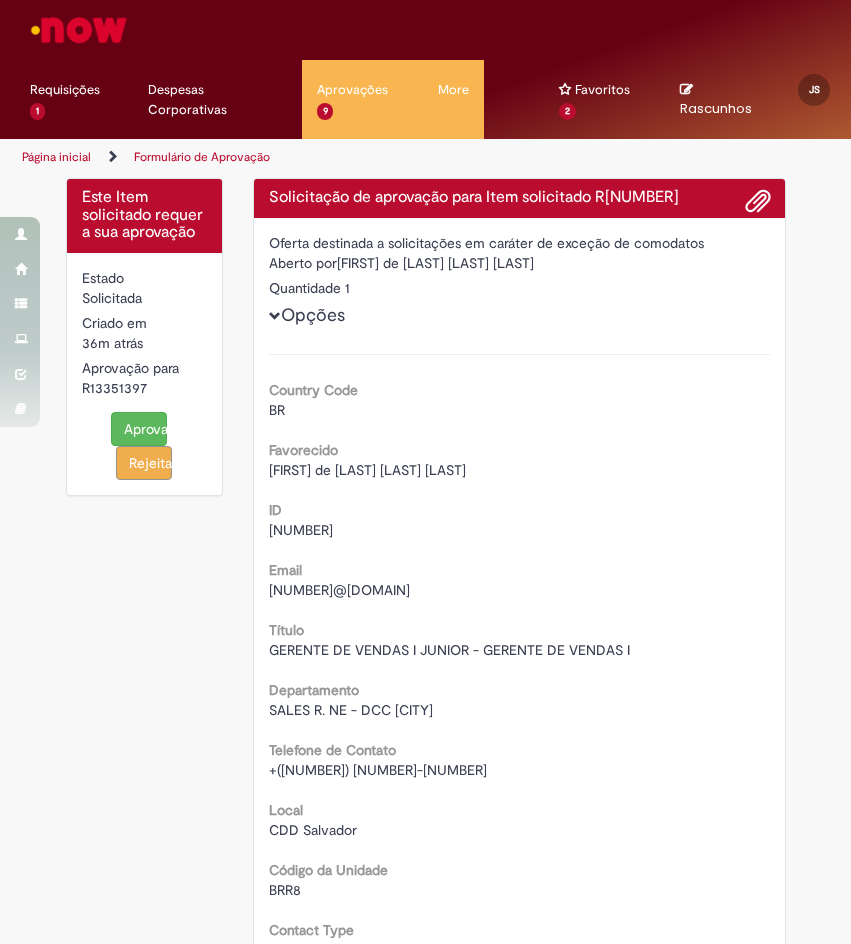 click on "Aprovar" at bounding box center [139, 429] 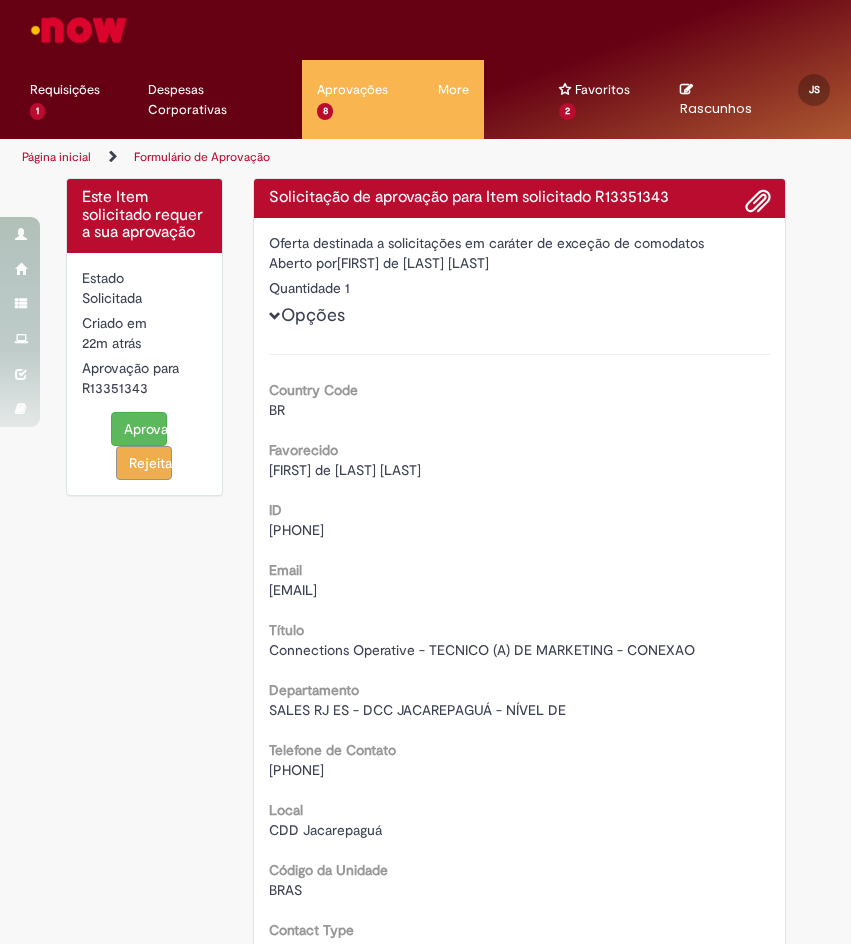 scroll, scrollTop: 0, scrollLeft: 0, axis: both 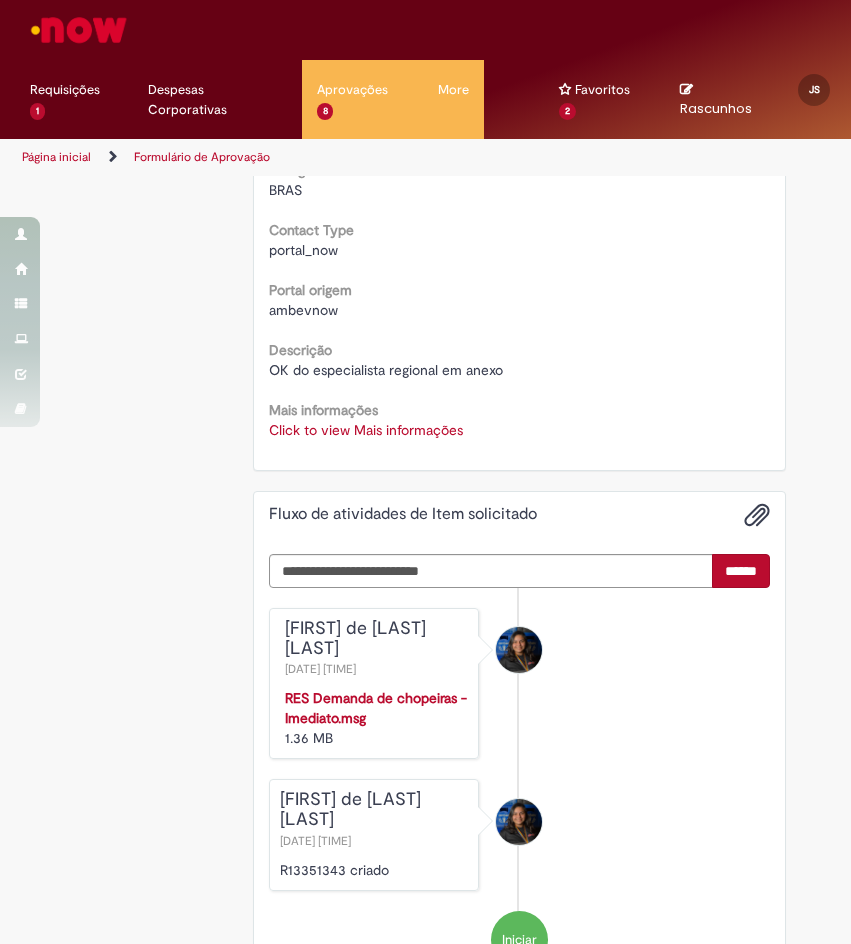 click on "Click to view Mais informações" at bounding box center [366, 430] 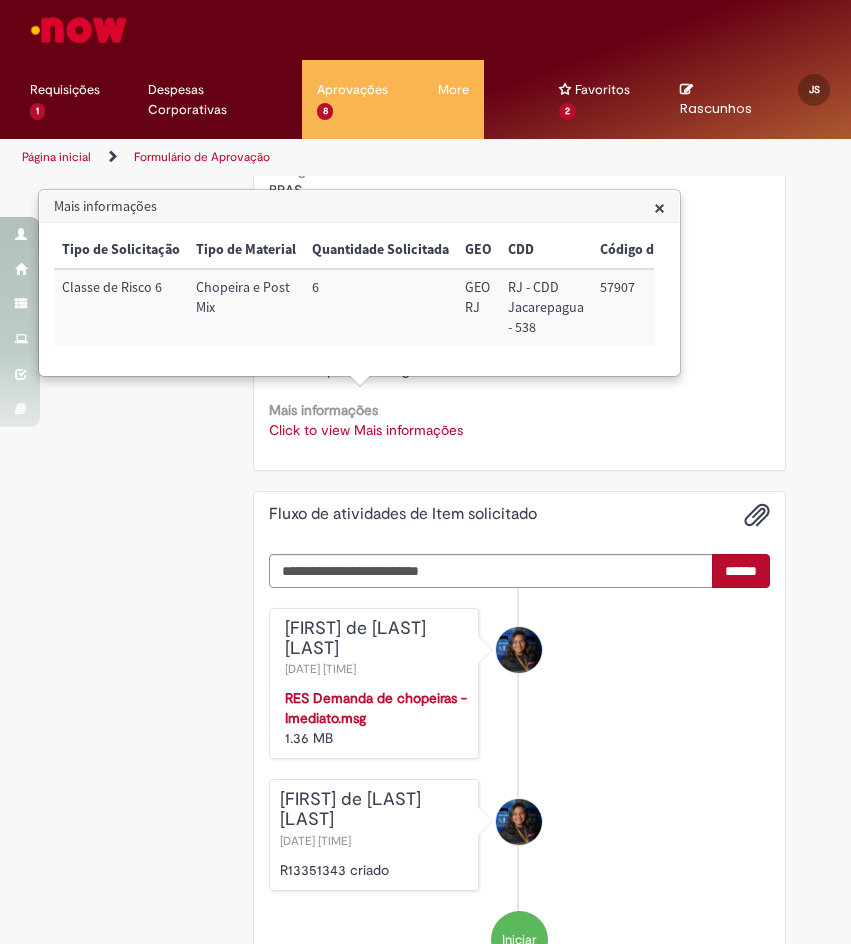 click on "57907" at bounding box center [645, 307] 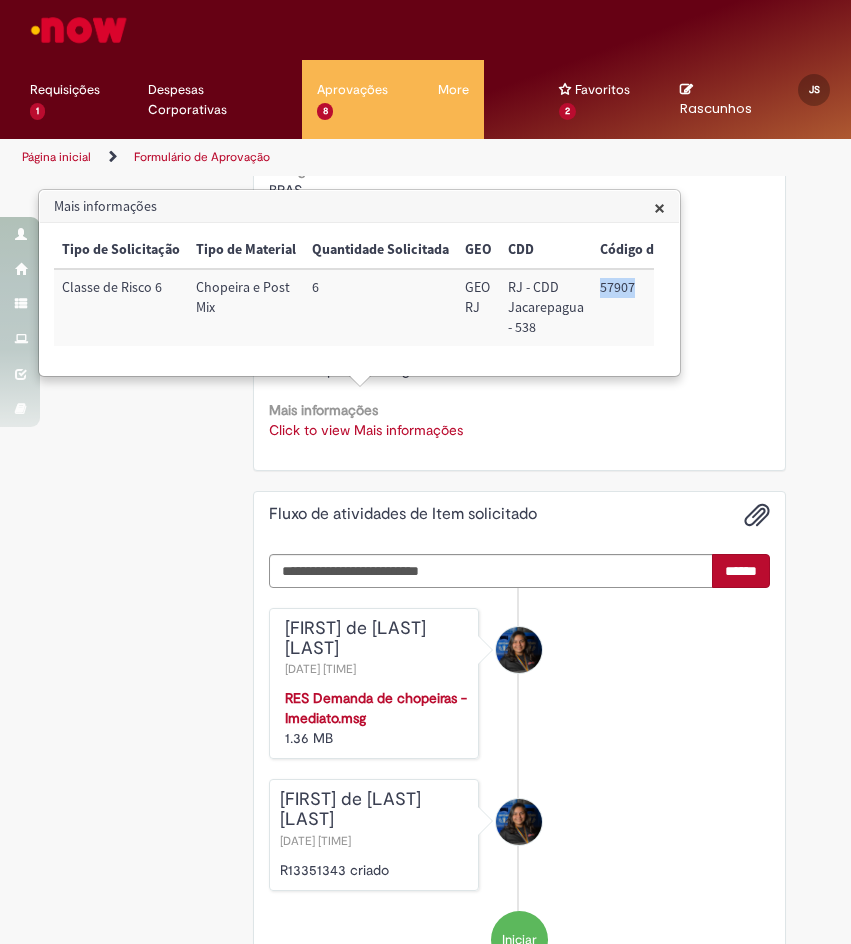 click on "57907" at bounding box center (645, 307) 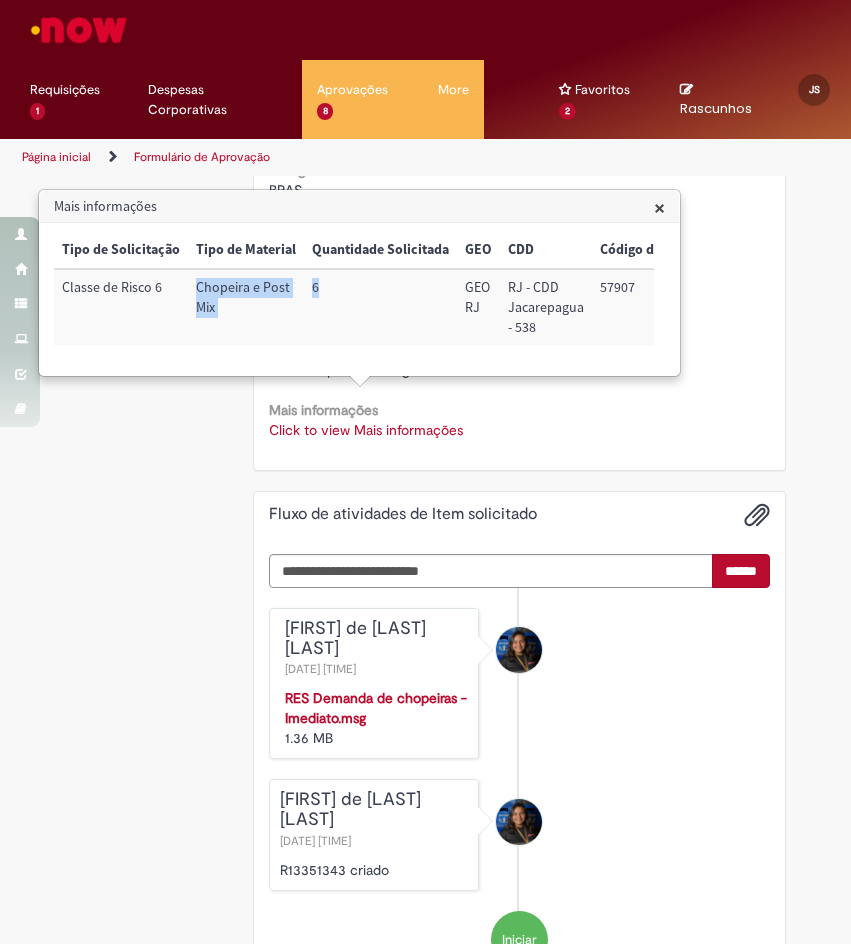 drag, startPoint x: 335, startPoint y: 288, endPoint x: 184, endPoint y: 292, distance: 151.05296 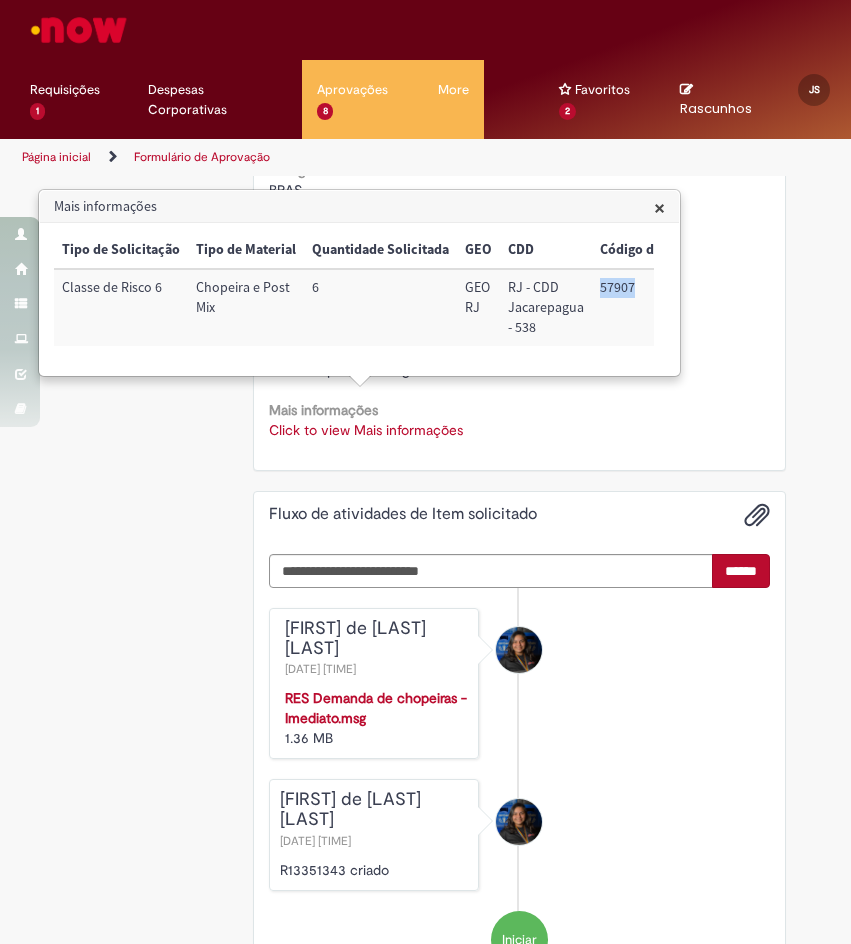 click on "57907" at bounding box center (645, 307) 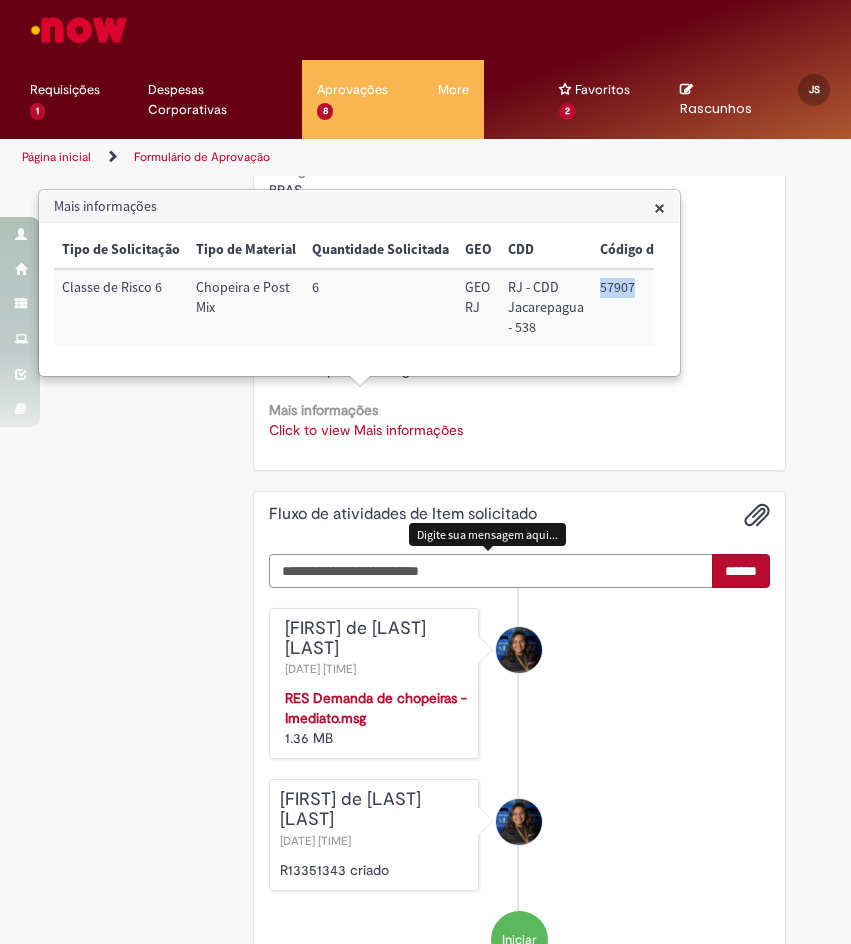 click at bounding box center (491, 571) 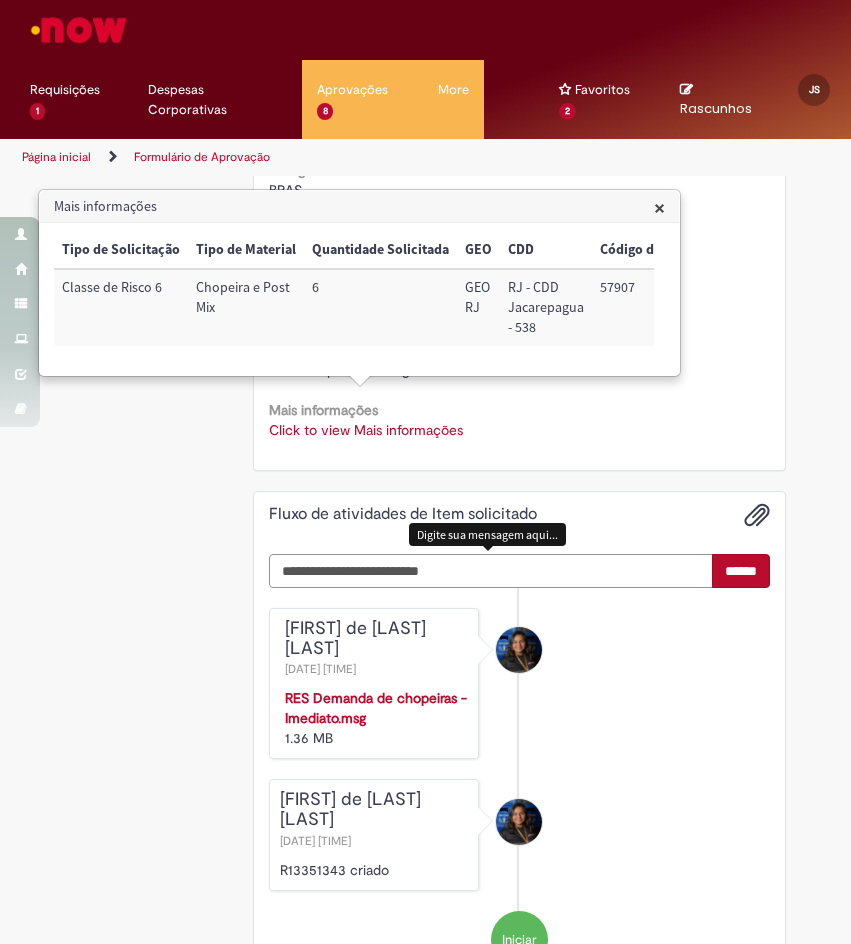 paste on "**********" 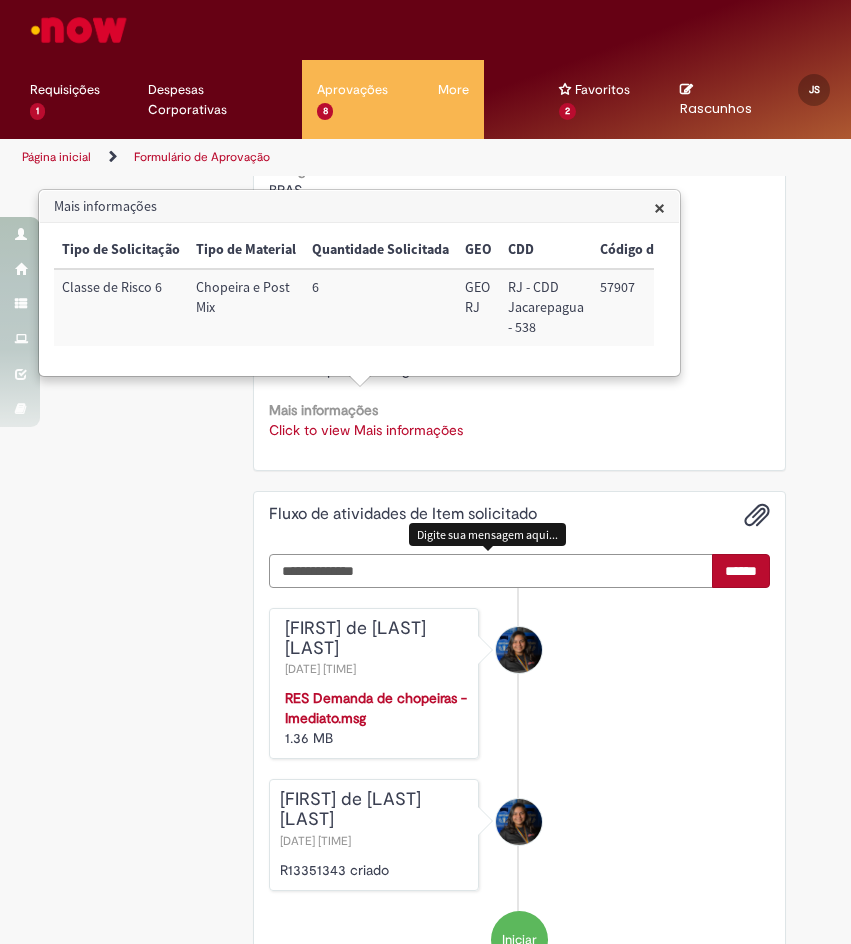 scroll, scrollTop: 938, scrollLeft: 0, axis: vertical 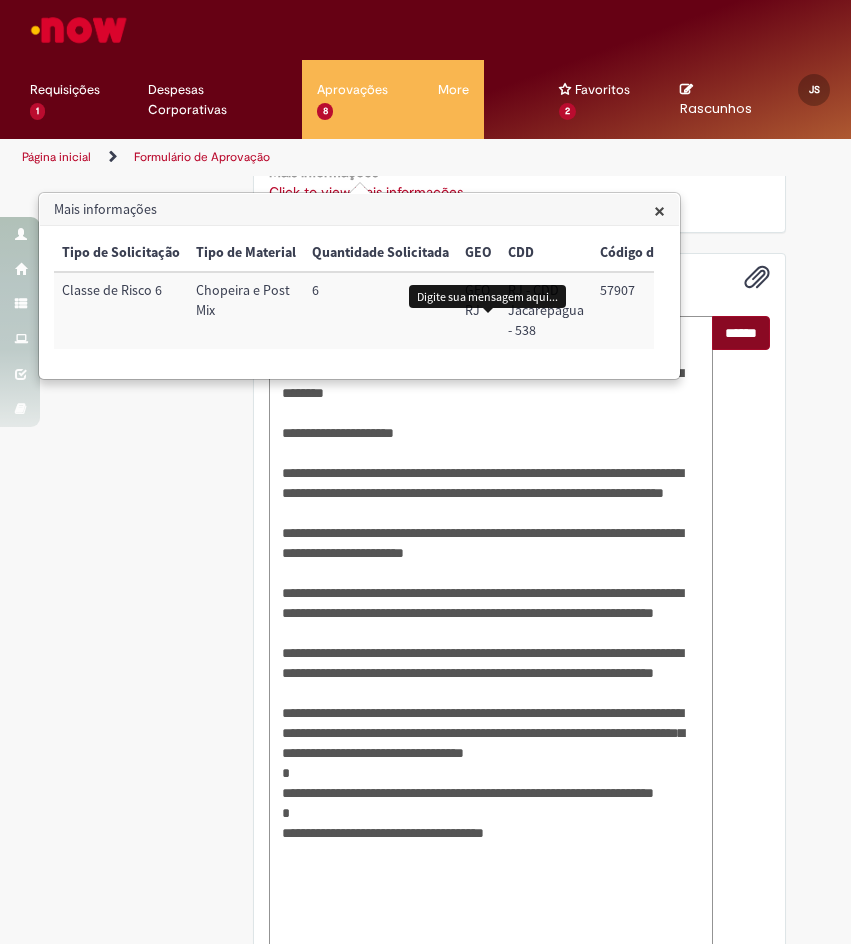 type on "**********" 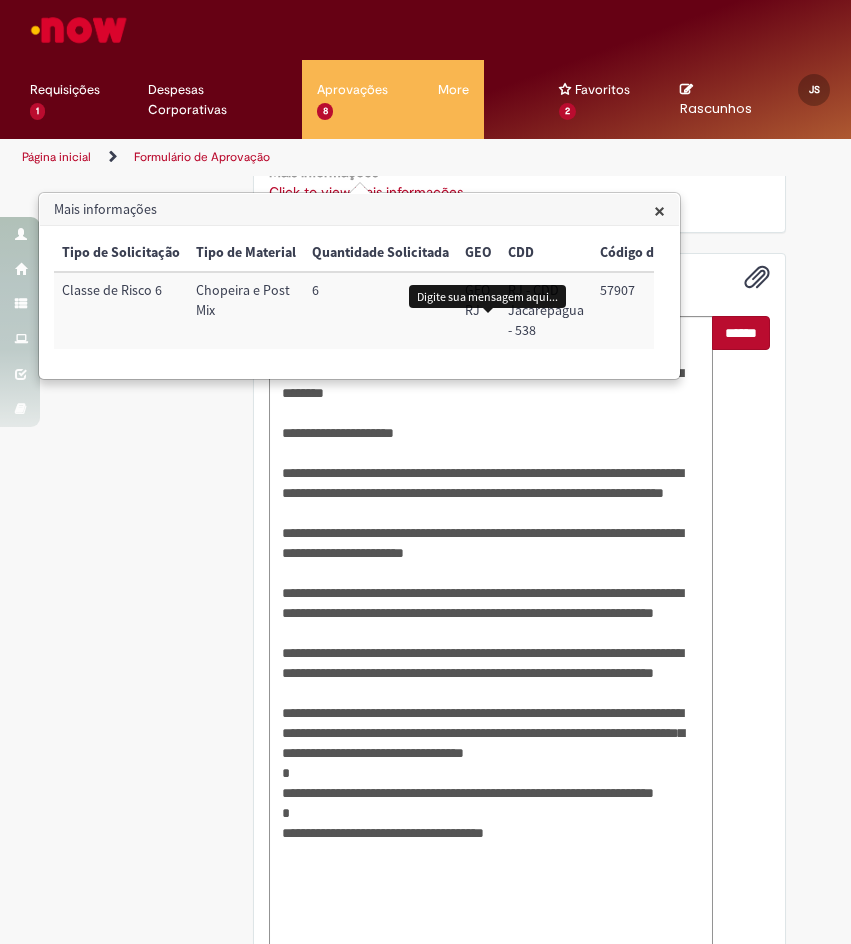 click on "******" at bounding box center (741, 333) 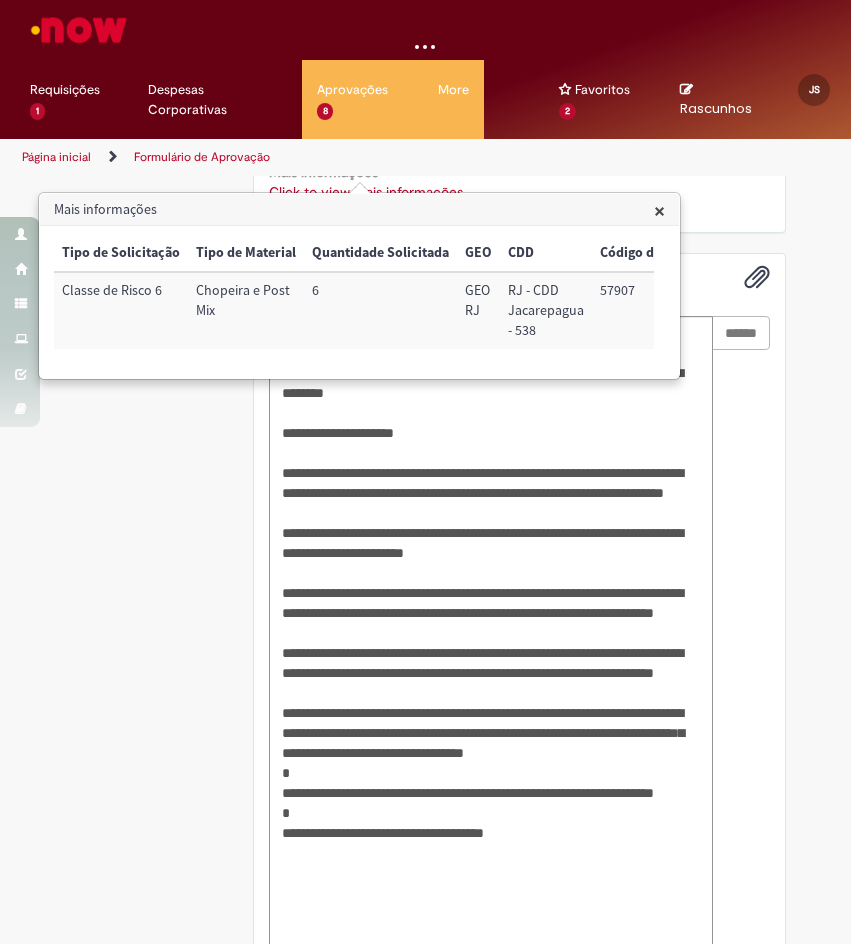click on "×" at bounding box center [659, 210] 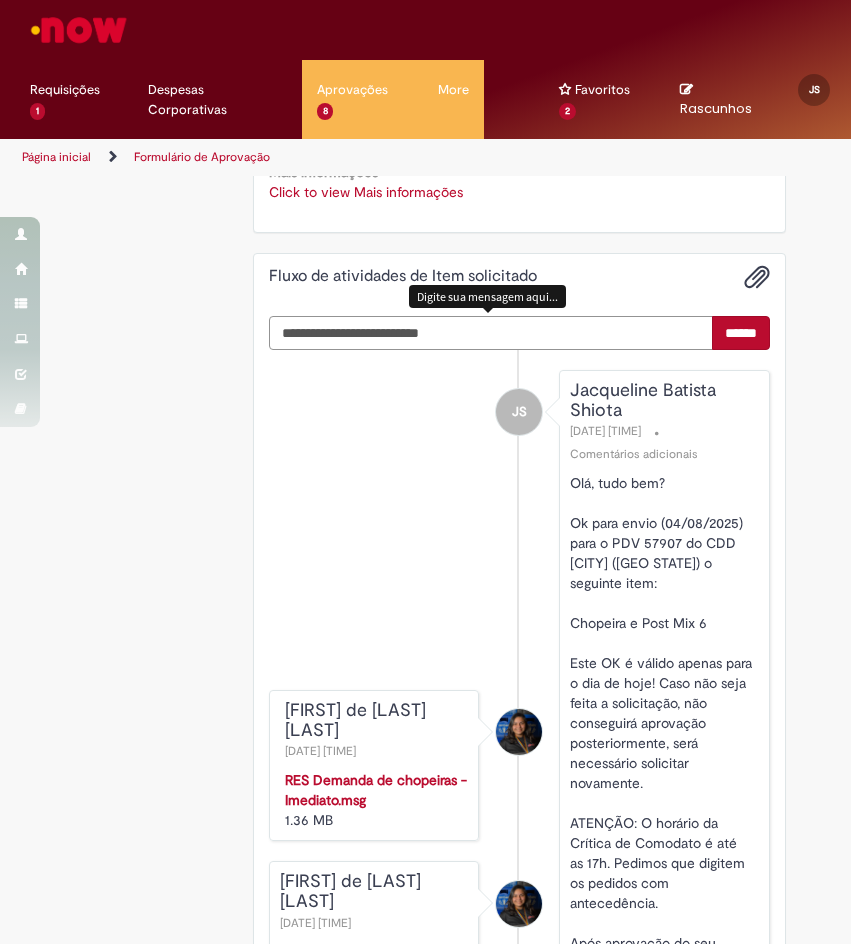 scroll, scrollTop: 743, scrollLeft: 0, axis: vertical 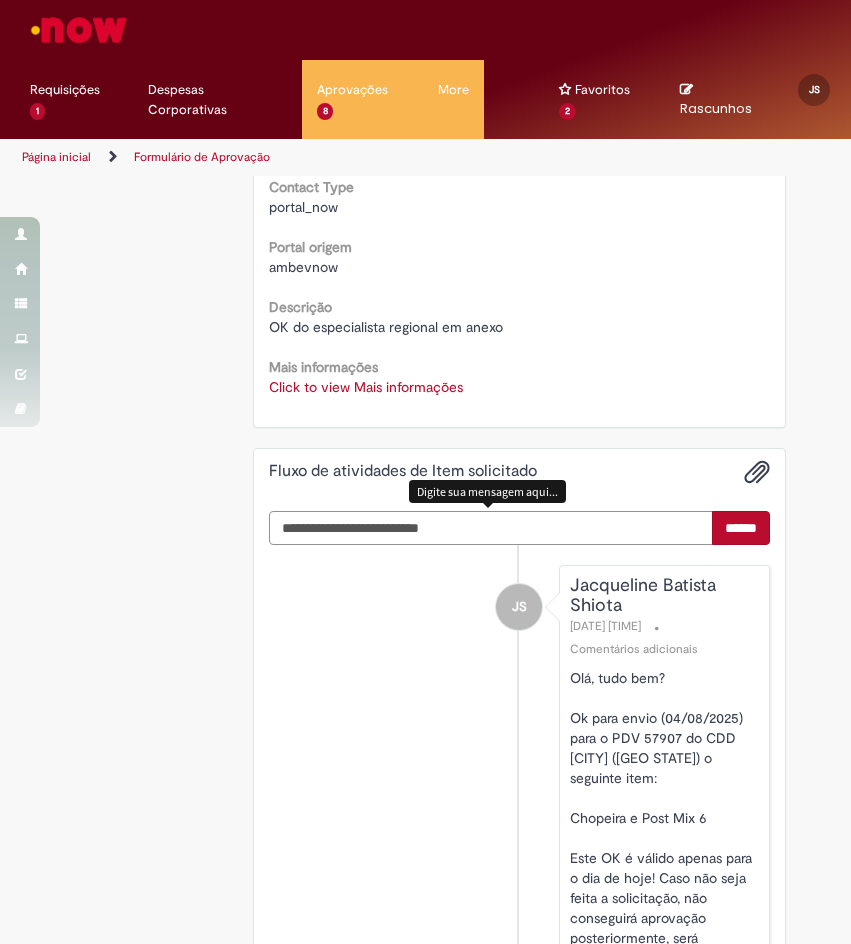click at bounding box center [491, 528] 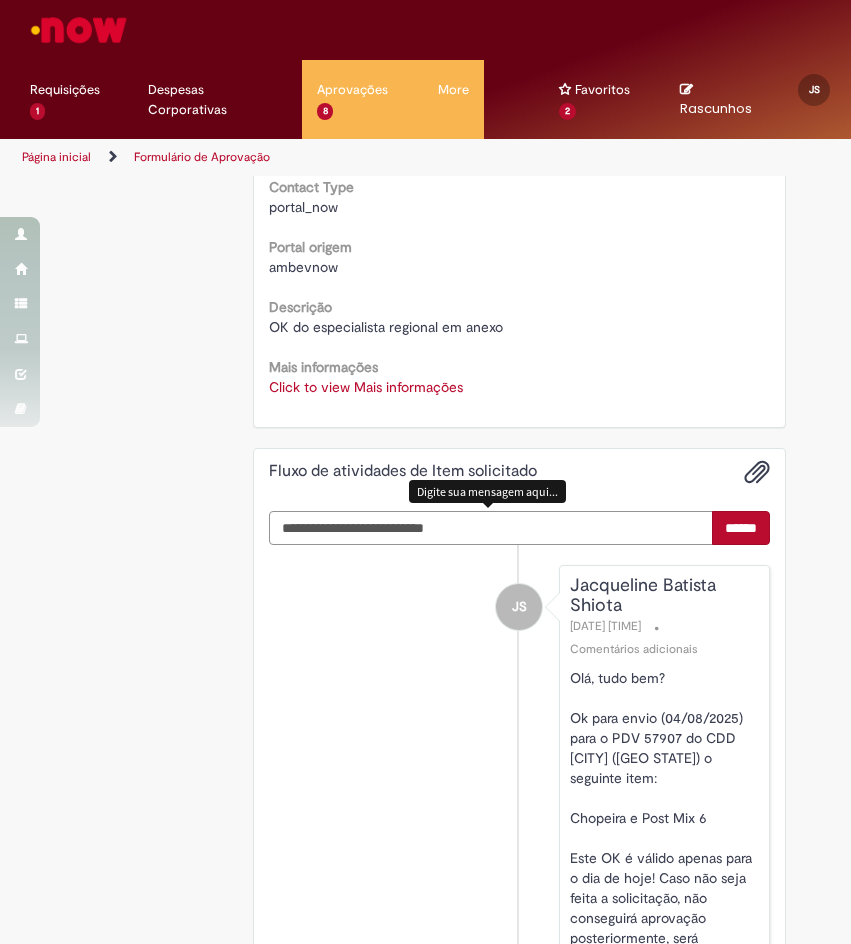 type on "**********" 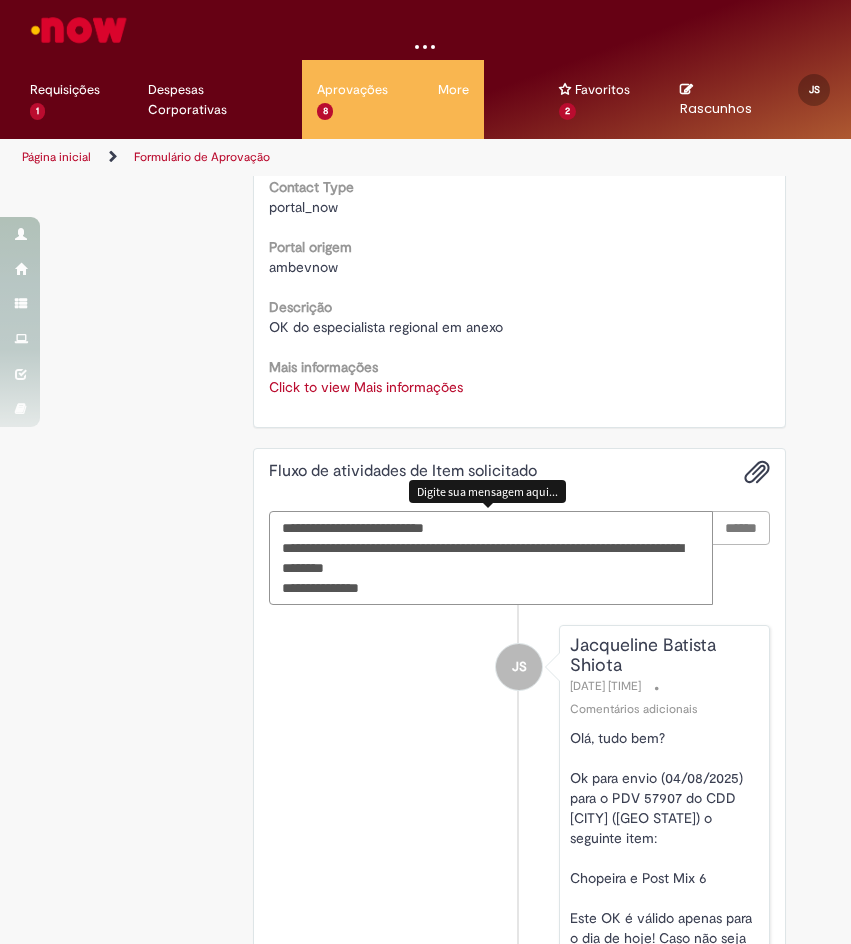 type 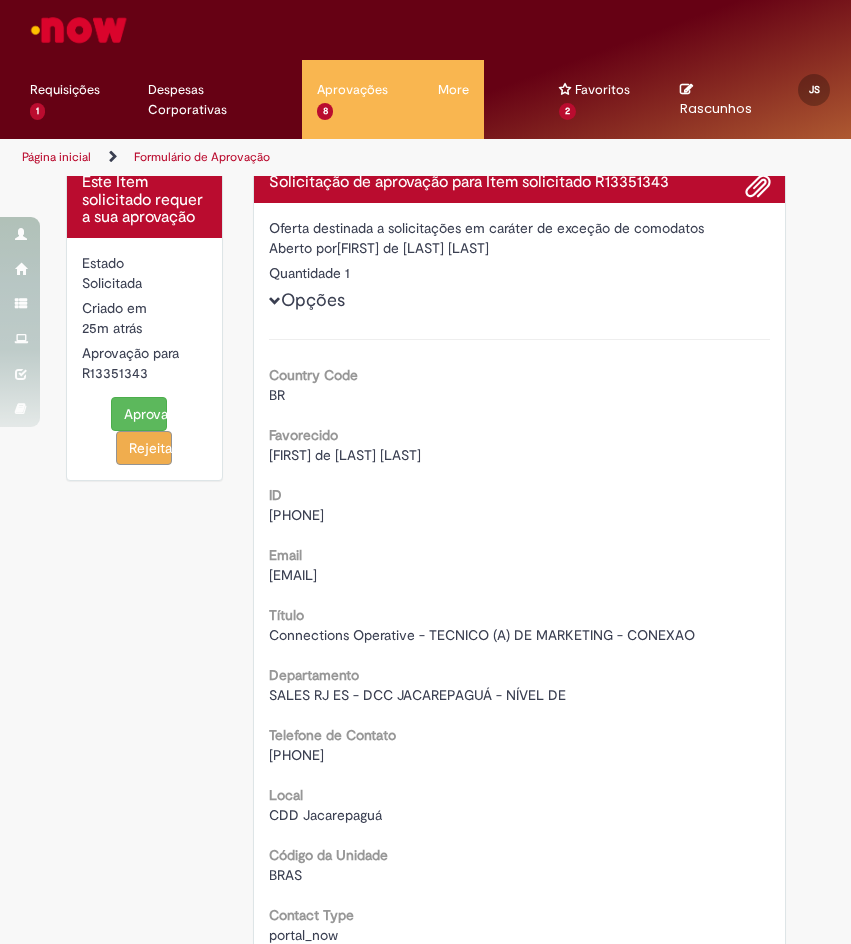 scroll, scrollTop: 0, scrollLeft: 0, axis: both 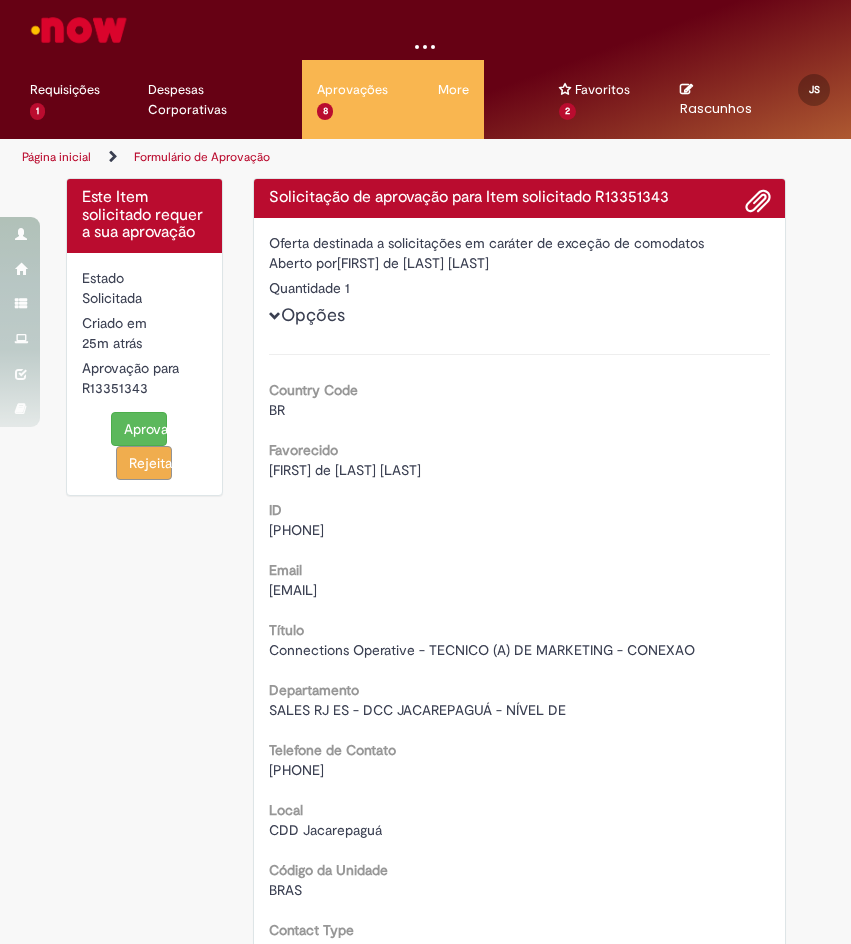 click on "Aprovar" at bounding box center (139, 429) 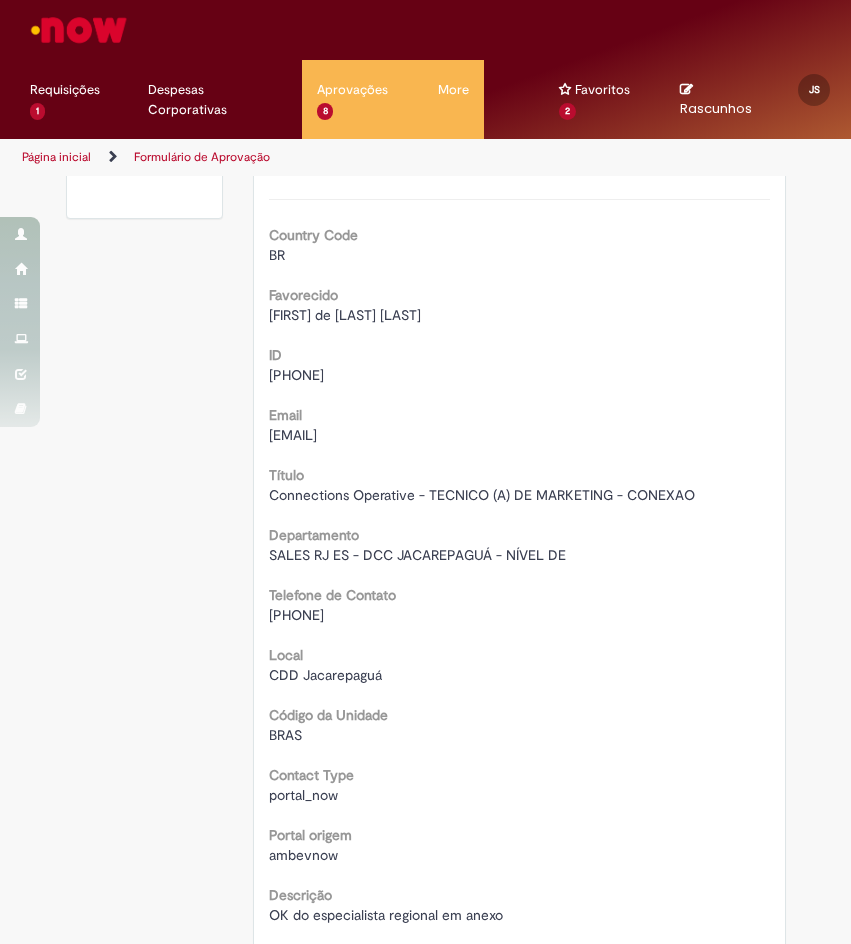 scroll, scrollTop: 0, scrollLeft: 0, axis: both 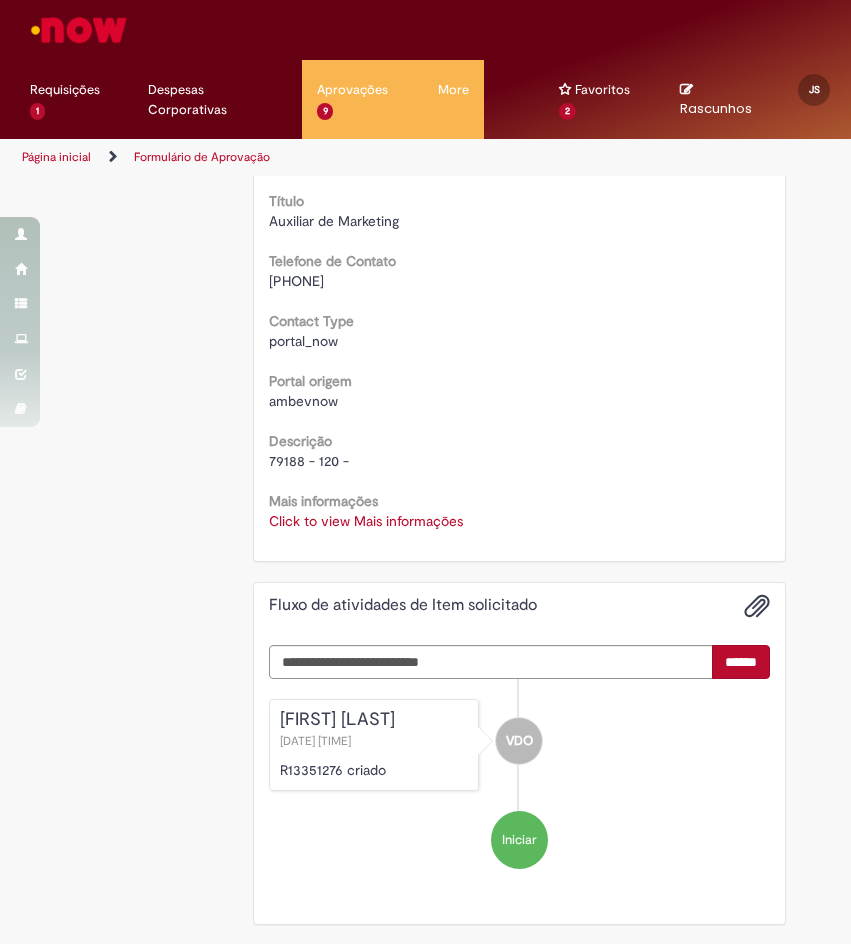 click on "Mais informações
Click to view Mais informações   Click to view Mais informações" at bounding box center (519, 508) 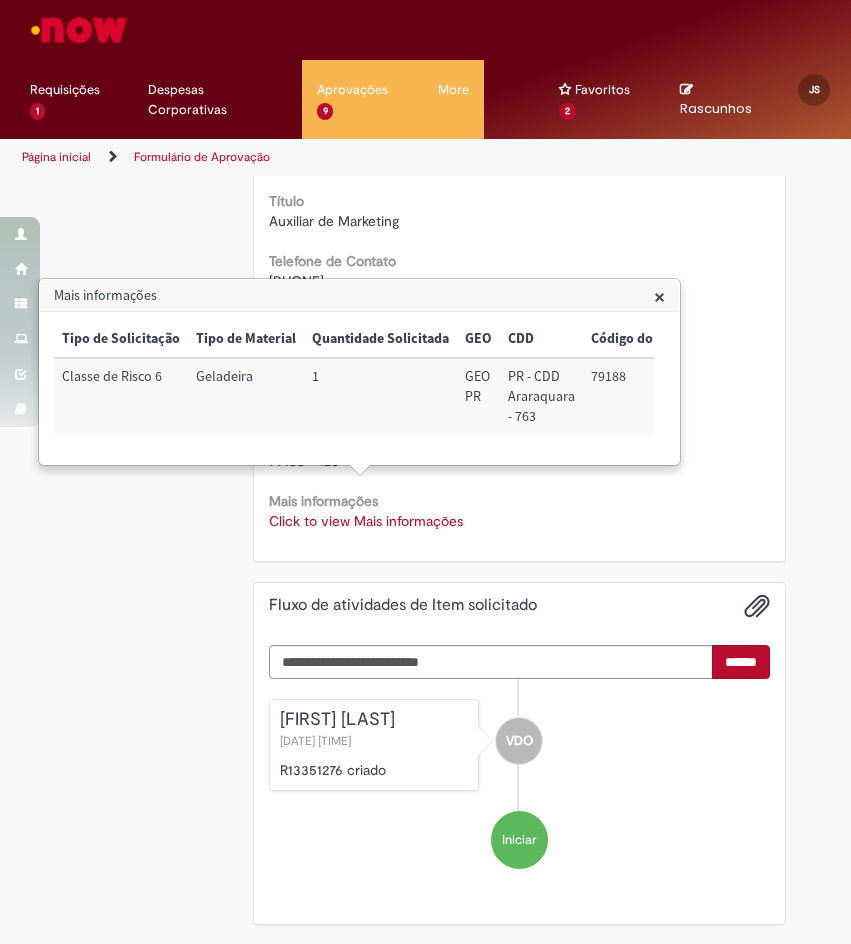 click on "79188" at bounding box center [636, 396] 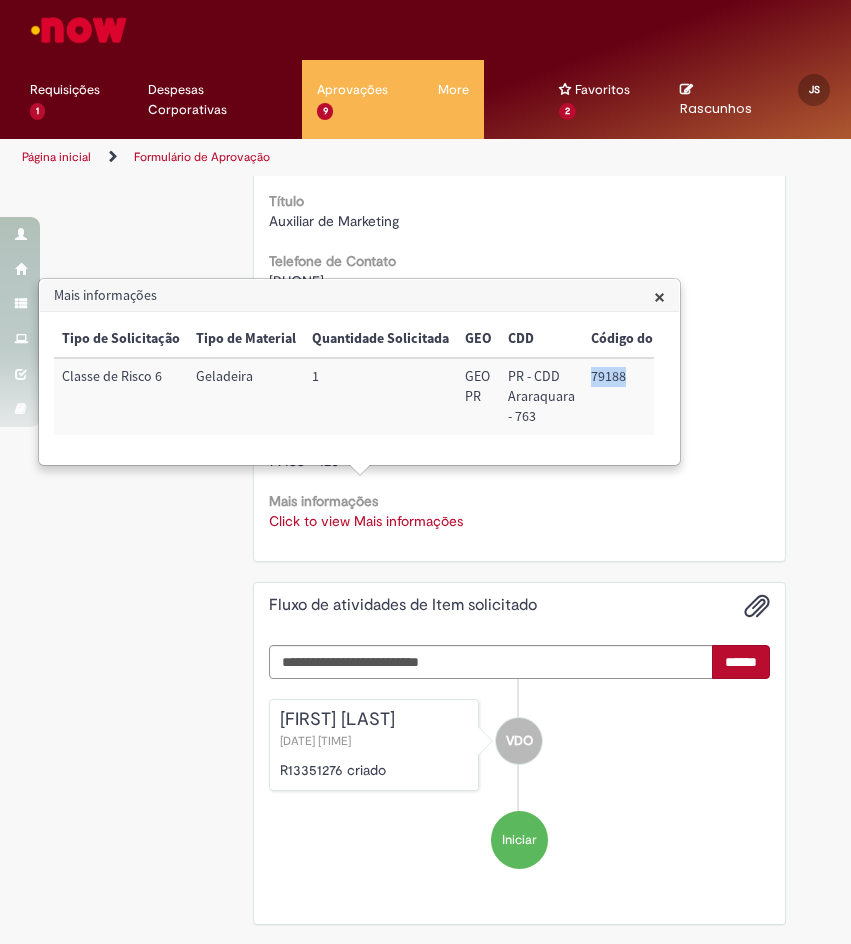 click on "79188" at bounding box center (636, 396) 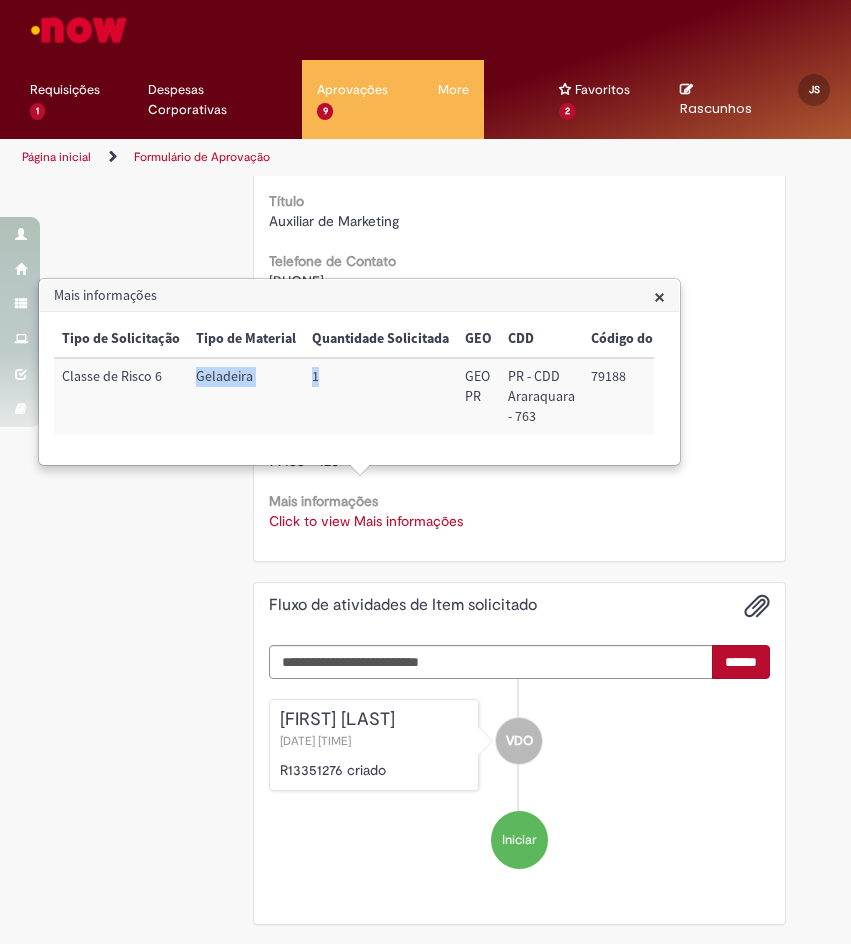 drag, startPoint x: 340, startPoint y: 371, endPoint x: 255, endPoint y: 380, distance: 85.47514 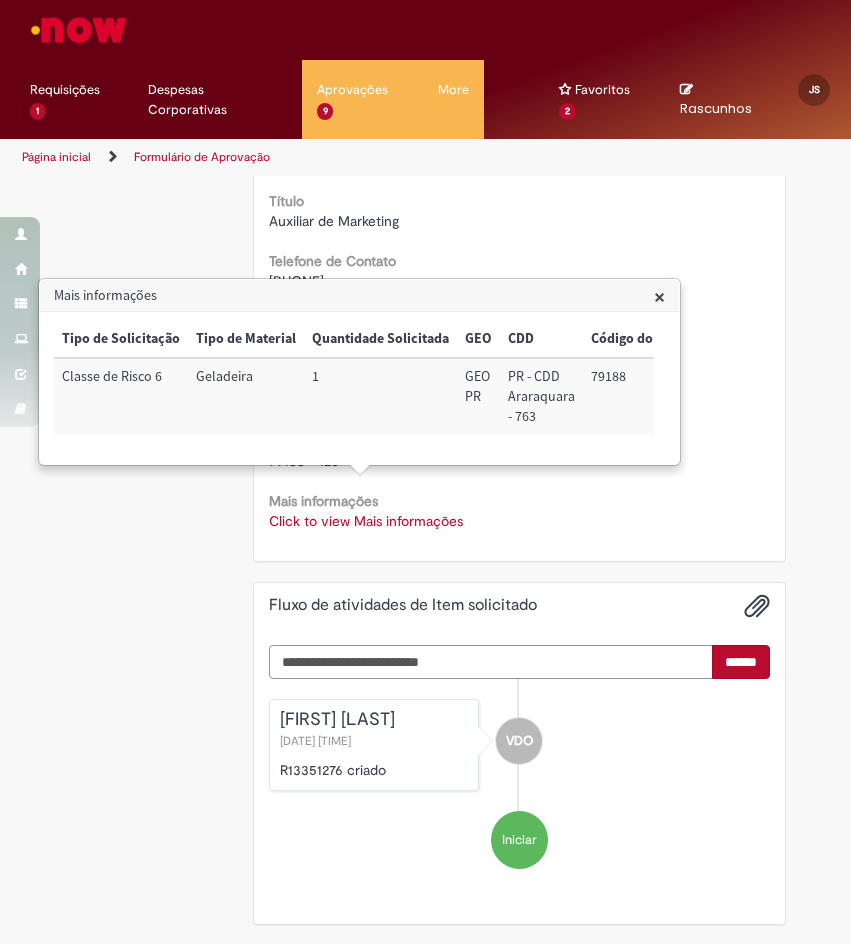 click at bounding box center [491, 662] 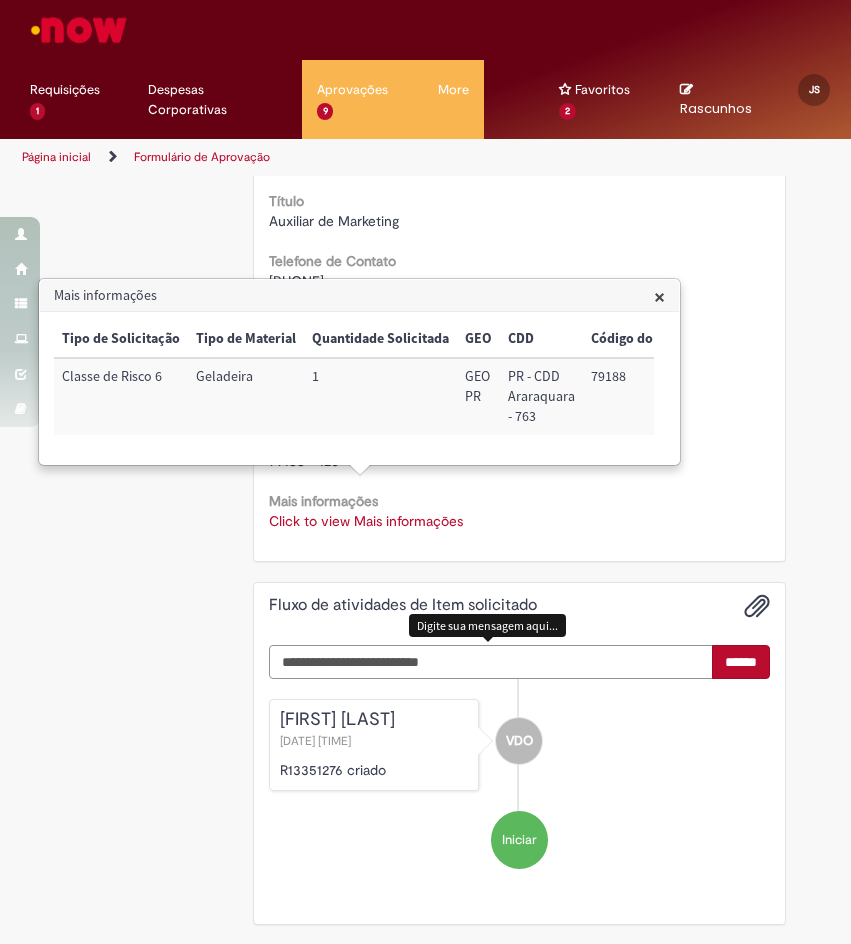 paste on "**********" 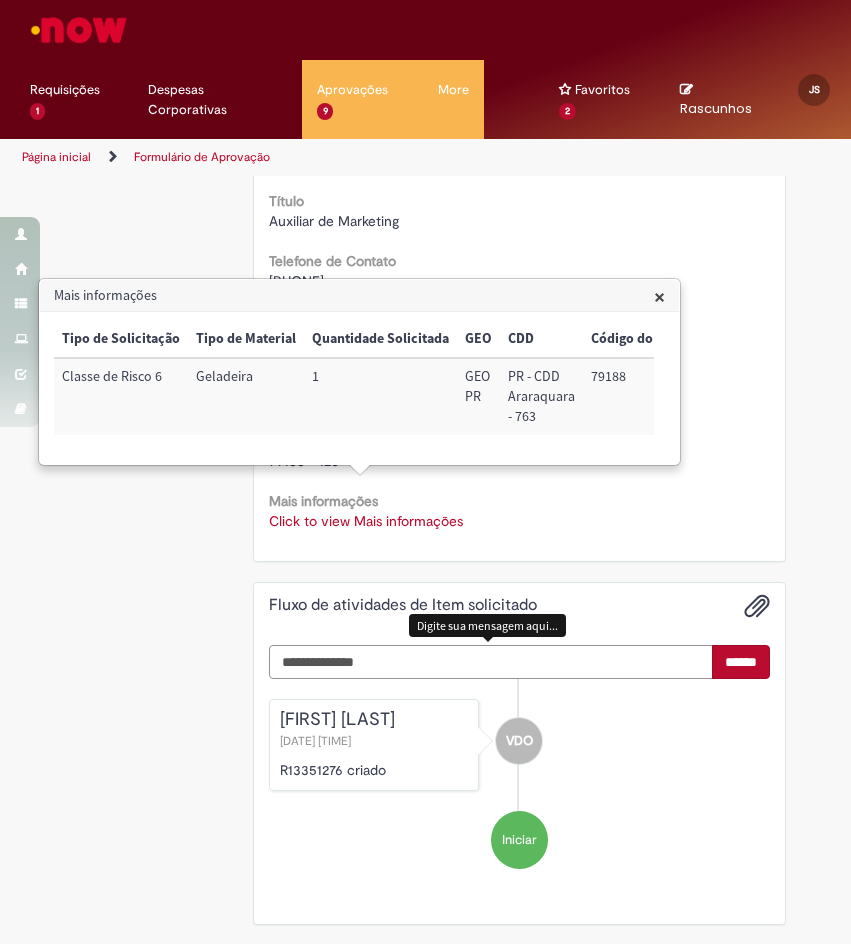 scroll, scrollTop: 758, scrollLeft: 0, axis: vertical 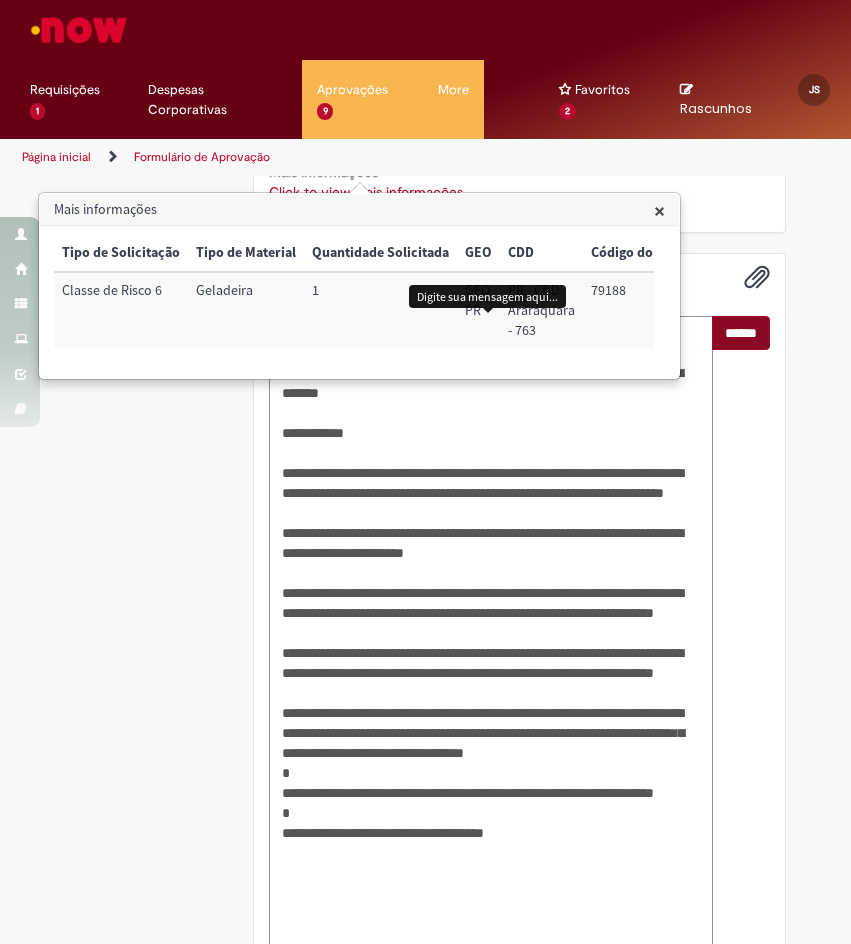 type on "**********" 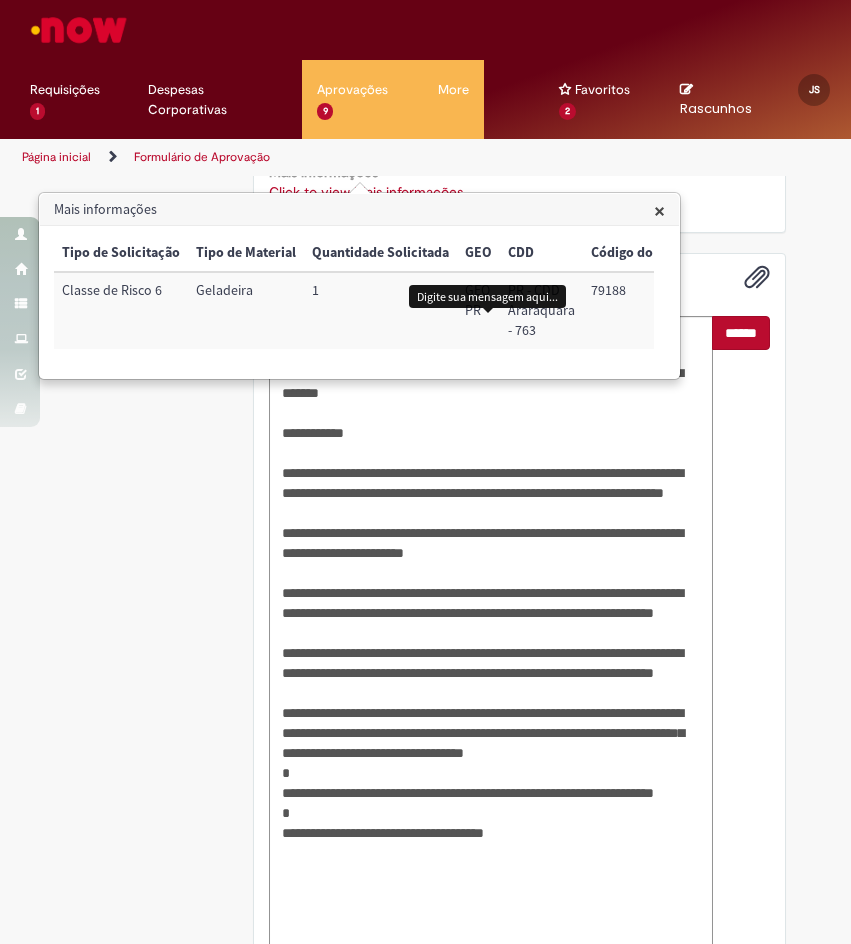 drag, startPoint x: 724, startPoint y: 306, endPoint x: 681, endPoint y: 268, distance: 57.384666 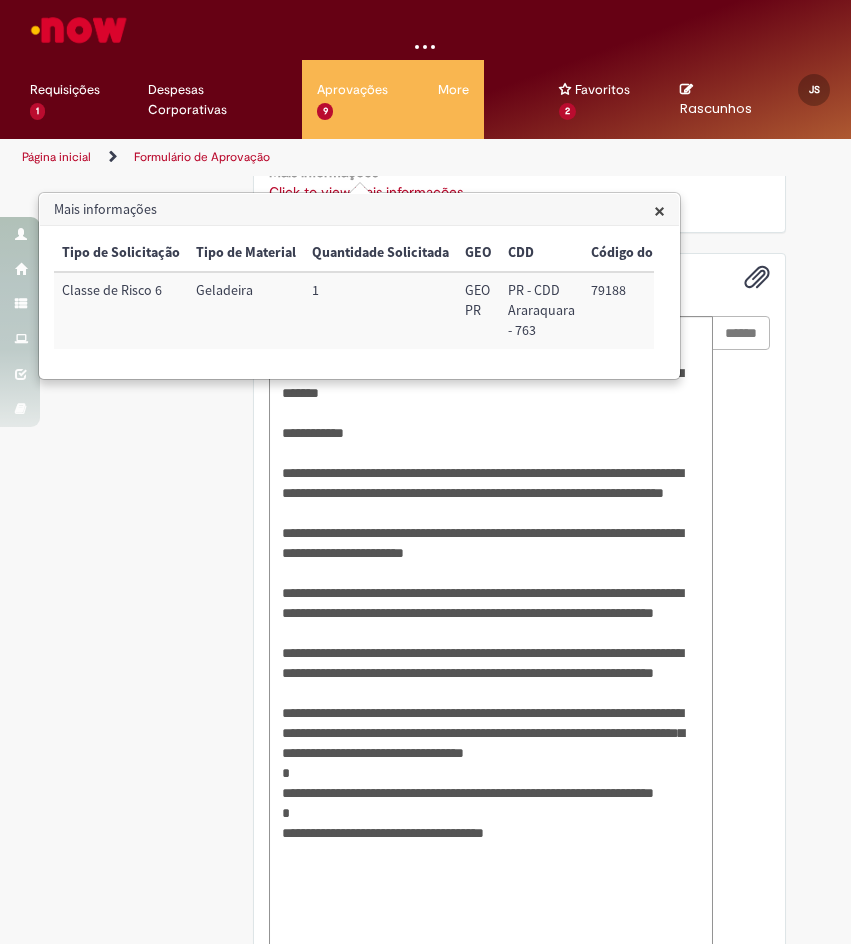 click on "×" at bounding box center (659, 210) 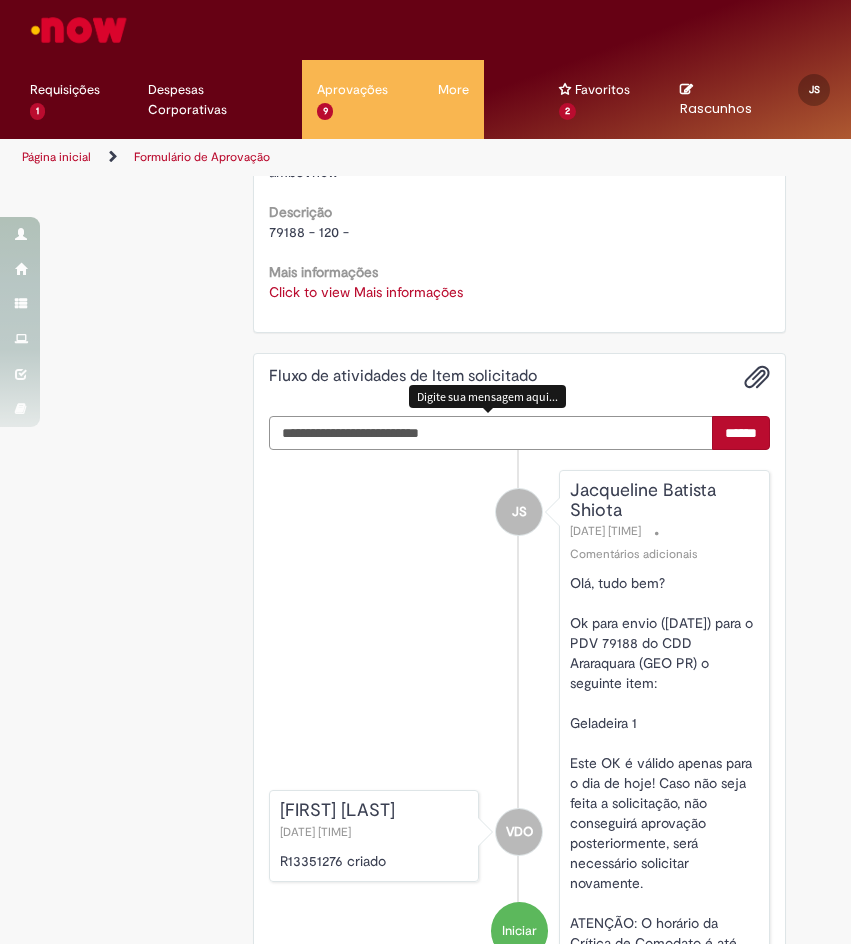 scroll, scrollTop: 431, scrollLeft: 0, axis: vertical 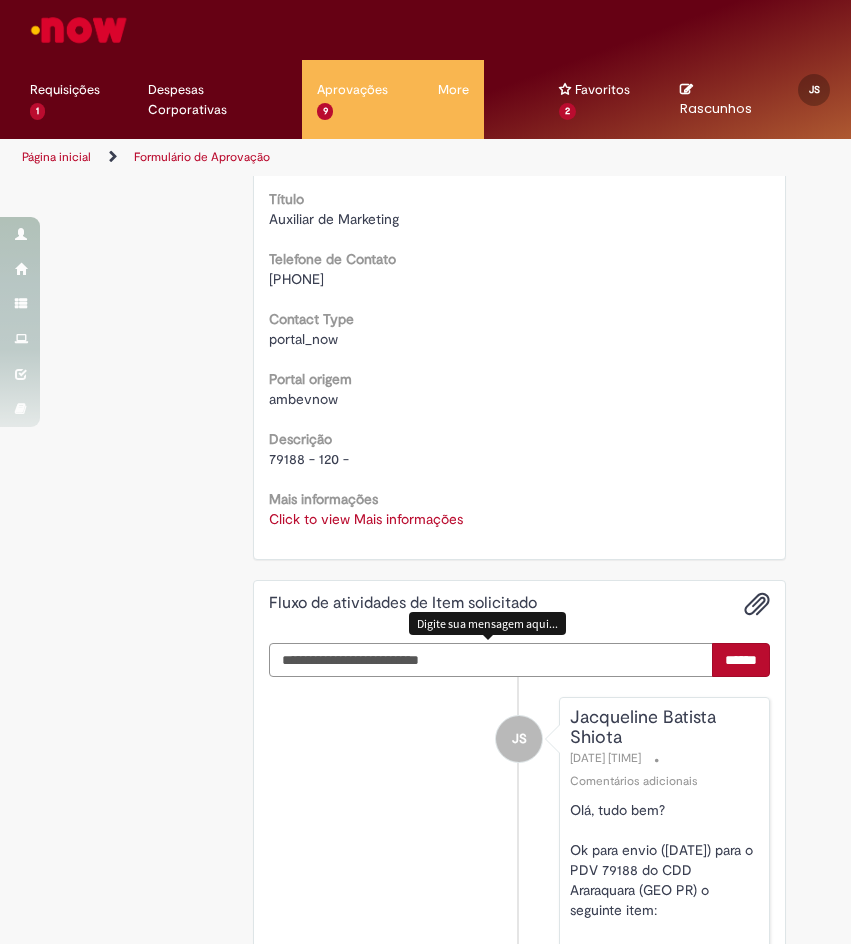 click at bounding box center [491, 660] 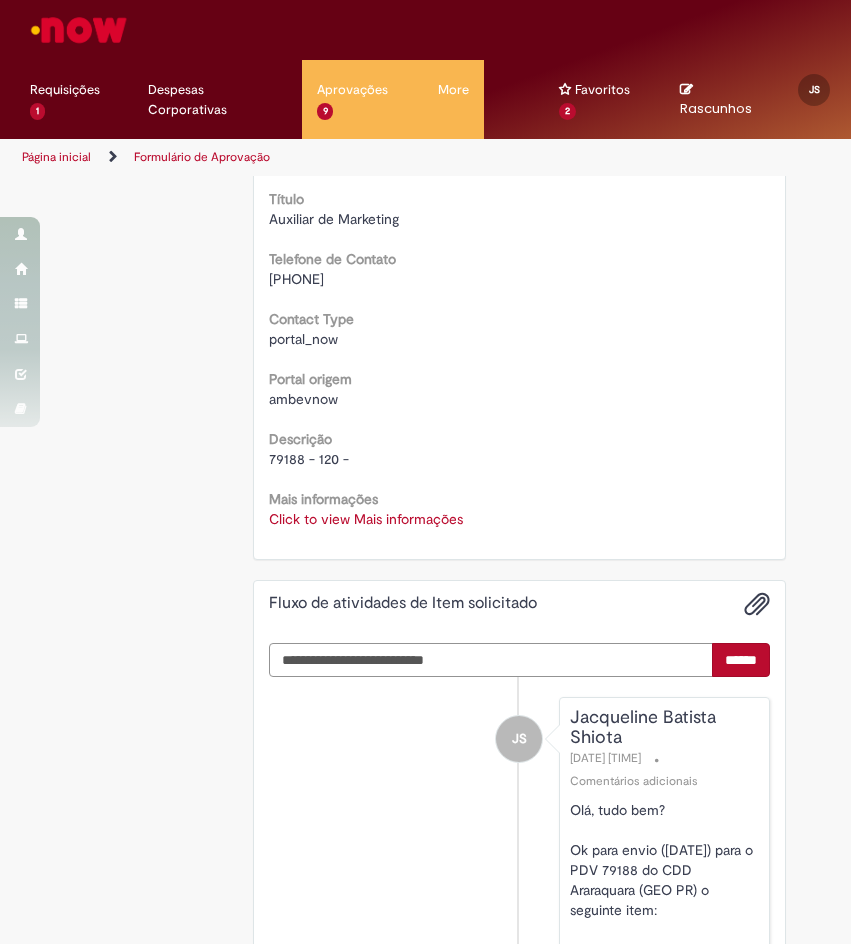 type on "**********" 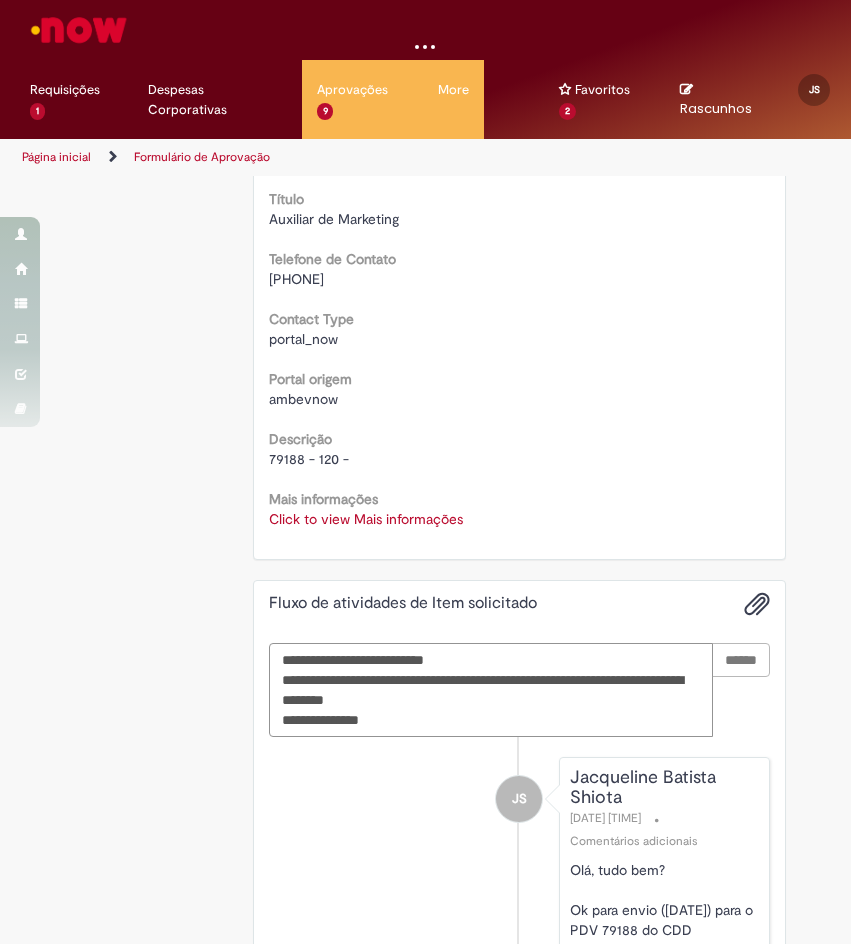 type 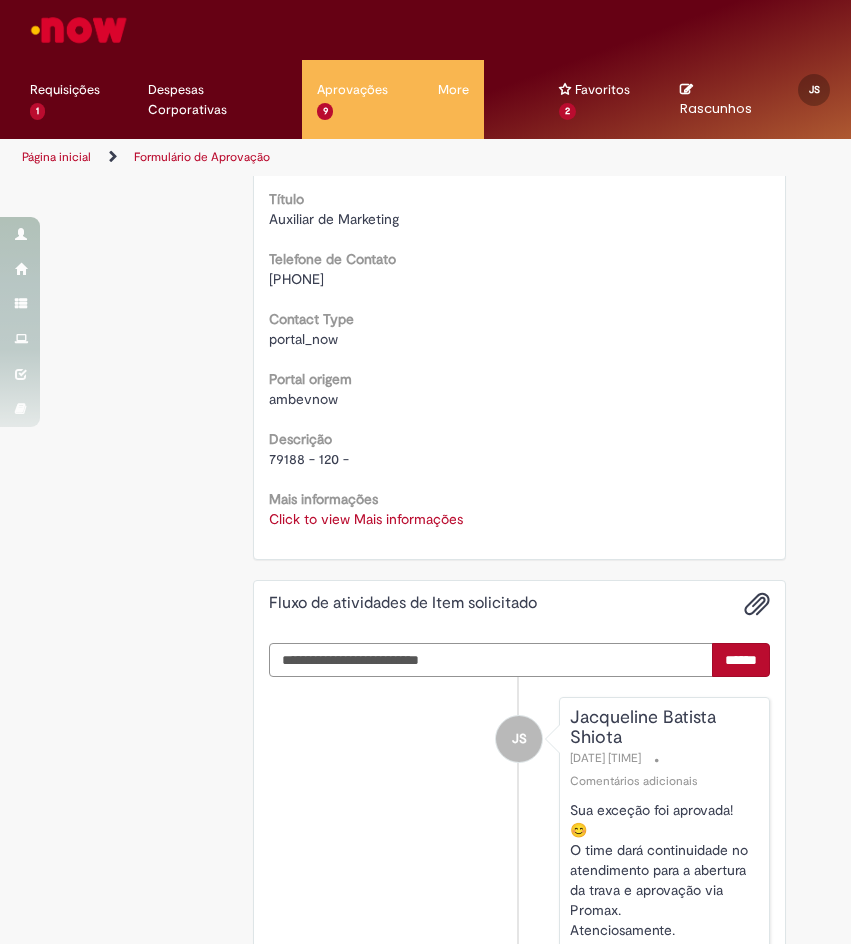 scroll, scrollTop: 0, scrollLeft: 0, axis: both 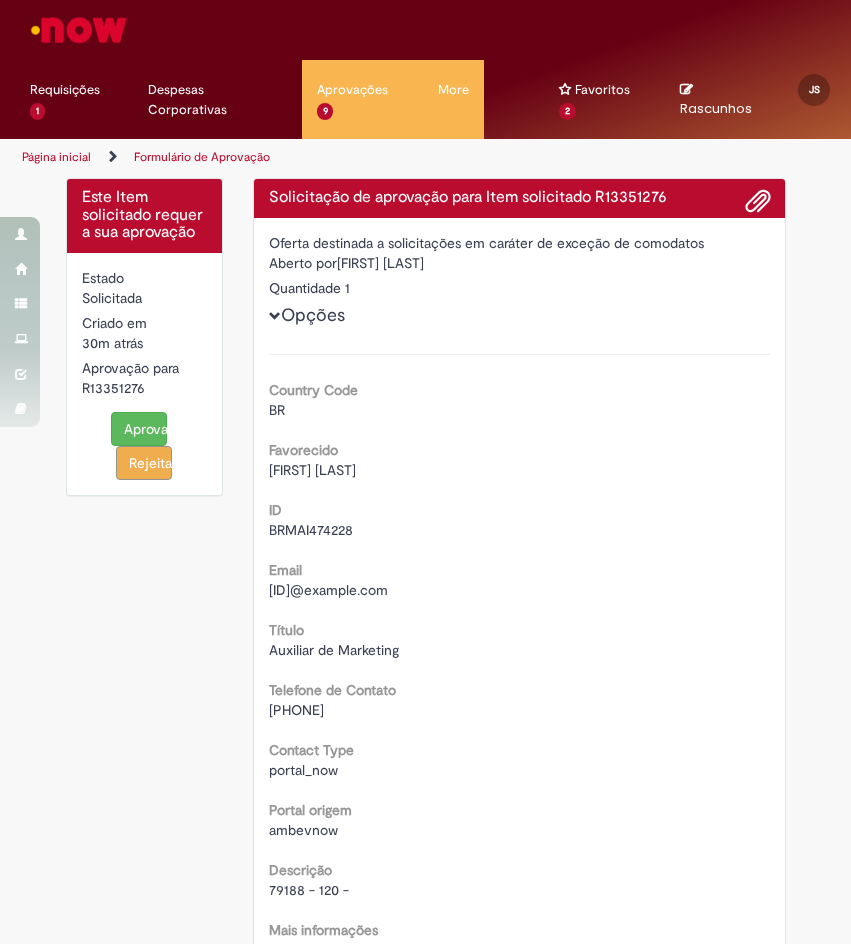 click on "Aprovar" at bounding box center (139, 429) 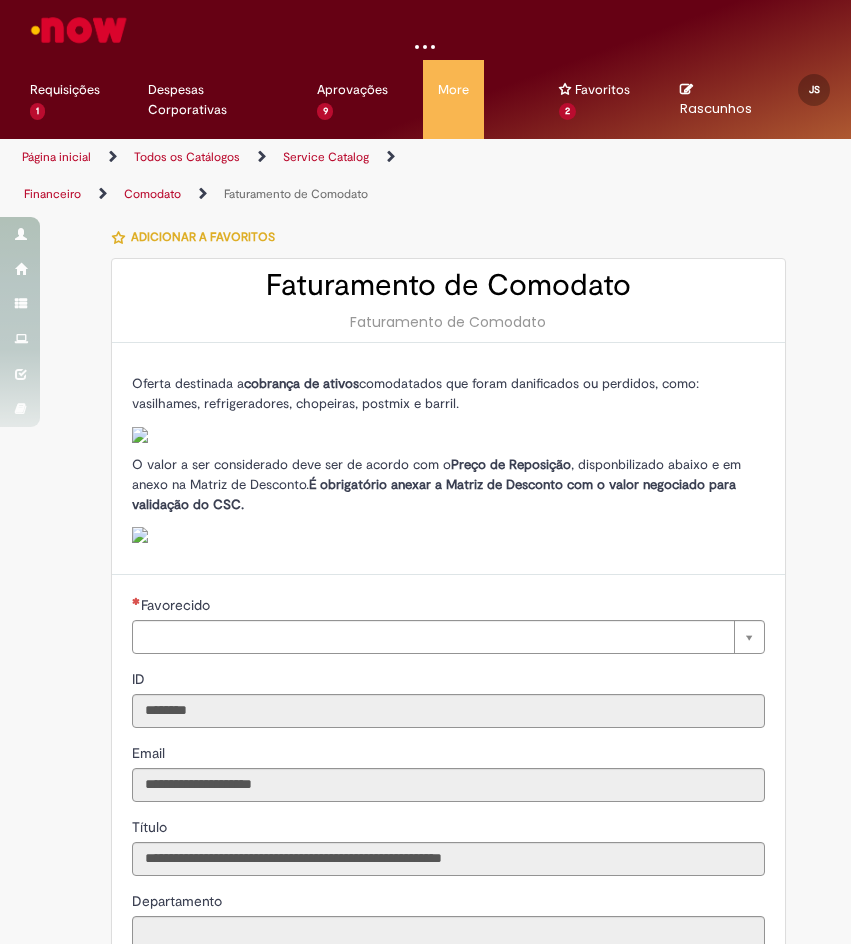 scroll, scrollTop: 0, scrollLeft: 0, axis: both 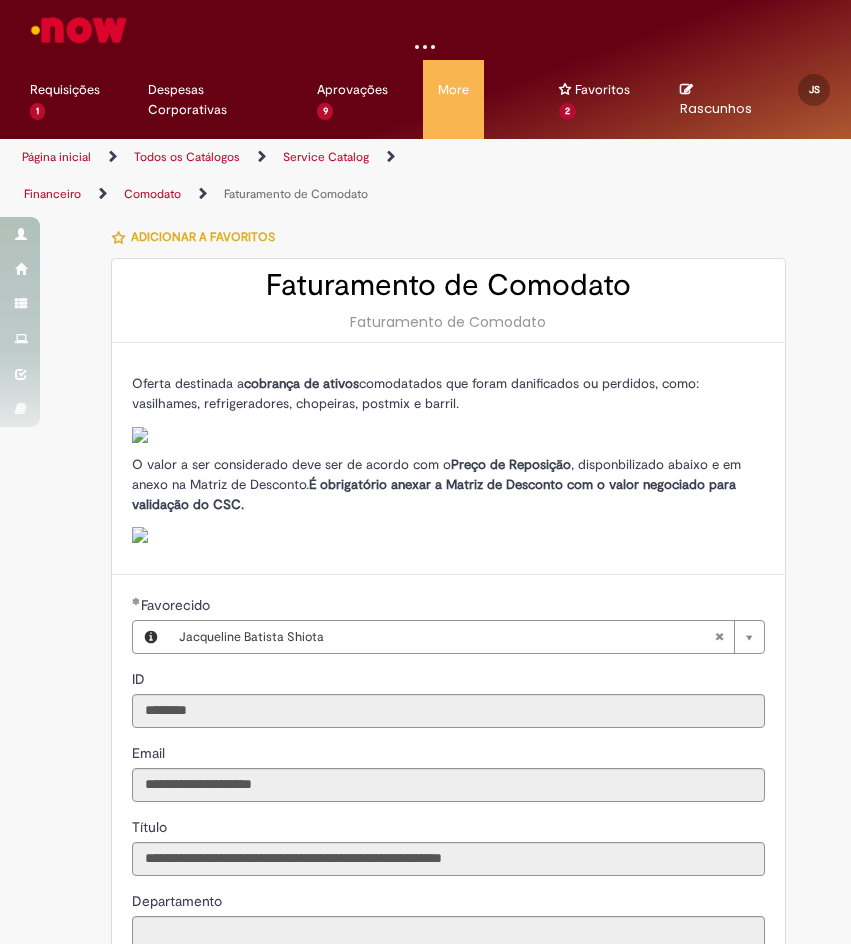 type on "**********" 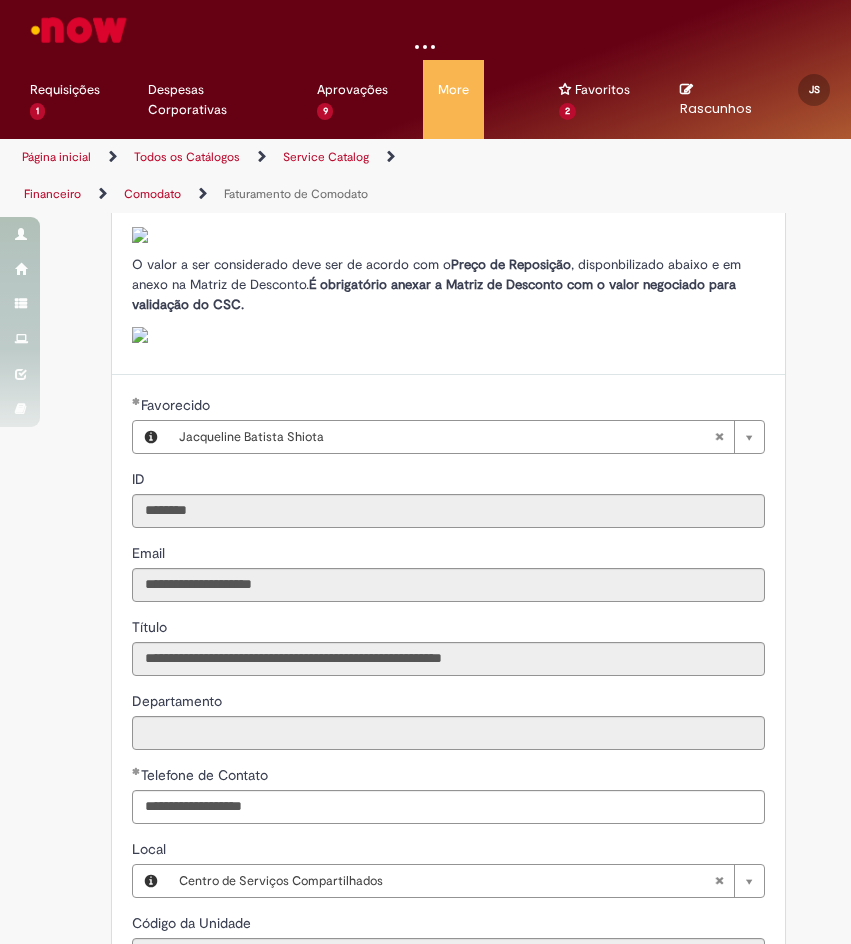 type on "**********" 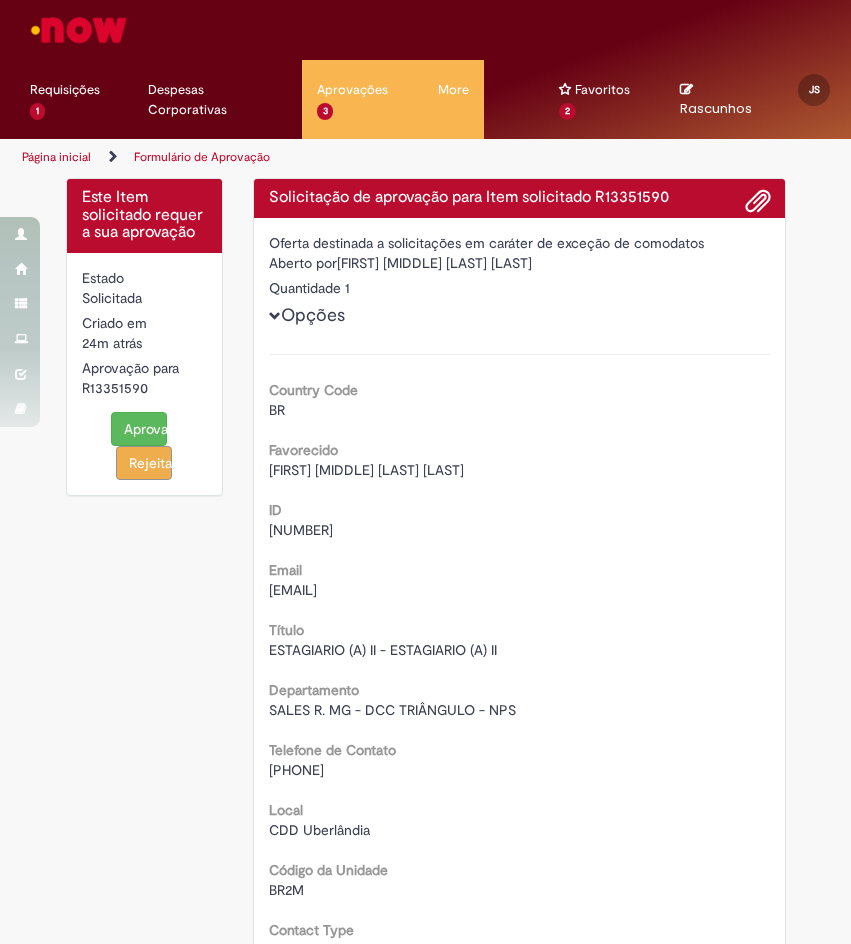 scroll, scrollTop: 0, scrollLeft: 0, axis: both 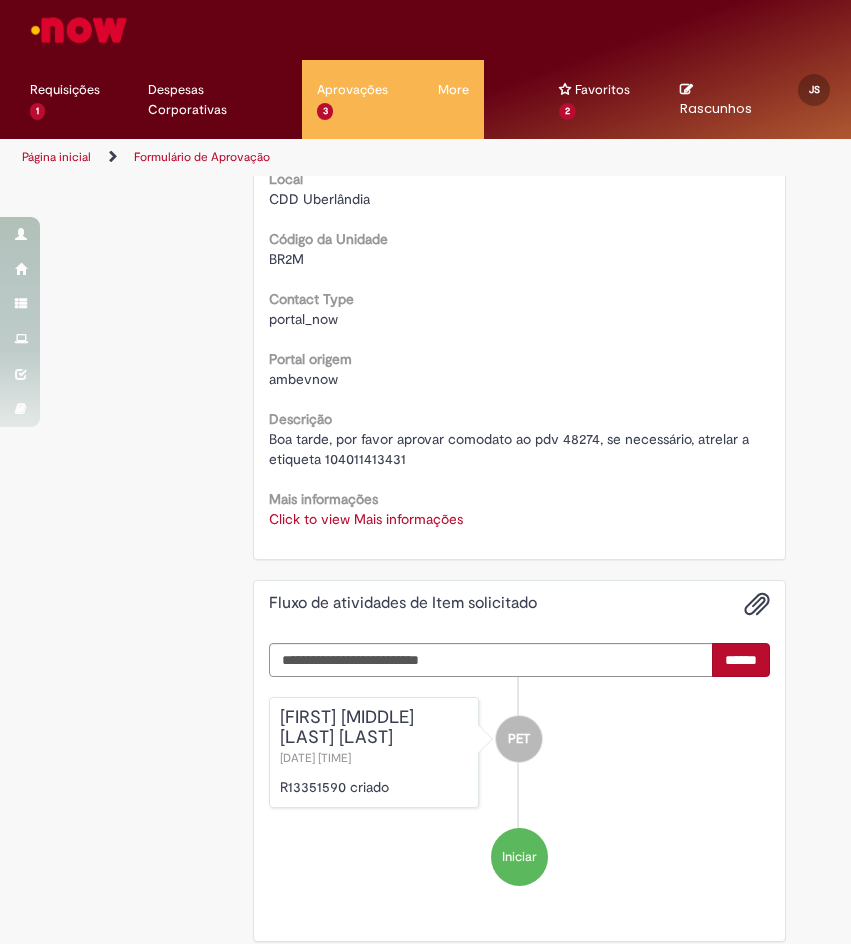 click on "Click to view Mais informações" at bounding box center [366, 519] 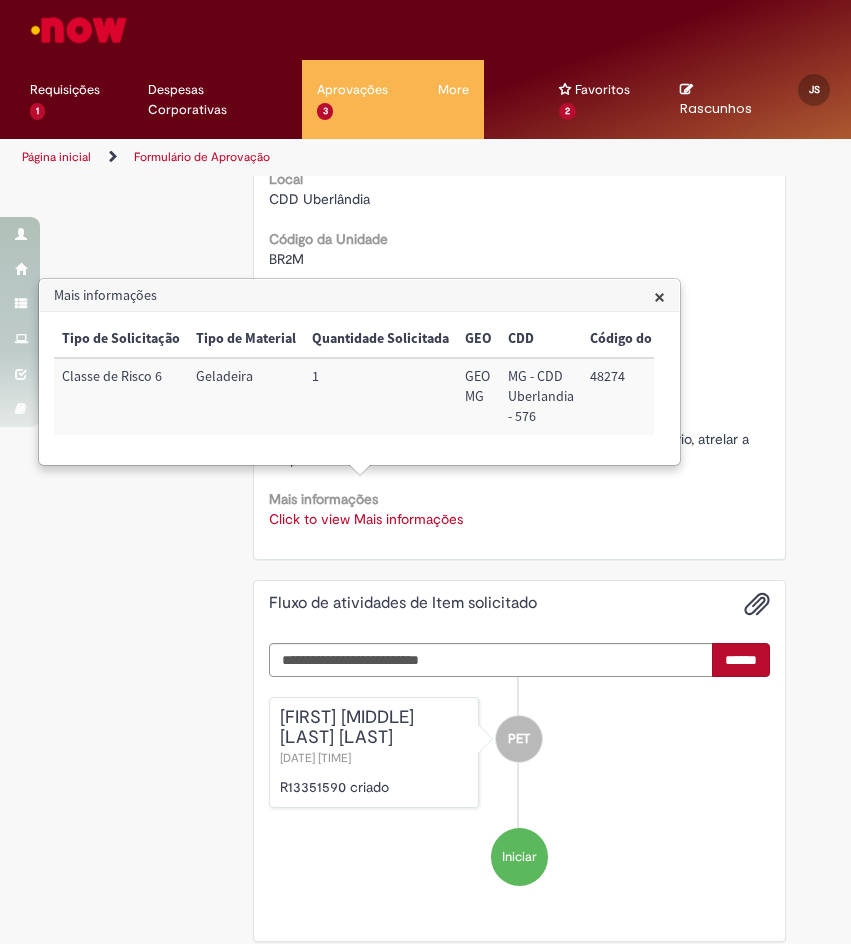 click on "48274" at bounding box center (635, 396) 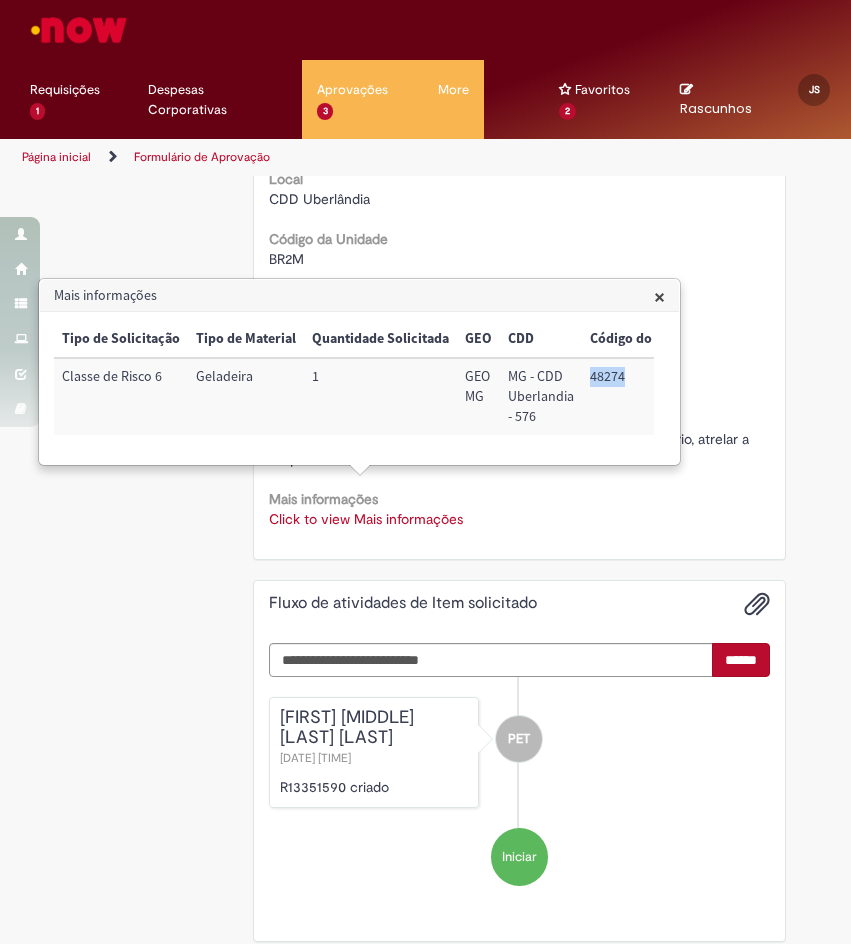 click on "48274" at bounding box center (635, 396) 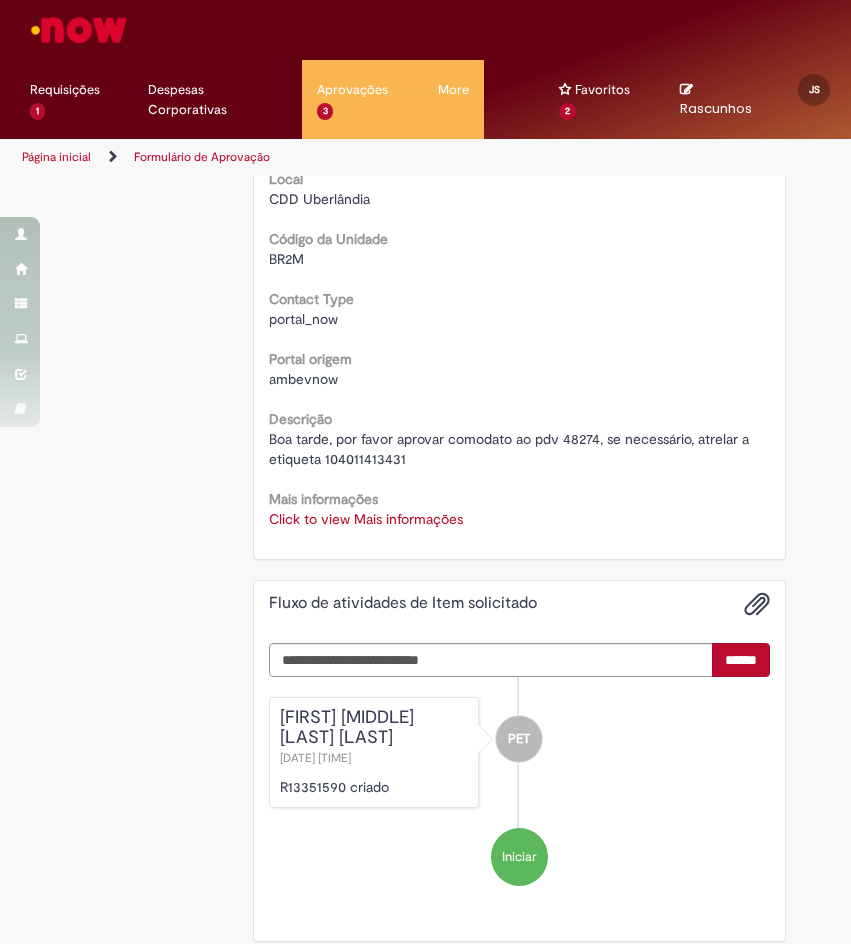 click on "Click to view Mais informações" at bounding box center [366, 519] 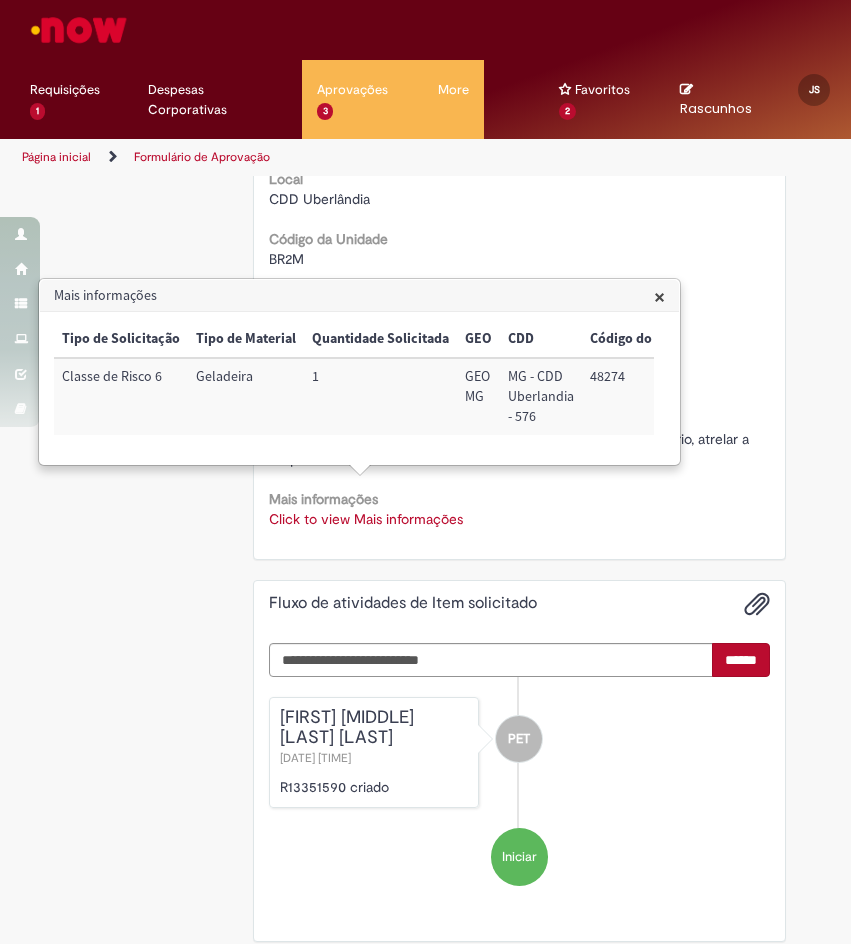 click on "×" at bounding box center [659, 296] 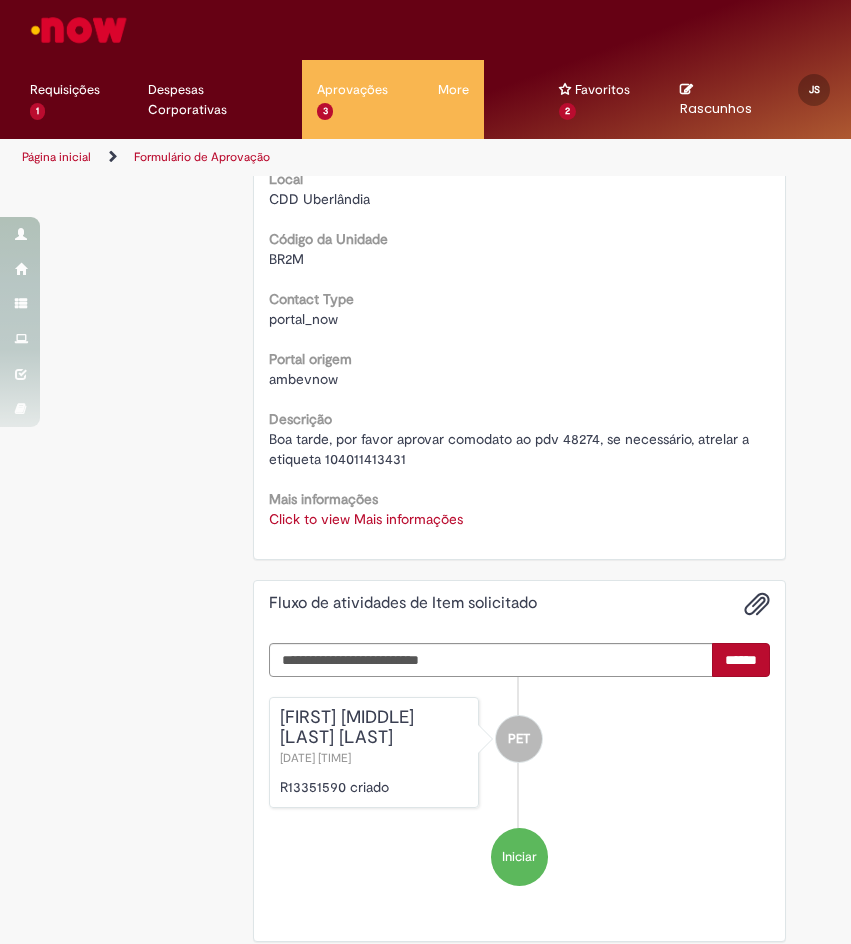click on "Click to view Mais informações" at bounding box center [366, 519] 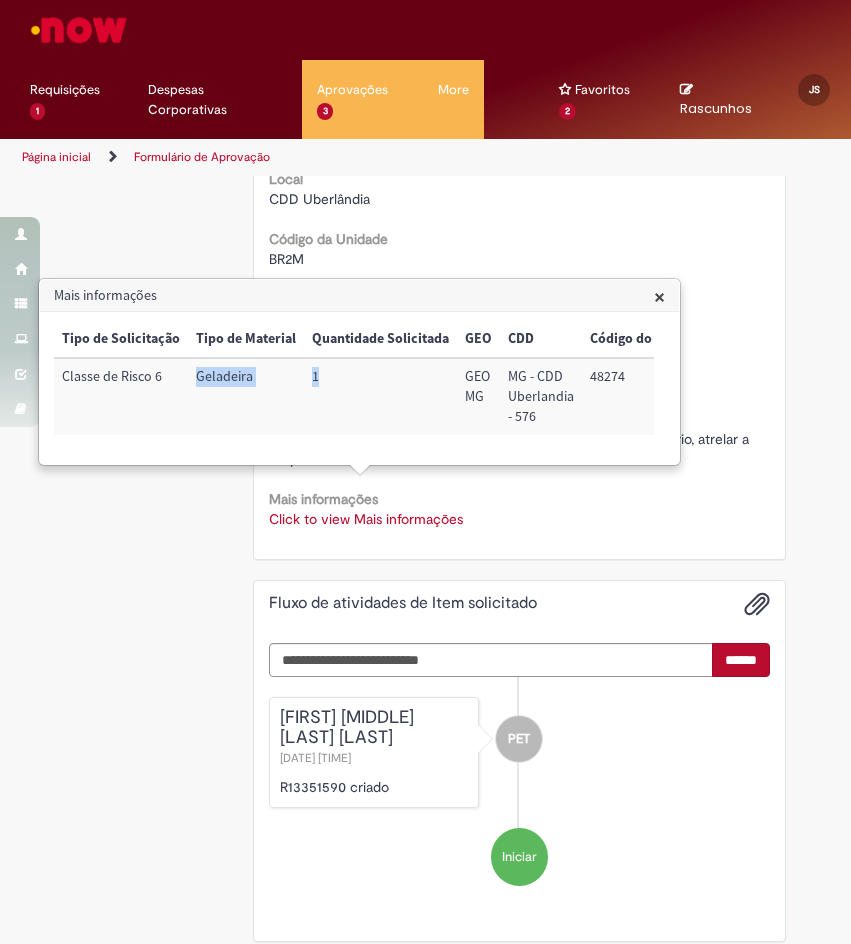 drag, startPoint x: 332, startPoint y: 394, endPoint x: 192, endPoint y: 392, distance: 140.01428 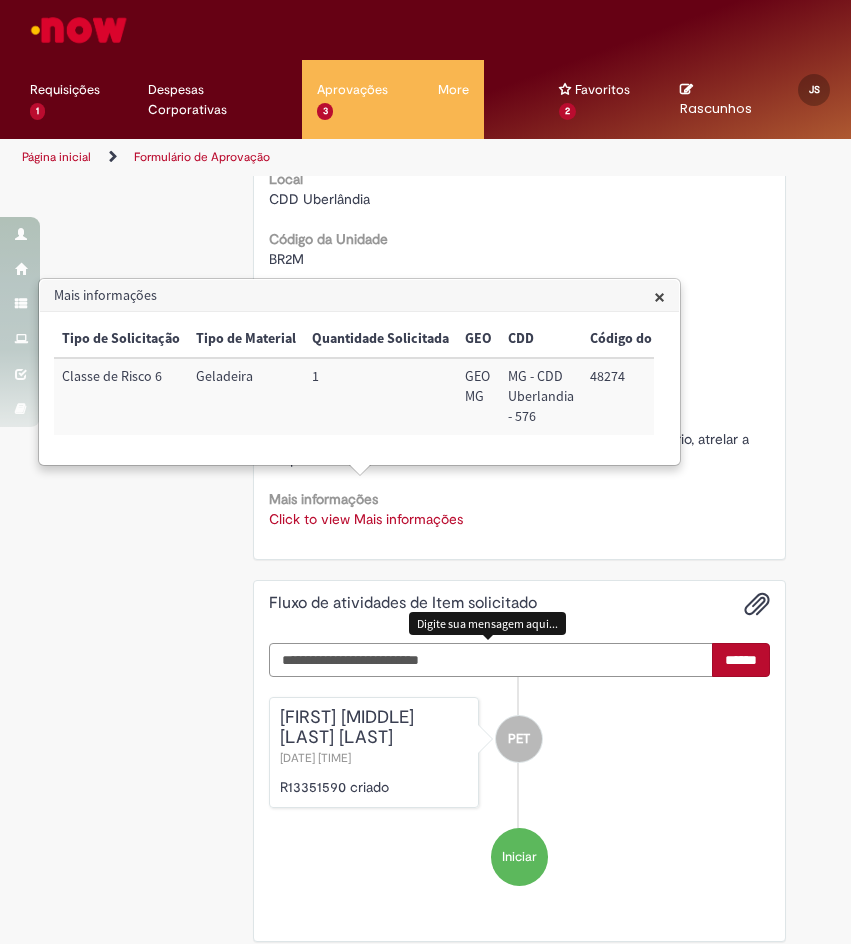 click at bounding box center (491, 660) 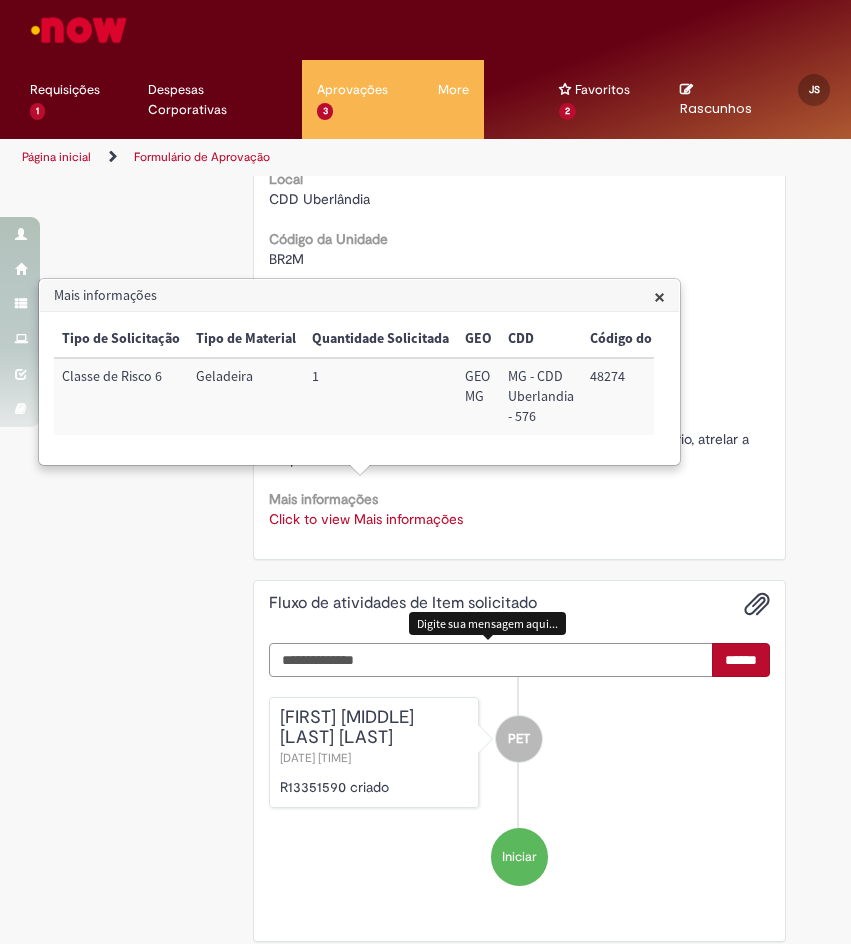 scroll, scrollTop: 958, scrollLeft: 0, axis: vertical 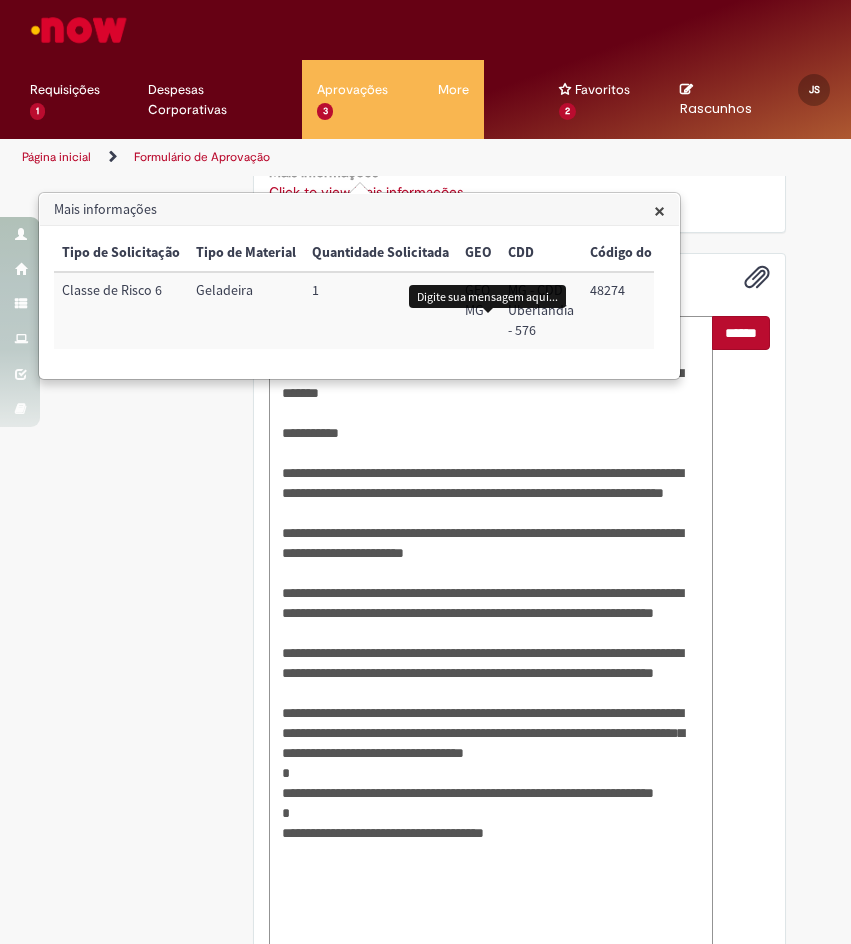 type on "**********" 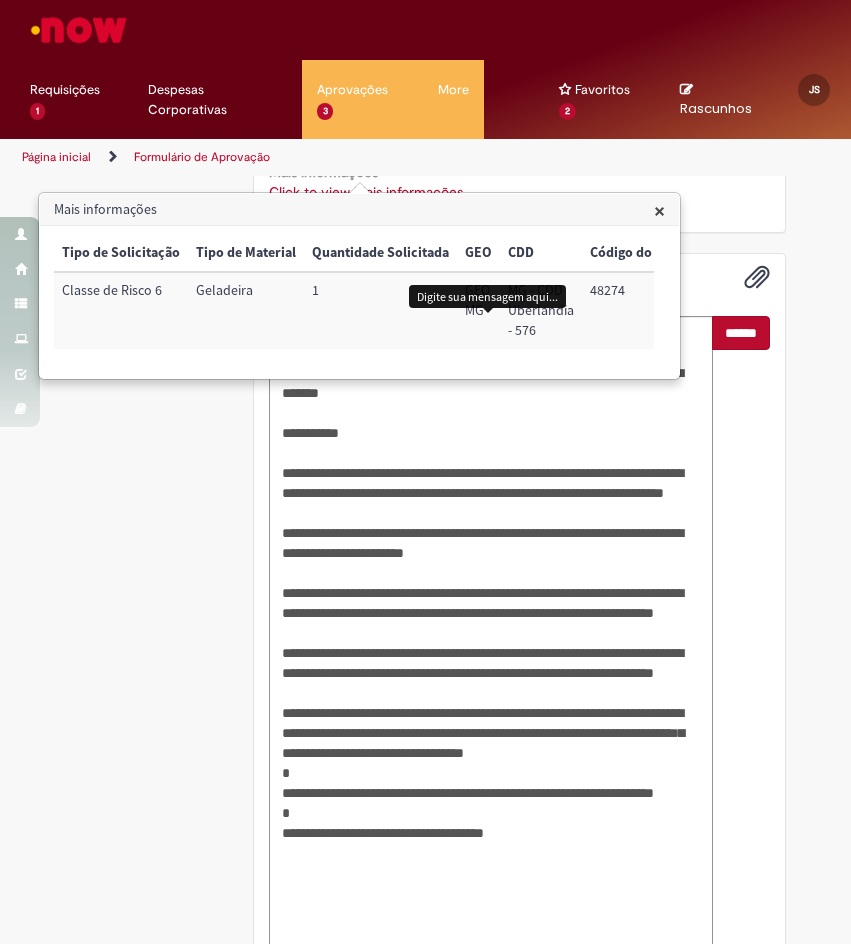 click on "******" at bounding box center [741, 333] 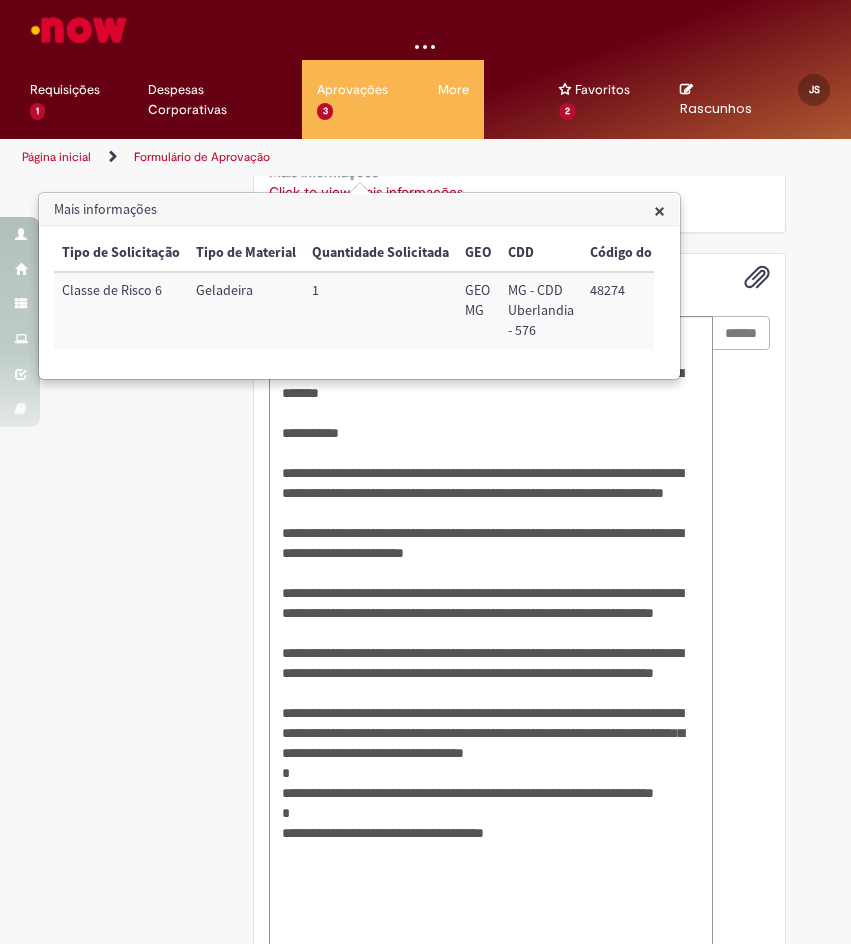 click on "×" at bounding box center (659, 210) 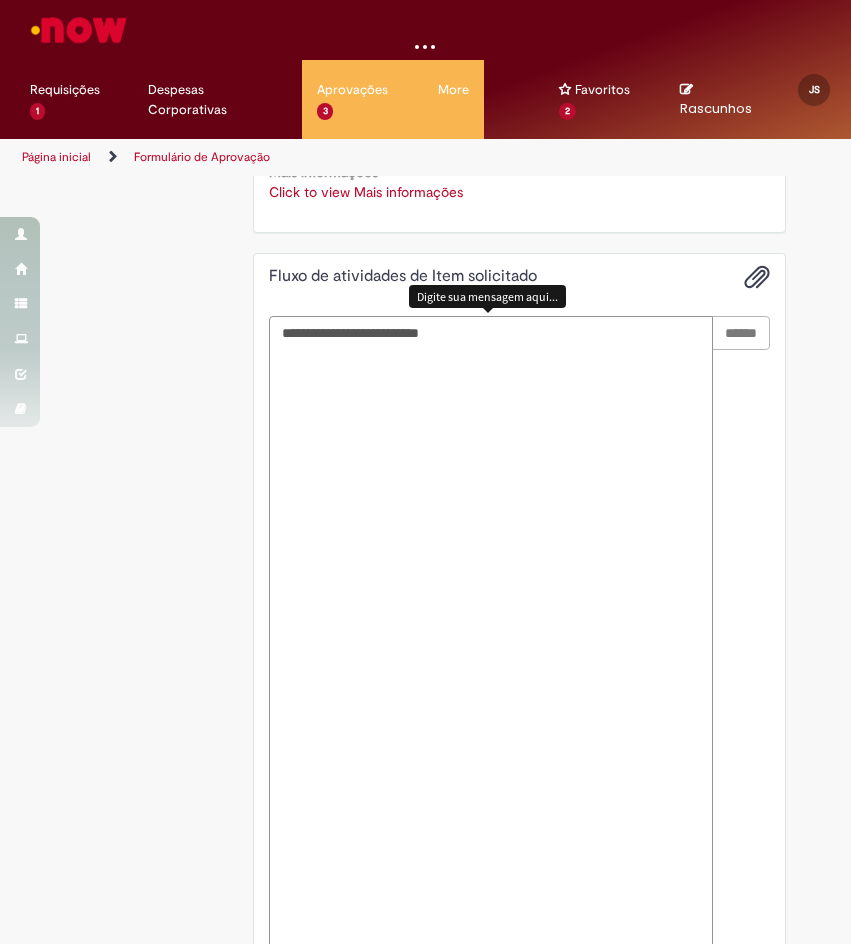scroll, scrollTop: 631, scrollLeft: 0, axis: vertical 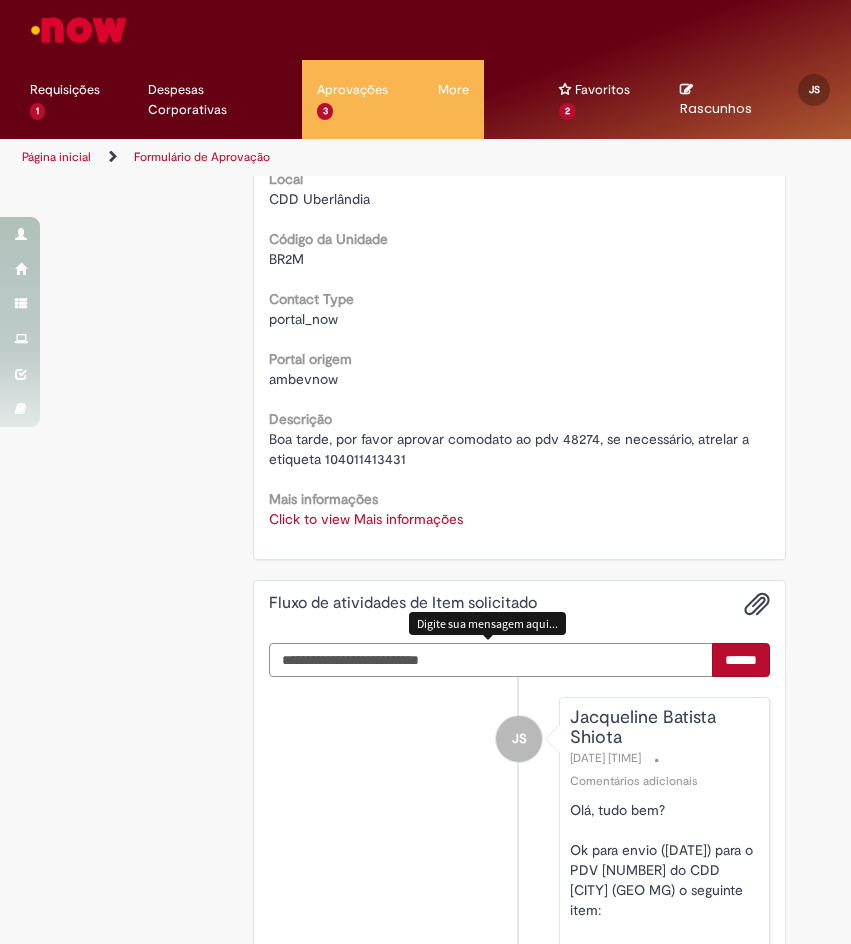 click at bounding box center [491, 660] 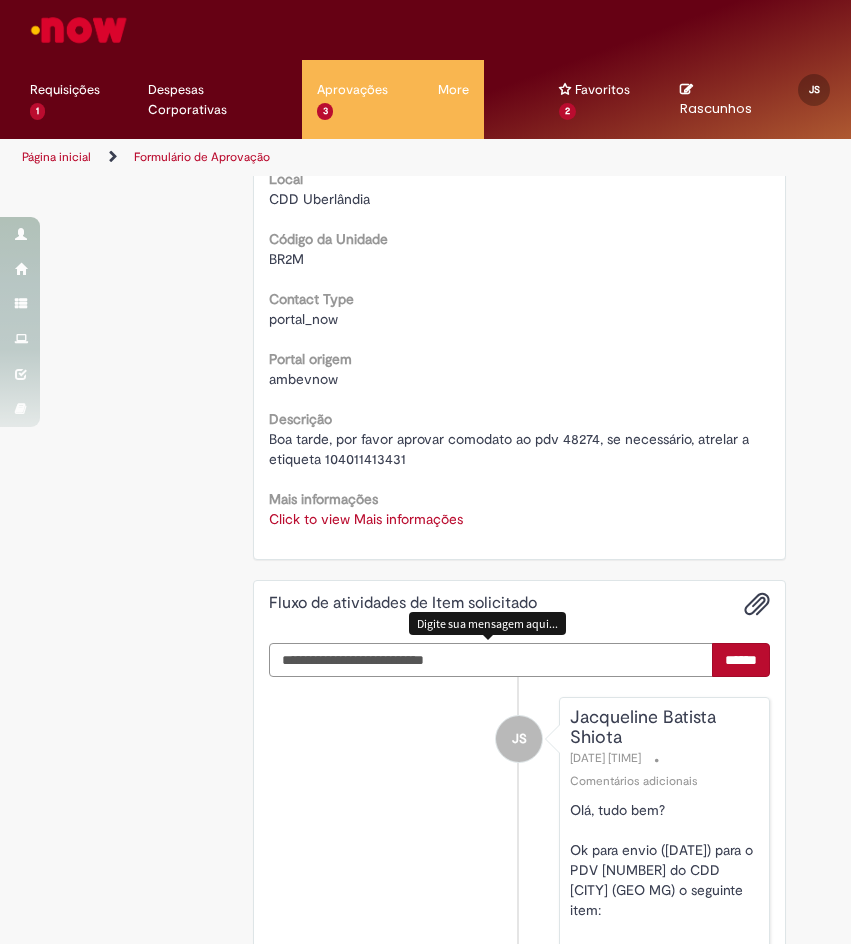 type on "**********" 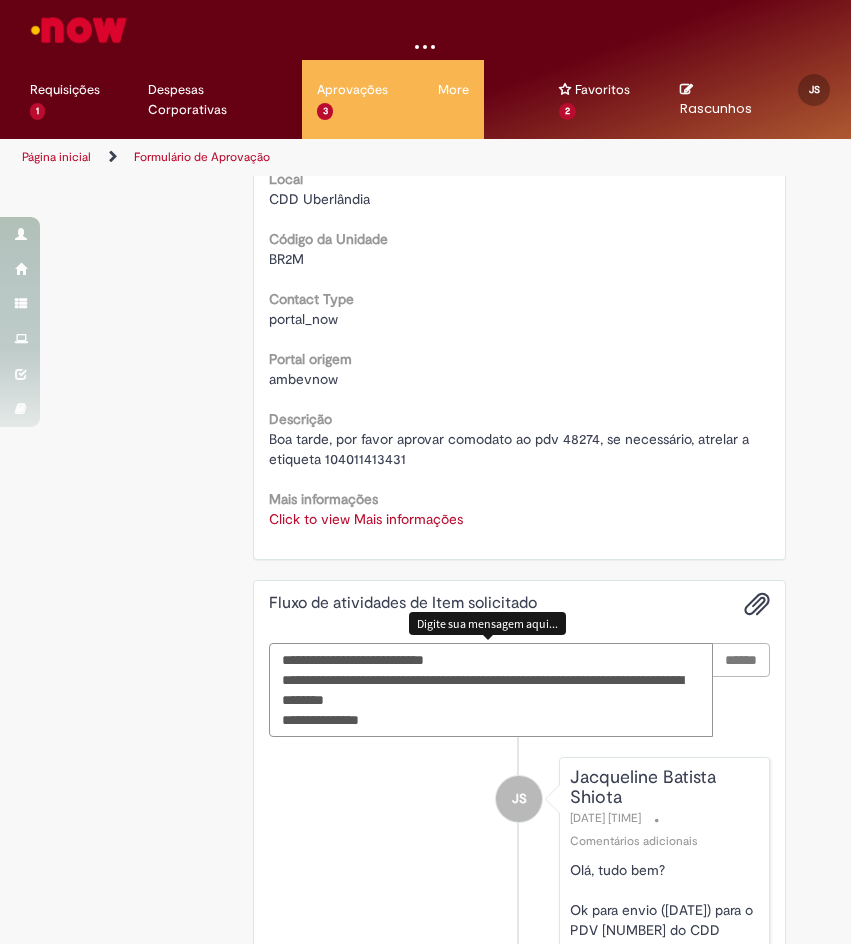 type 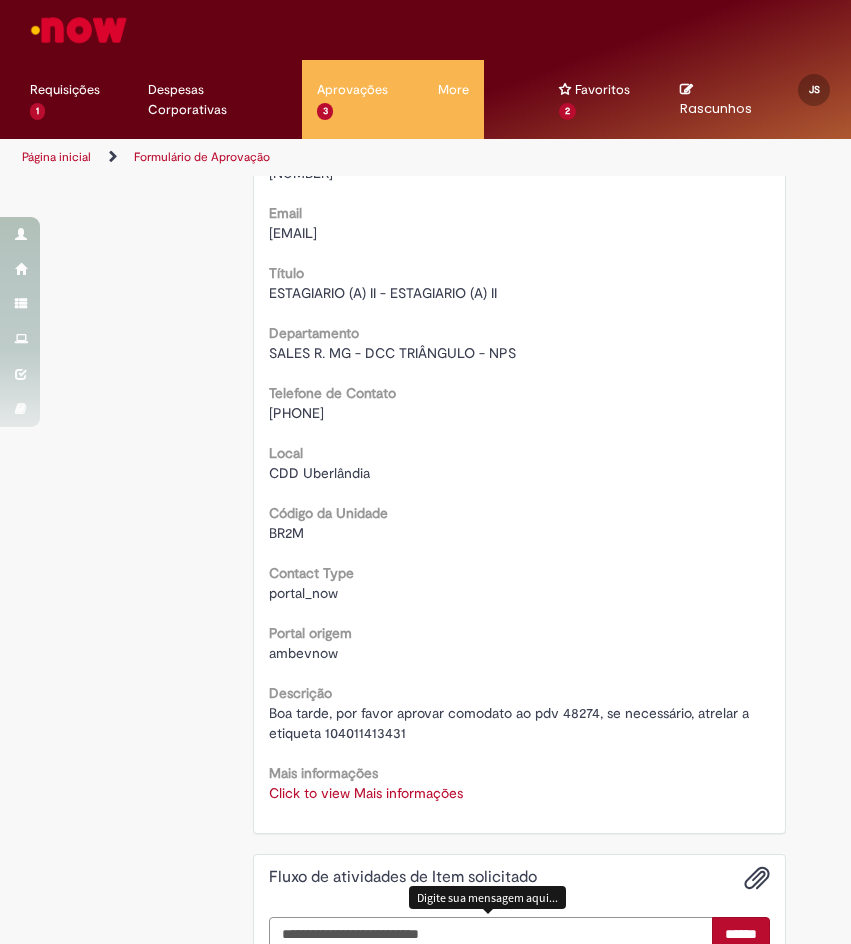 scroll, scrollTop: 0, scrollLeft: 0, axis: both 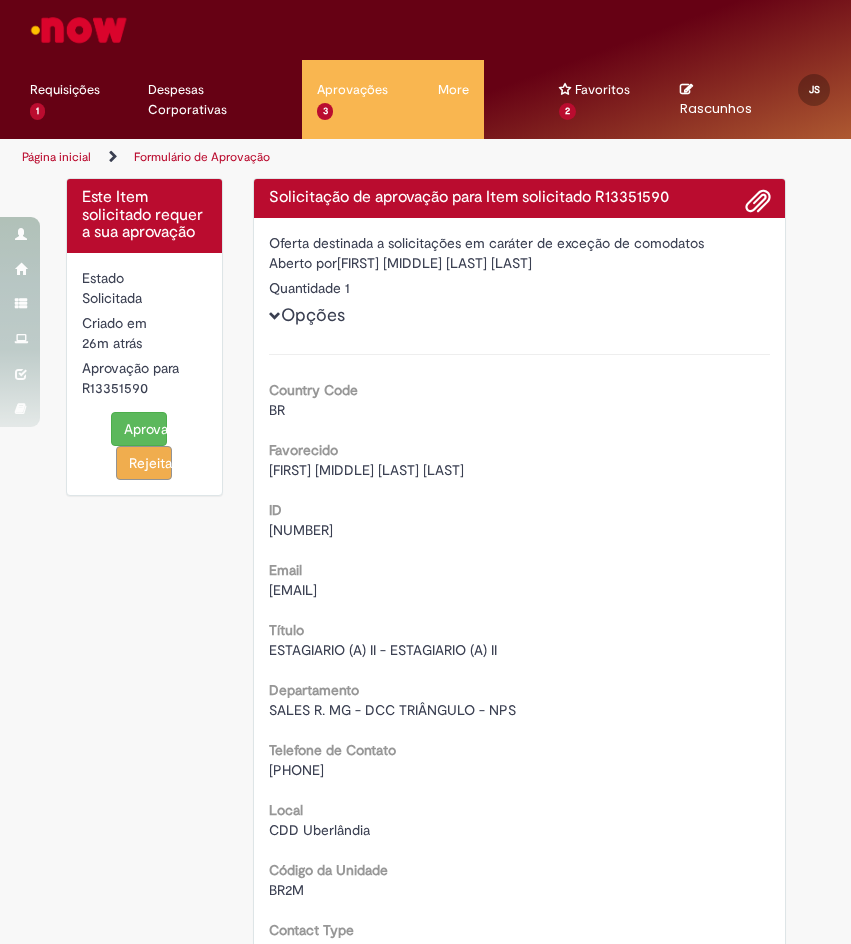 click on "Aprovar" at bounding box center [139, 429] 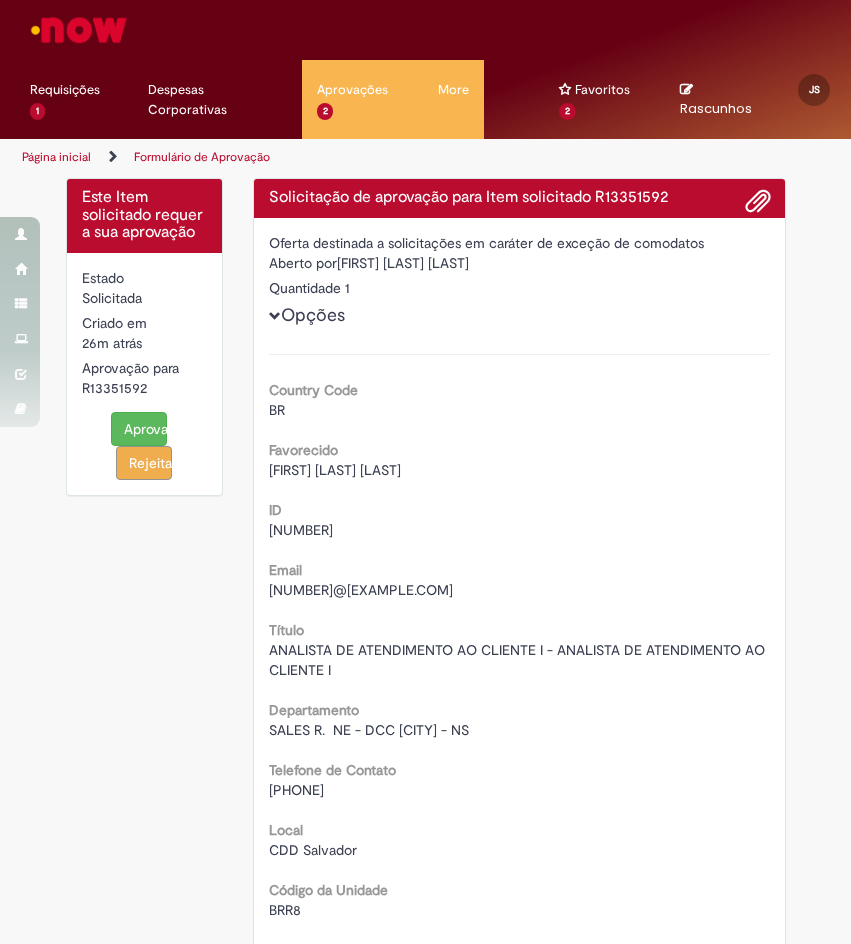 scroll, scrollTop: 0, scrollLeft: 0, axis: both 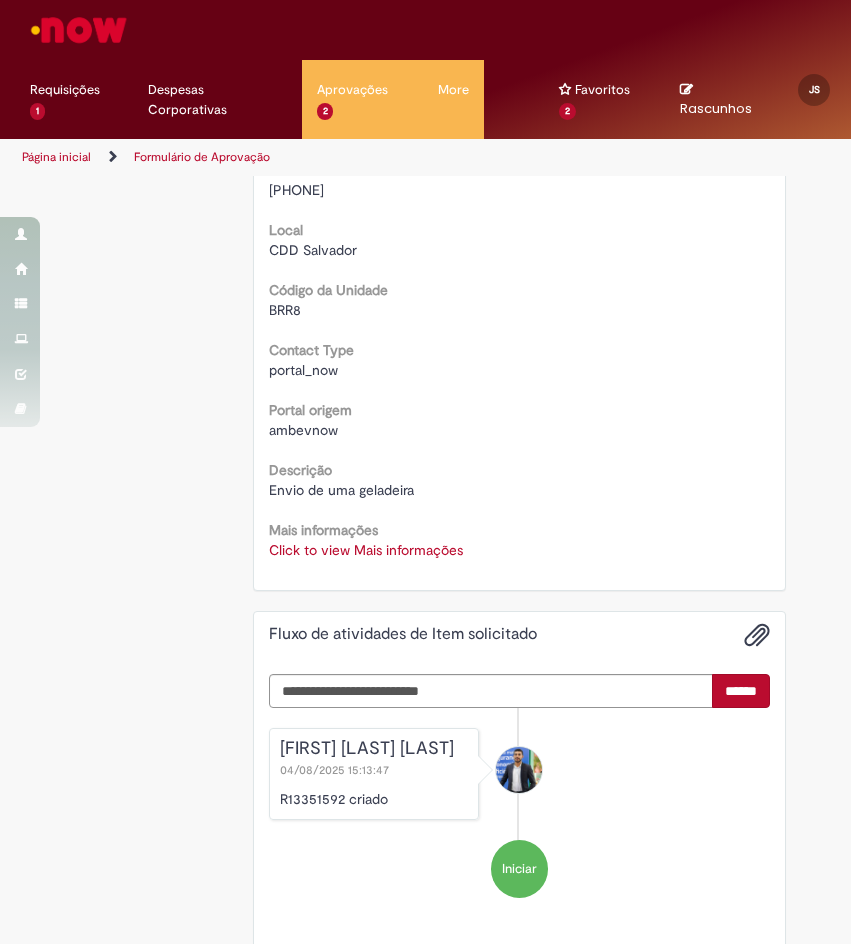 click on "Click to view Mais informações" at bounding box center [366, 550] 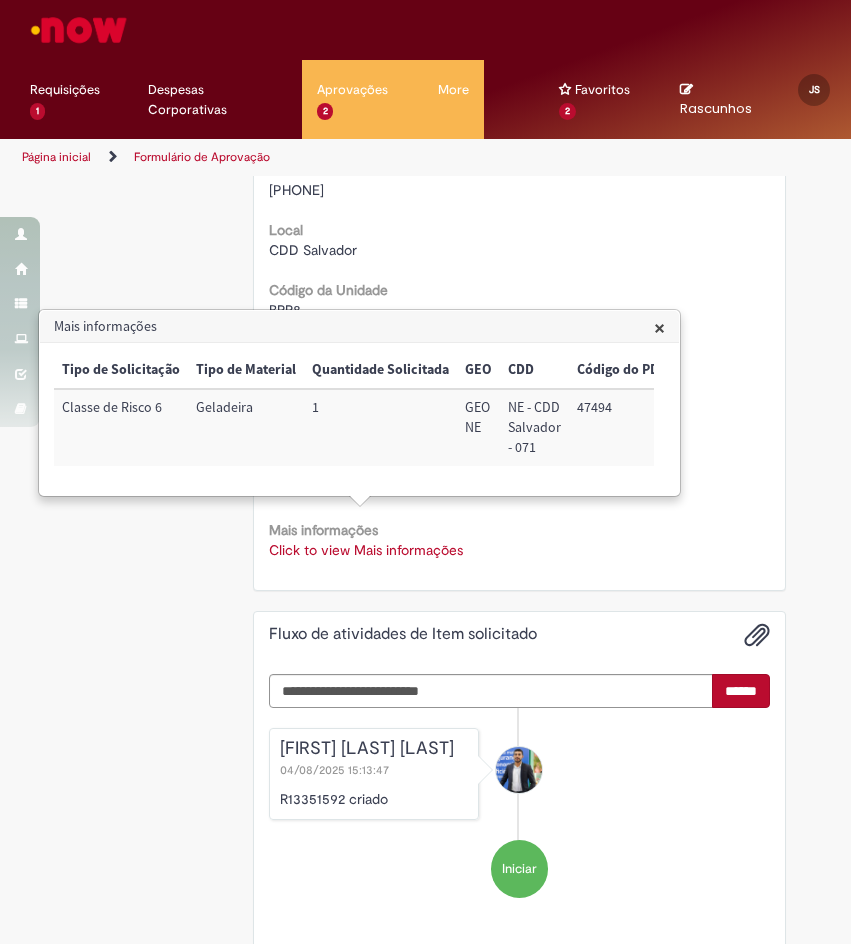 click on "47494" at bounding box center [622, 427] 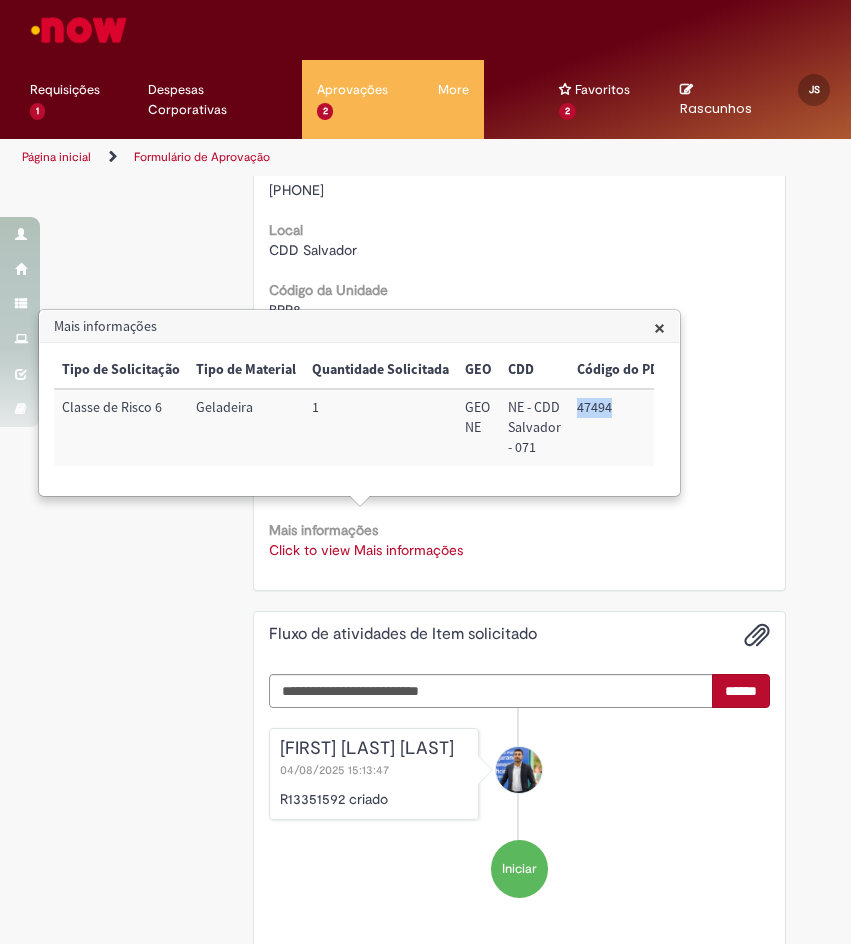 click on "47494" at bounding box center (622, 427) 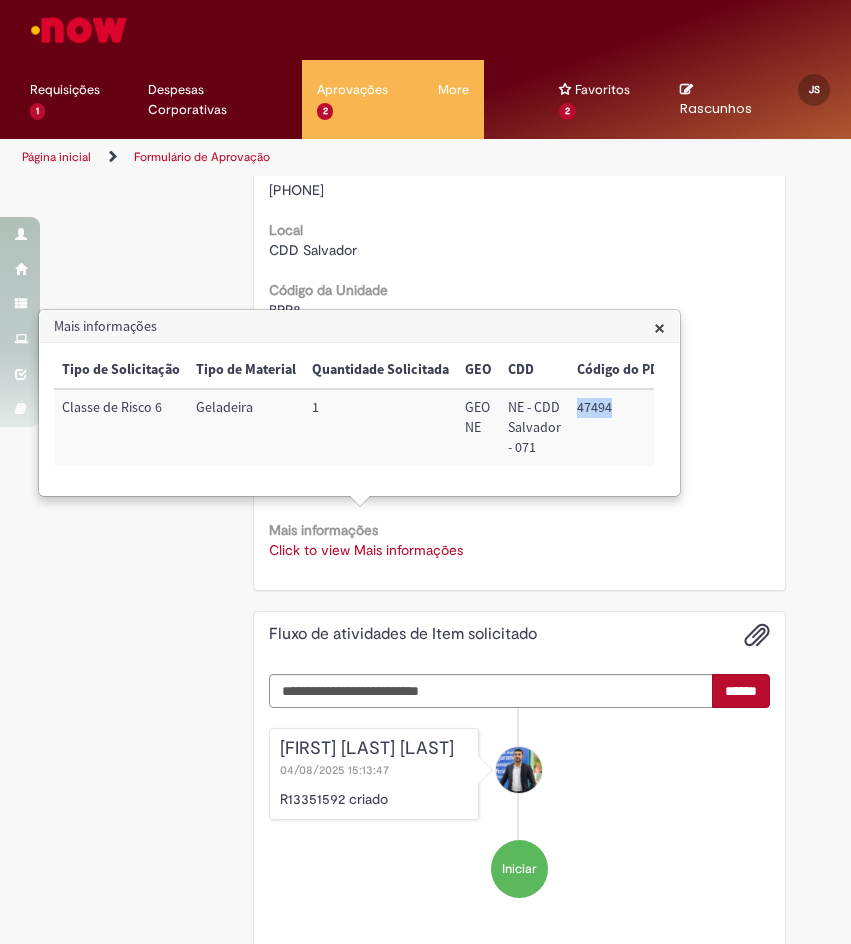 click on "47494" at bounding box center [622, 427] 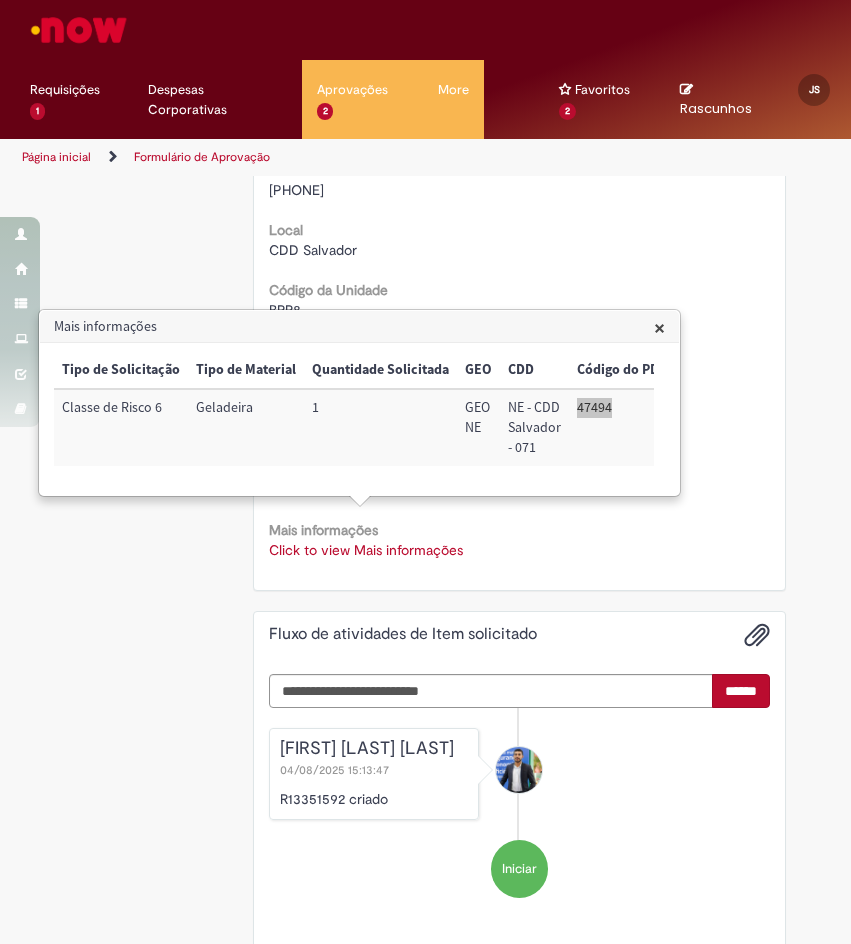 click on "47494" at bounding box center (622, 427) 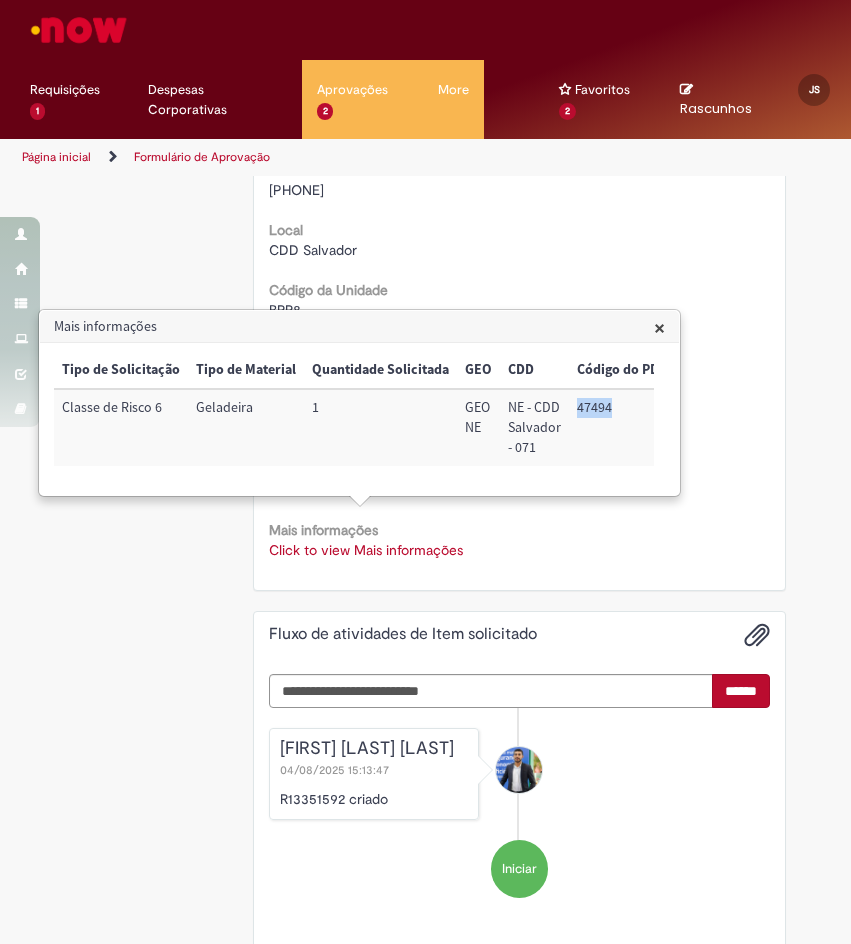 click on "47494" at bounding box center [622, 427] 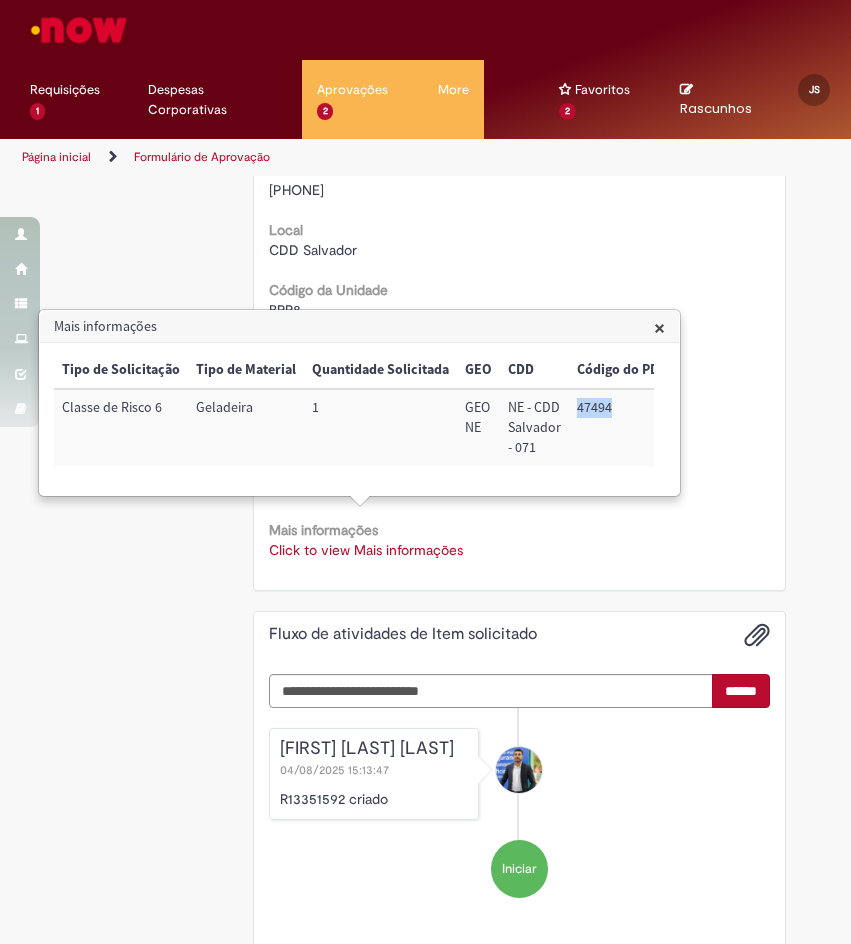 click on "47494" at bounding box center [622, 427] 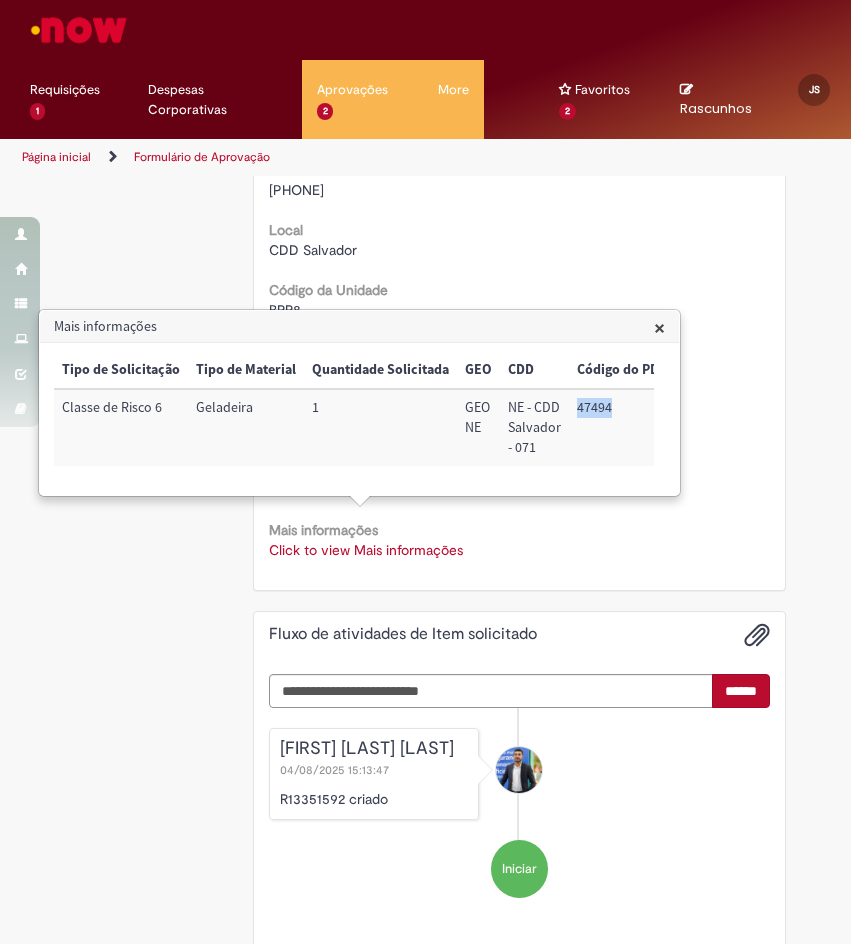 click on "47494" at bounding box center (622, 427) 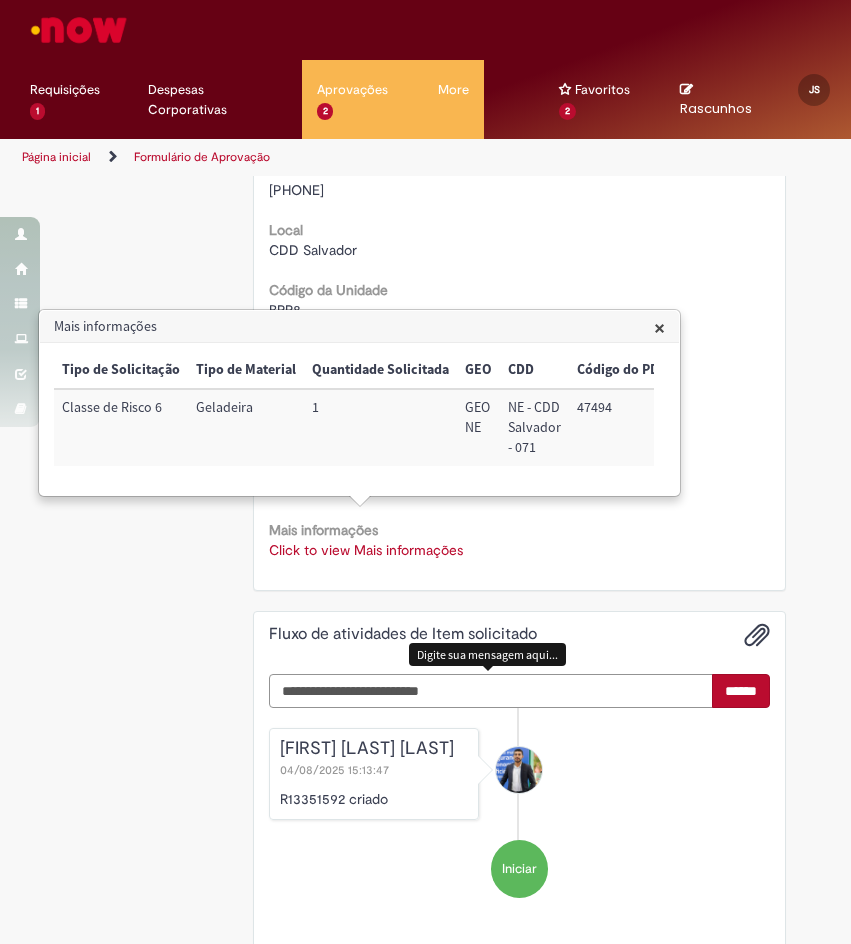click at bounding box center [491, 691] 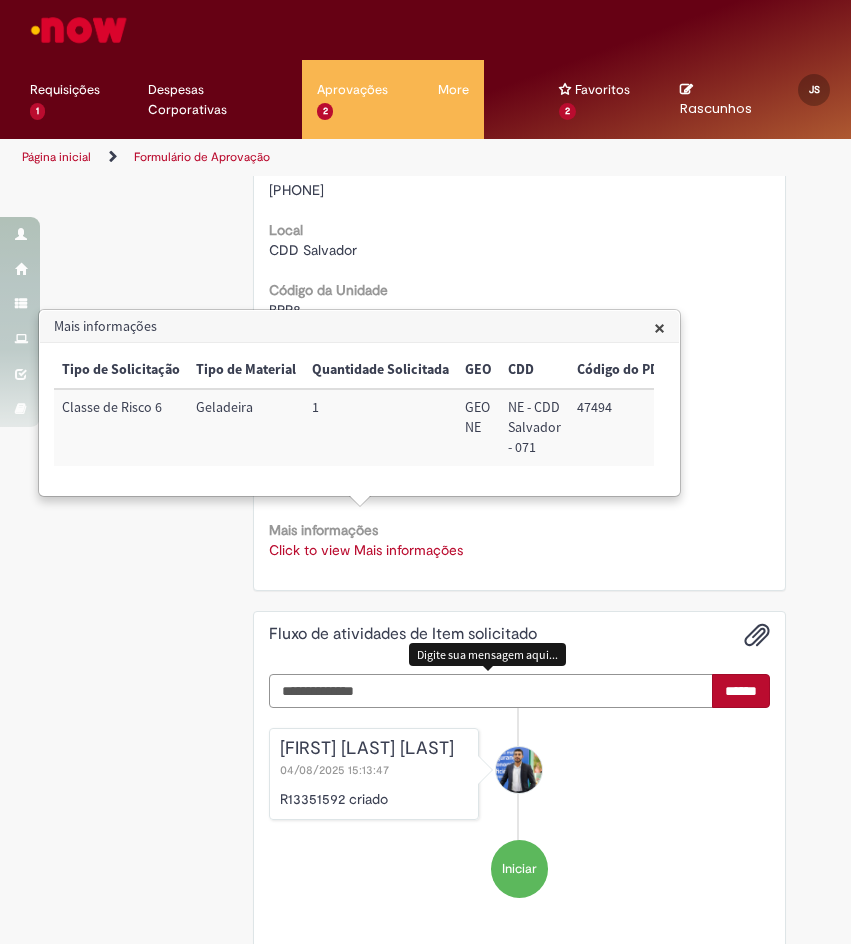 scroll, scrollTop: 958, scrollLeft: 0, axis: vertical 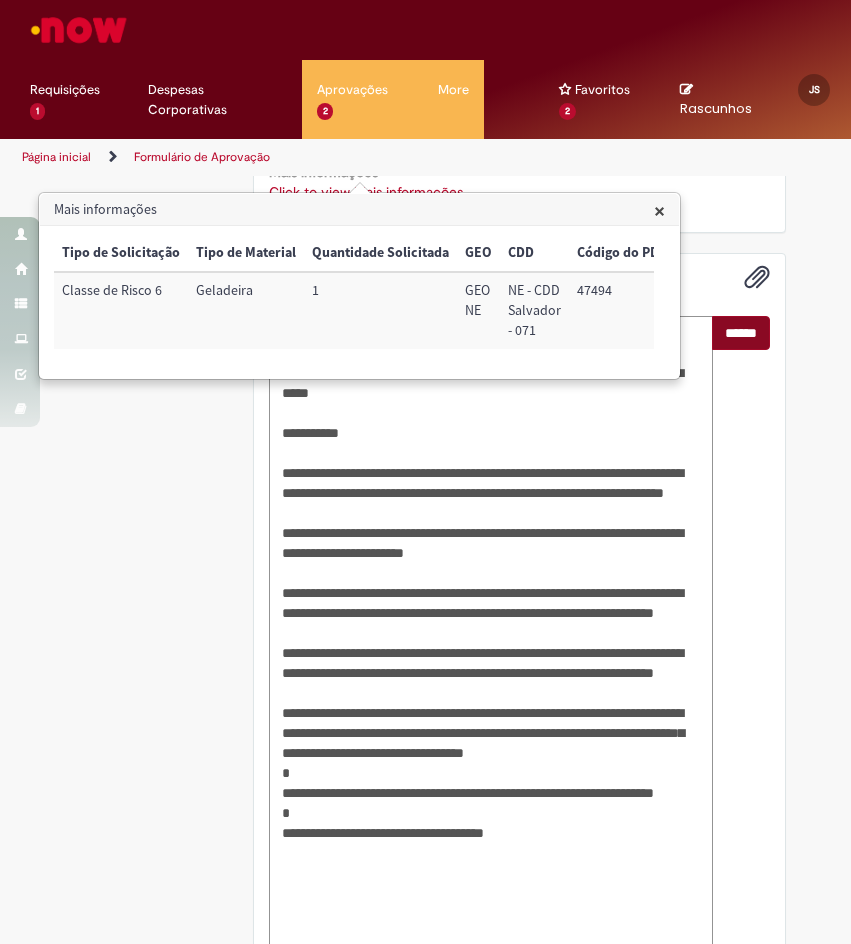 type on "**********" 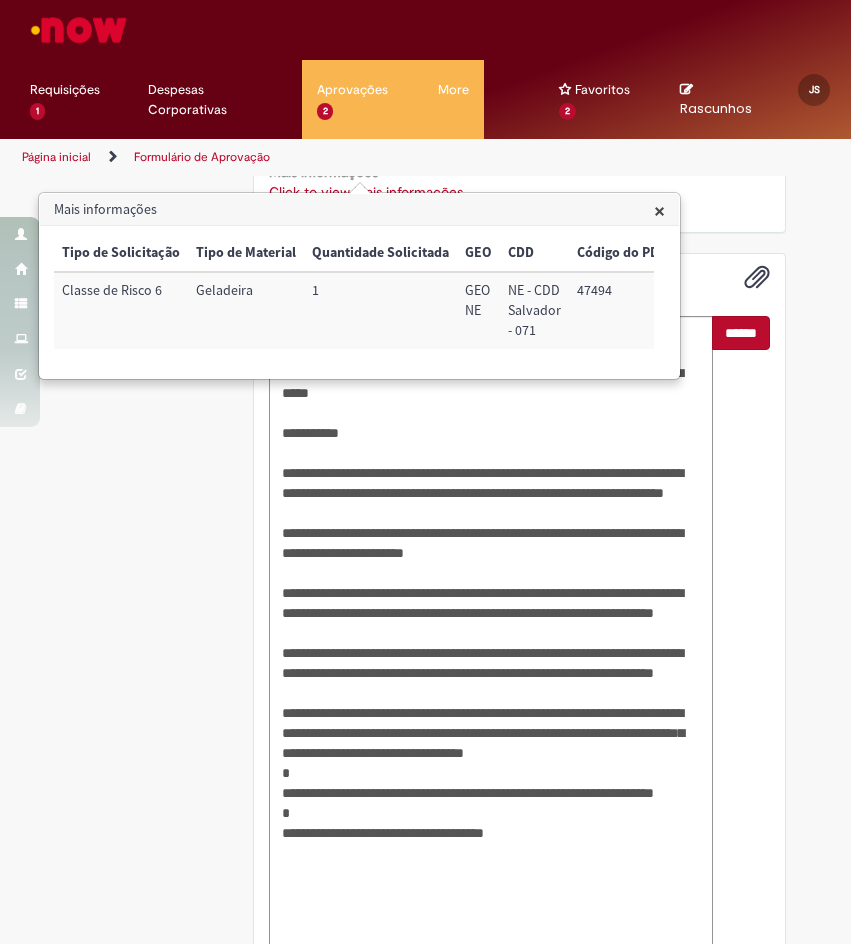 click on "******" at bounding box center [741, 333] 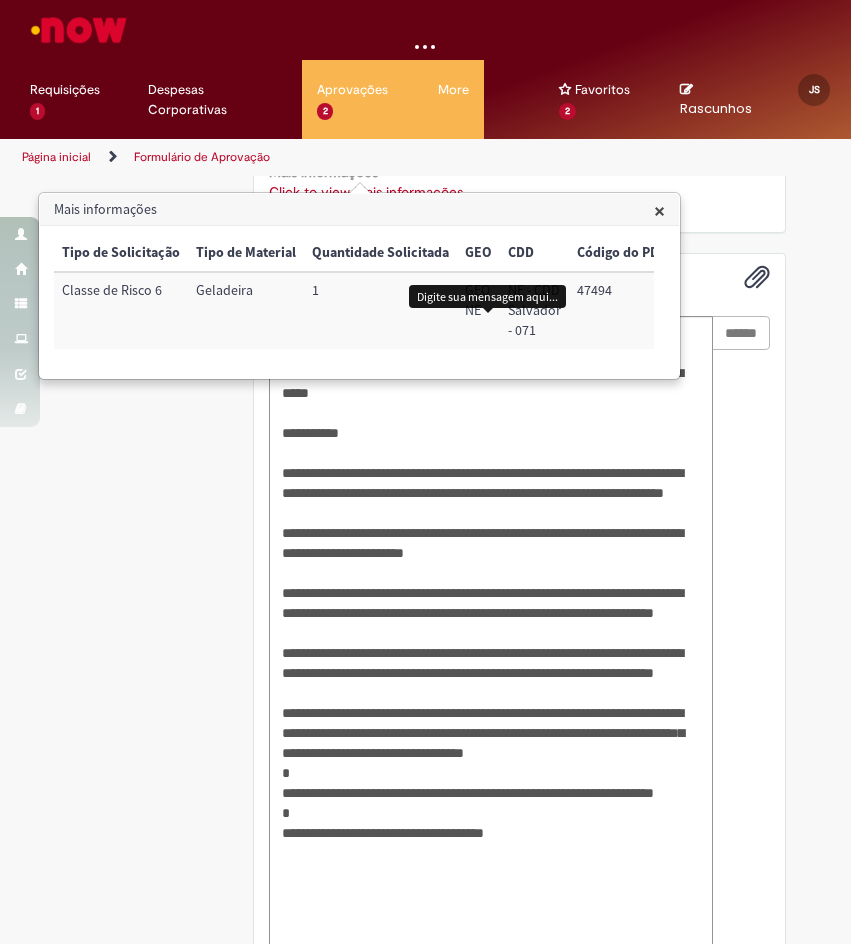 click on "×" at bounding box center [659, 210] 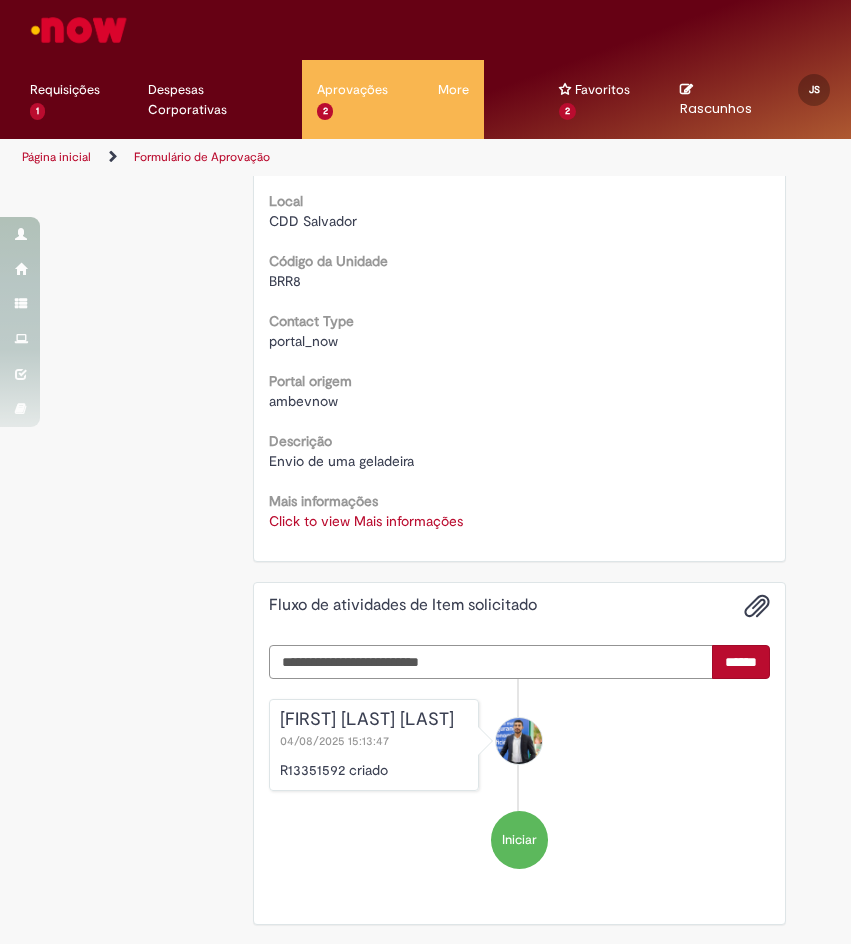 scroll, scrollTop: 631, scrollLeft: 0, axis: vertical 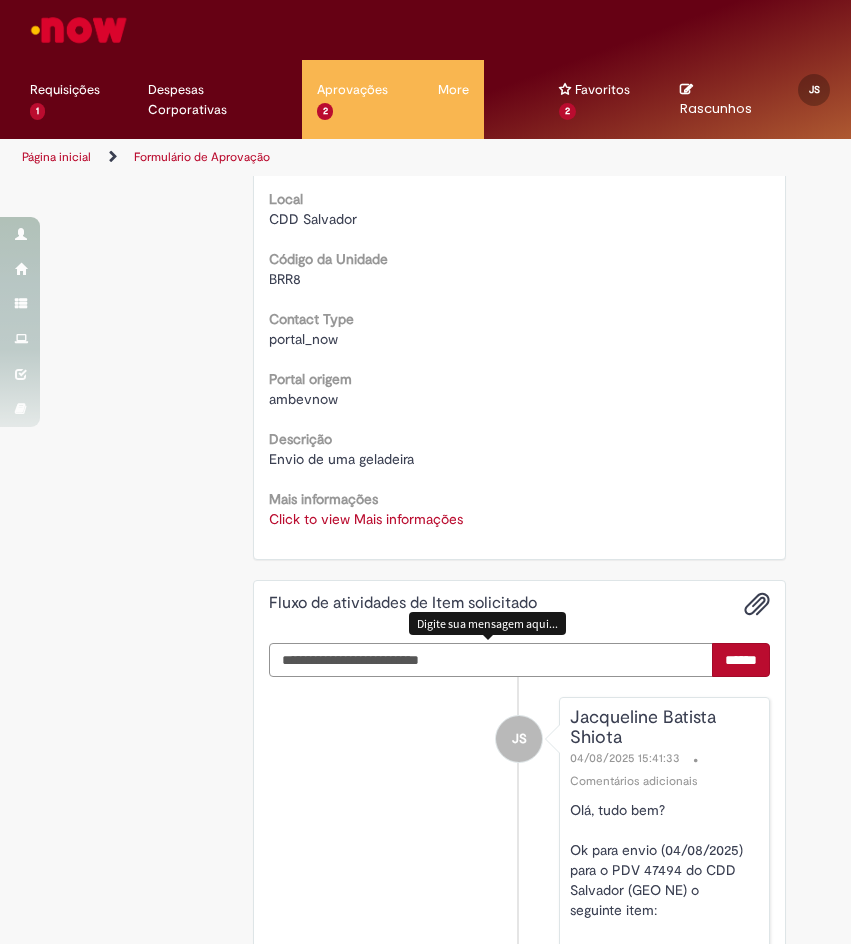 click at bounding box center [491, 660] 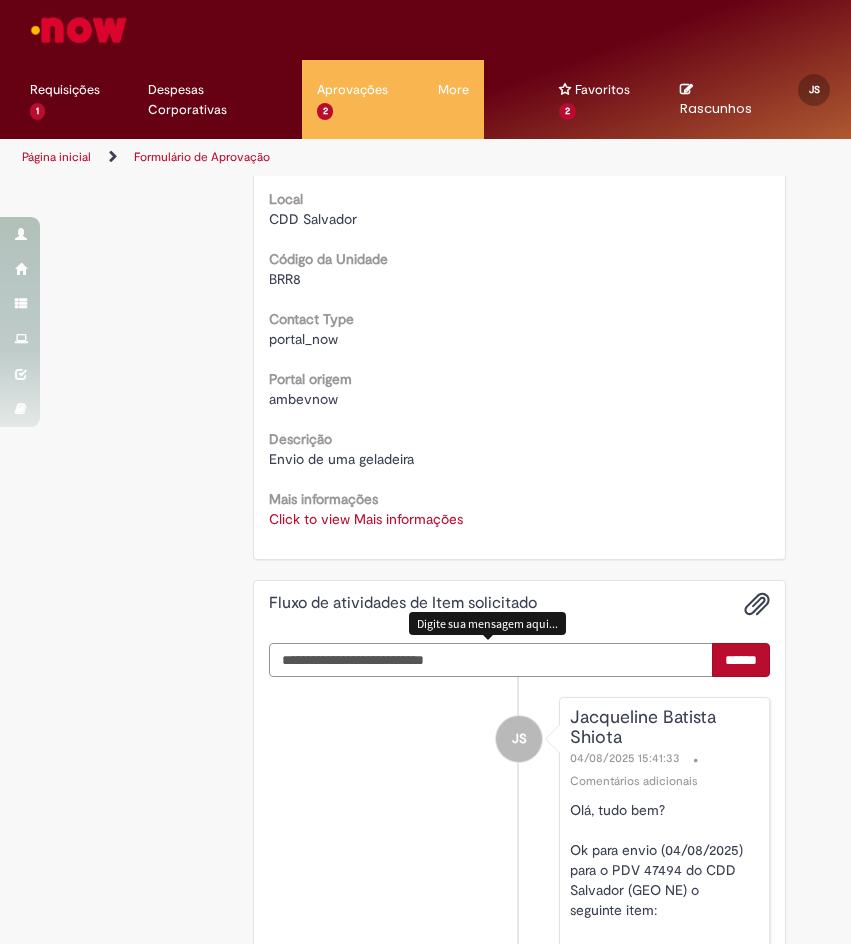 type on "**********" 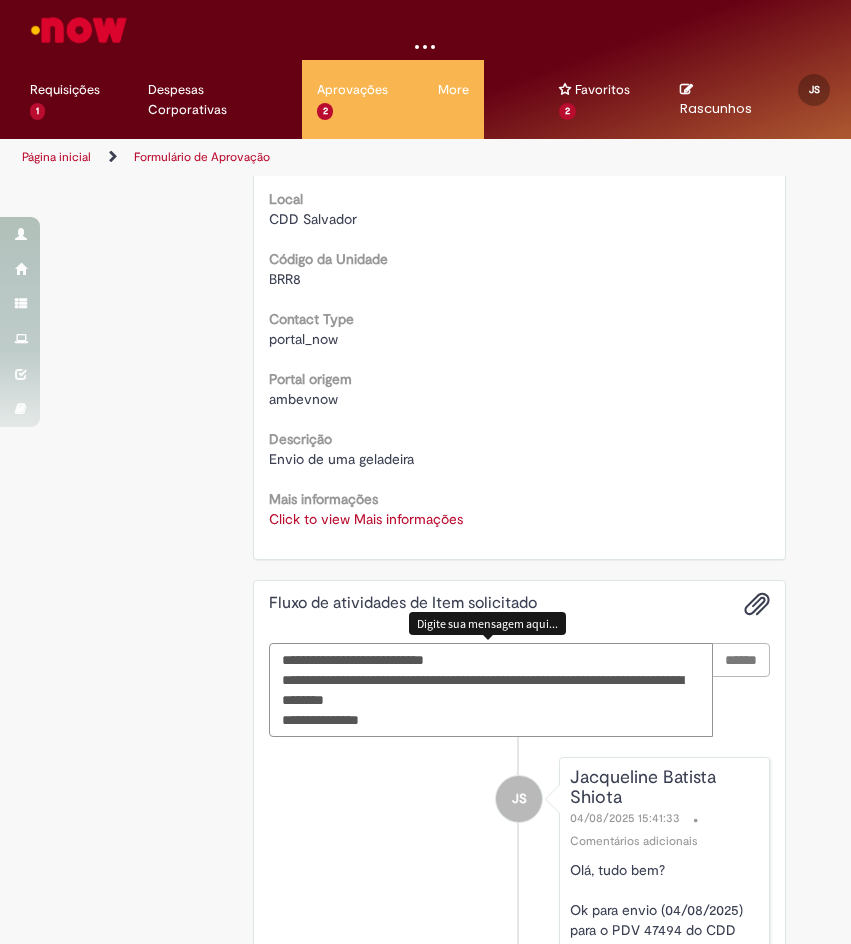 type 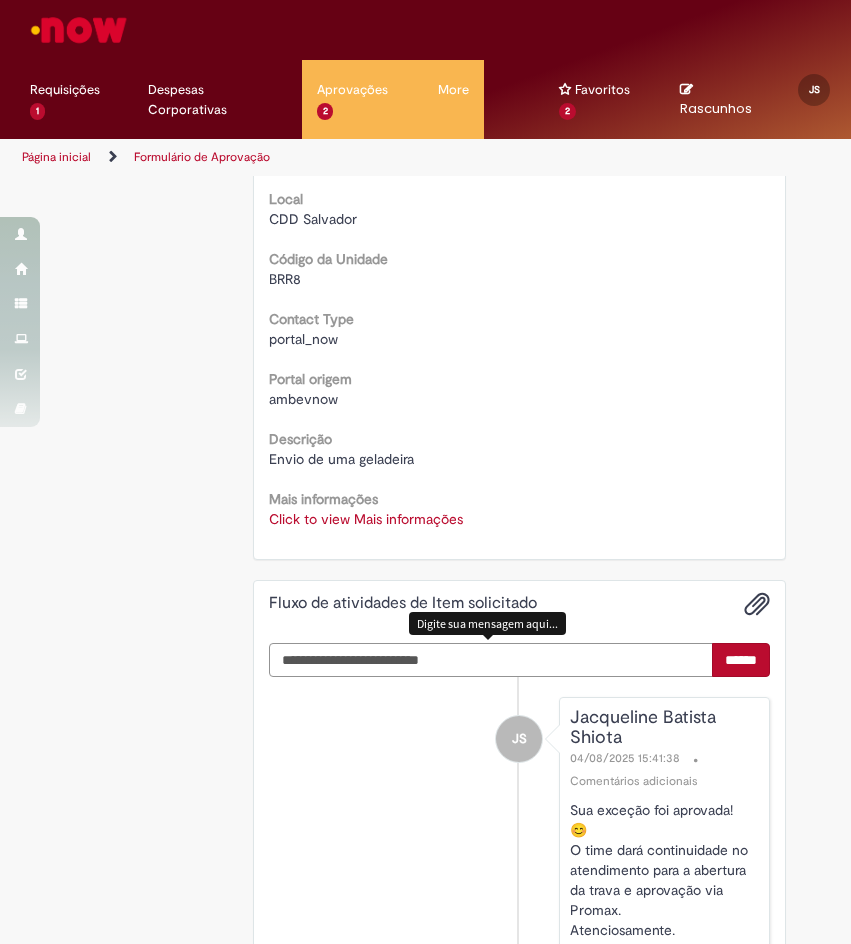 scroll, scrollTop: 0, scrollLeft: 0, axis: both 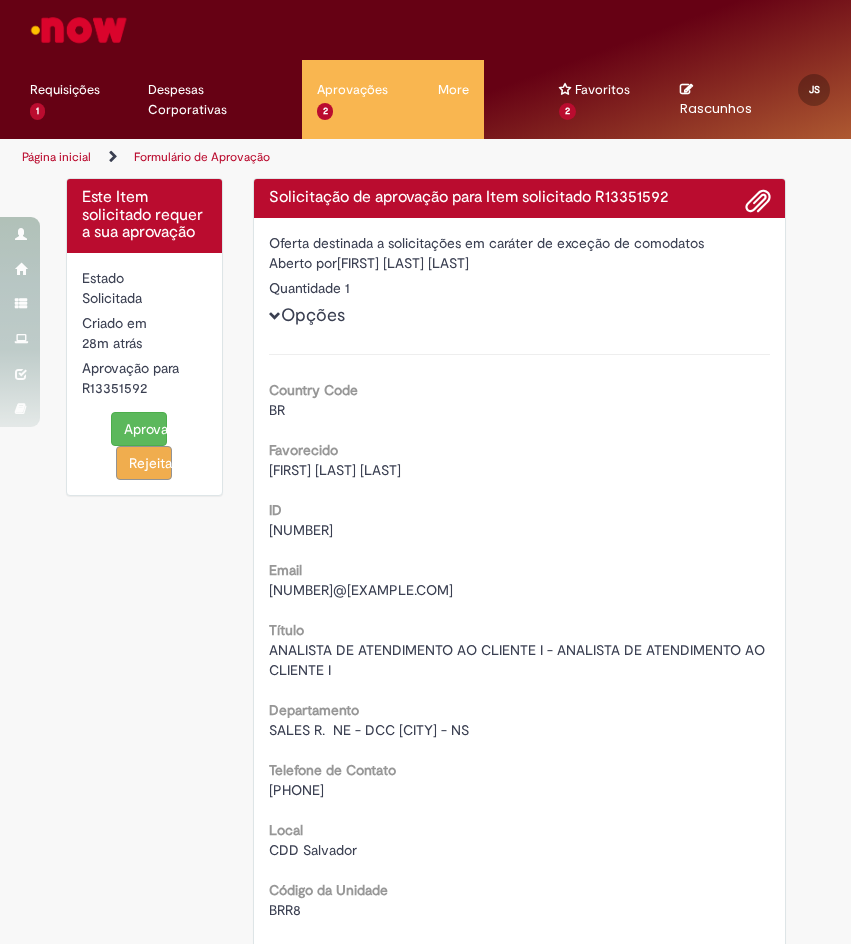click on "Aprovar" at bounding box center (139, 429) 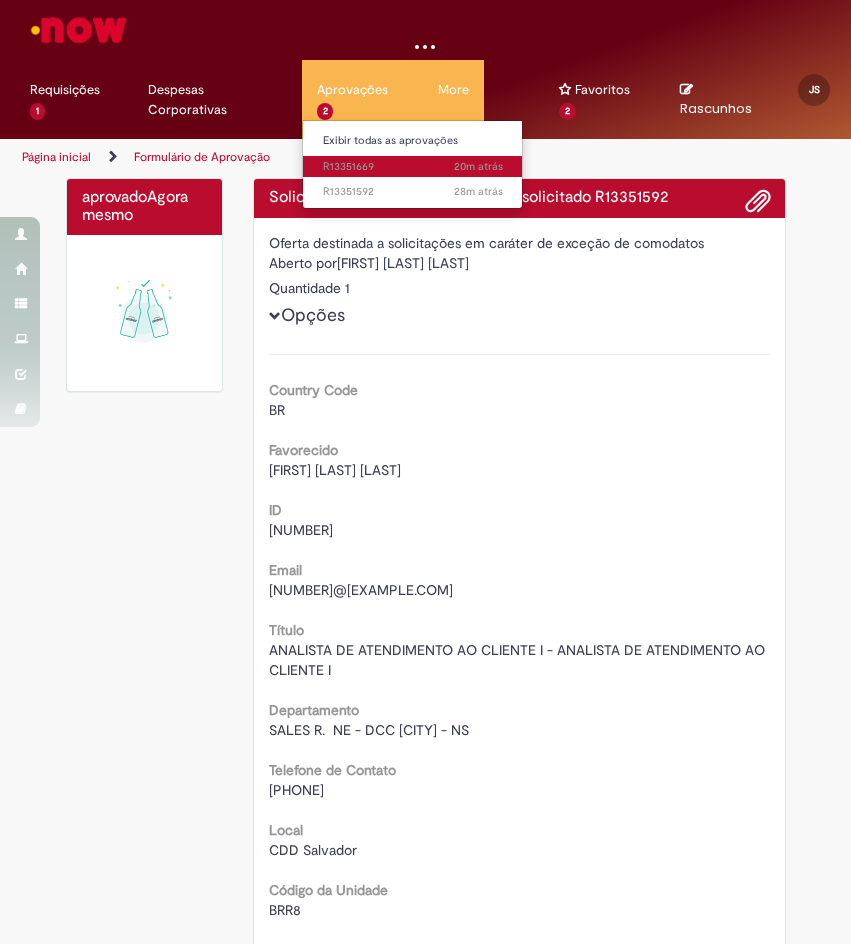 click on "20m atrás 20 minutos atrás  R13351669" at bounding box center [413, 167] 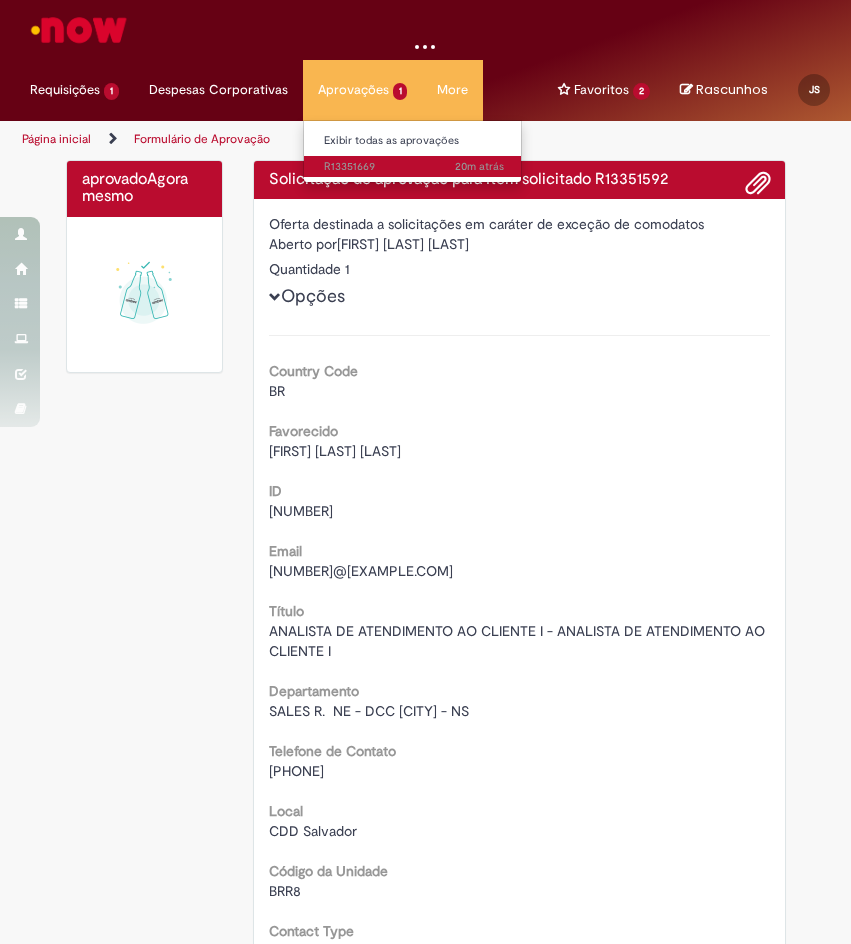 click on "20m atrás 20 minutos atrás  R13351669" at bounding box center [414, 167] 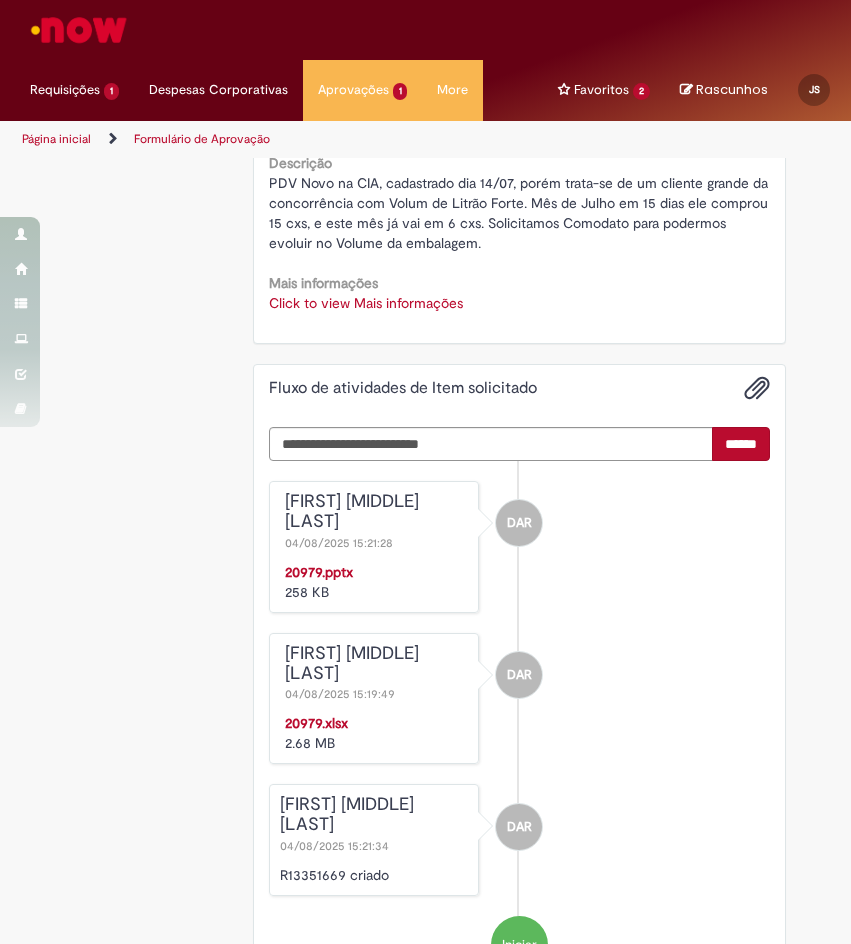 scroll, scrollTop: 574, scrollLeft: 0, axis: vertical 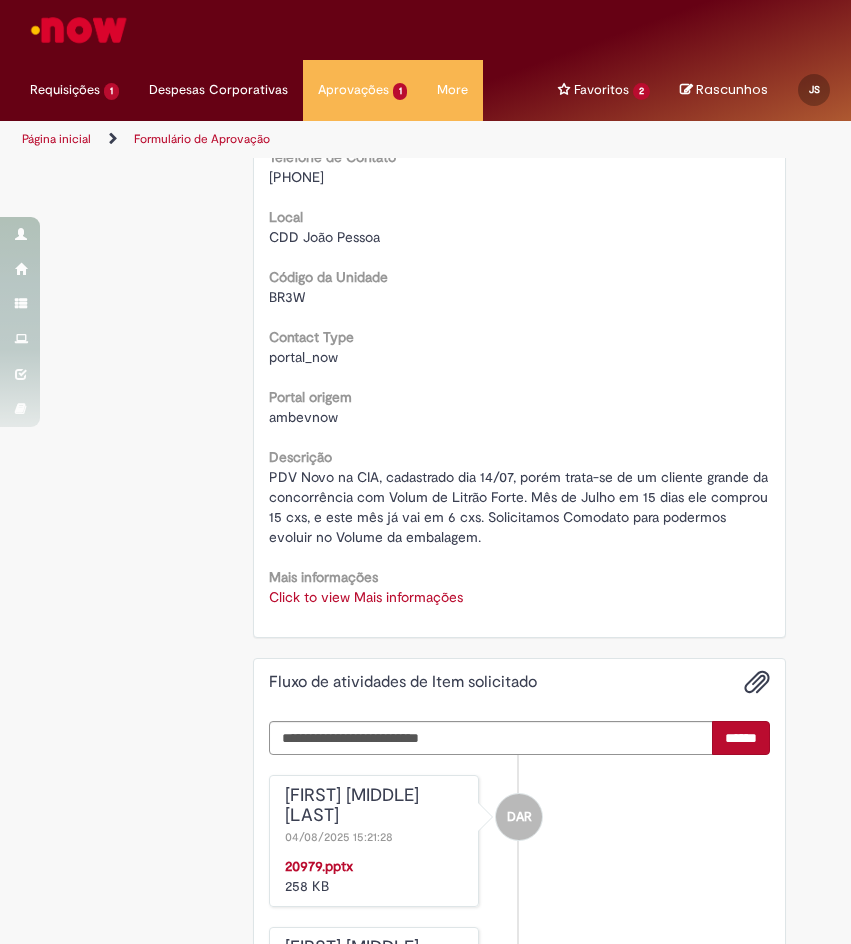 click on "Click to view Mais informações" at bounding box center (366, 597) 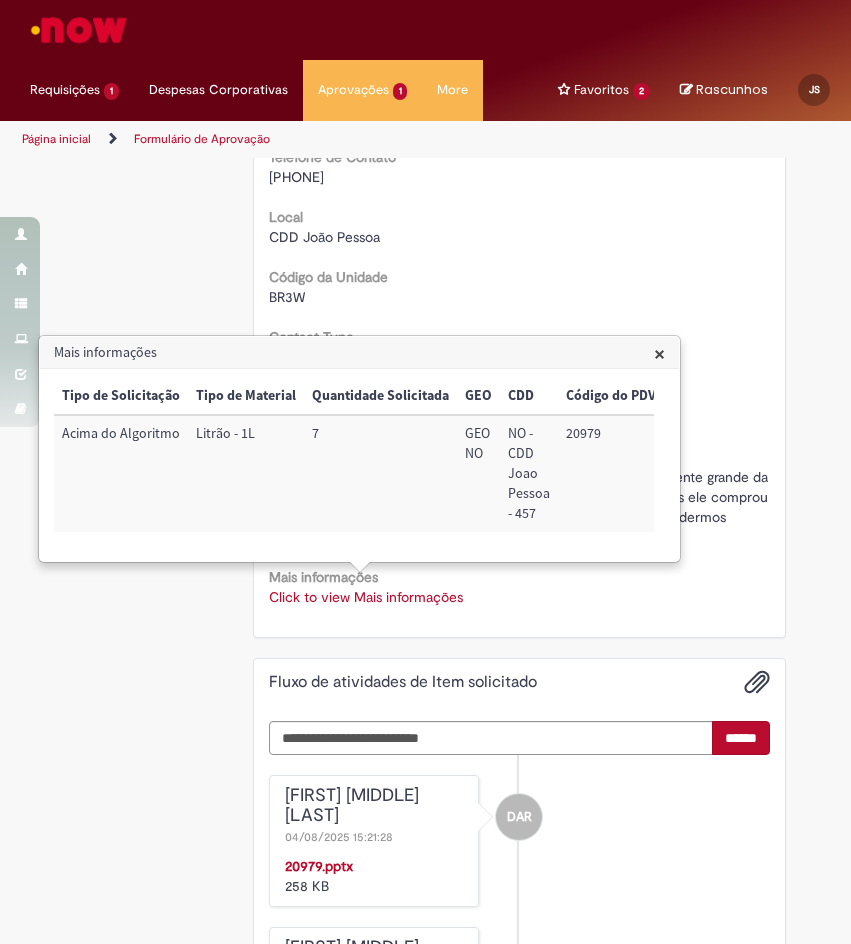 click on "20979" at bounding box center (611, 473) 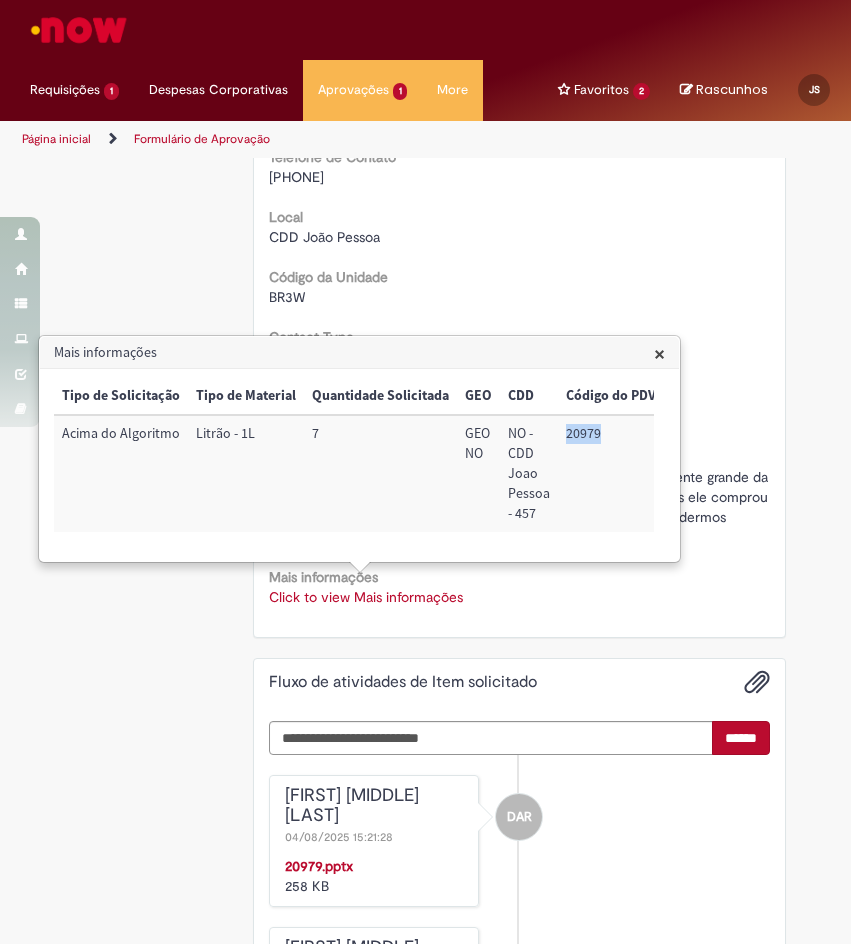 click on "20979" at bounding box center (611, 473) 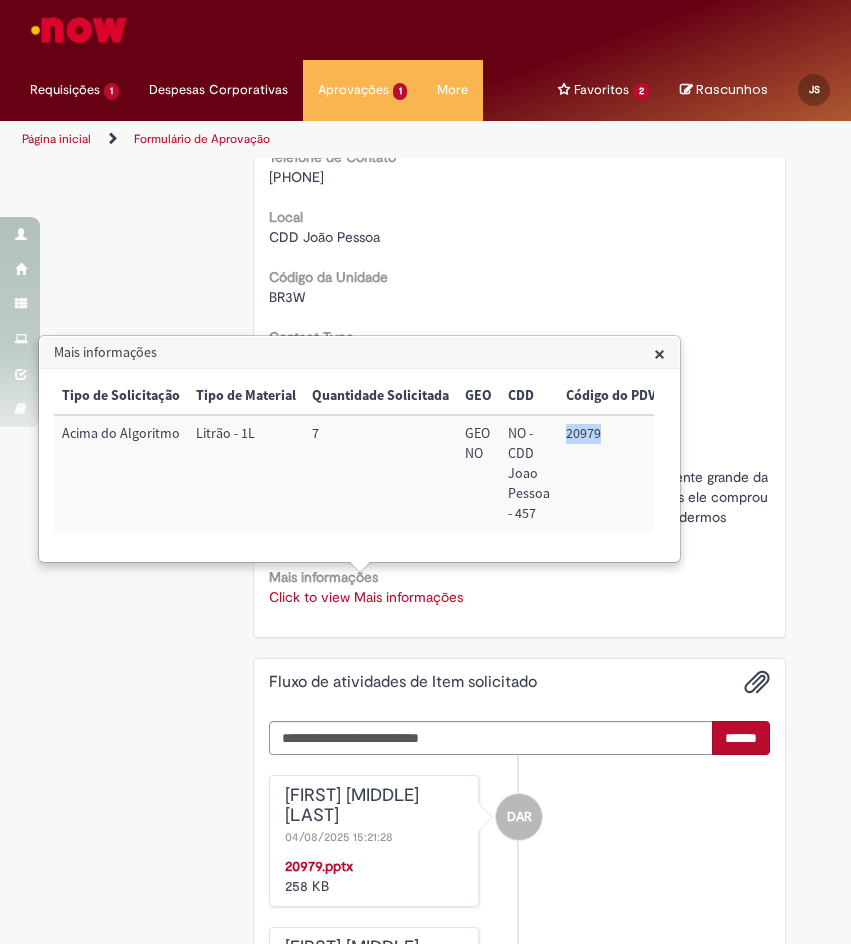 click on "×" at bounding box center [659, 353] 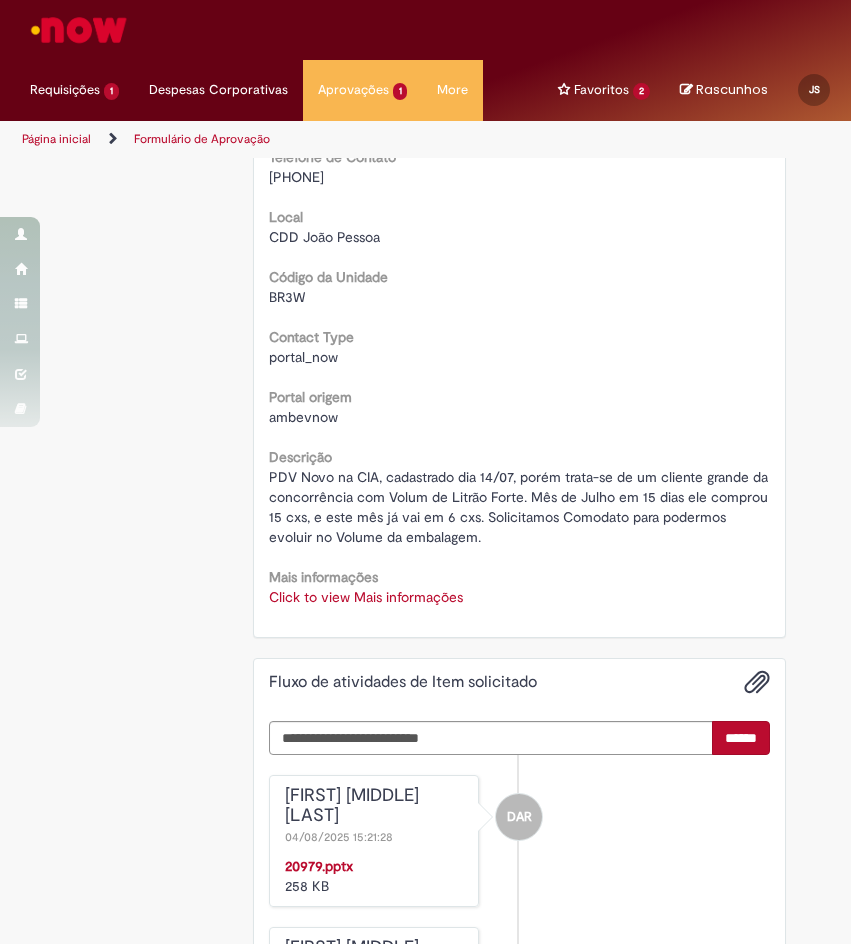 click on "Click to view Mais informações" at bounding box center [366, 597] 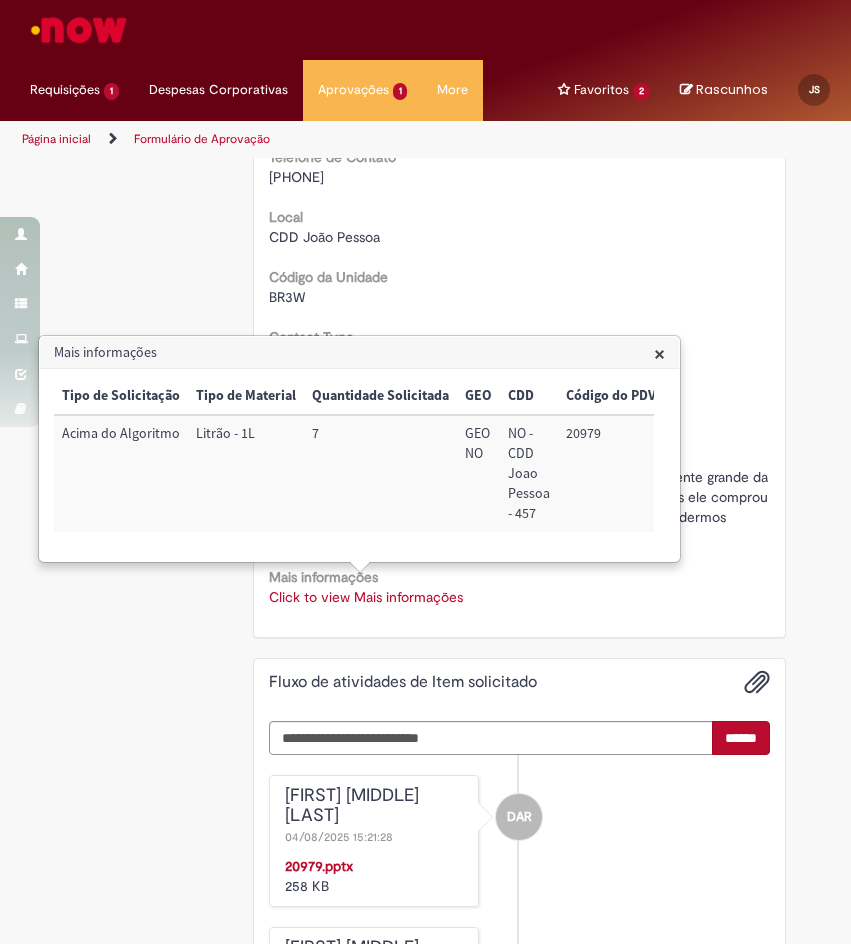click on "×" at bounding box center (659, 353) 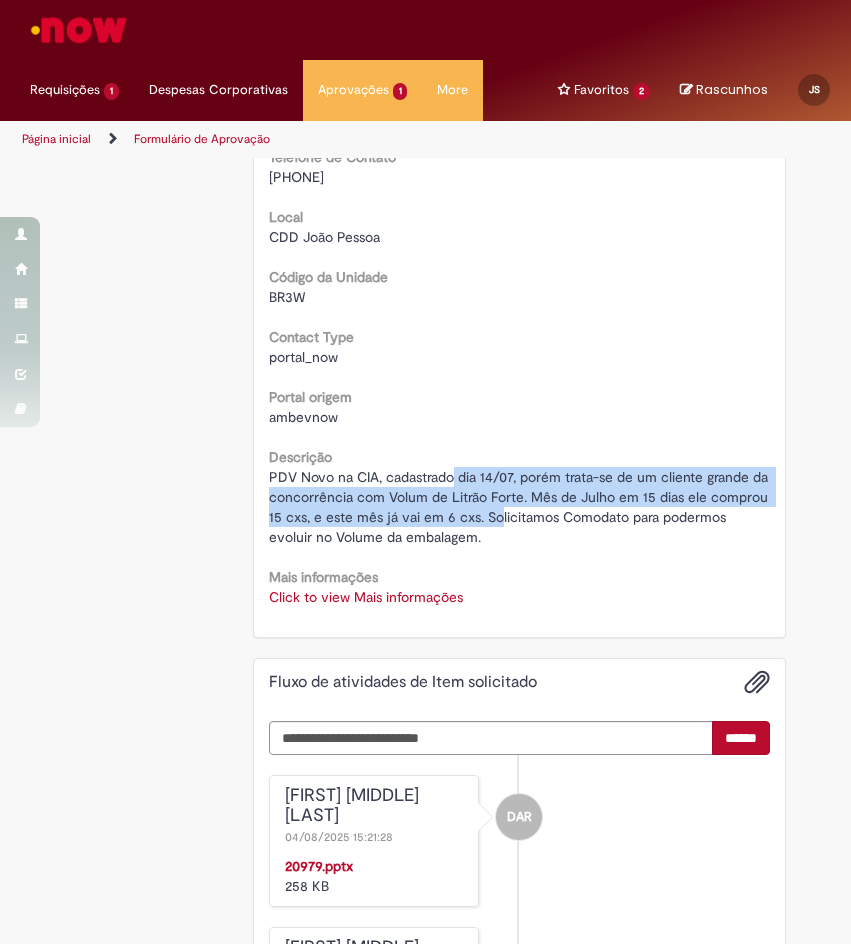 drag, startPoint x: 447, startPoint y: 475, endPoint x: 491, endPoint y: 513, distance: 58.137768 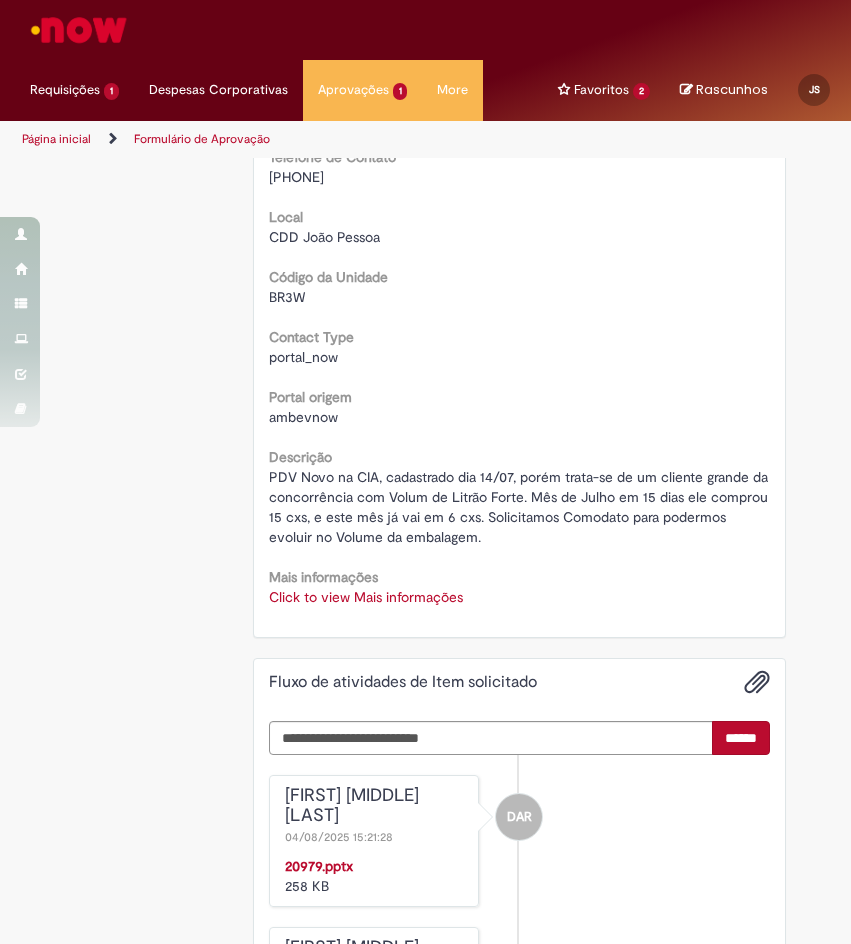 click on "PDV Novo na CIA, cadastrado dia 14/07, porém trata-se de um cliente grande da concorrência com Volum de Litrão Forte. Mês de Julho em 15 dias ele comprou 15 cxs, e este mês já vai em 6 cxs. Solicitamos Comodato para podermos evoluir no Volume da embalagem." at bounding box center (520, 507) 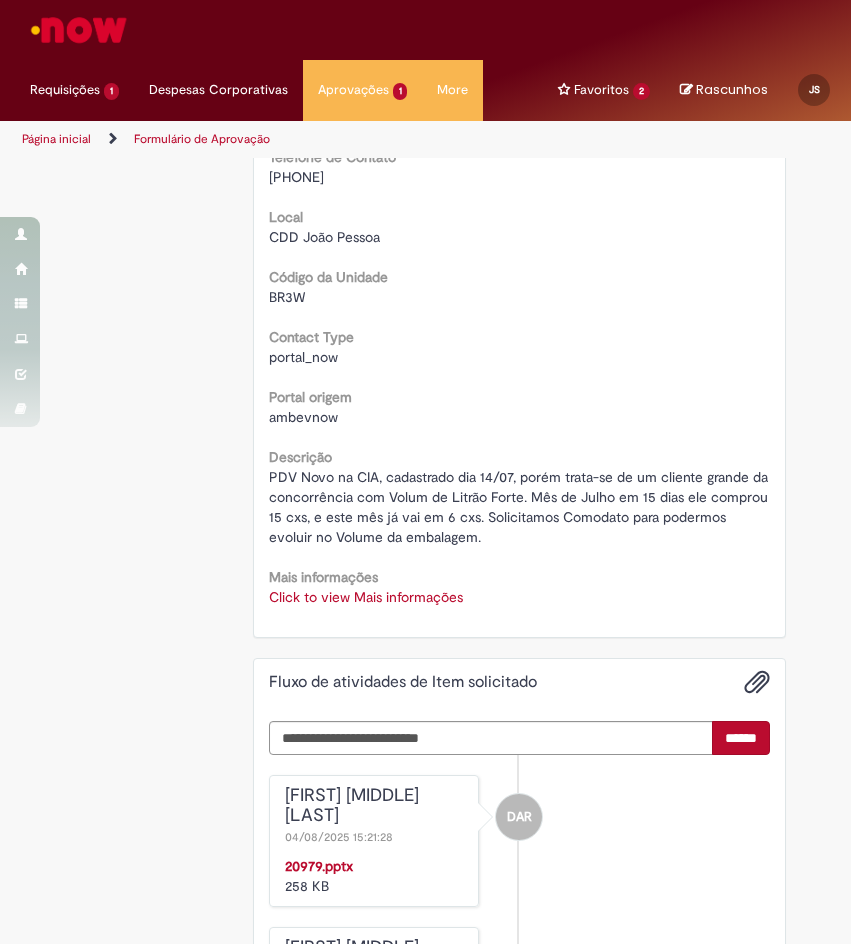 click on "Click to view Mais informações" at bounding box center (366, 597) 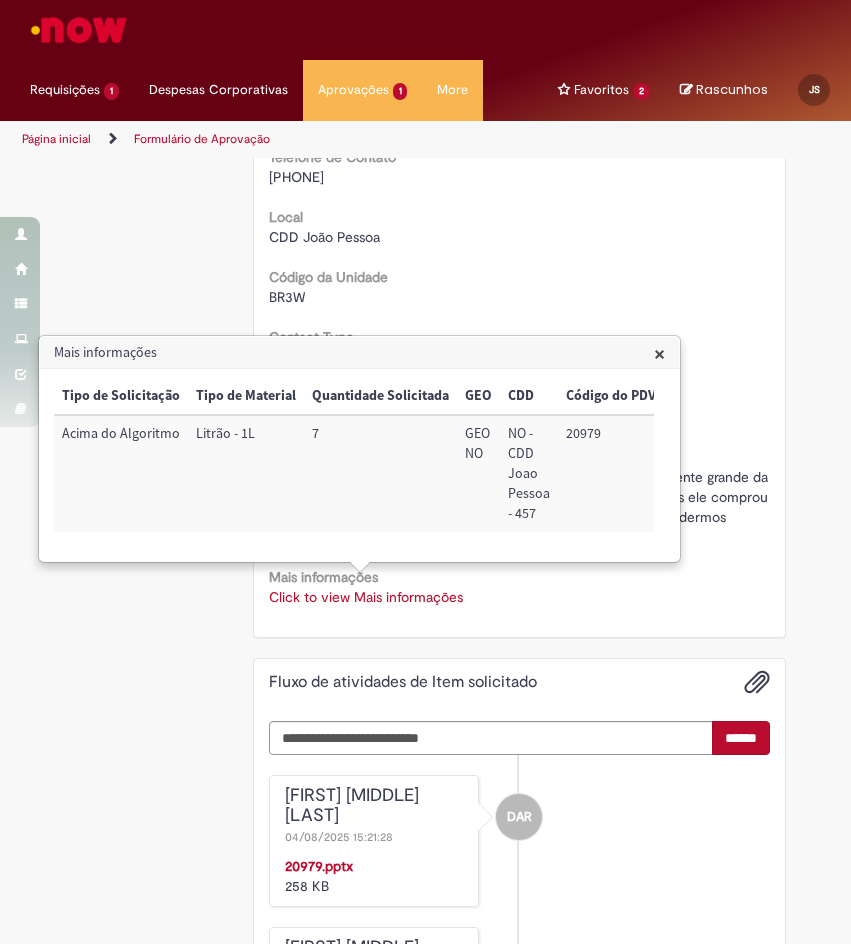 click on "20979" at bounding box center (611, 473) 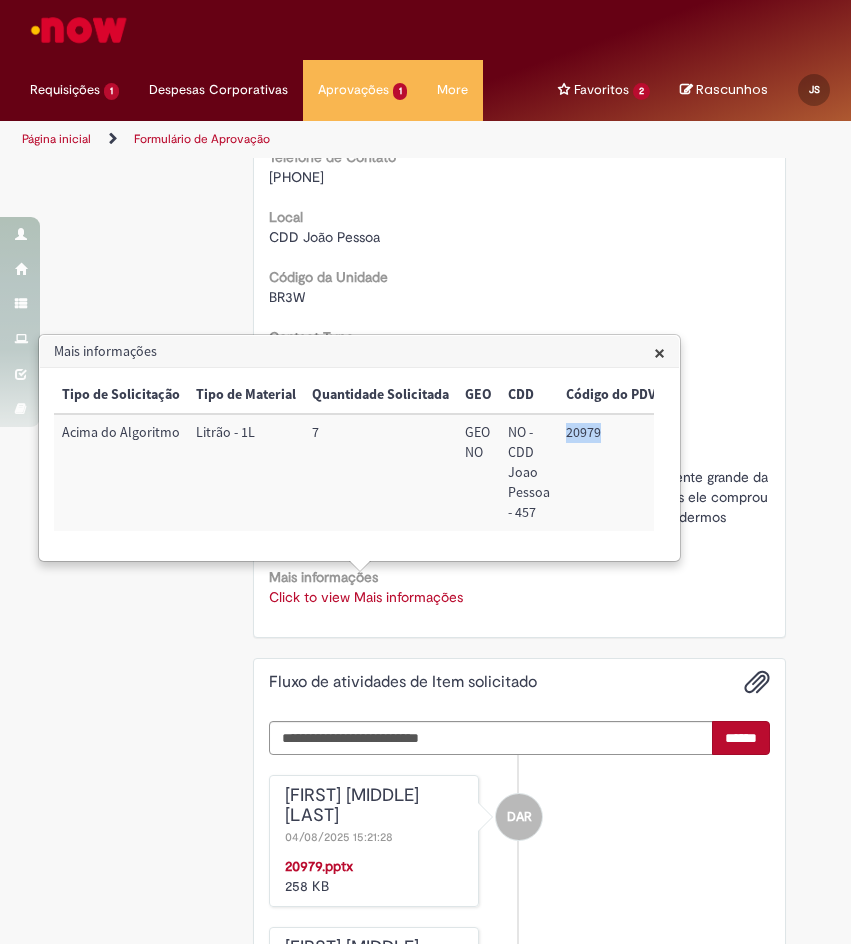 click on "20979" at bounding box center [611, 472] 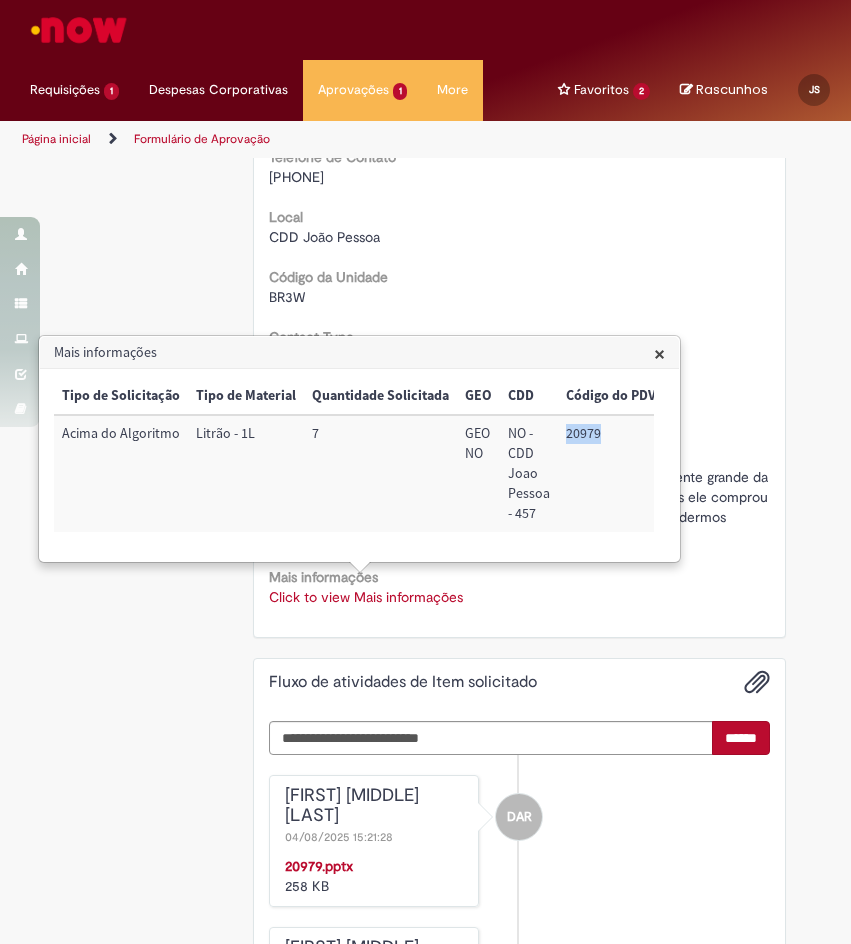 click on "20979" at bounding box center [611, 473] 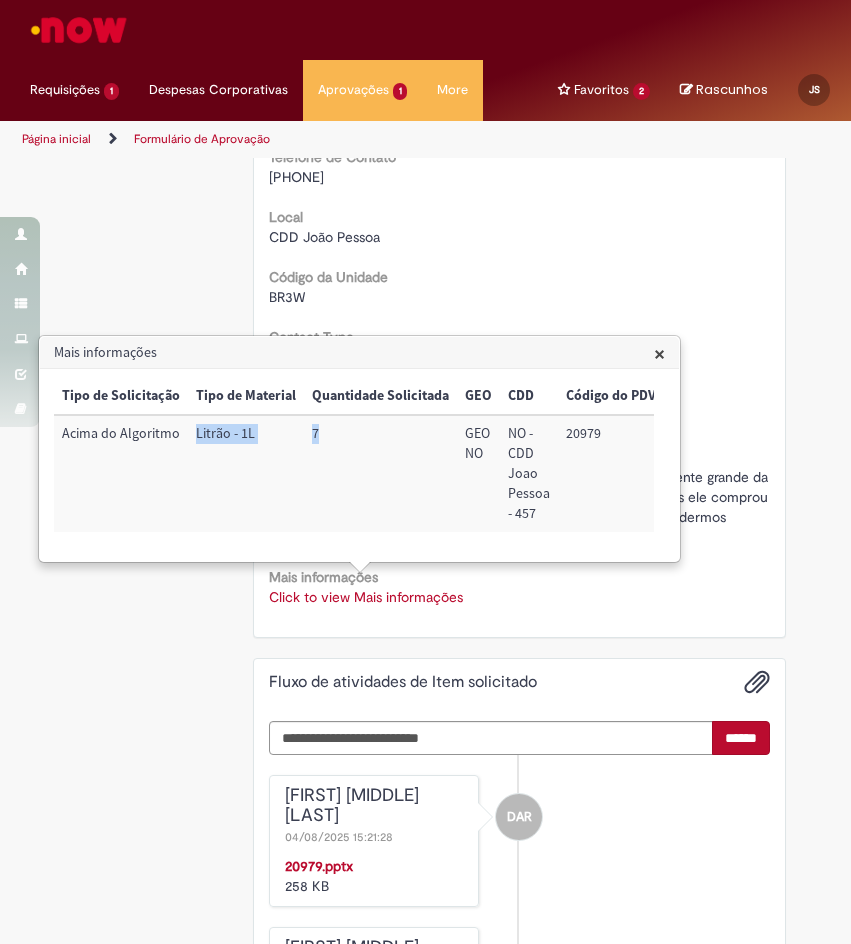 drag, startPoint x: 332, startPoint y: 438, endPoint x: 190, endPoint y: 428, distance: 142.35168 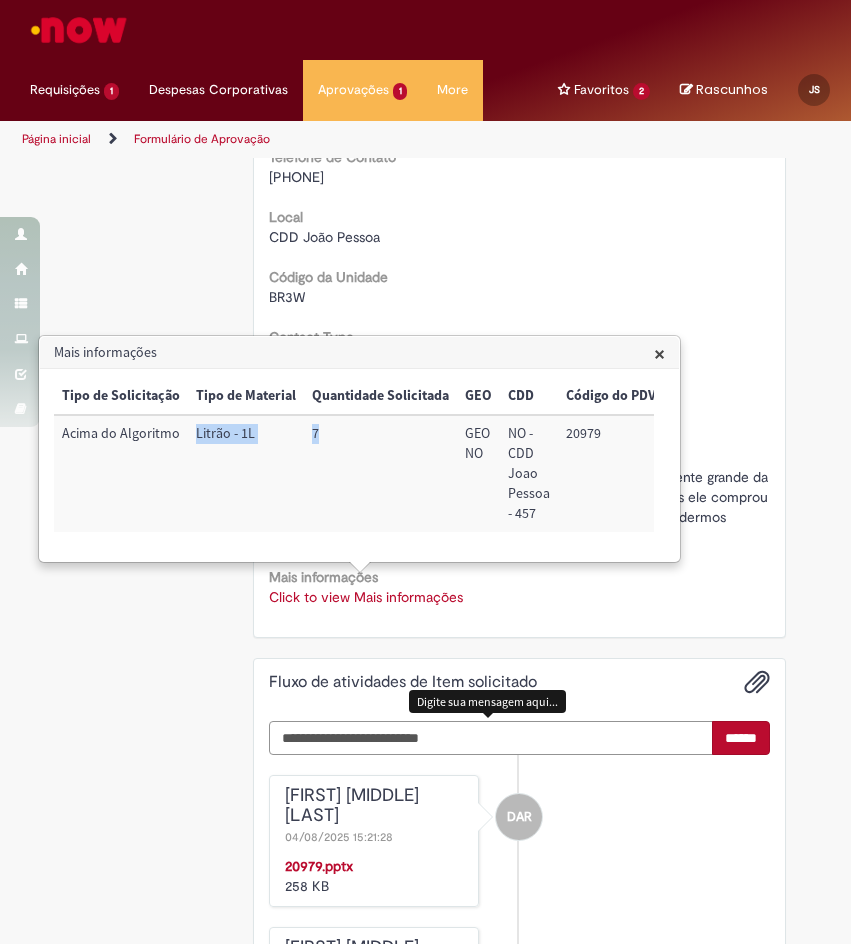 click at bounding box center (491, 738) 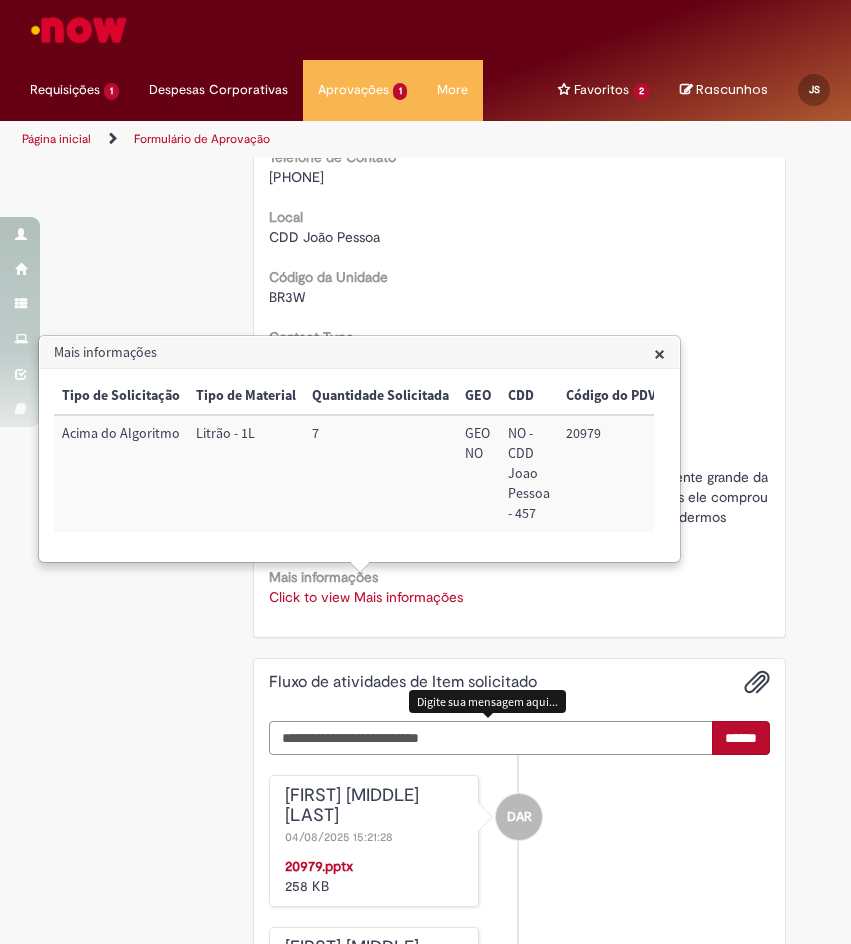 paste on "**********" 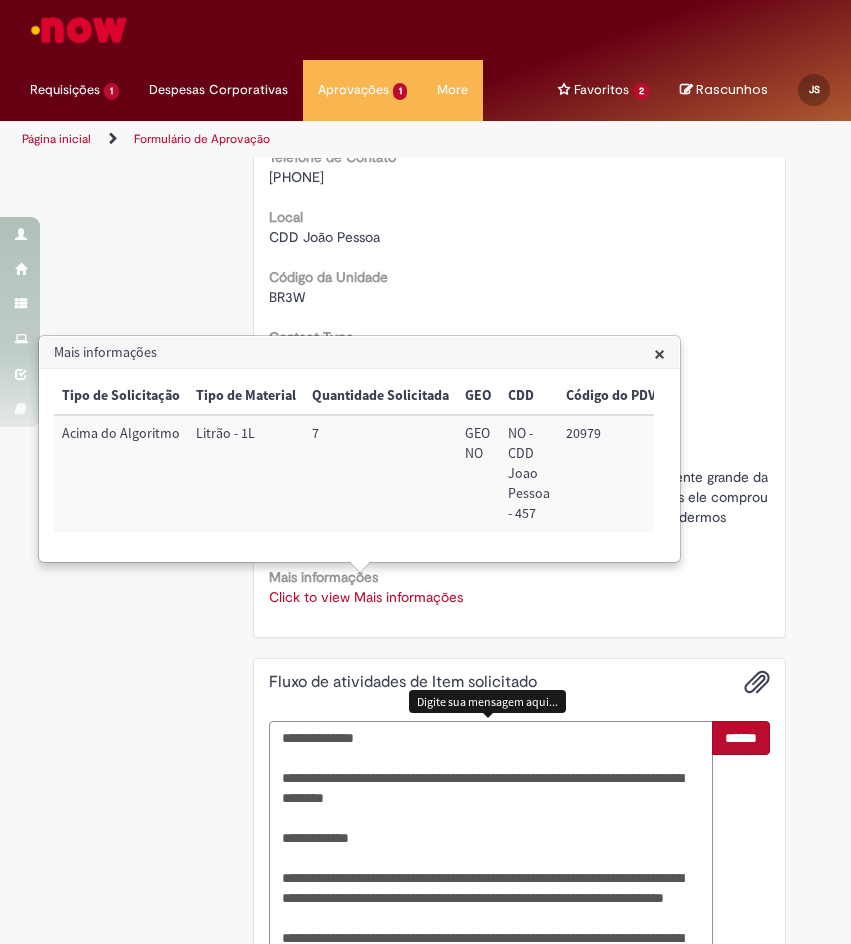scroll, scrollTop: 998, scrollLeft: 0, axis: vertical 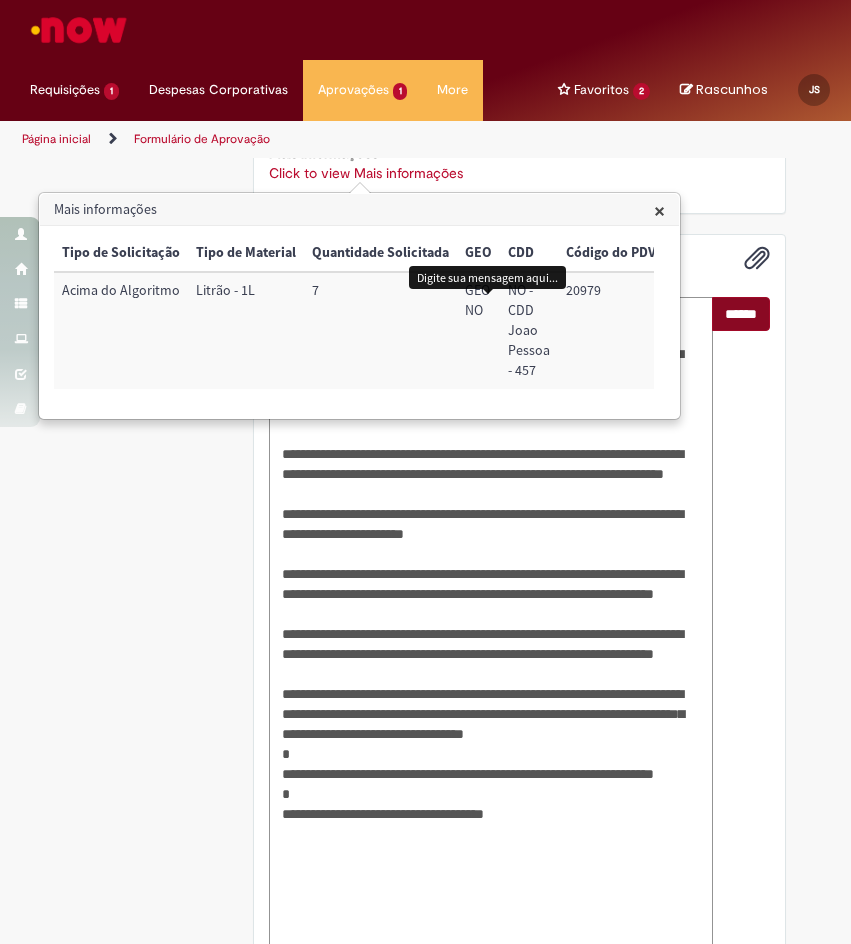 type on "**********" 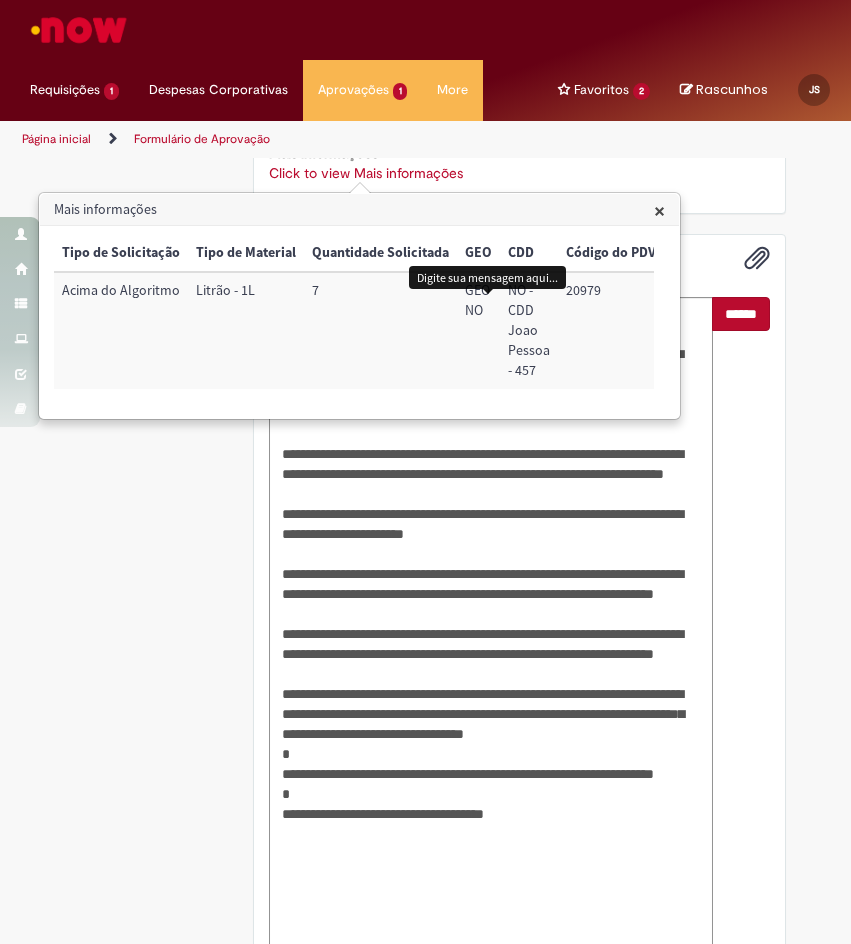 click on "******" at bounding box center [741, 314] 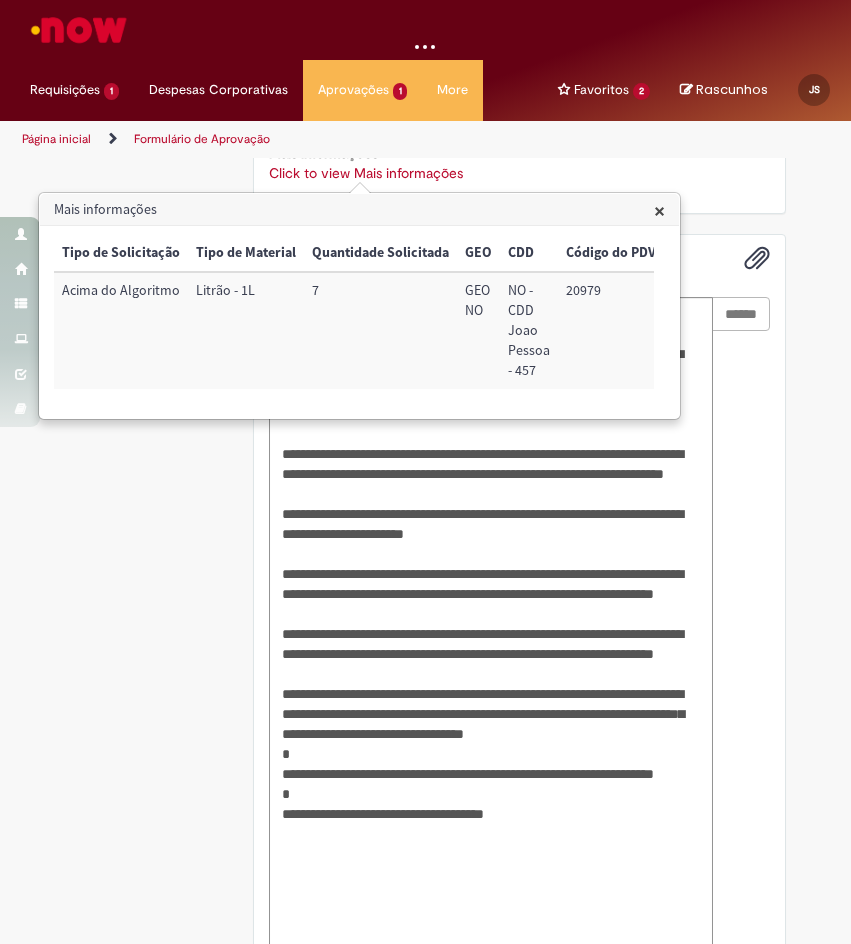 click on "×" at bounding box center [659, 210] 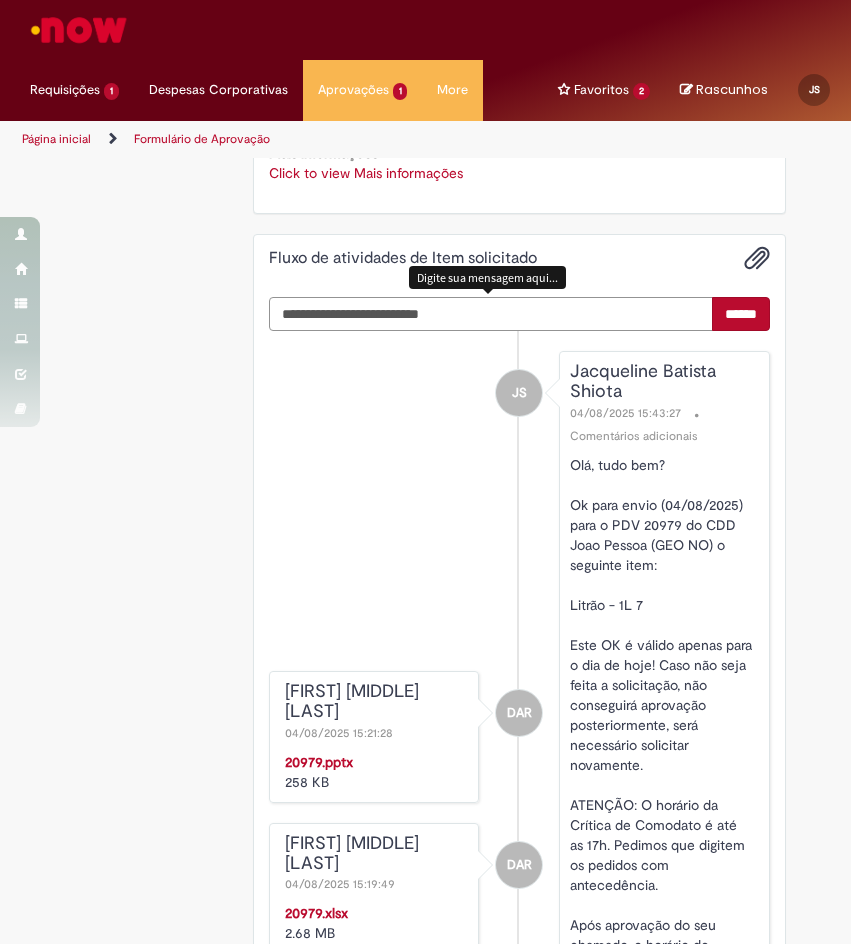 scroll, scrollTop: 974, scrollLeft: 0, axis: vertical 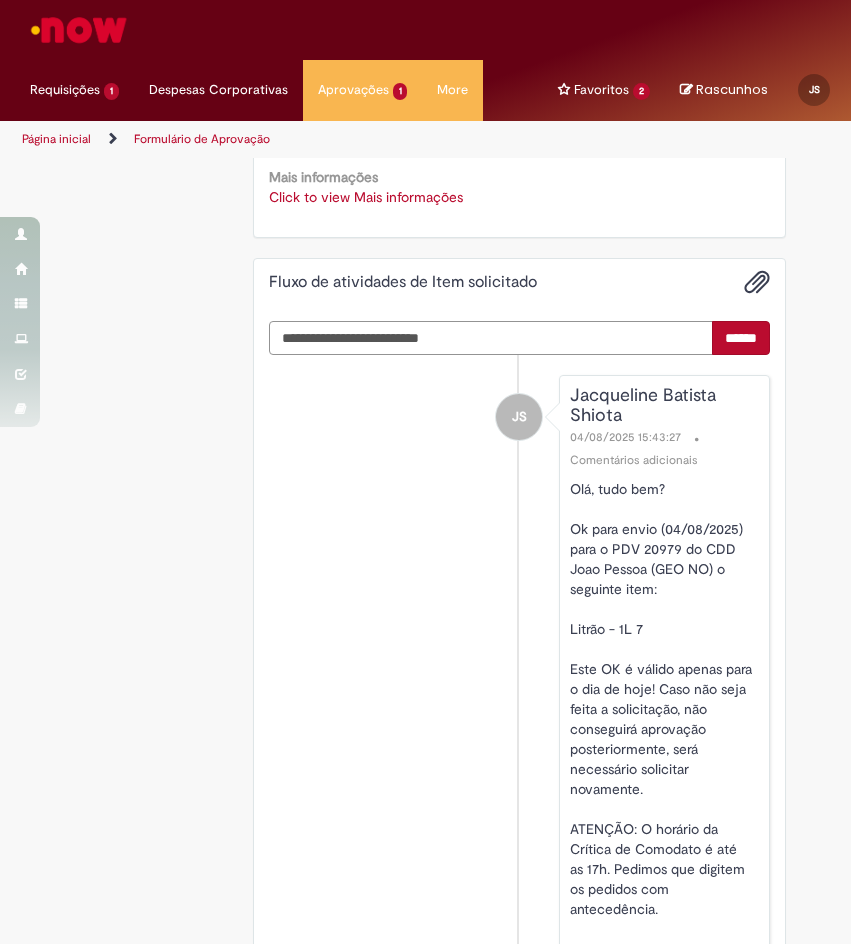 click at bounding box center [491, 338] 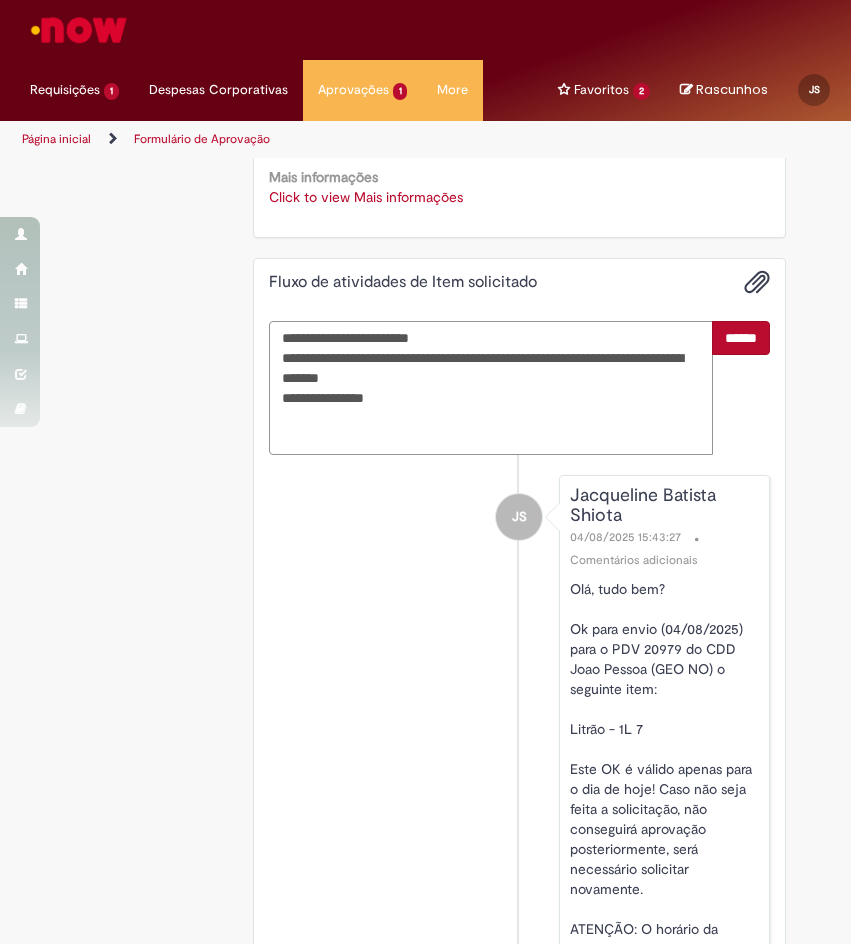type on "**********" 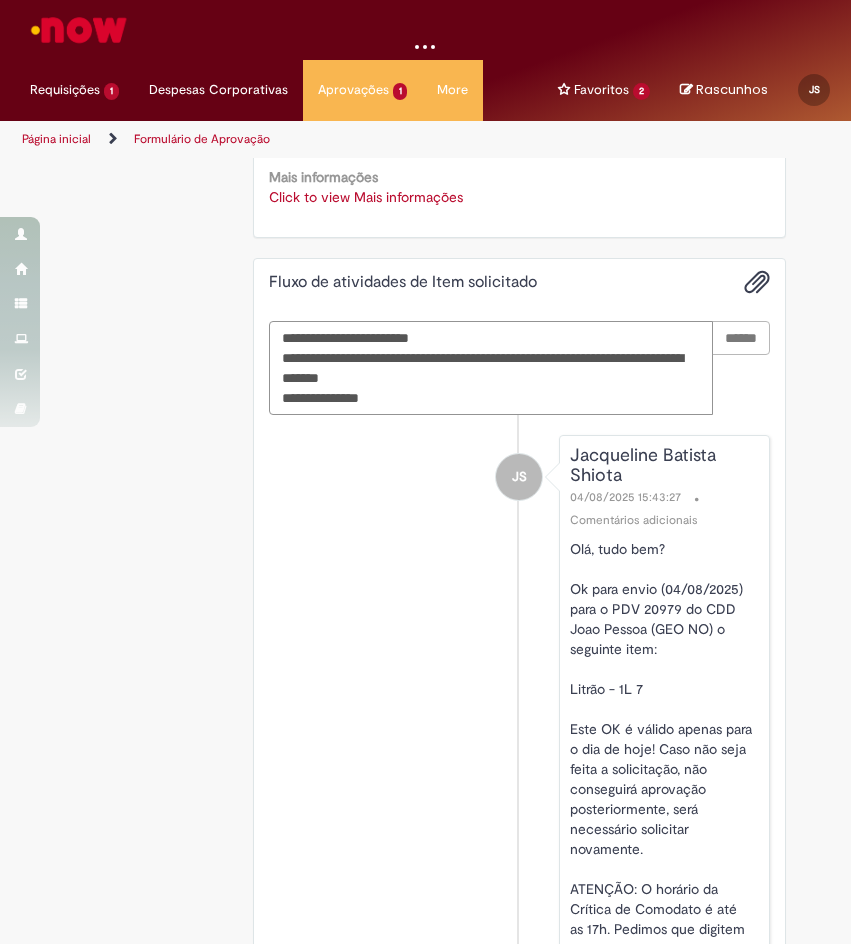 type 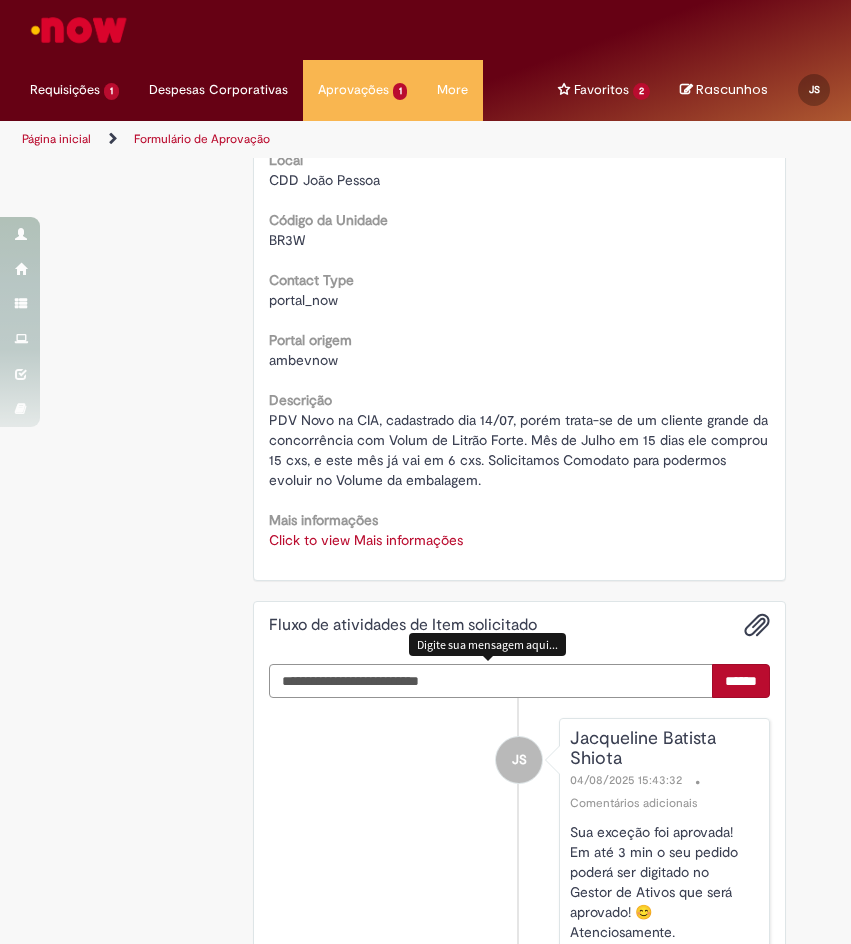 scroll, scrollTop: 174, scrollLeft: 0, axis: vertical 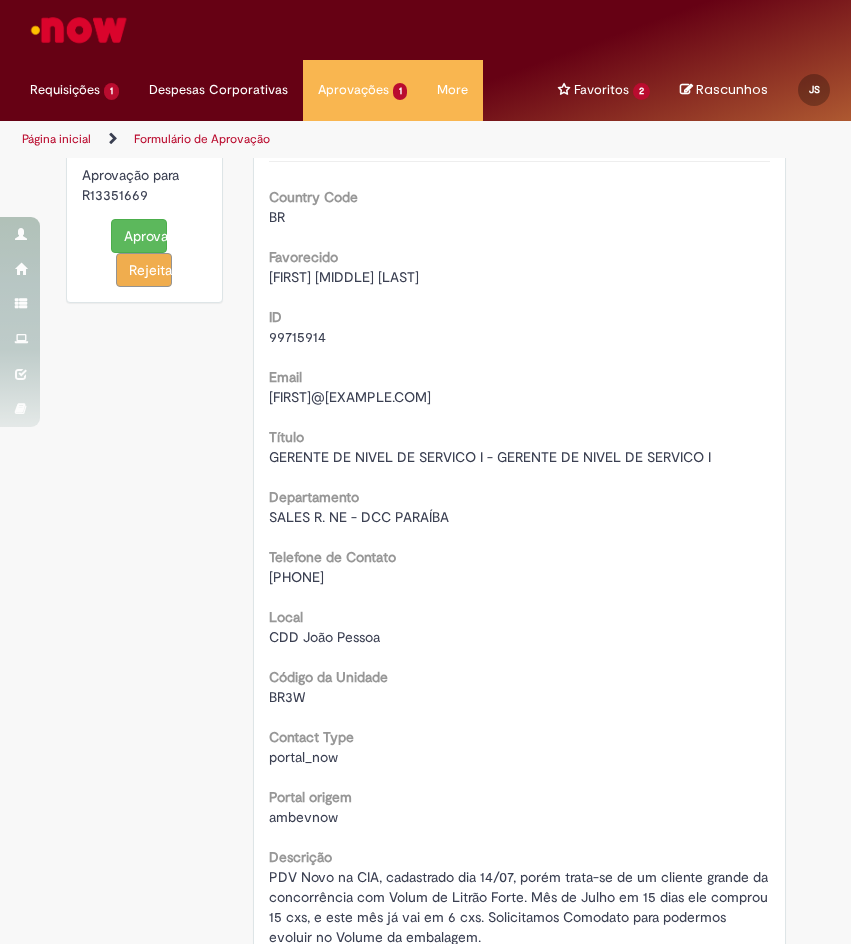 click on "Aprovar" at bounding box center (139, 236) 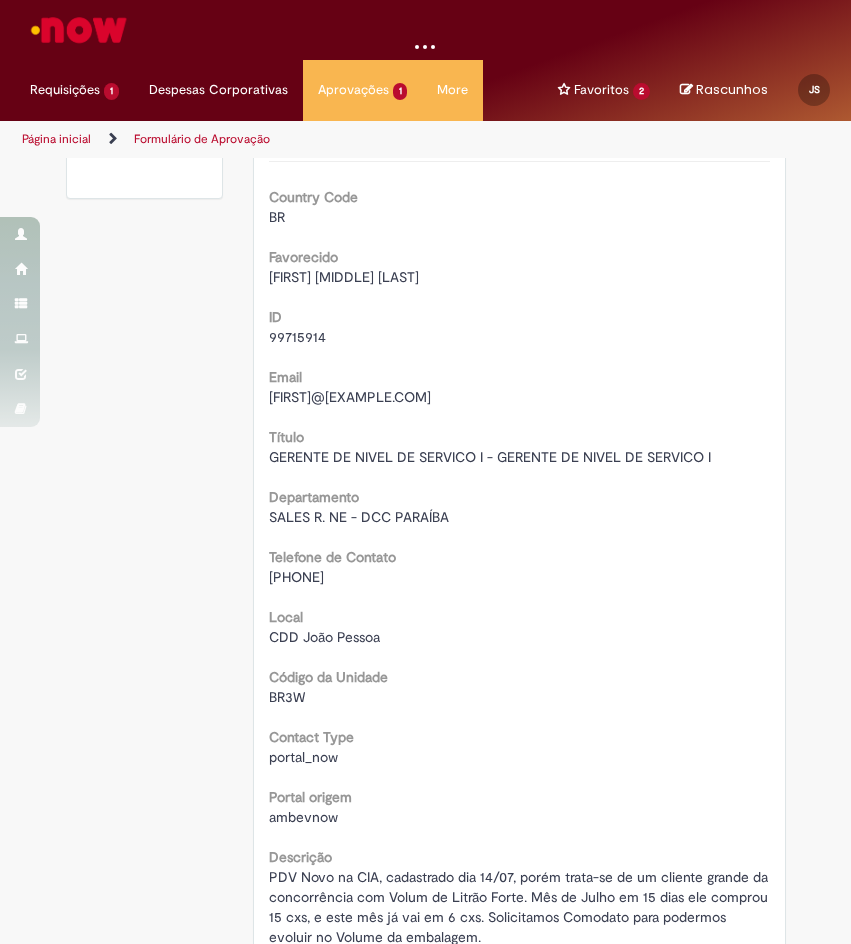 scroll, scrollTop: 156, scrollLeft: 0, axis: vertical 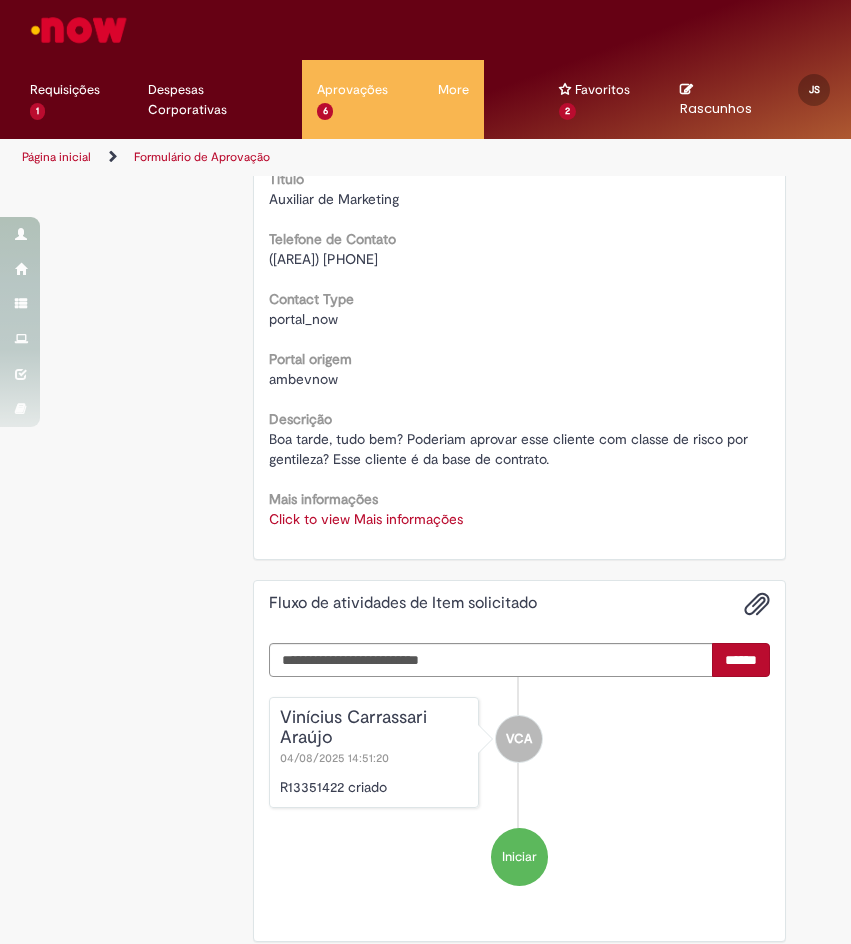 click on "Click to view Mais informações" at bounding box center [366, 519] 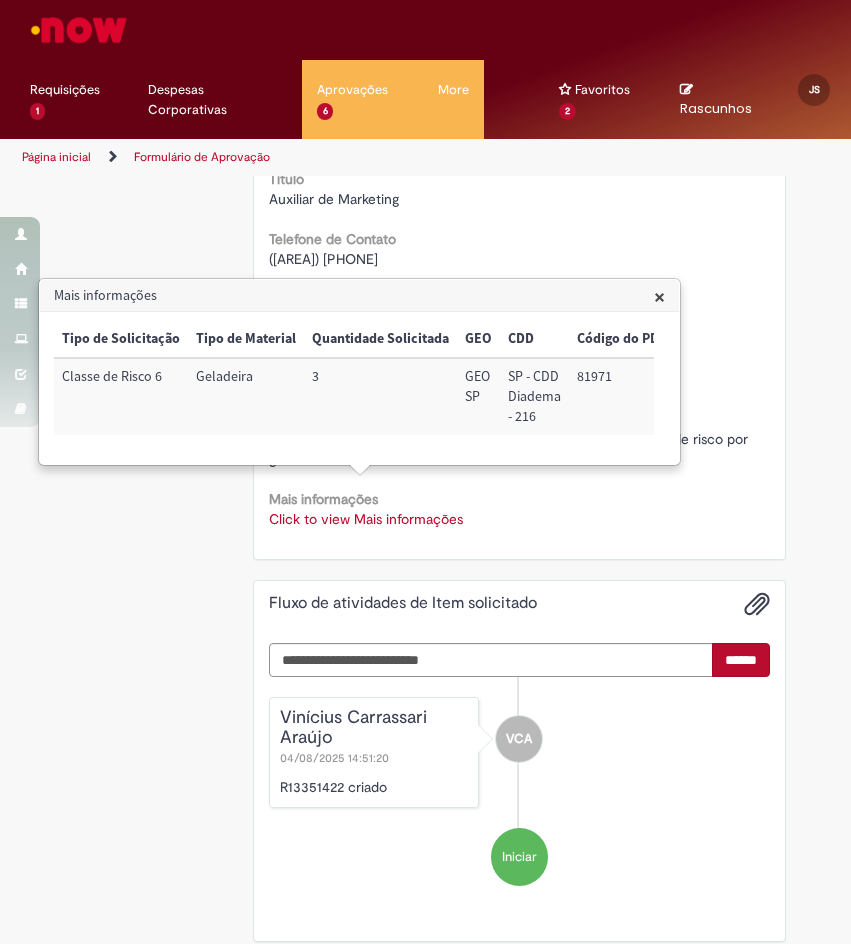 click on "81971" at bounding box center (622, 396) 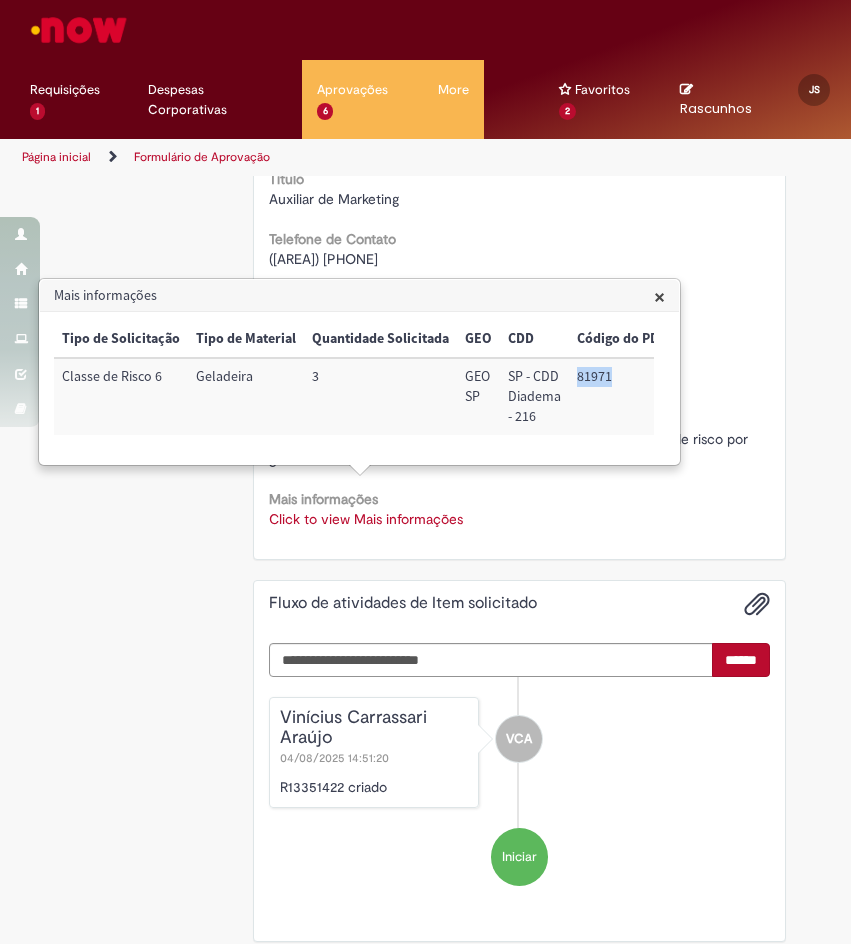 click on "81971" at bounding box center [622, 396] 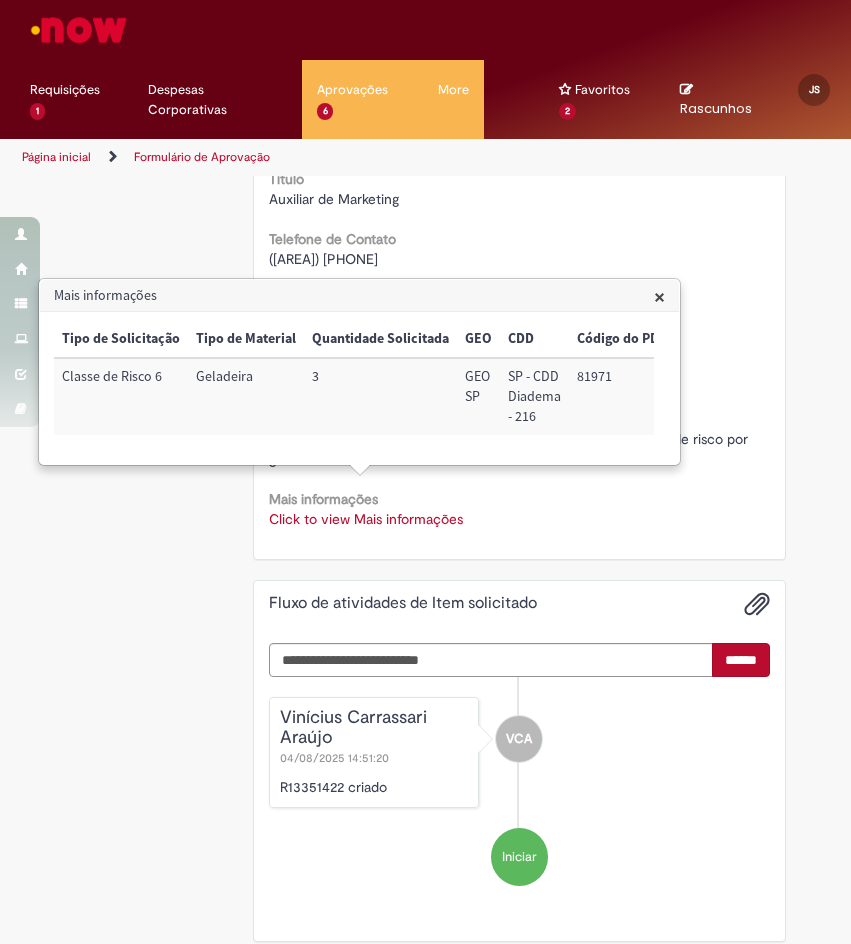 click on "Country Code
BR
Favorecido
[FIRST] [LAST]
ID
[ID]
Email
[EMAIL]
Título
Auxiliar de Marketing
Telefone de Contato
([AREA]) [PHONE]
Contact Type
portal_now
Portal origem
ambevnow
Descrição
Boa tarde, tudo bem? Poderiam aprovar esse cliente com classe de risco por gentileza? Esse cliente é da base de contrato.
Mais informações
Click to view Mais informações   Click to view Mais informações" at bounding box center [519, 216] 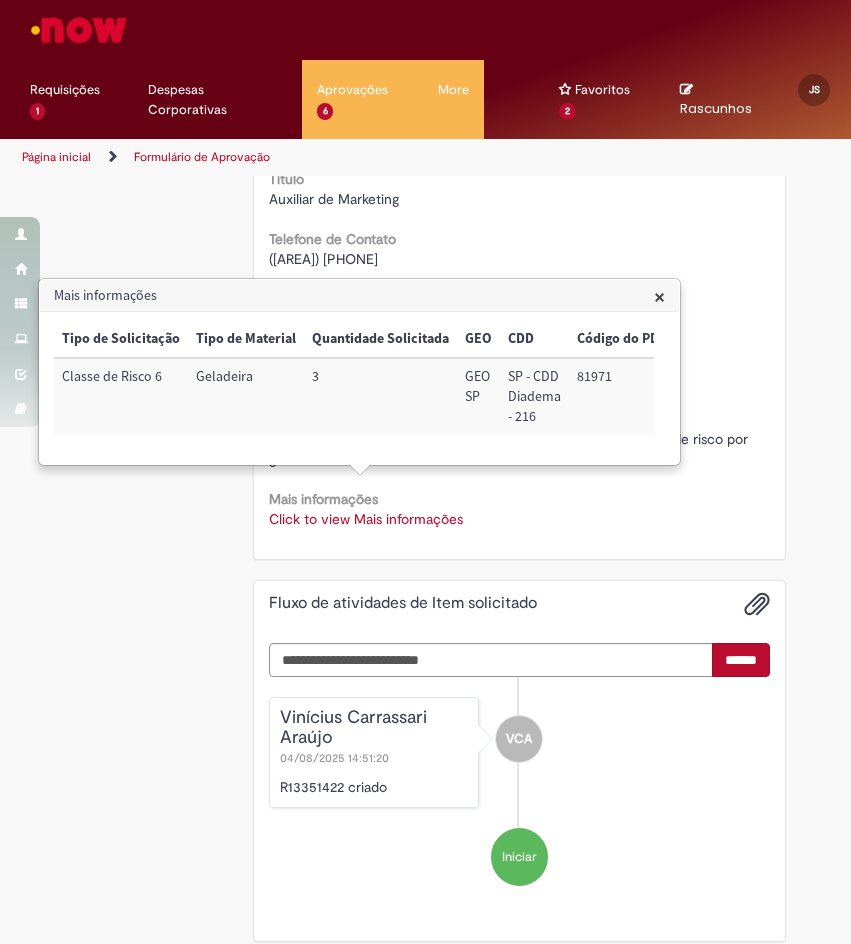 click on "81971" at bounding box center [622, 396] 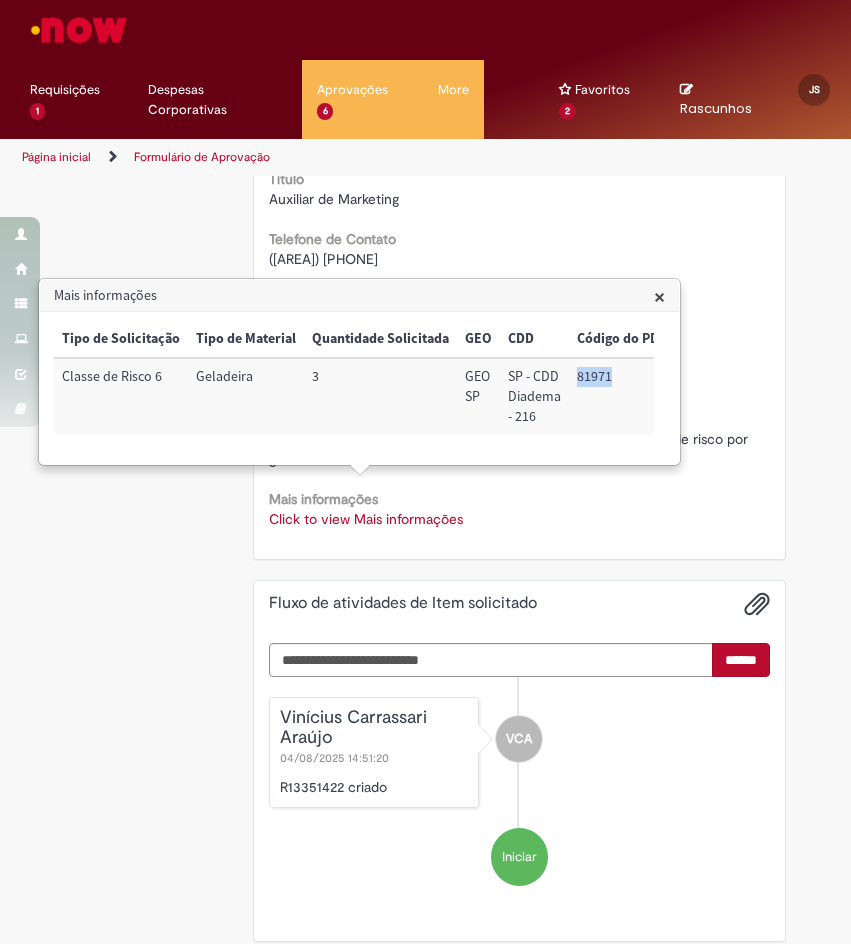 click on "81971" at bounding box center (622, 396) 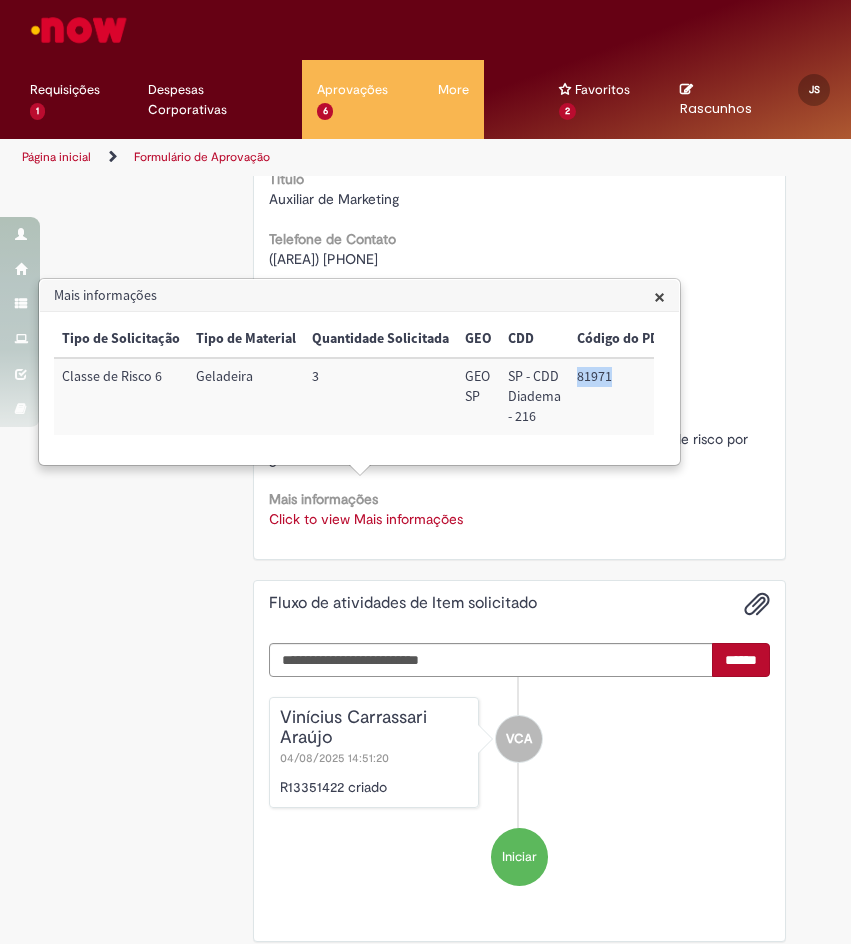 click on "81971" at bounding box center (622, 396) 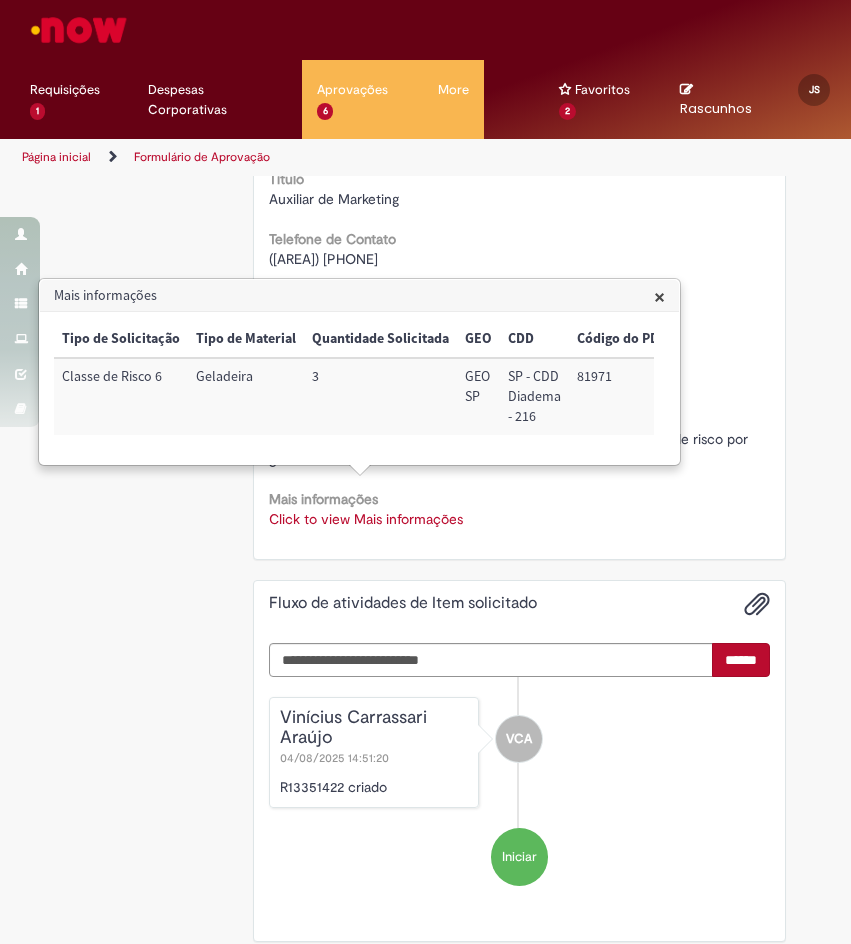 click on "81971" at bounding box center (622, 396) 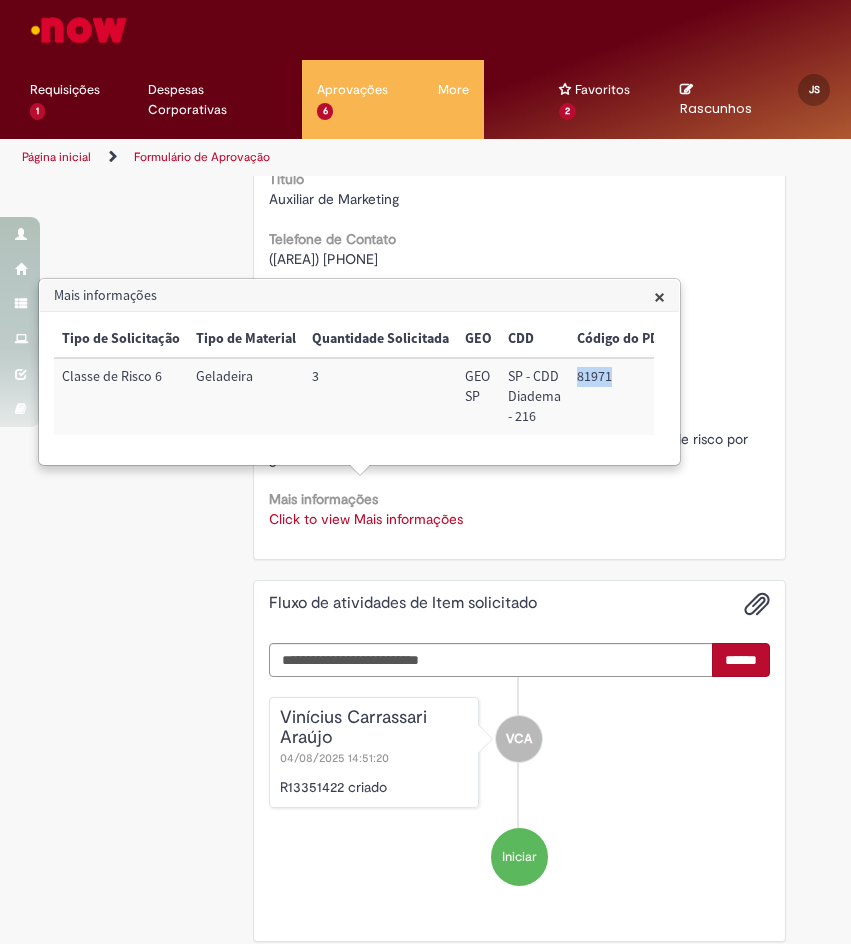 click on "×" at bounding box center (659, 296) 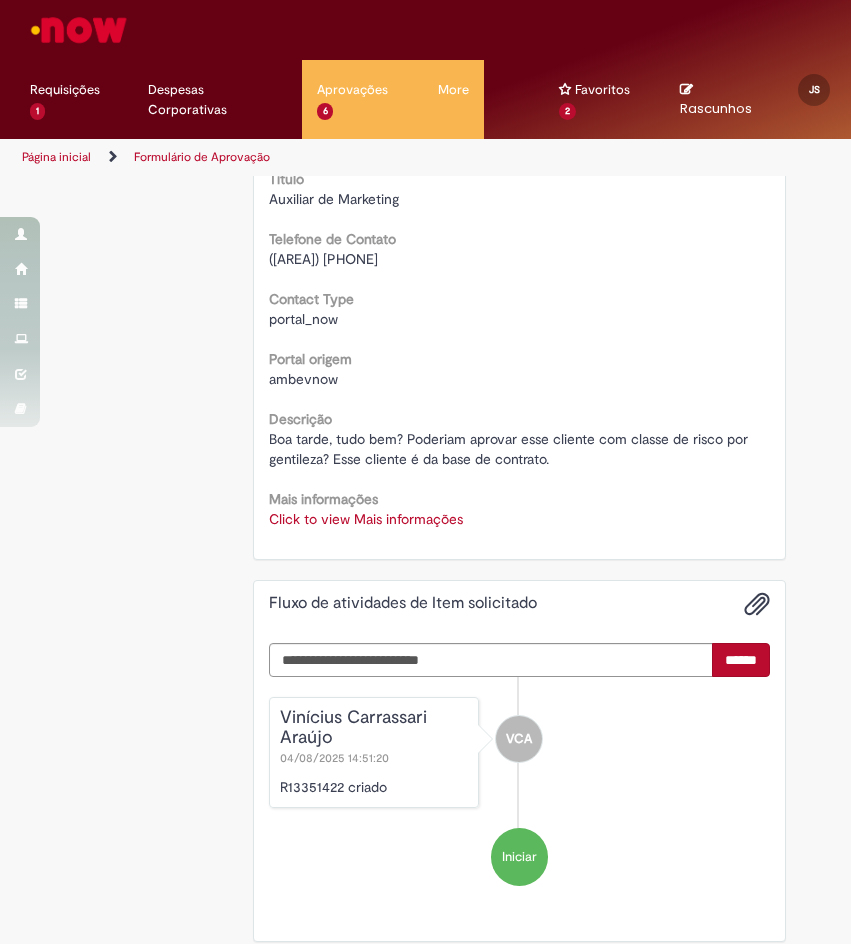 click on "Click to view Mais informações" at bounding box center [366, 519] 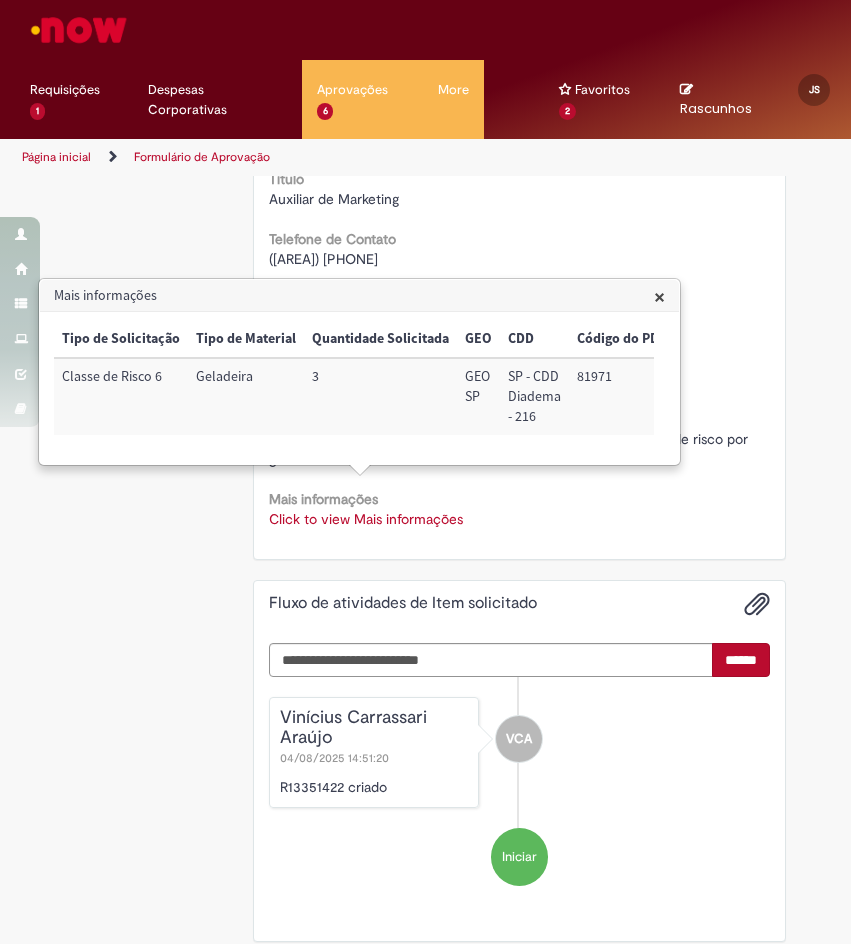 click on "VCA
Vinícius Carrassari Araújo
04/08/2025 14:51:20
R13351422 criado" at bounding box center (519, 753) 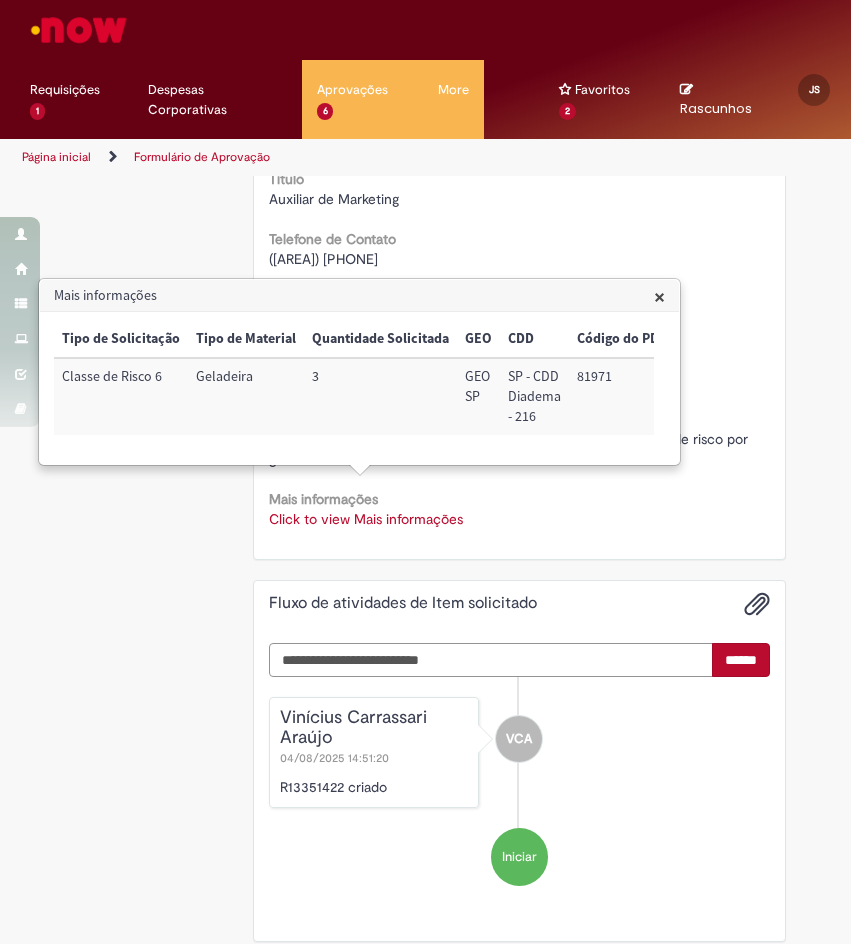 click at bounding box center [491, 660] 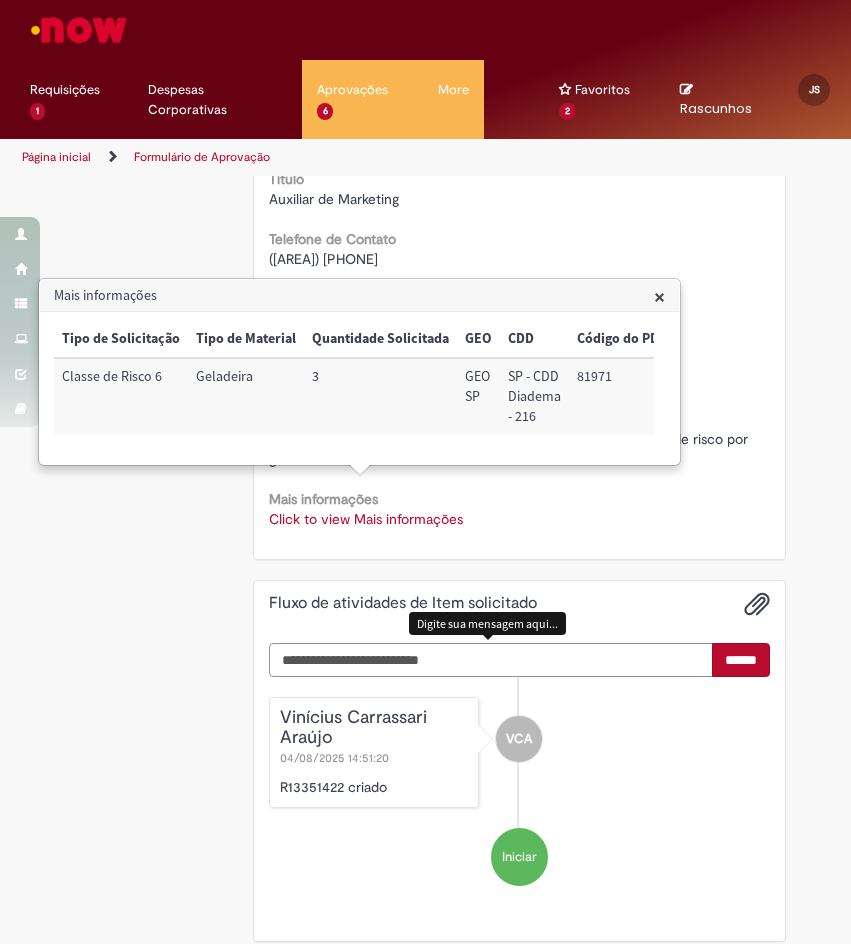 paste on "**********" 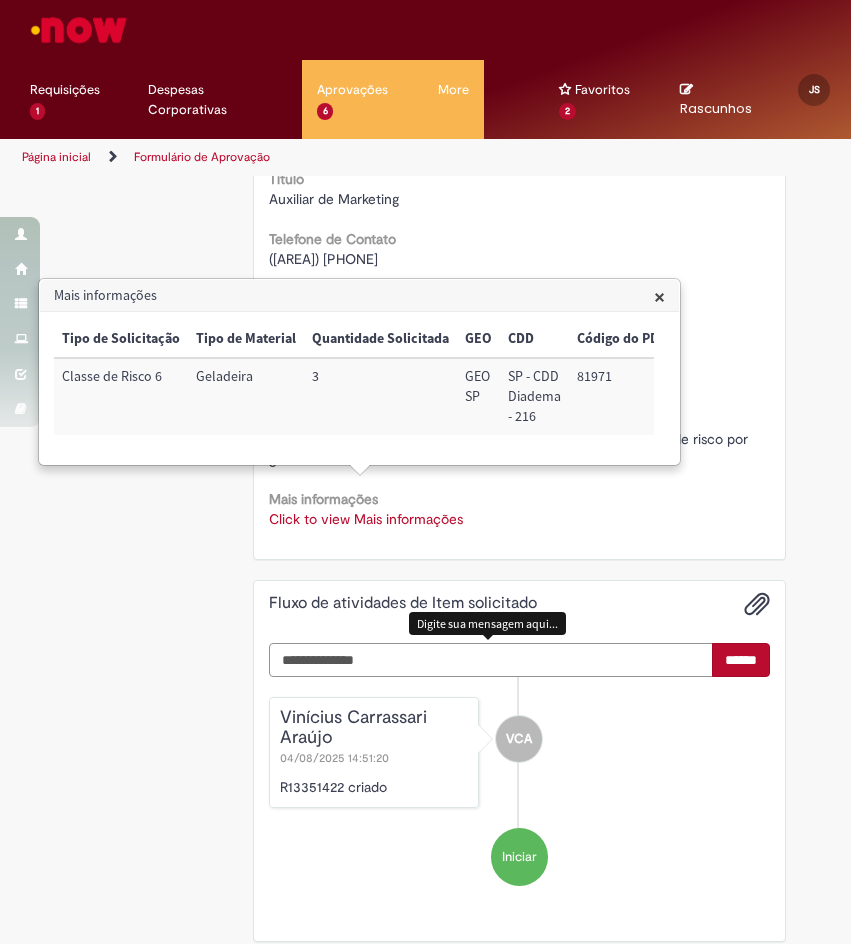 scroll, scrollTop: 778, scrollLeft: 0, axis: vertical 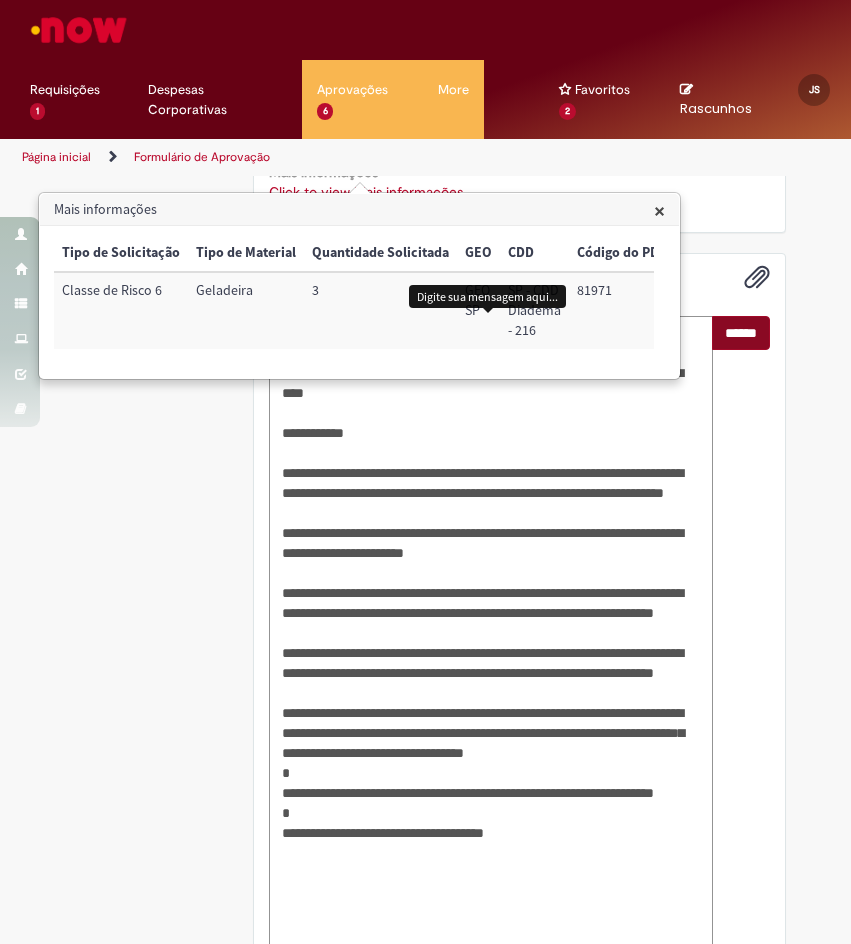 type on "**********" 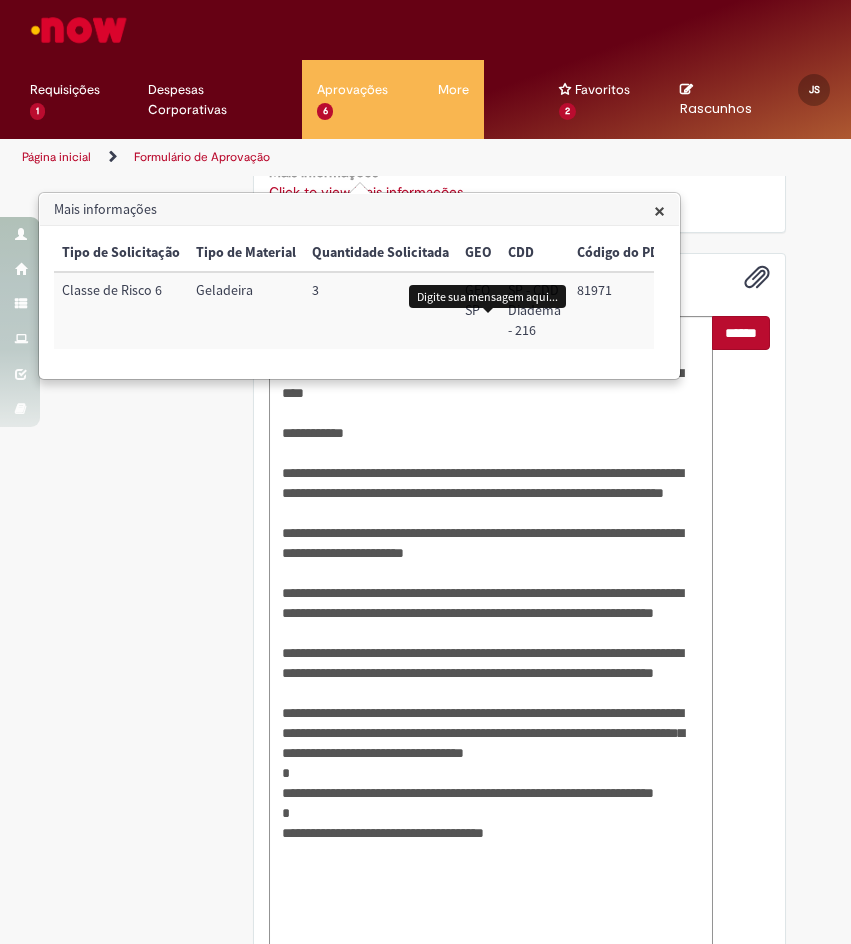 click on "******" at bounding box center (741, 333) 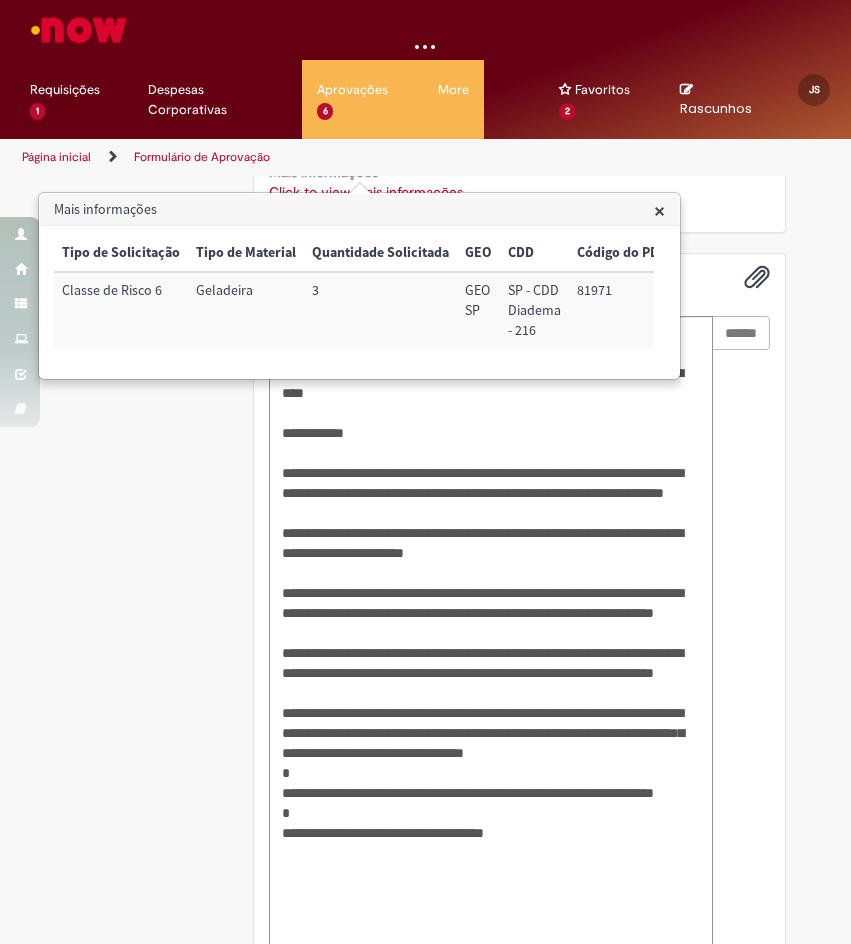 click on "Mais informações" at bounding box center (359, 210) 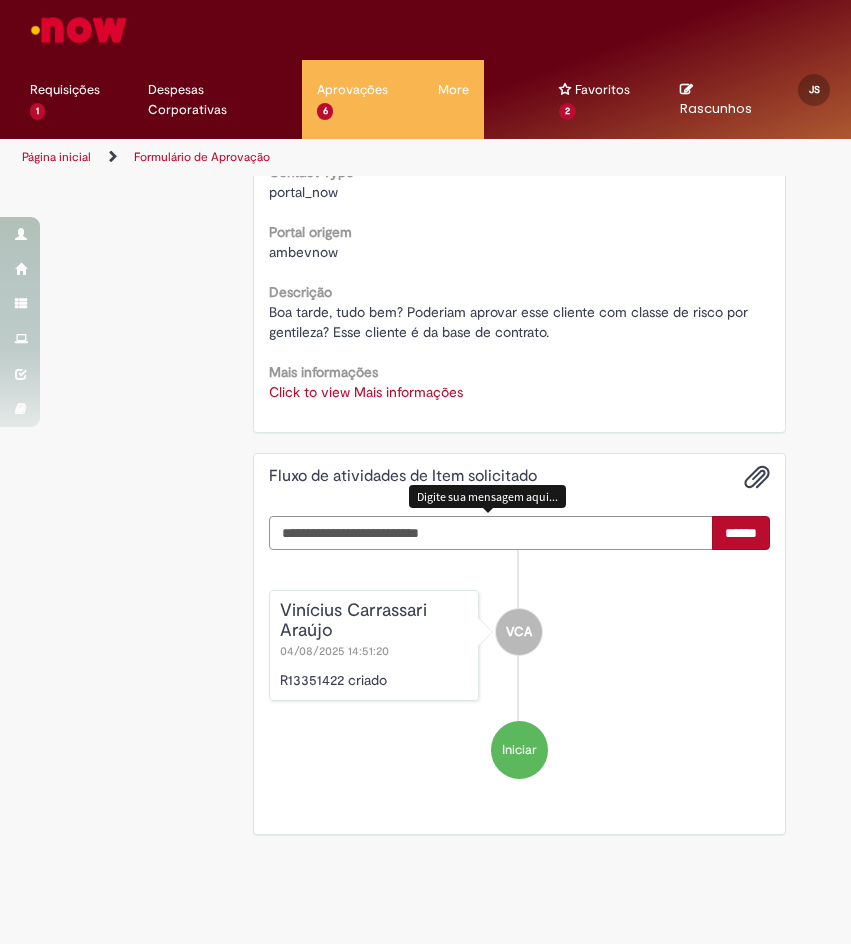 scroll, scrollTop: 451, scrollLeft: 0, axis: vertical 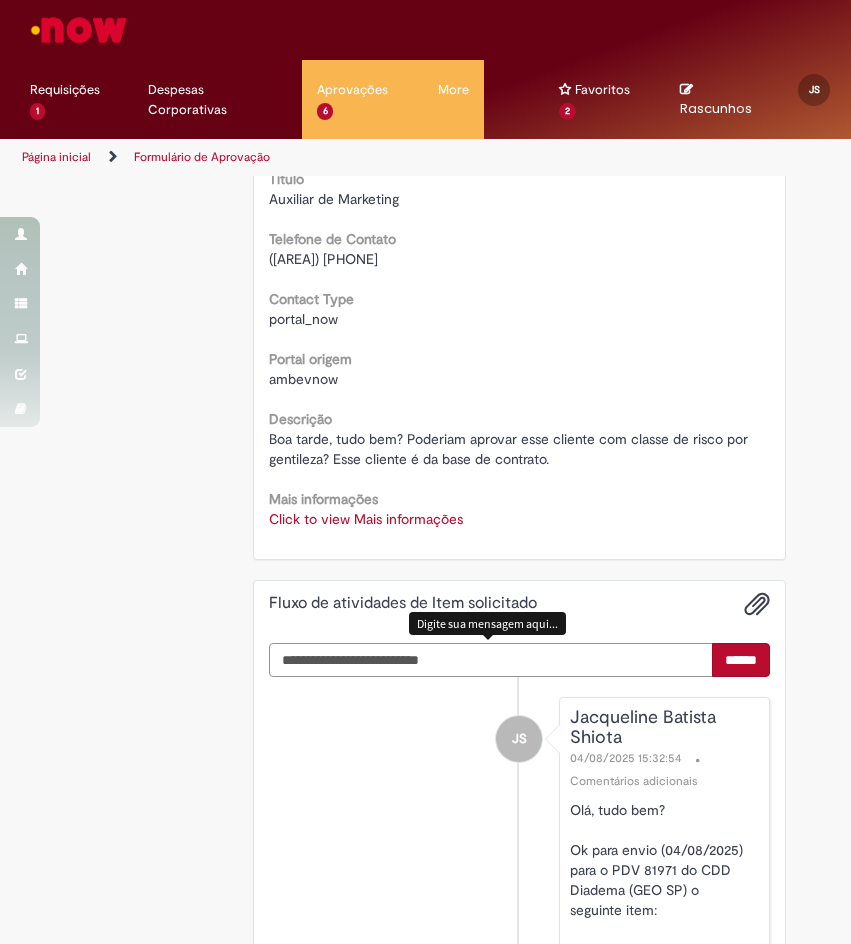 click at bounding box center (491, 660) 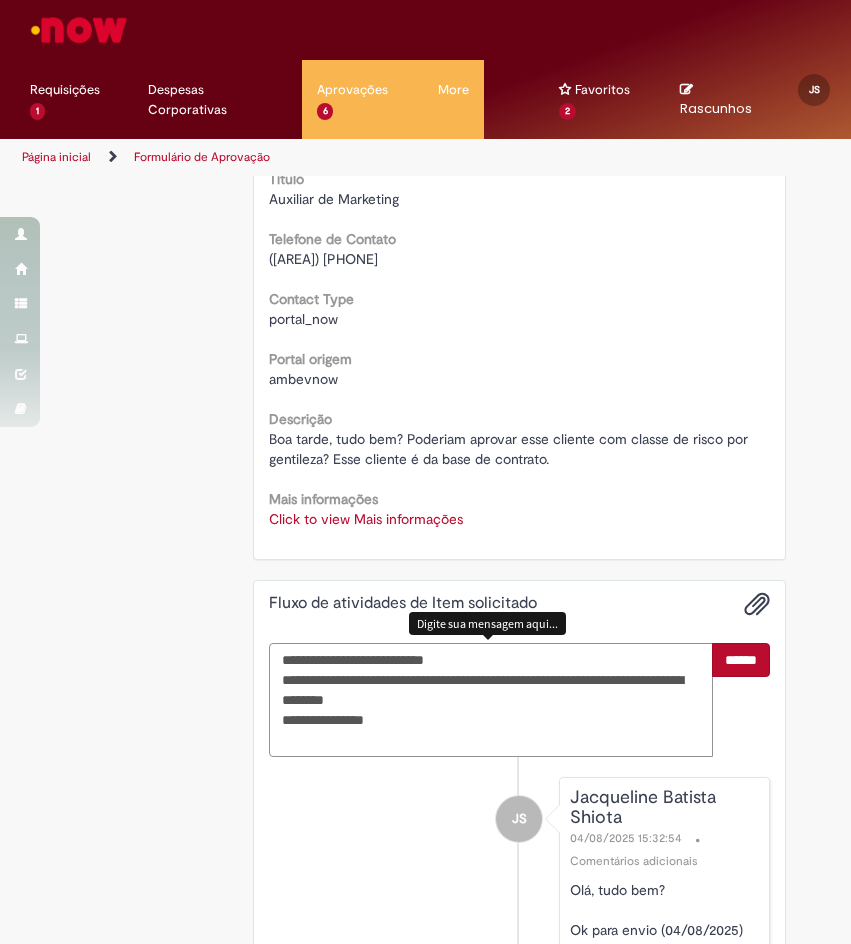 type on "**********" 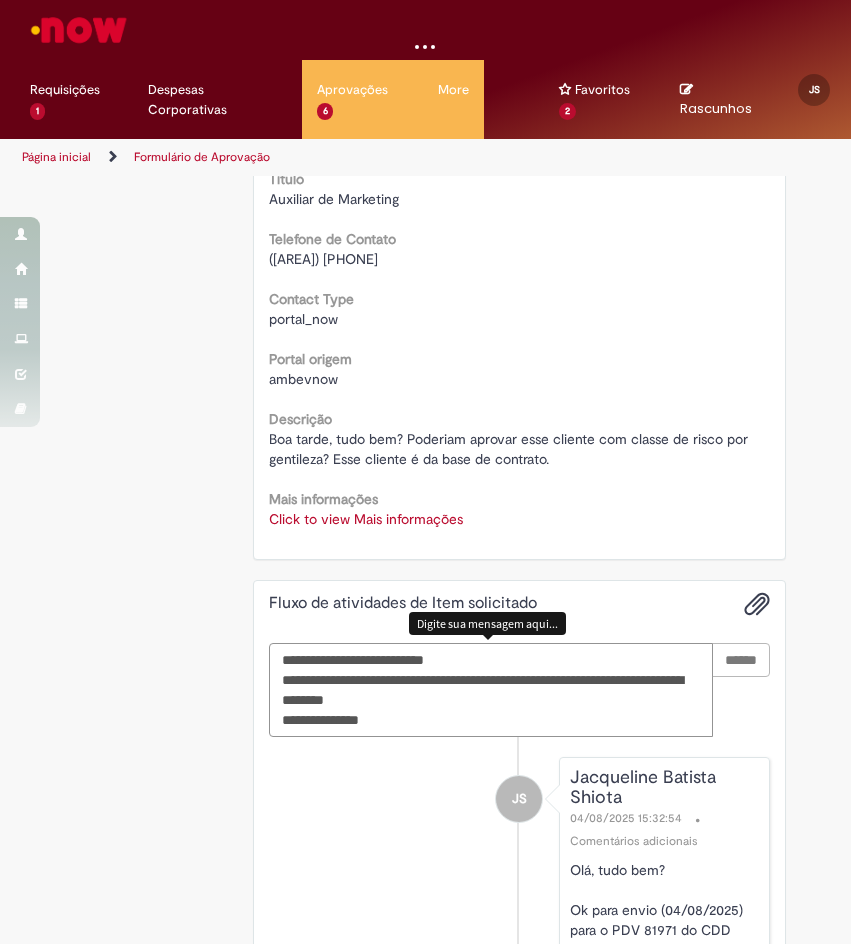 type 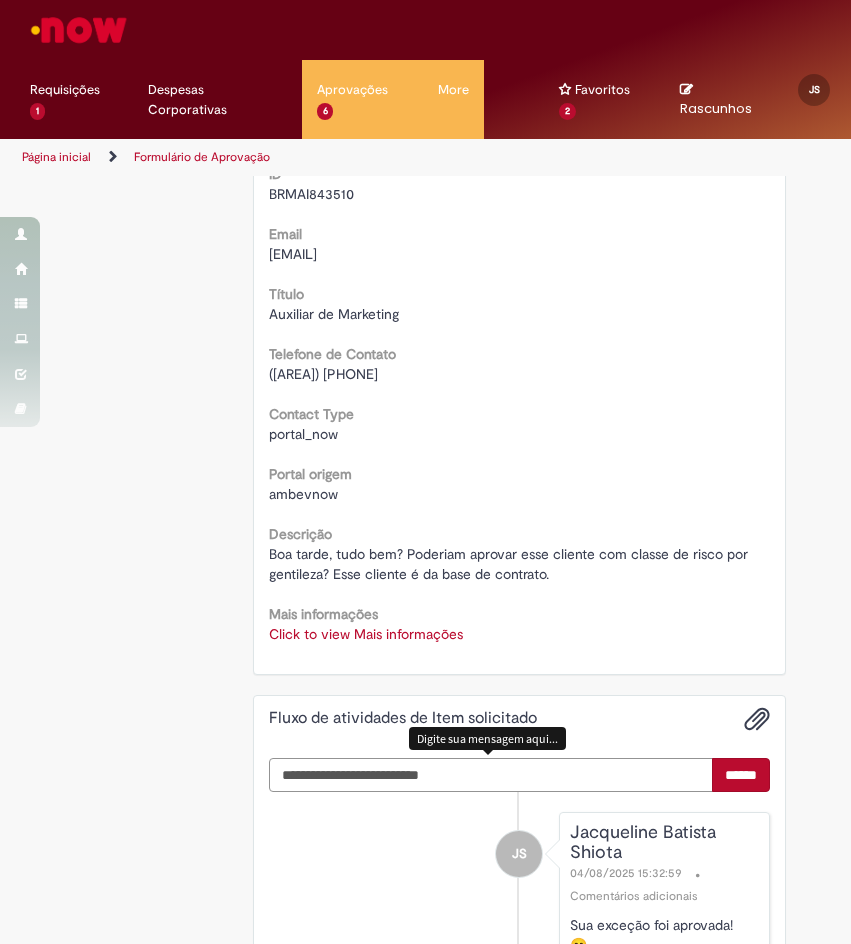 scroll, scrollTop: 0, scrollLeft: 0, axis: both 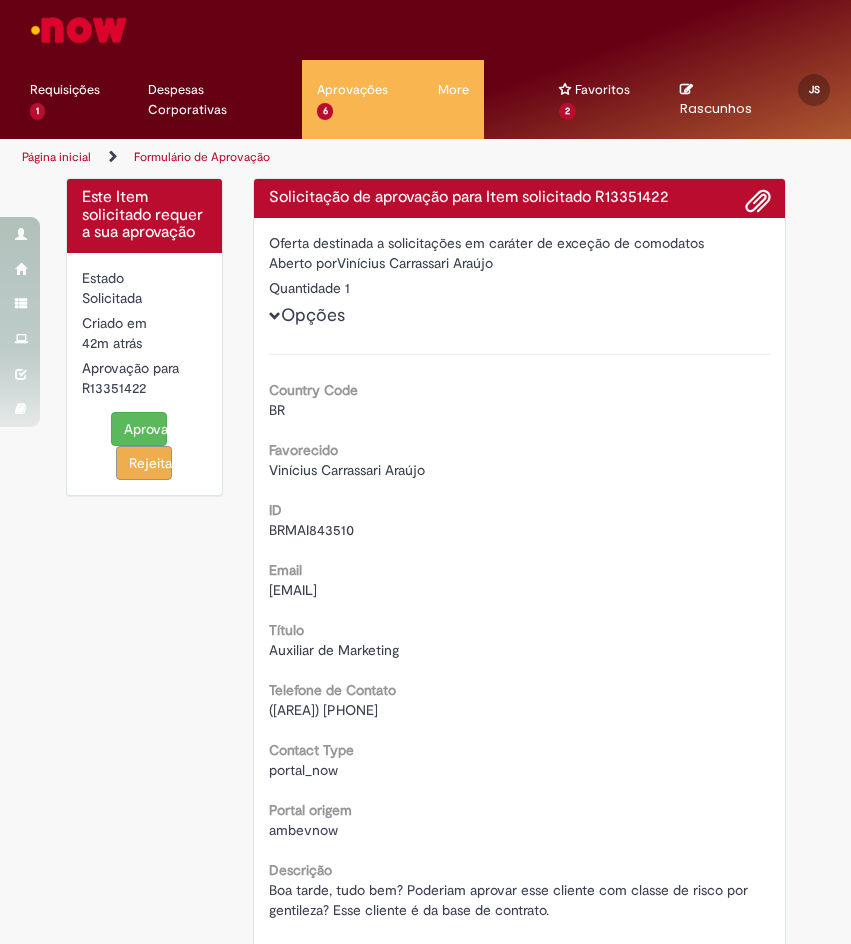 click on "Aprovar" at bounding box center [139, 429] 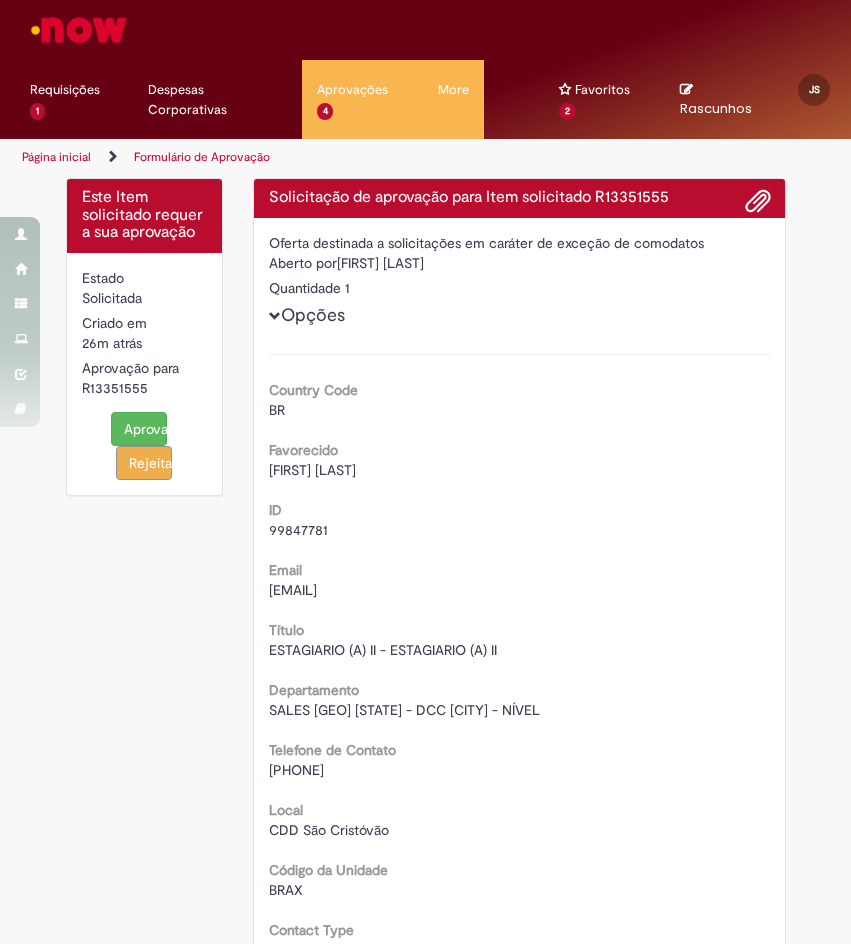 scroll, scrollTop: 0, scrollLeft: 0, axis: both 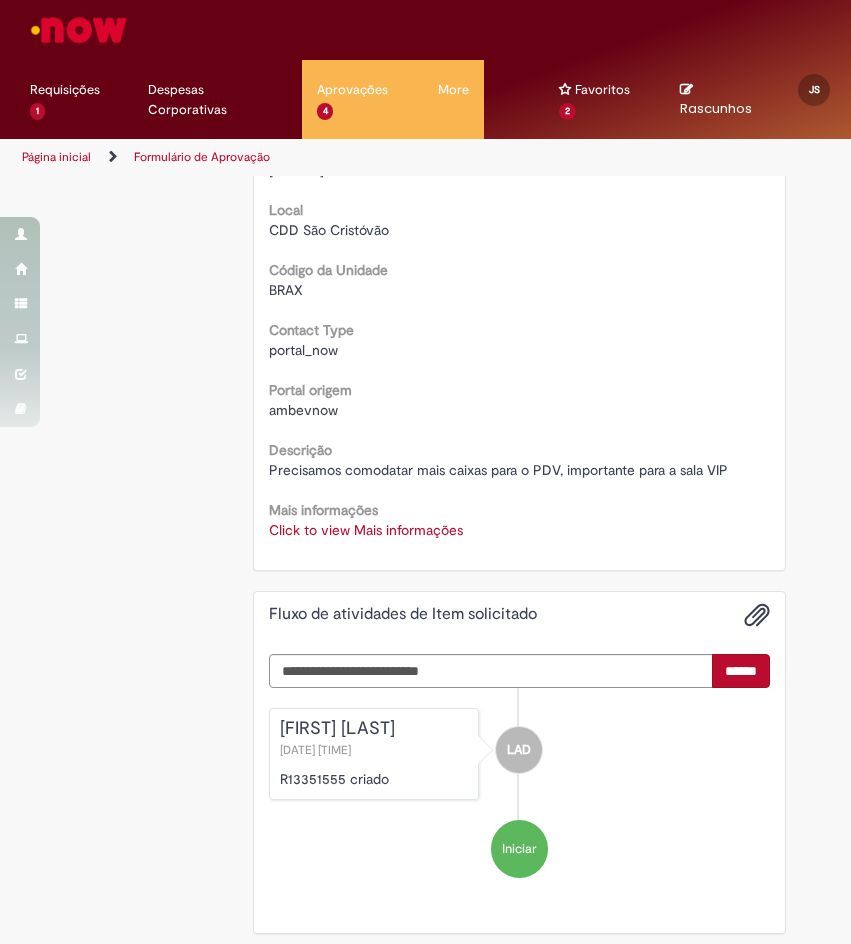 click on "Click to view Mais informações" at bounding box center (366, 530) 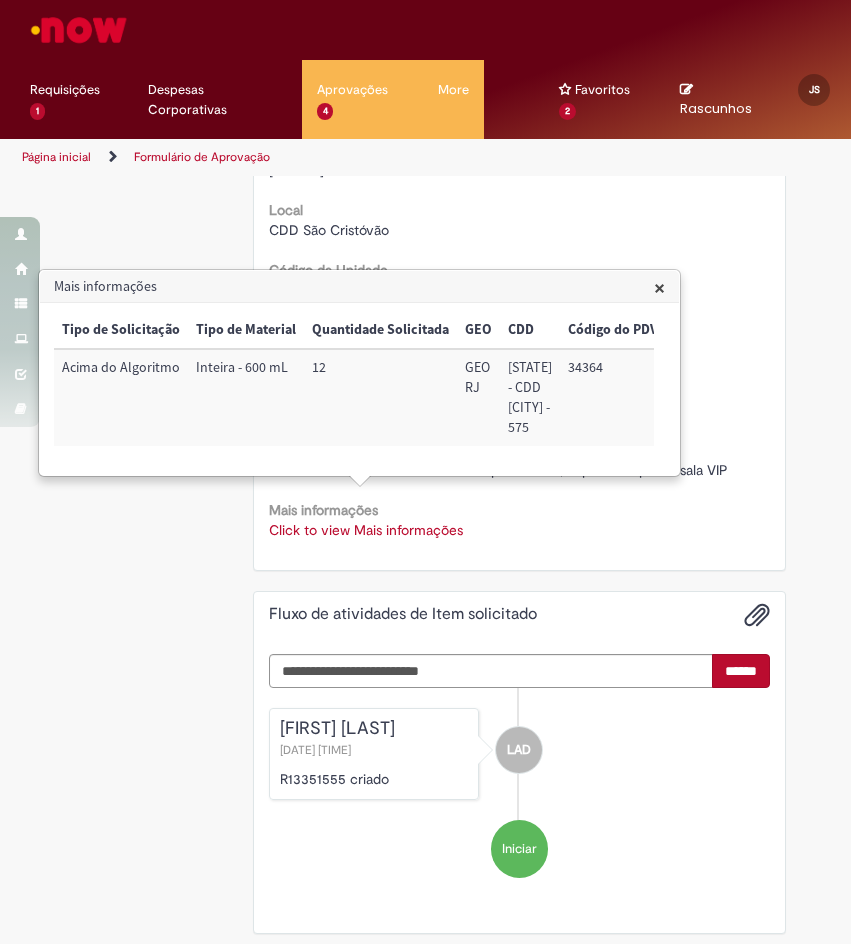 click on "34364" at bounding box center [613, 397] 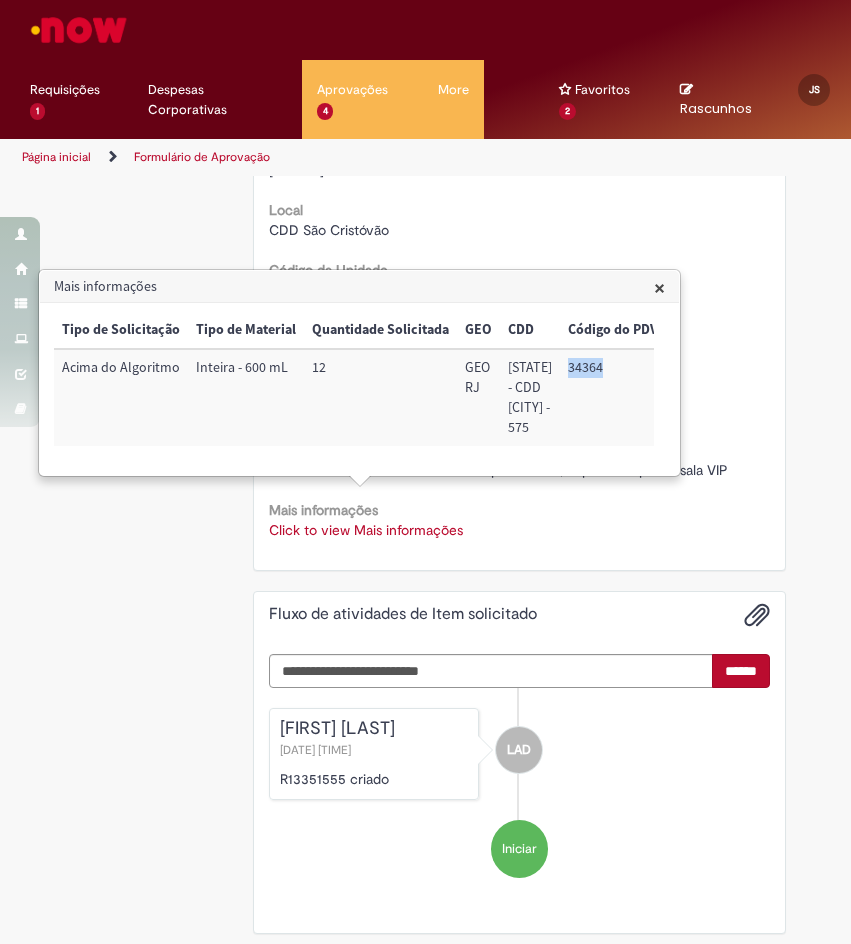 click on "34364" at bounding box center (613, 397) 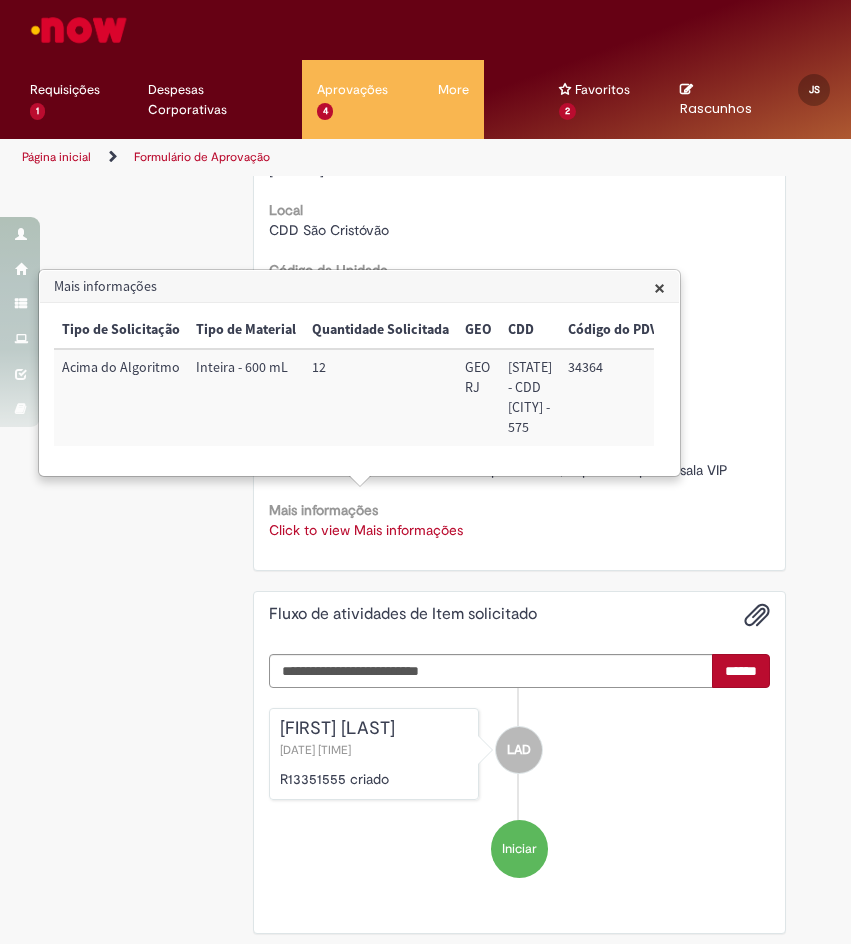 click on "Fluxo de atividades de Item solicitado" at bounding box center (403, 615) 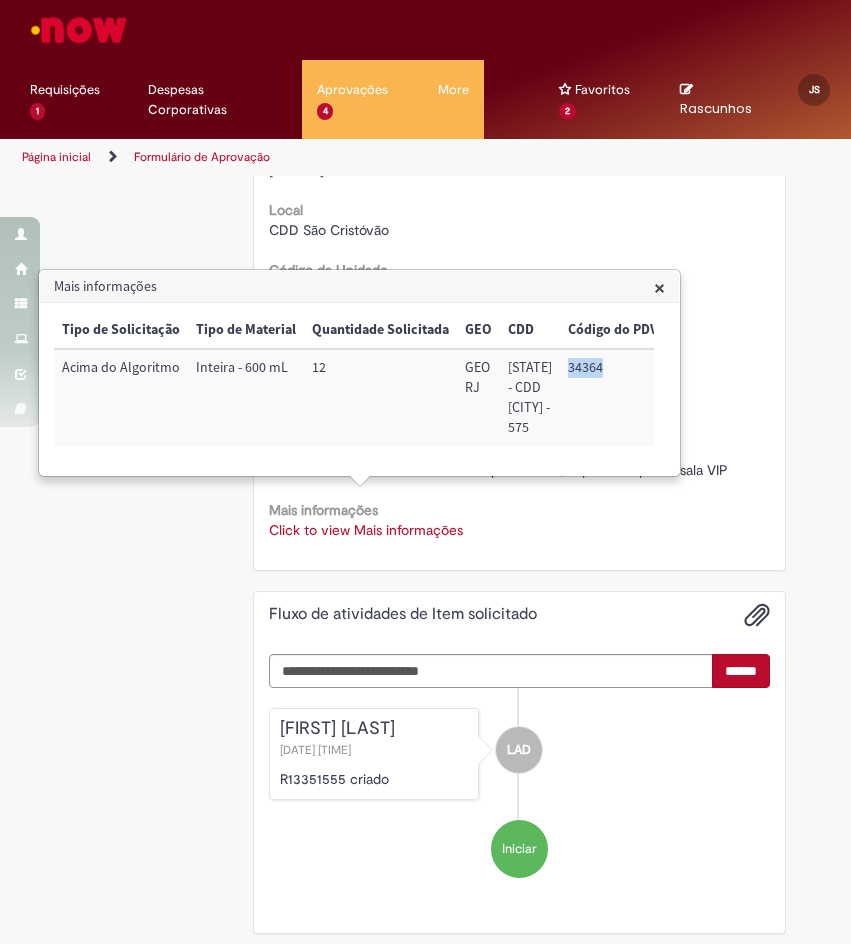 click on "34364" at bounding box center (613, 397) 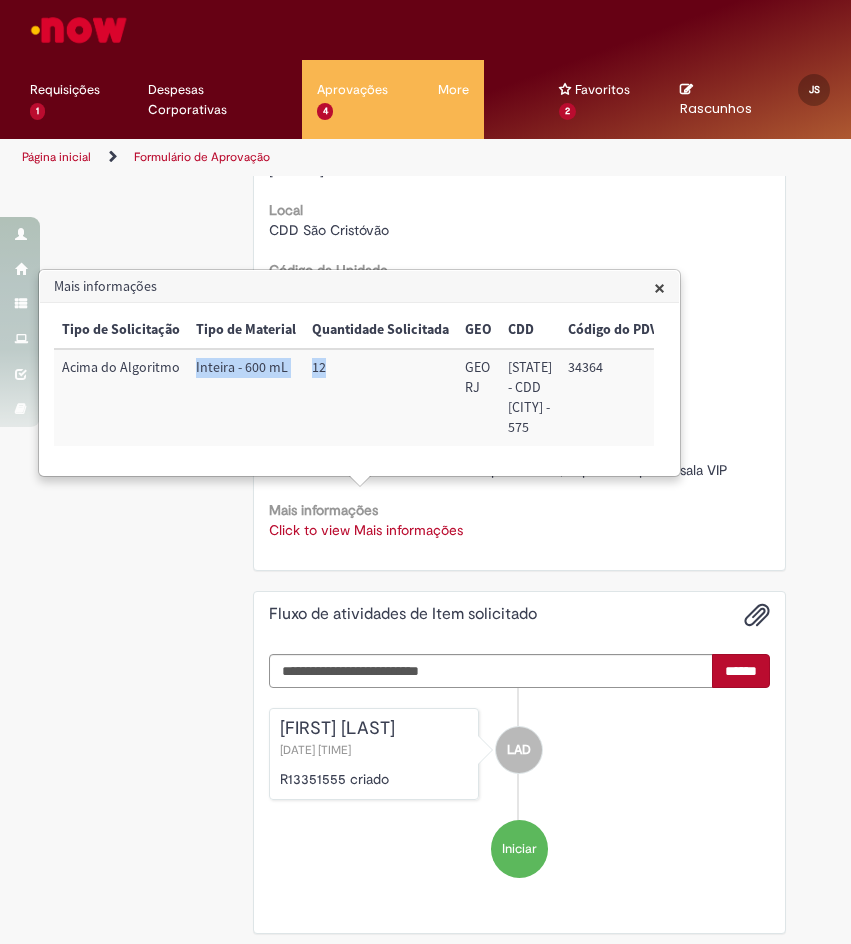 drag, startPoint x: 355, startPoint y: 368, endPoint x: 192, endPoint y: 377, distance: 163.24828 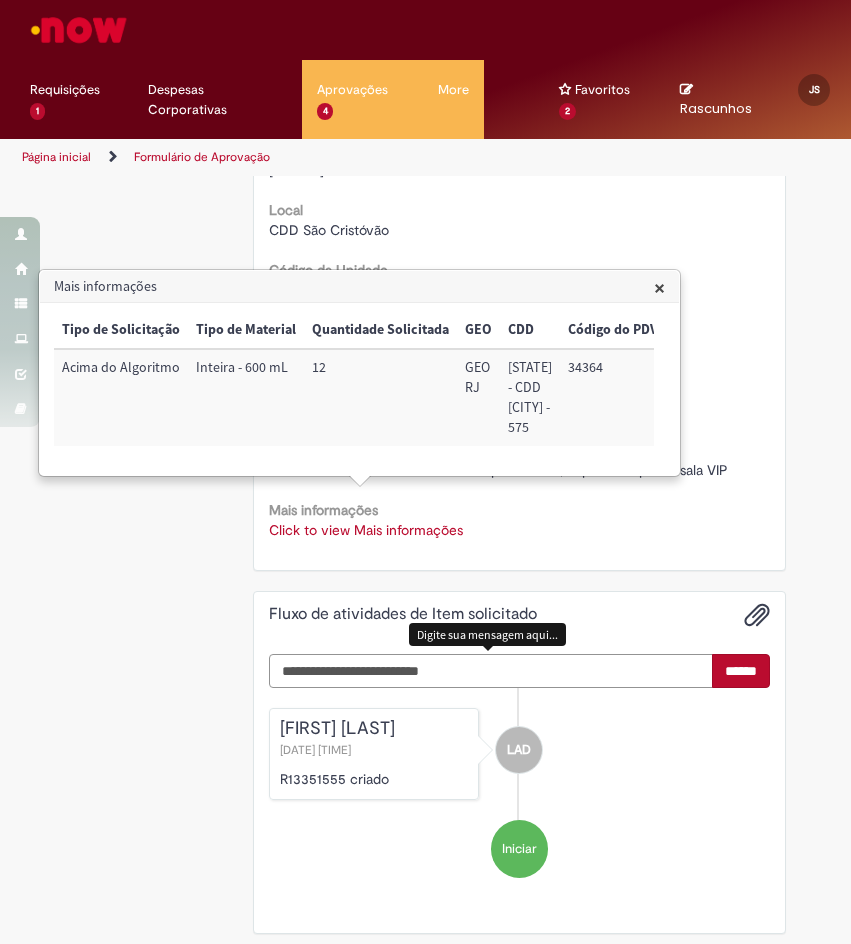 click at bounding box center [491, 671] 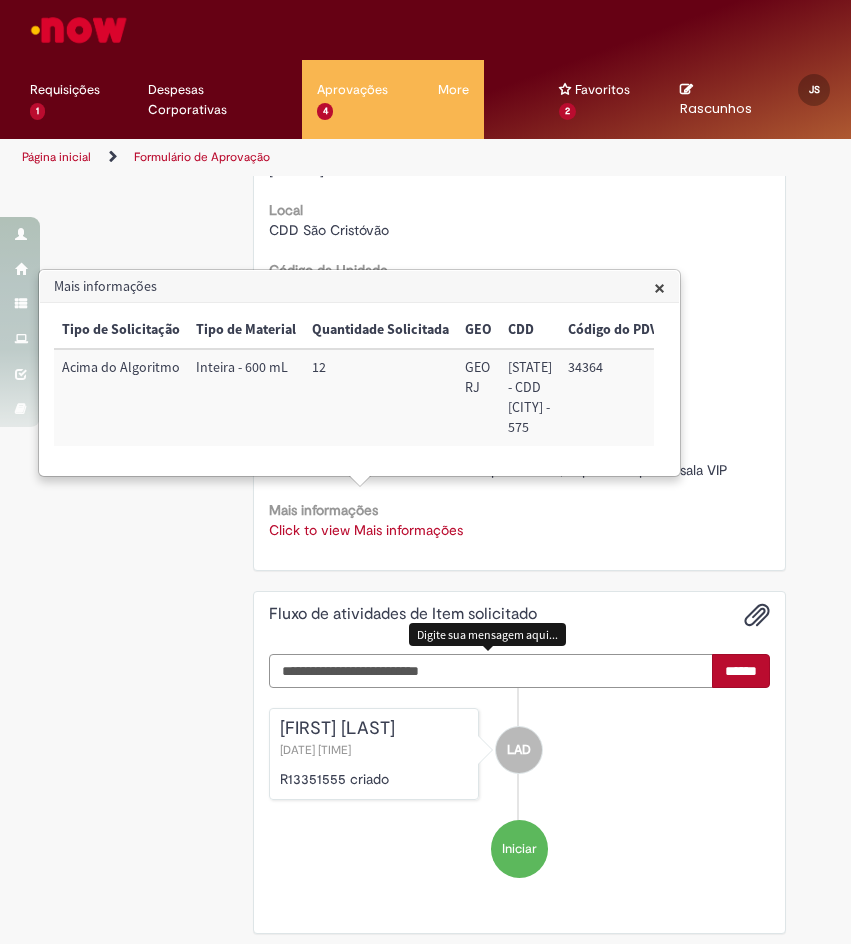 paste on "**********" 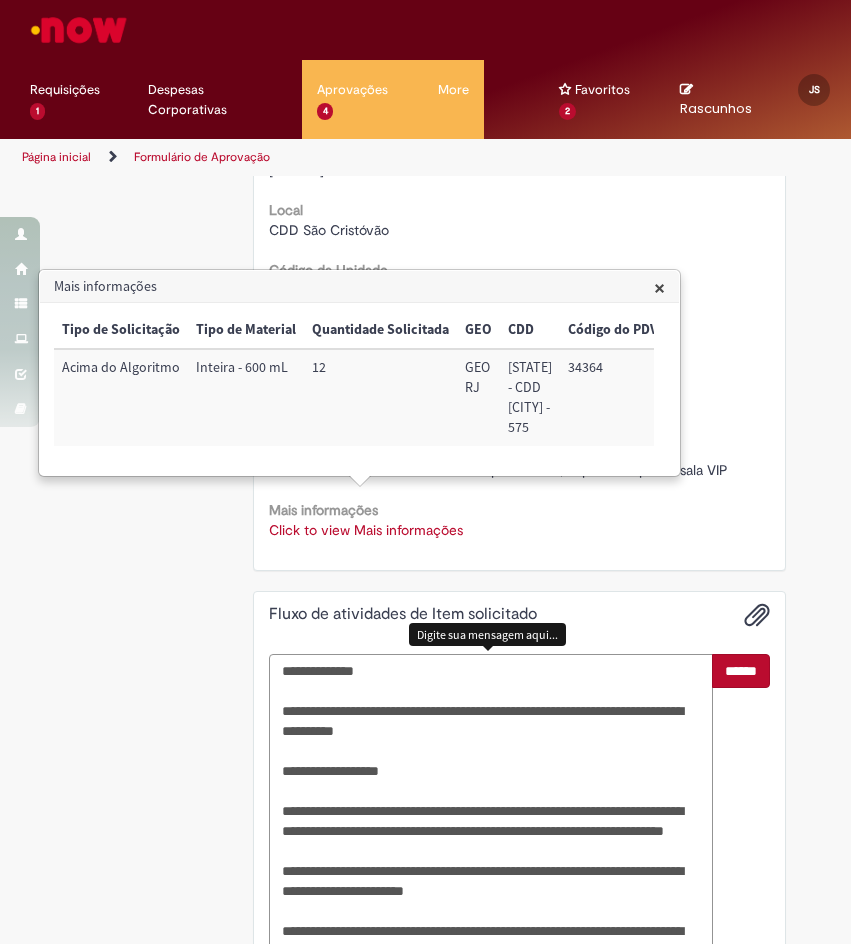 scroll, scrollTop: 938, scrollLeft: 0, axis: vertical 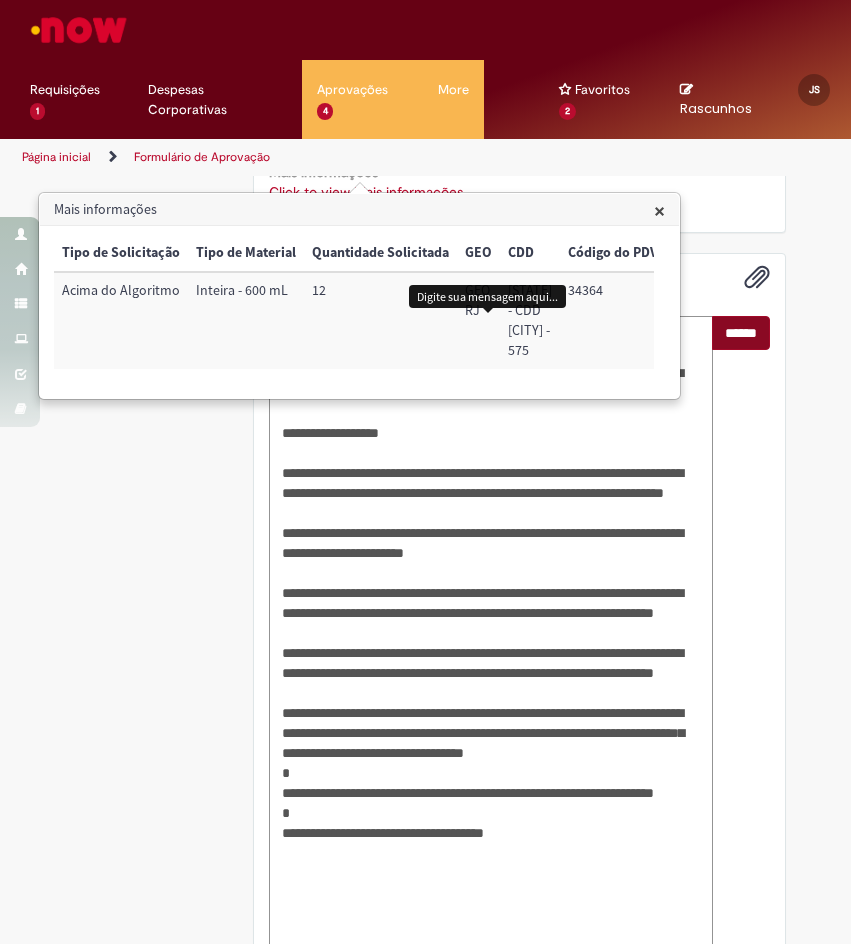 type on "**********" 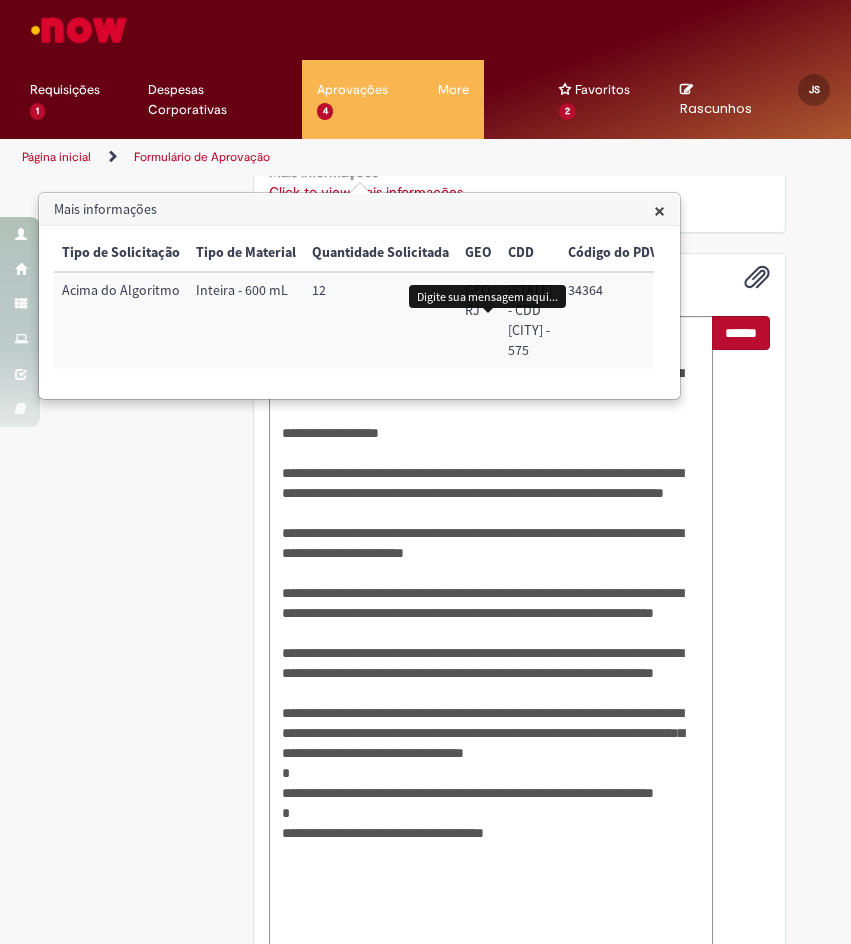 drag, startPoint x: 722, startPoint y: 316, endPoint x: 701, endPoint y: 294, distance: 30.413813 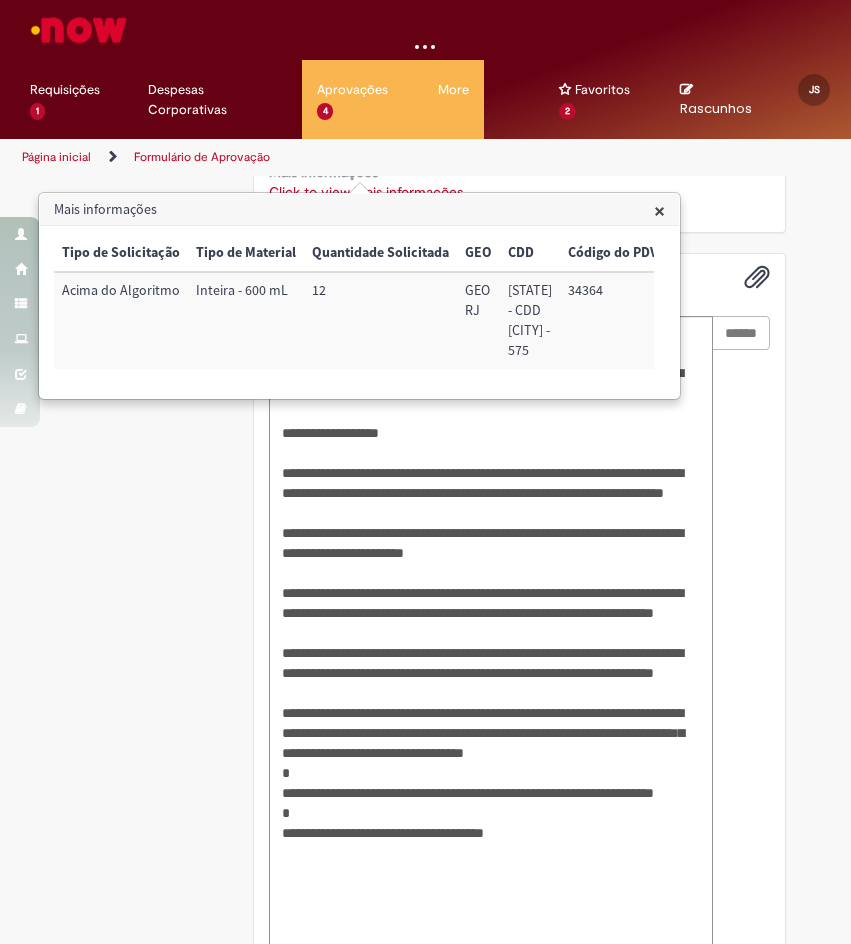 click on "×" at bounding box center (659, 210) 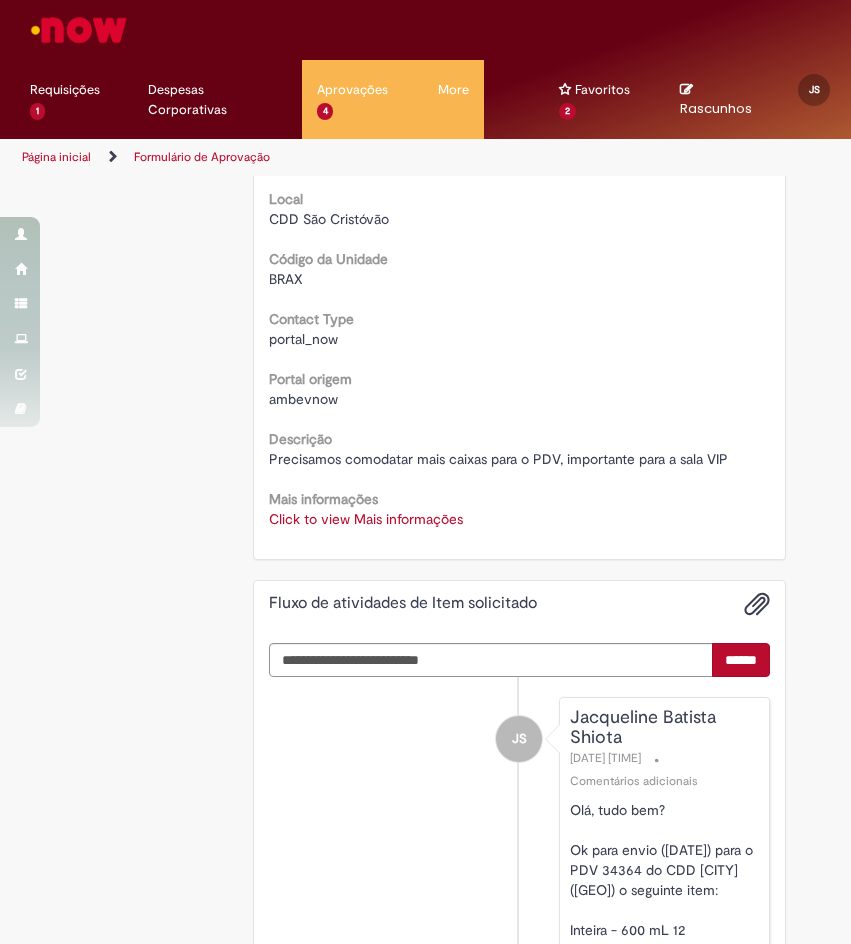 scroll, scrollTop: 711, scrollLeft: 0, axis: vertical 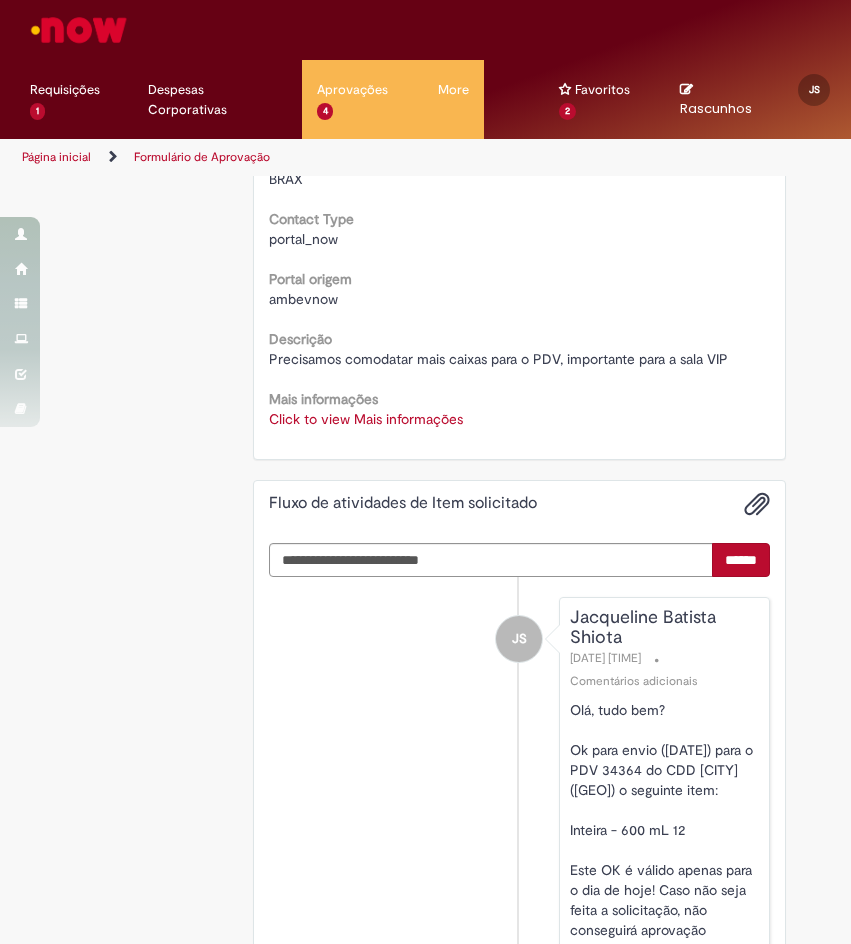 click on "Click to view Mais informações" at bounding box center (366, 419) 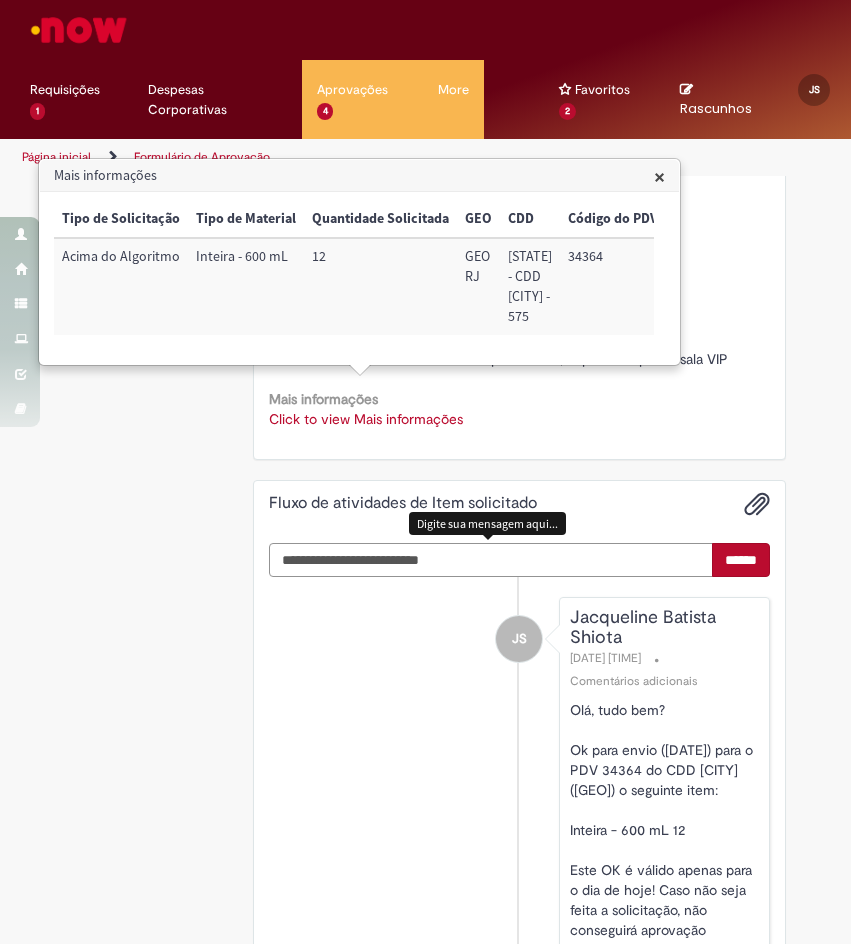 click at bounding box center (491, 560) 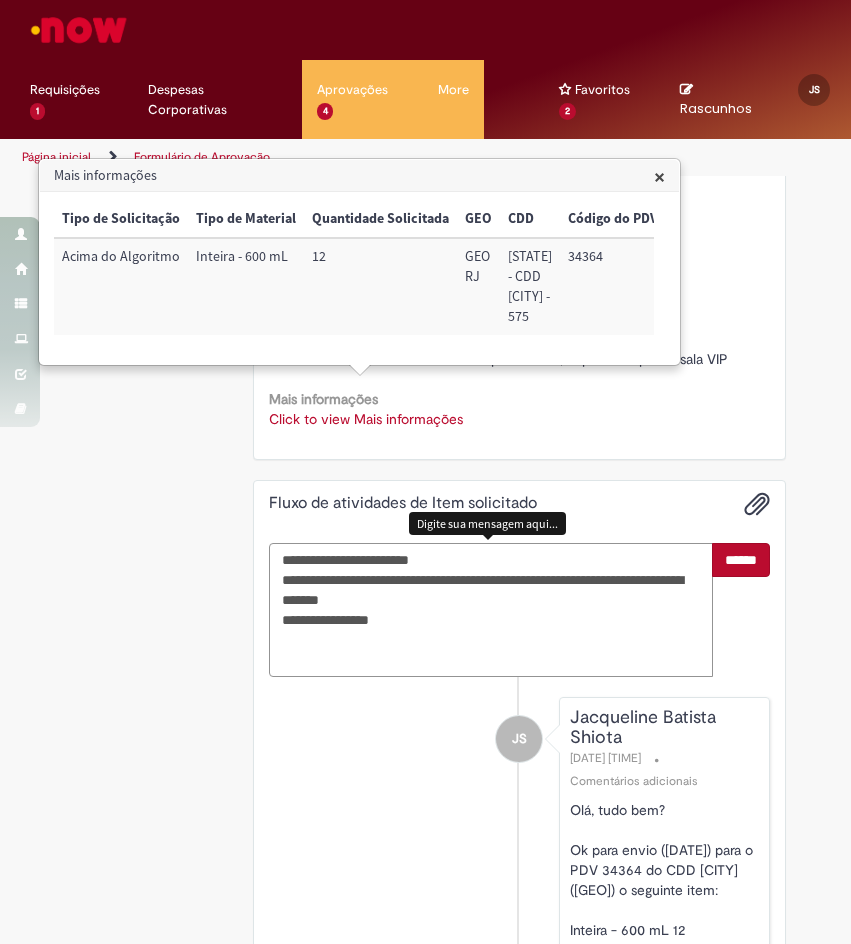 type on "**********" 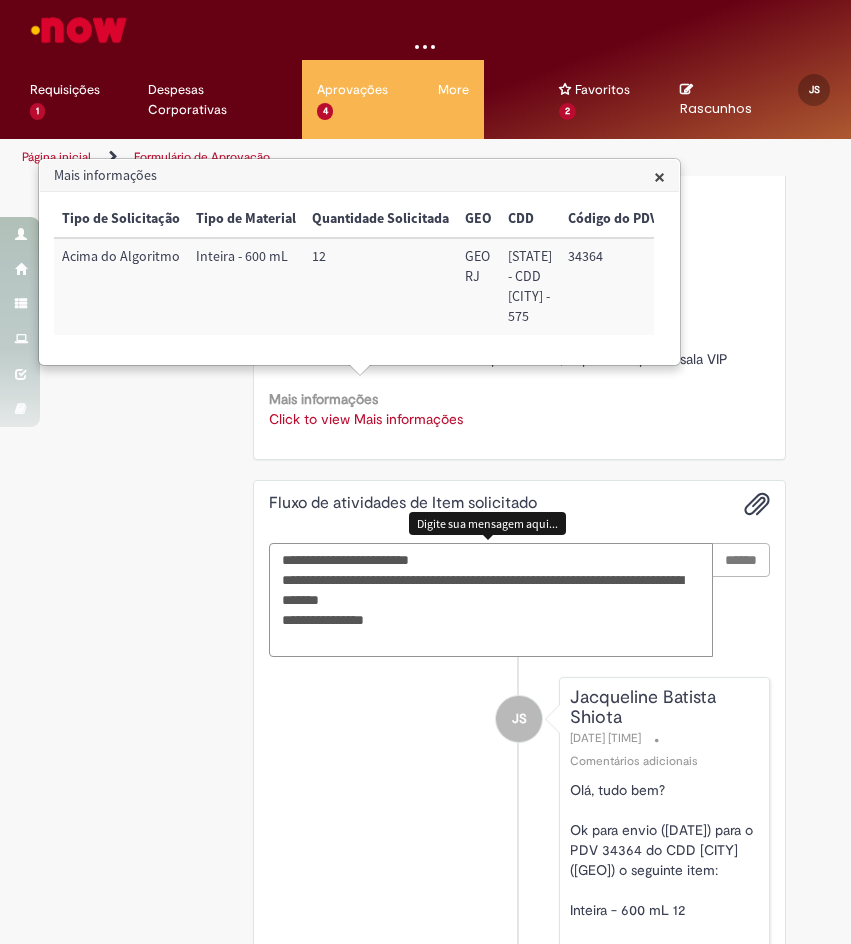 type 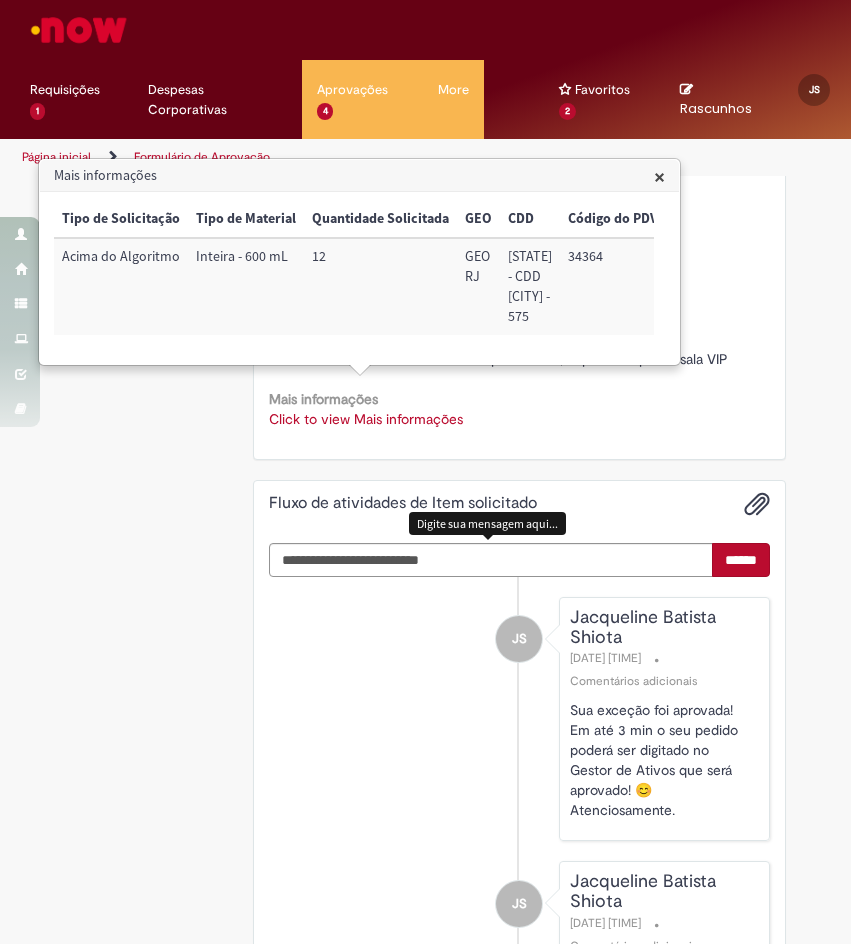 click on "Mais informações" at bounding box center (359, 176) 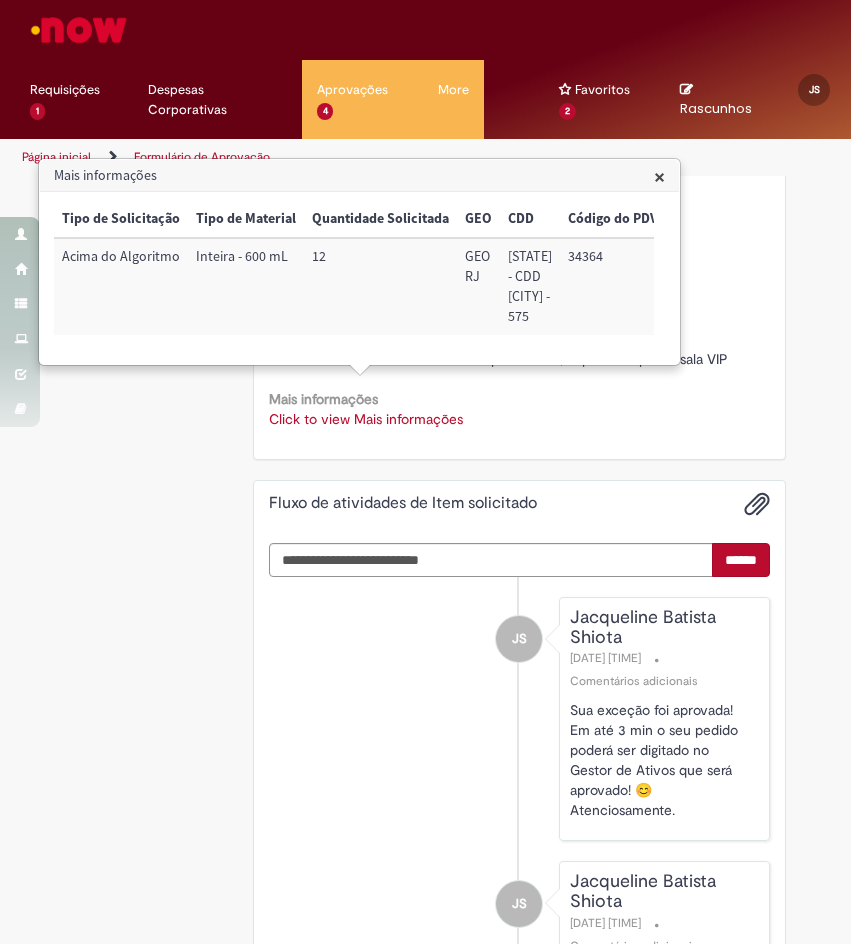 click on "×" at bounding box center (659, 176) 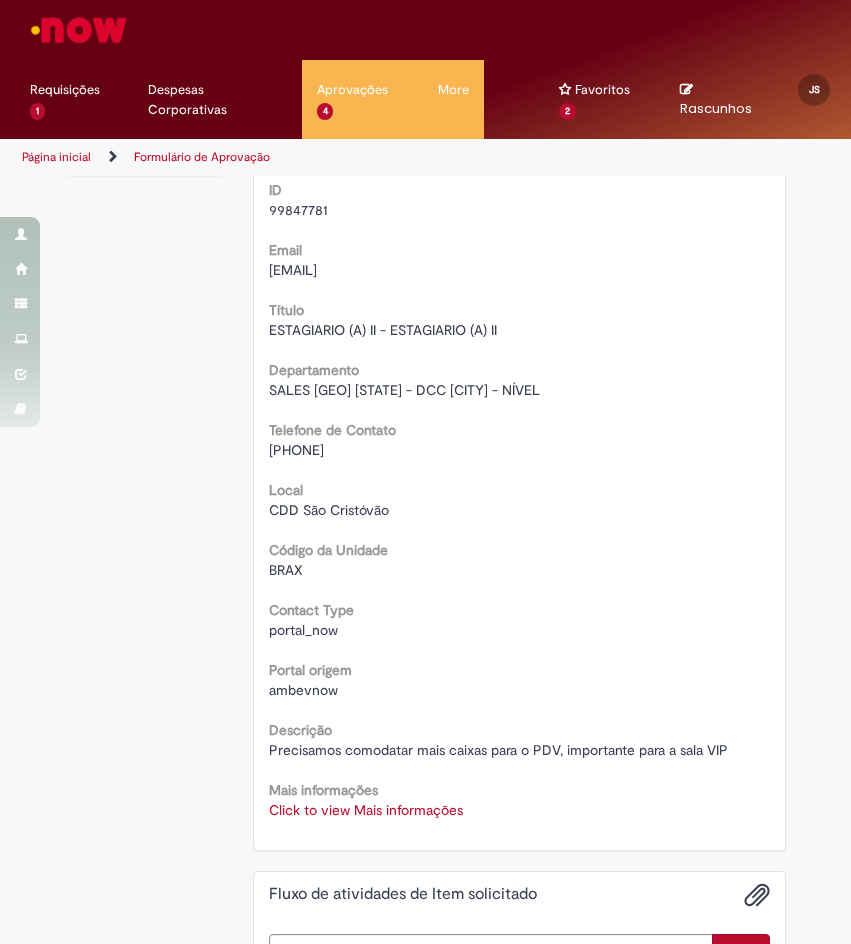 scroll, scrollTop: 11, scrollLeft: 0, axis: vertical 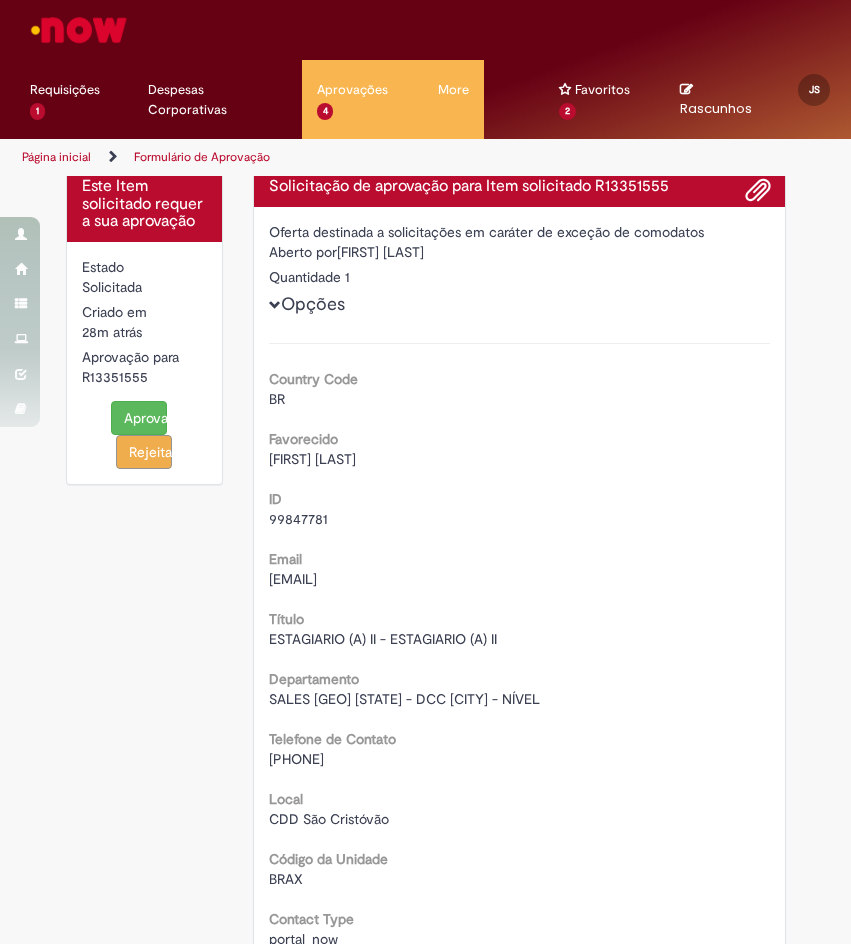 click on "Aprovar
Rejeitar" at bounding box center (145, 435) 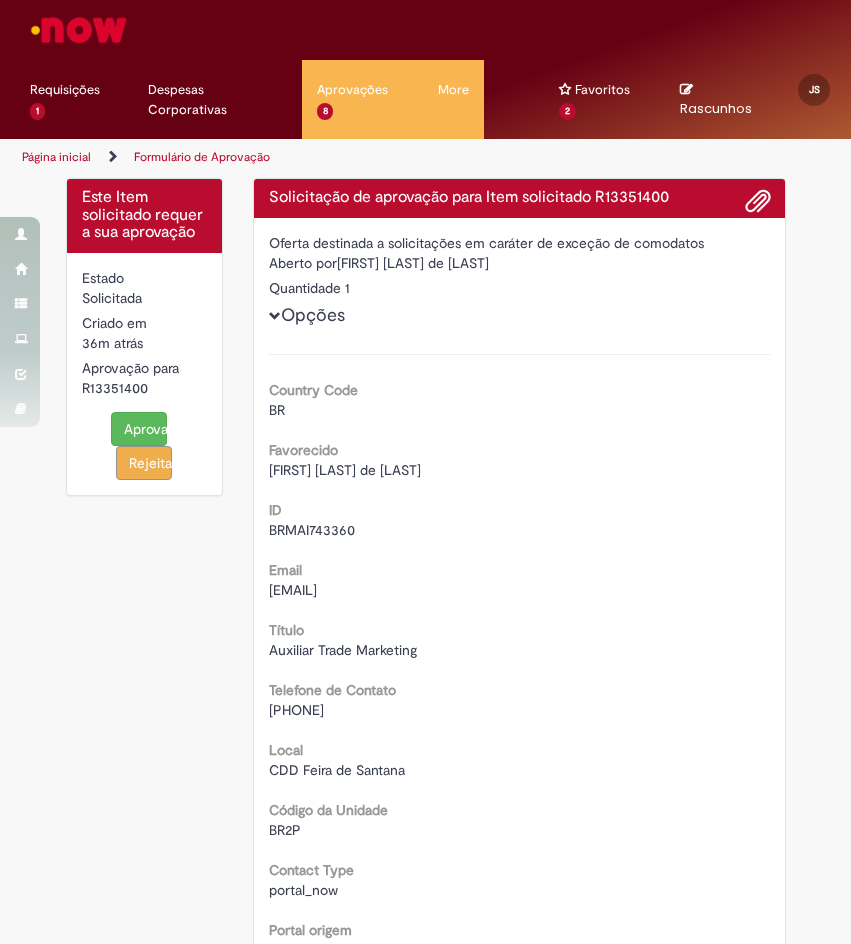scroll, scrollTop: 0, scrollLeft: 0, axis: both 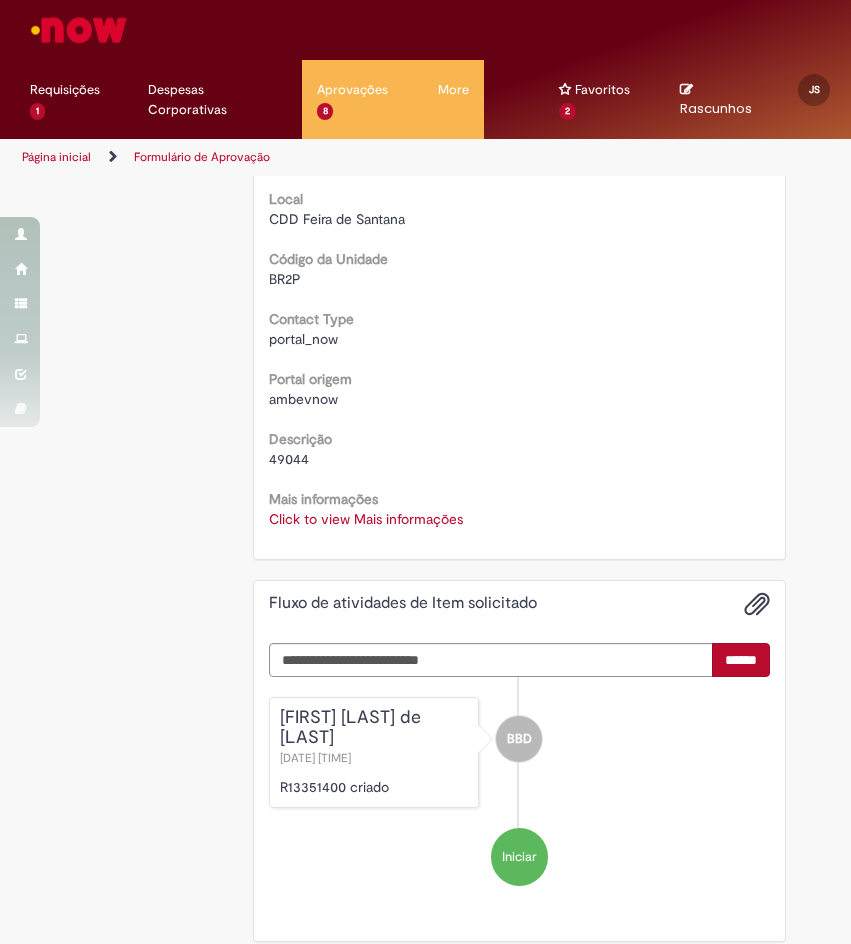 click on "Click to view Mais informações" at bounding box center [366, 519] 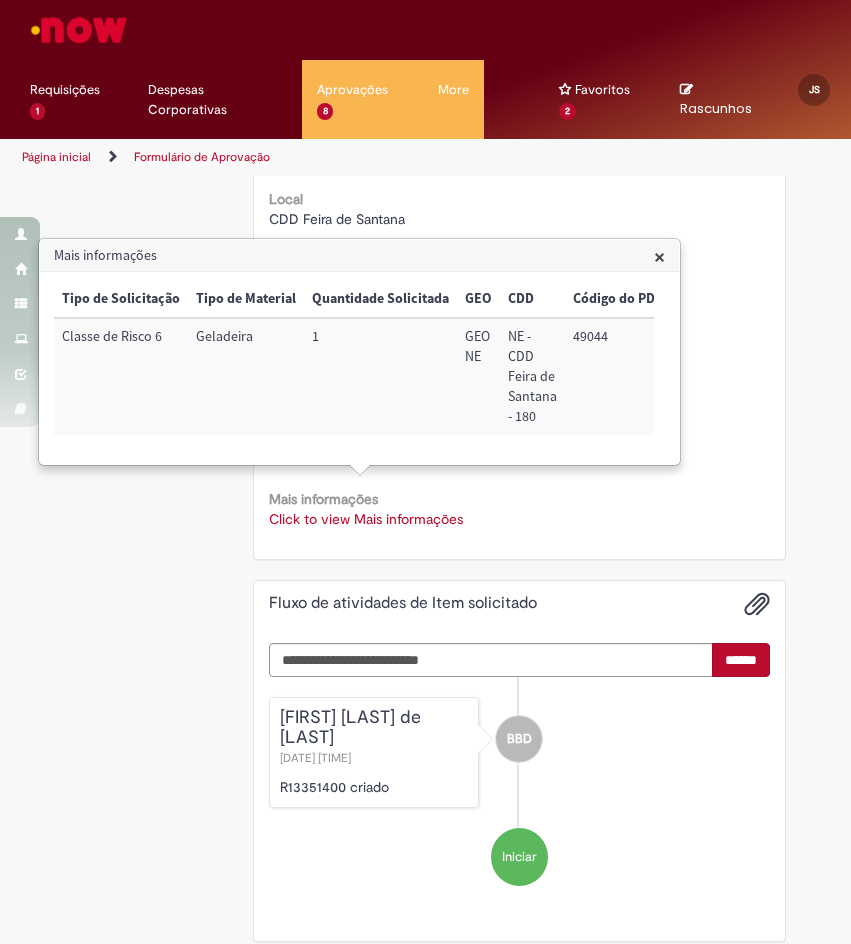 click on "49044" at bounding box center (618, 376) 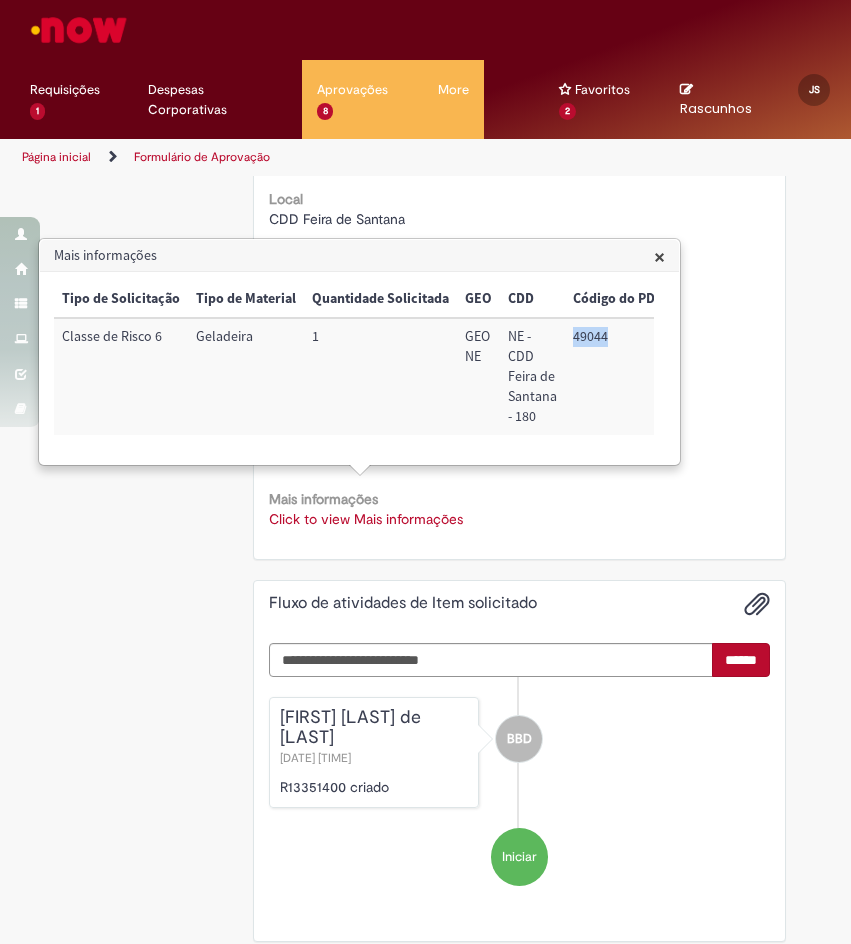 click on "49044" at bounding box center (618, 376) 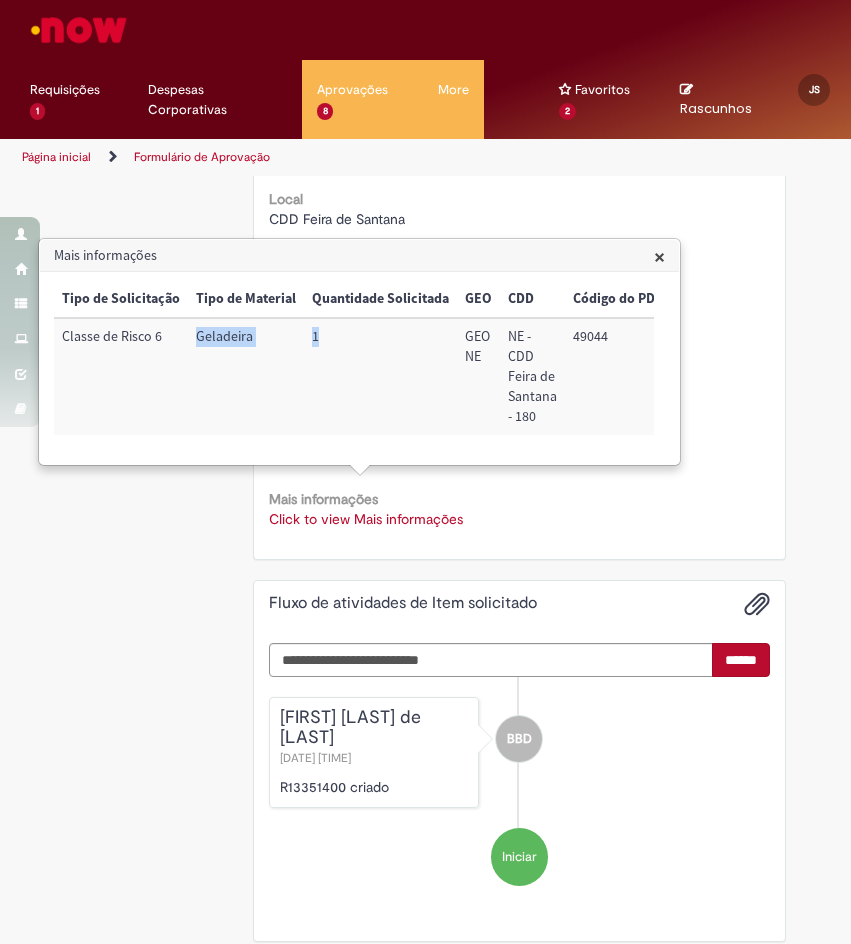 drag, startPoint x: 361, startPoint y: 355, endPoint x: 176, endPoint y: 352, distance: 185.02432 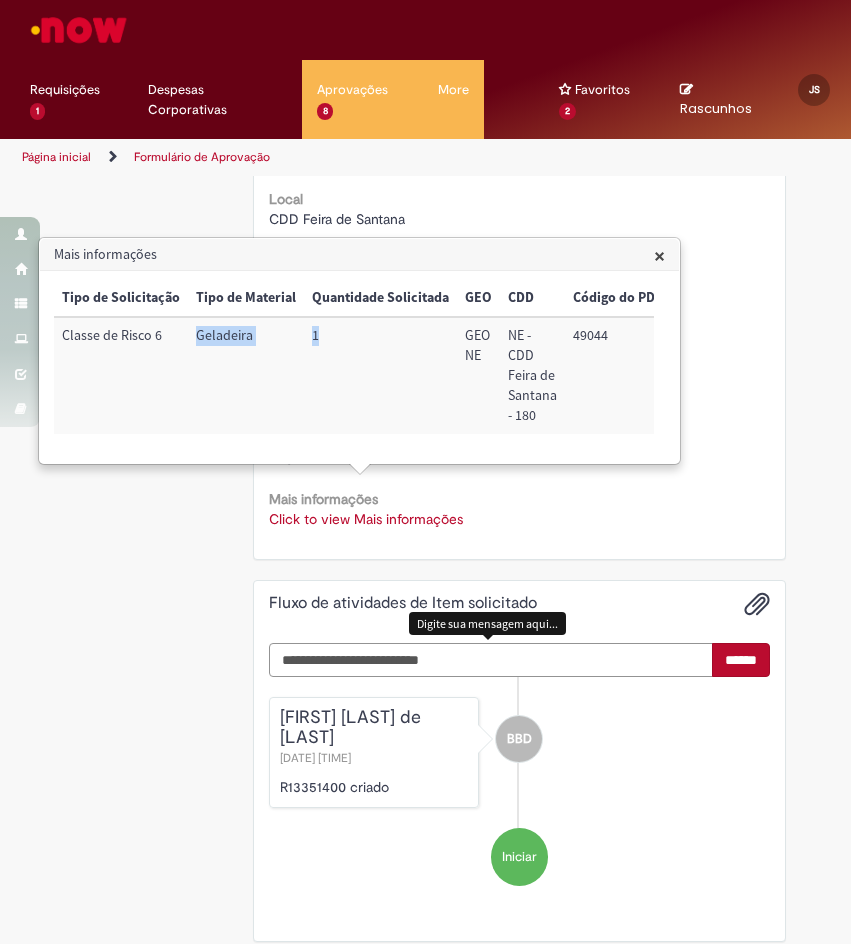 click at bounding box center [491, 660] 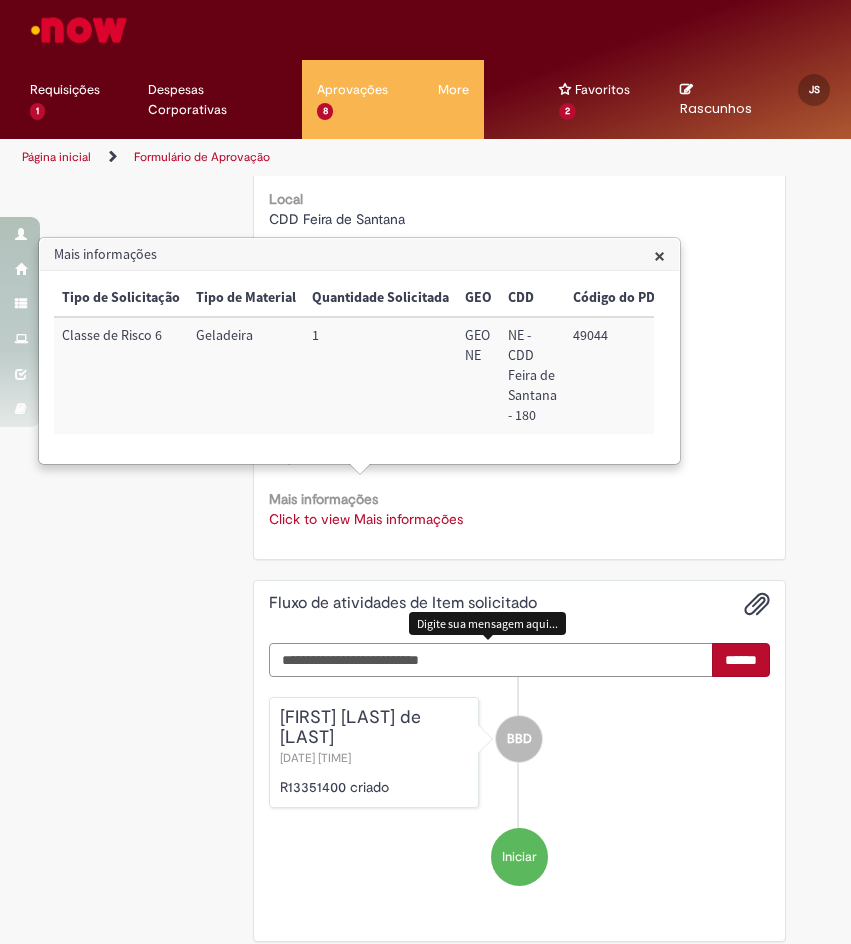paste on "**********" 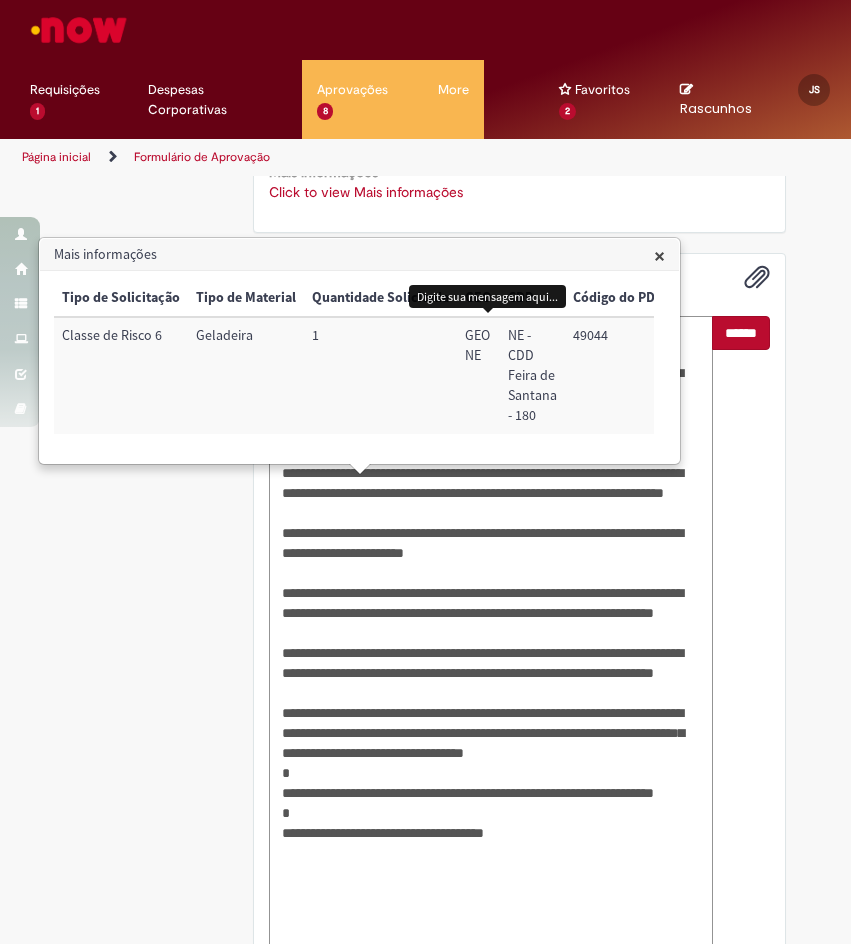 paste on "**********" 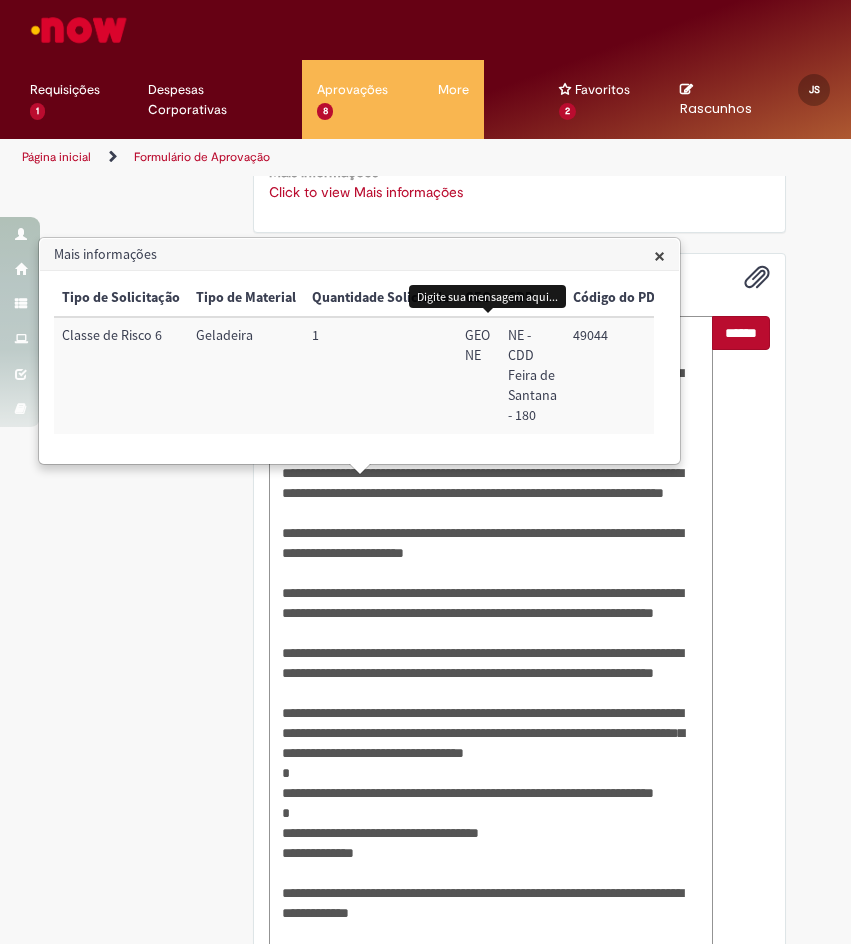 scroll, scrollTop: 1498, scrollLeft: 0, axis: vertical 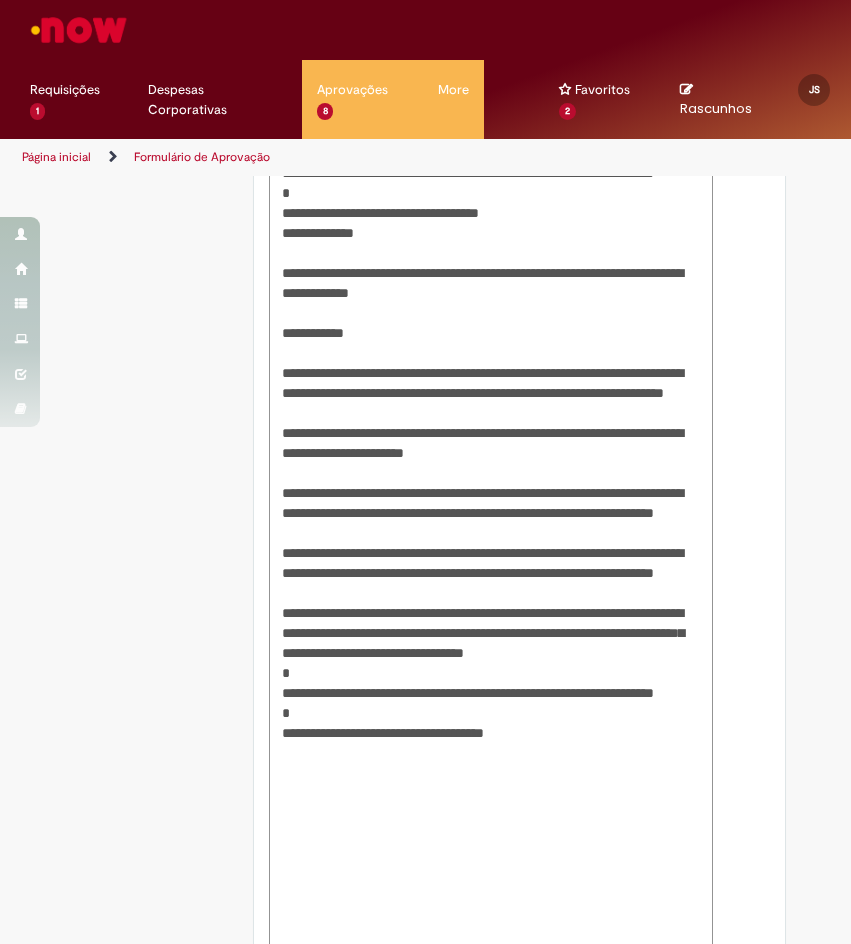 paste 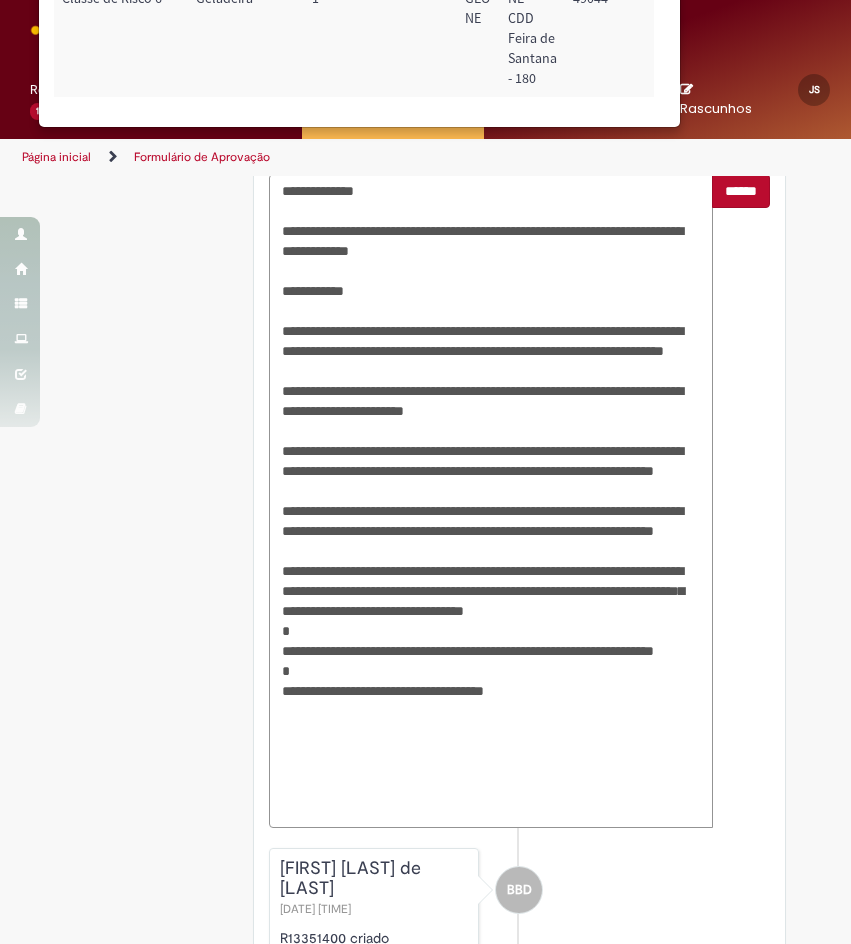 scroll, scrollTop: 870, scrollLeft: 0, axis: vertical 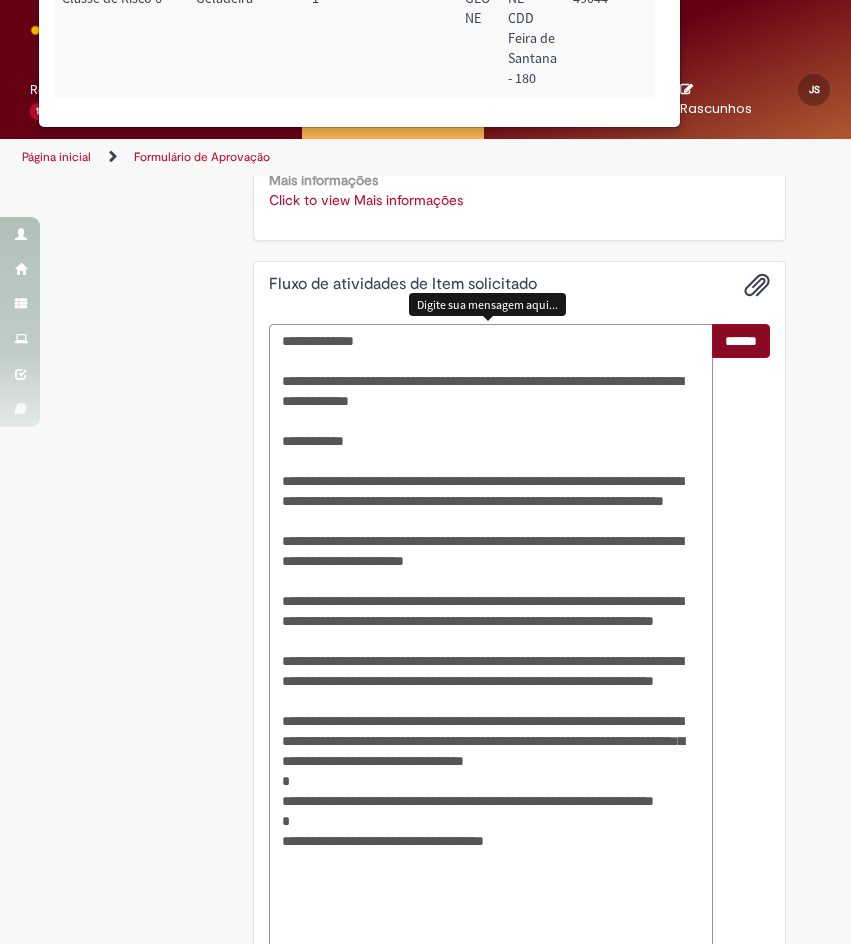 type on "**********" 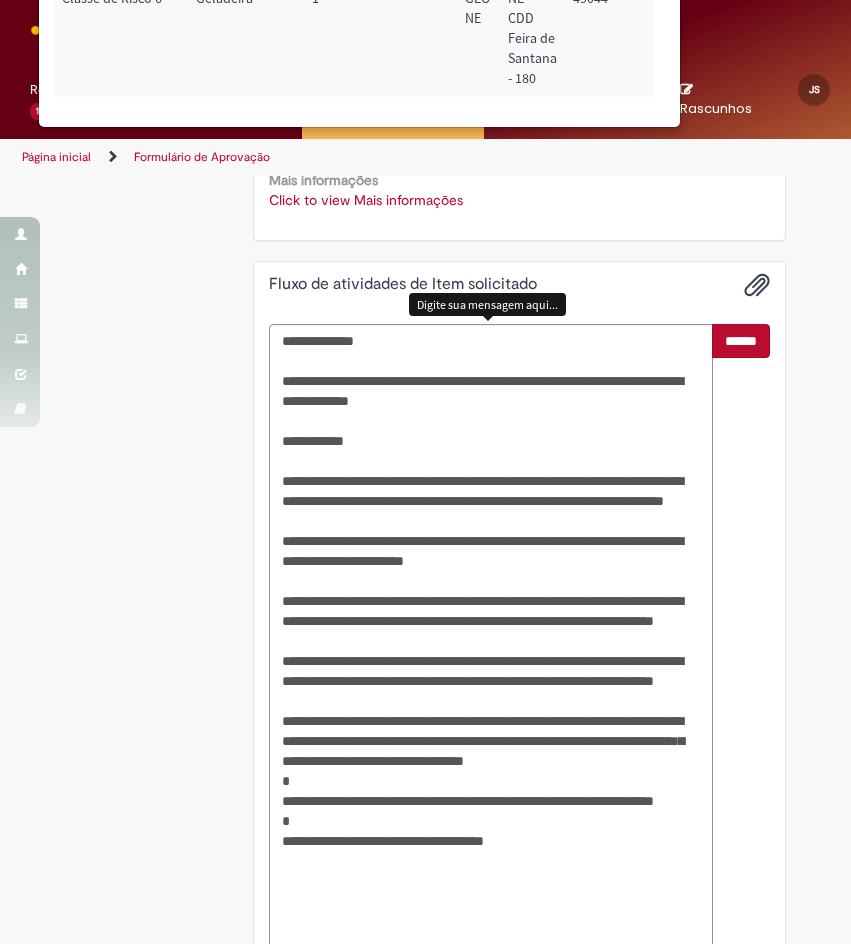 click on "******" at bounding box center [741, 341] 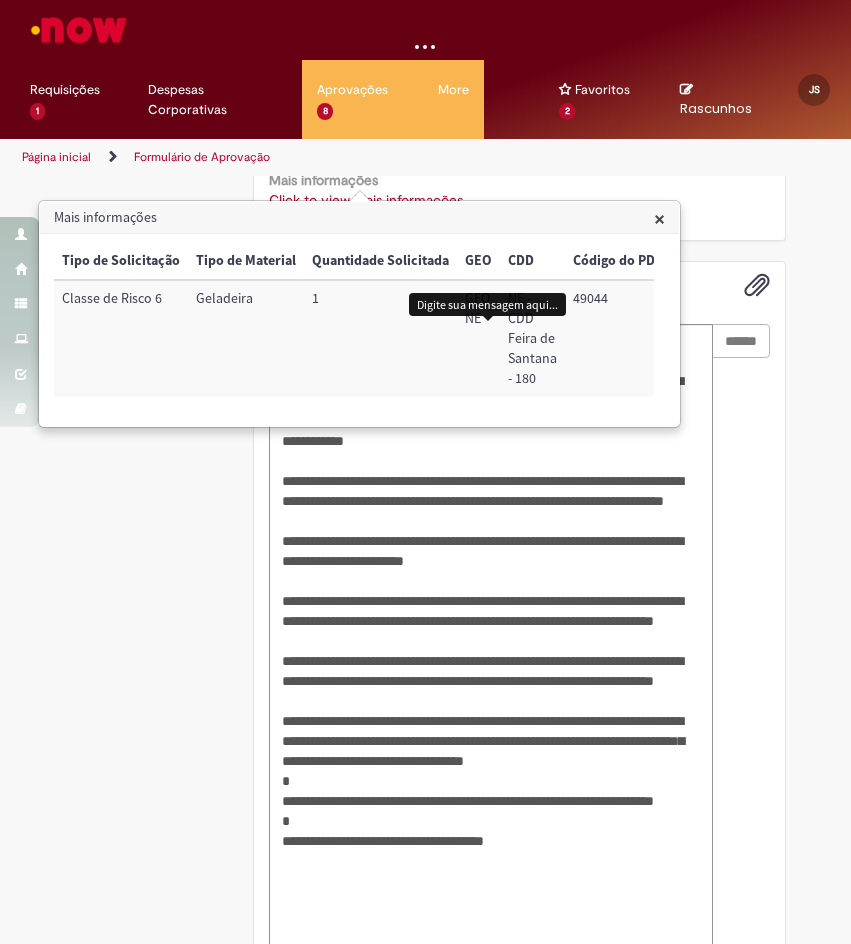 click on "×" at bounding box center [659, 218] 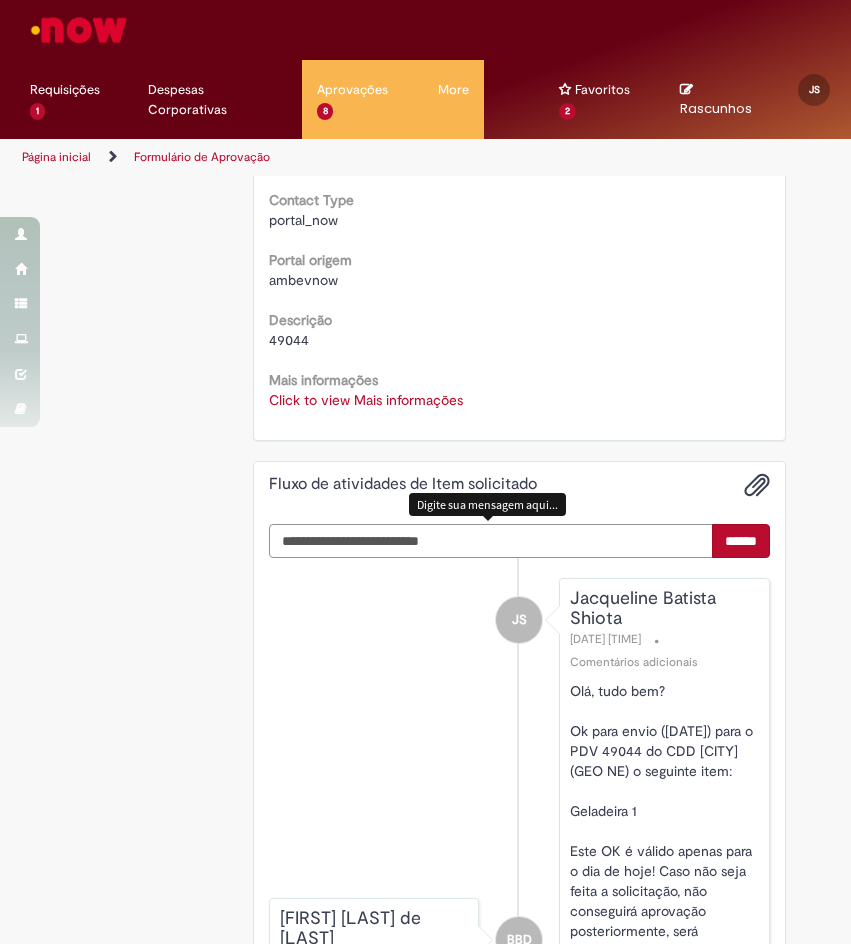 scroll, scrollTop: 551, scrollLeft: 0, axis: vertical 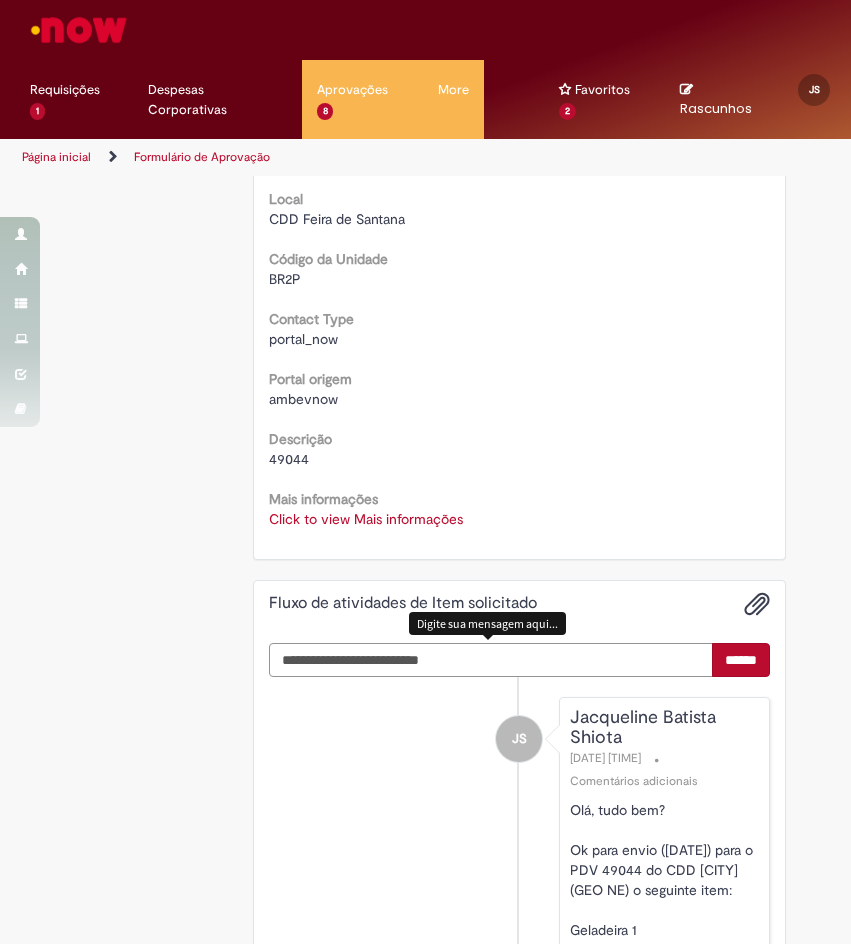 click at bounding box center (491, 660) 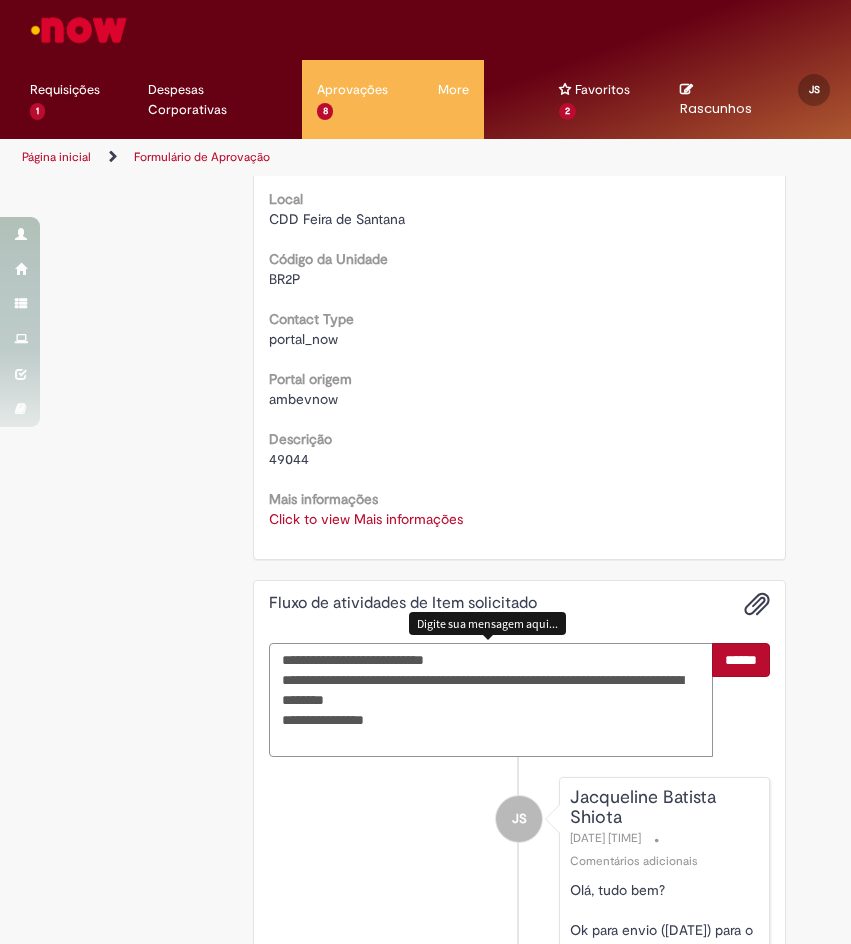 type on "**********" 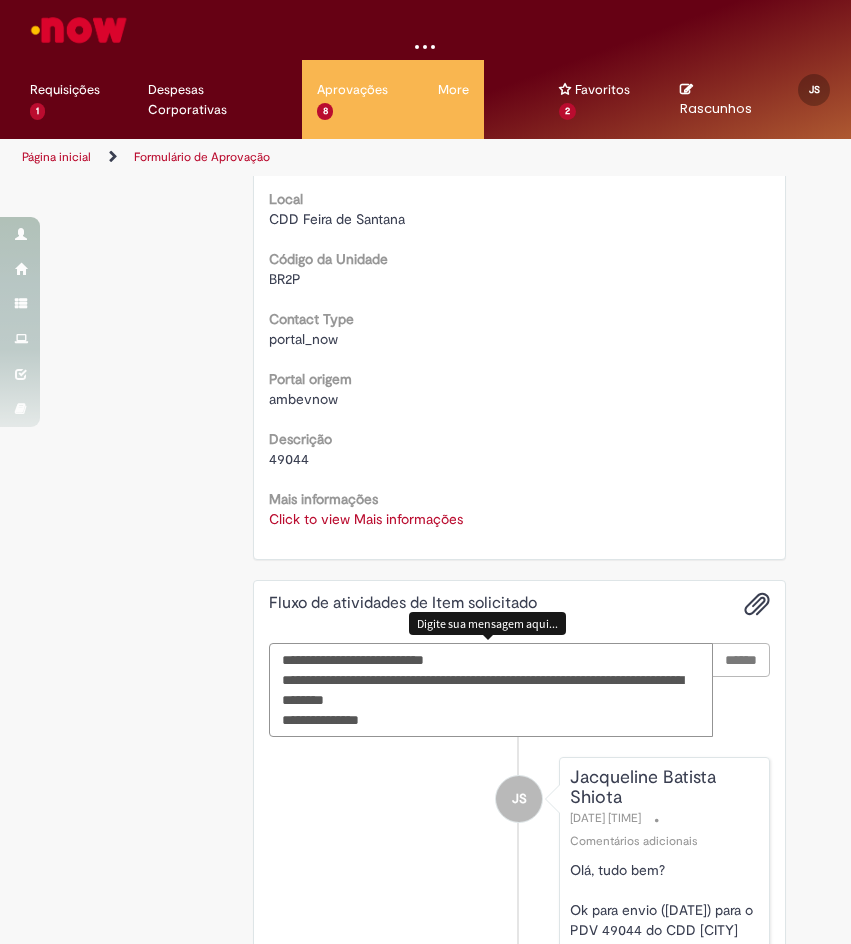 type 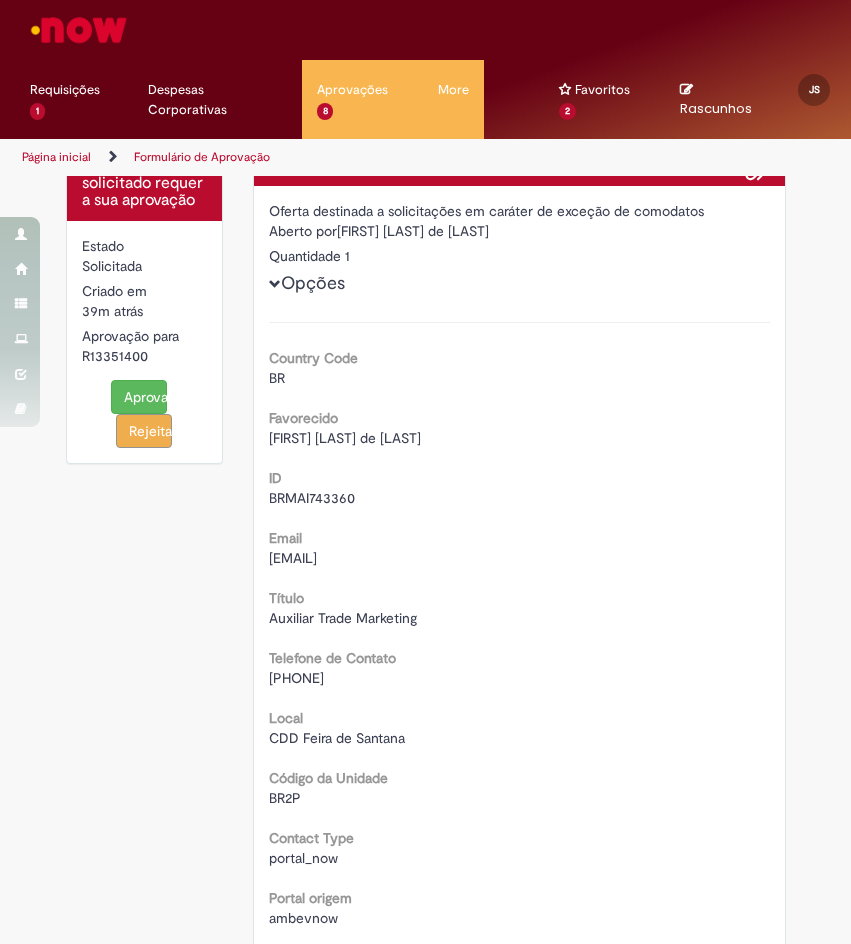 scroll, scrollTop: 0, scrollLeft: 0, axis: both 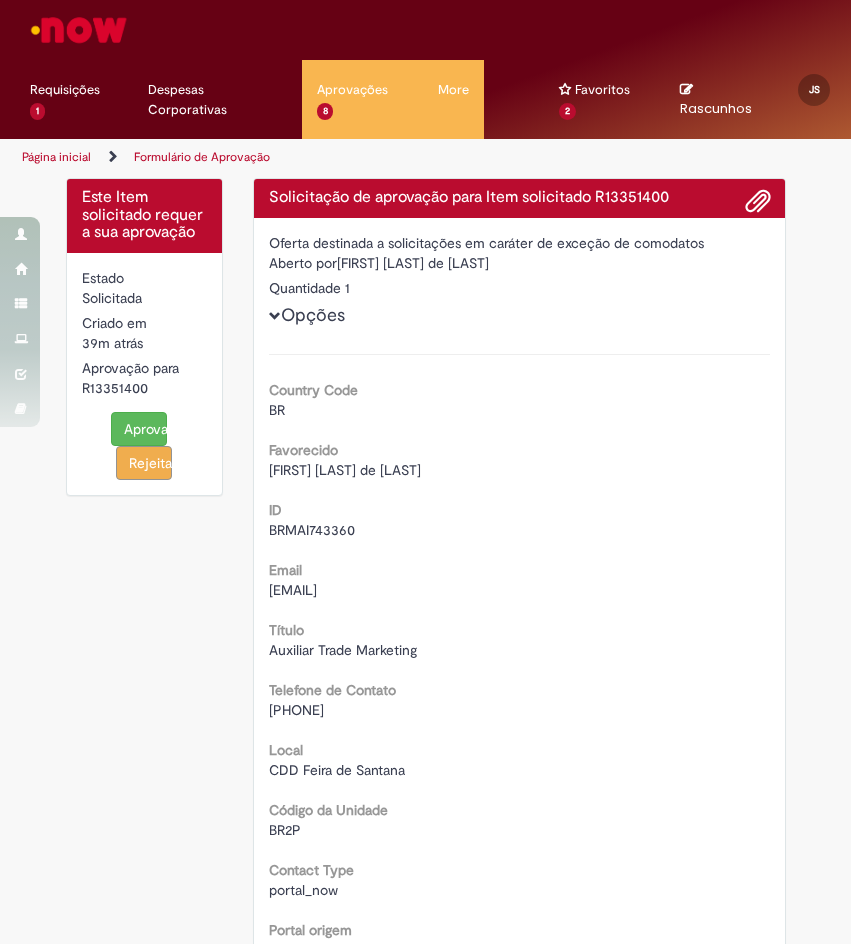 click on "Aprovar" at bounding box center [139, 429] 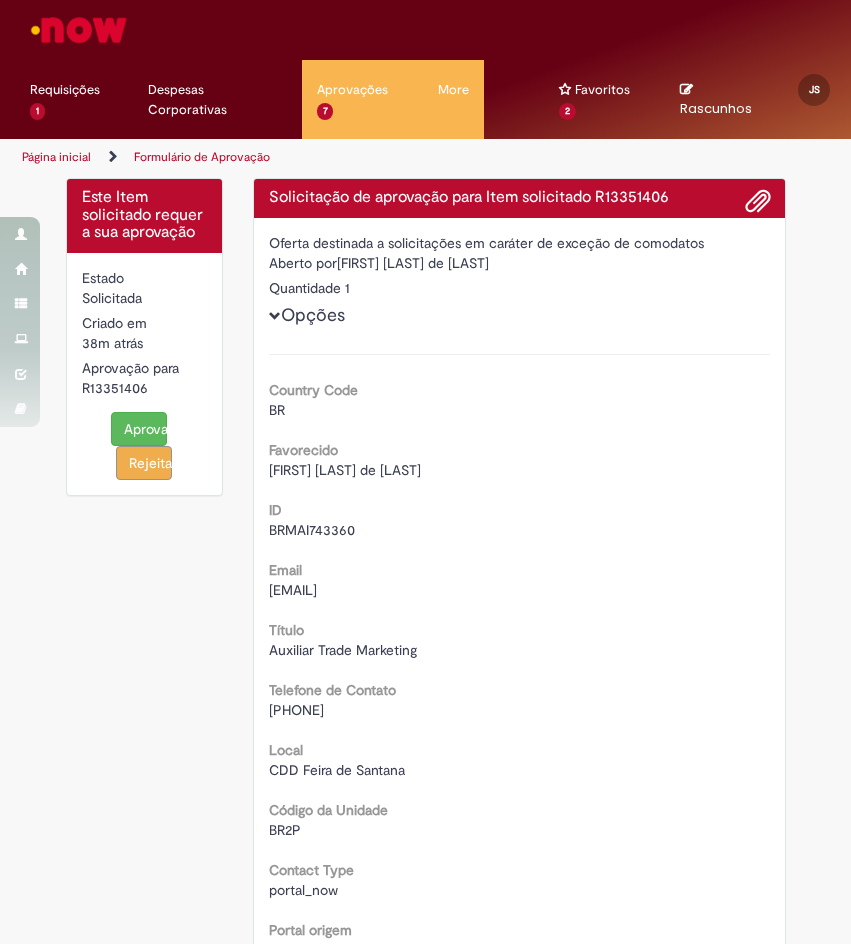 scroll, scrollTop: 0, scrollLeft: 0, axis: both 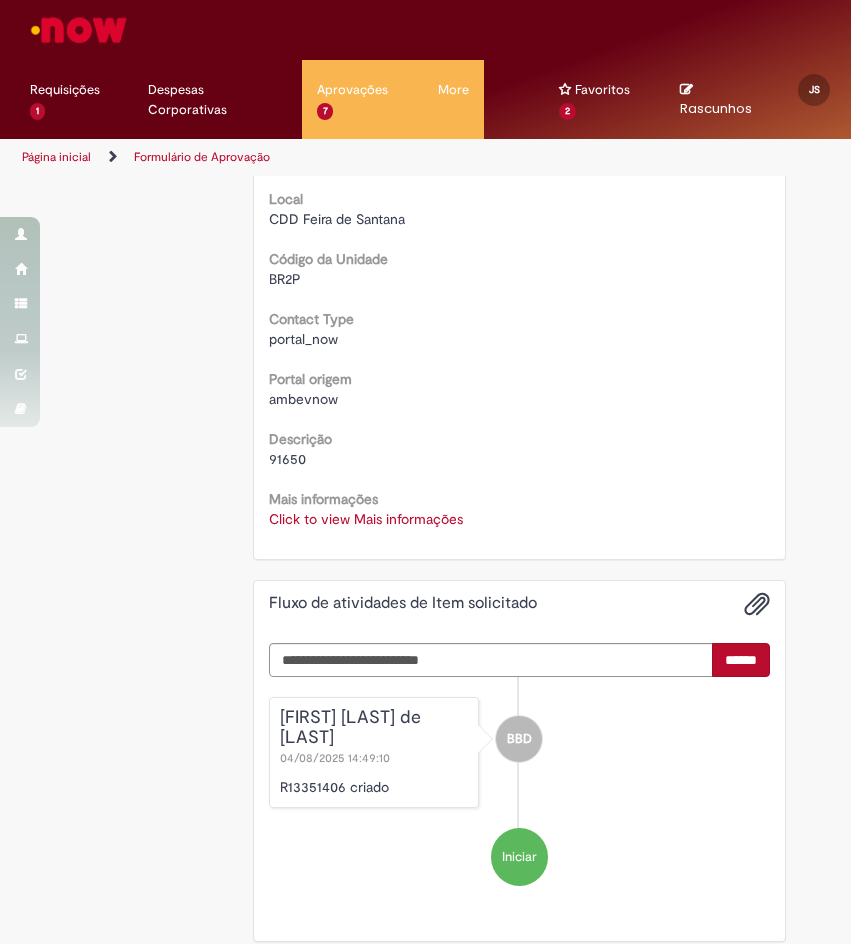 click on "Click to view Mais informações" at bounding box center (366, 519) 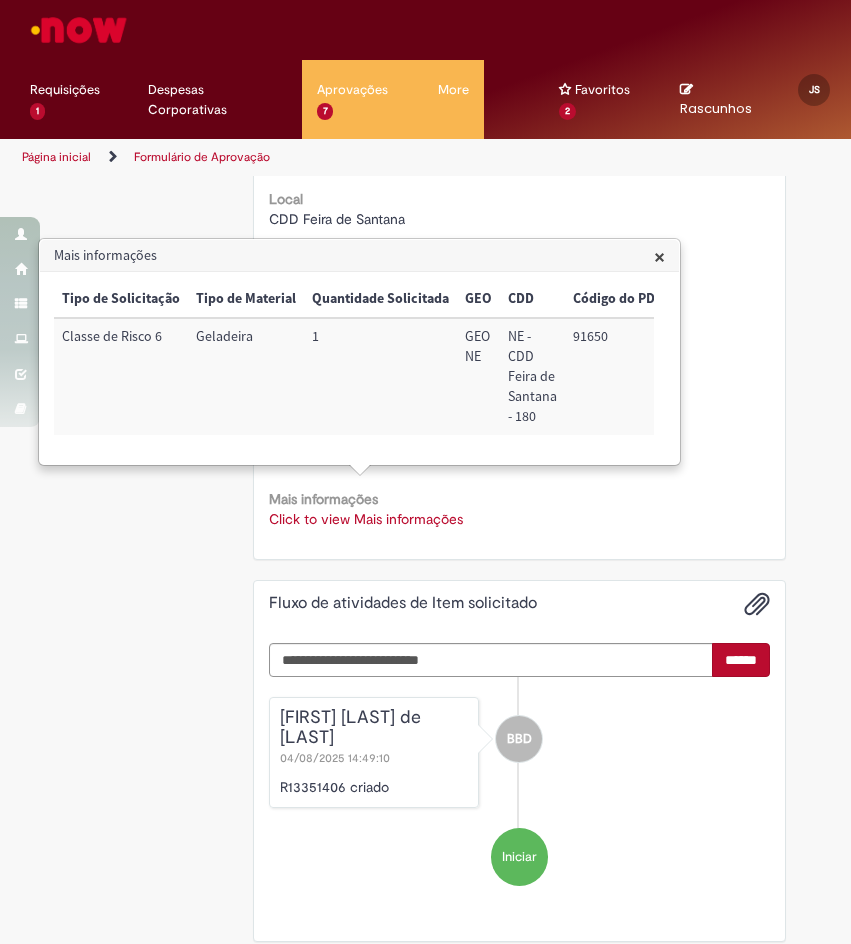 click on "91650" at bounding box center (618, 376) 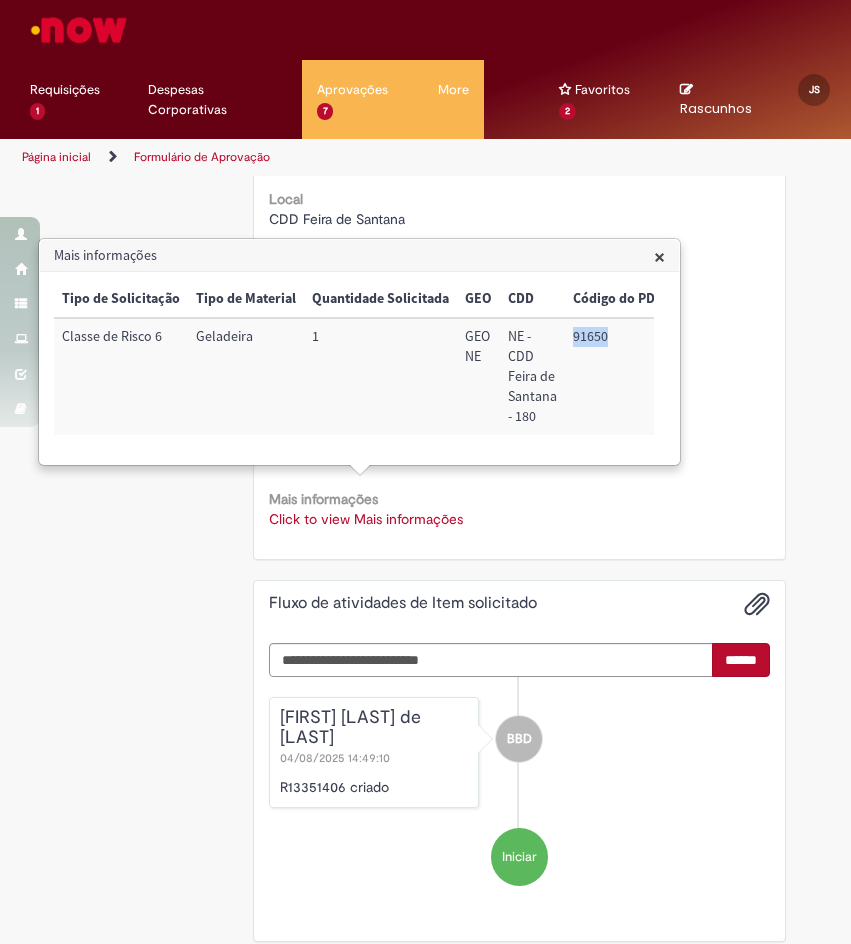 click on "91650" at bounding box center [618, 376] 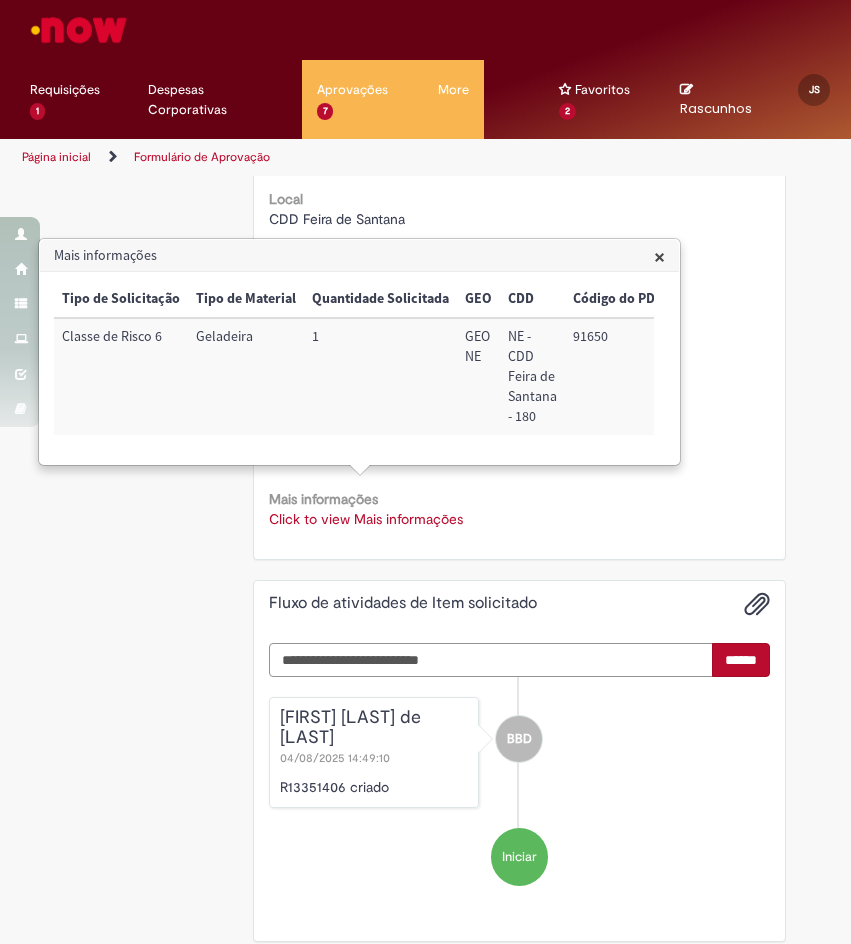 click at bounding box center [491, 660] 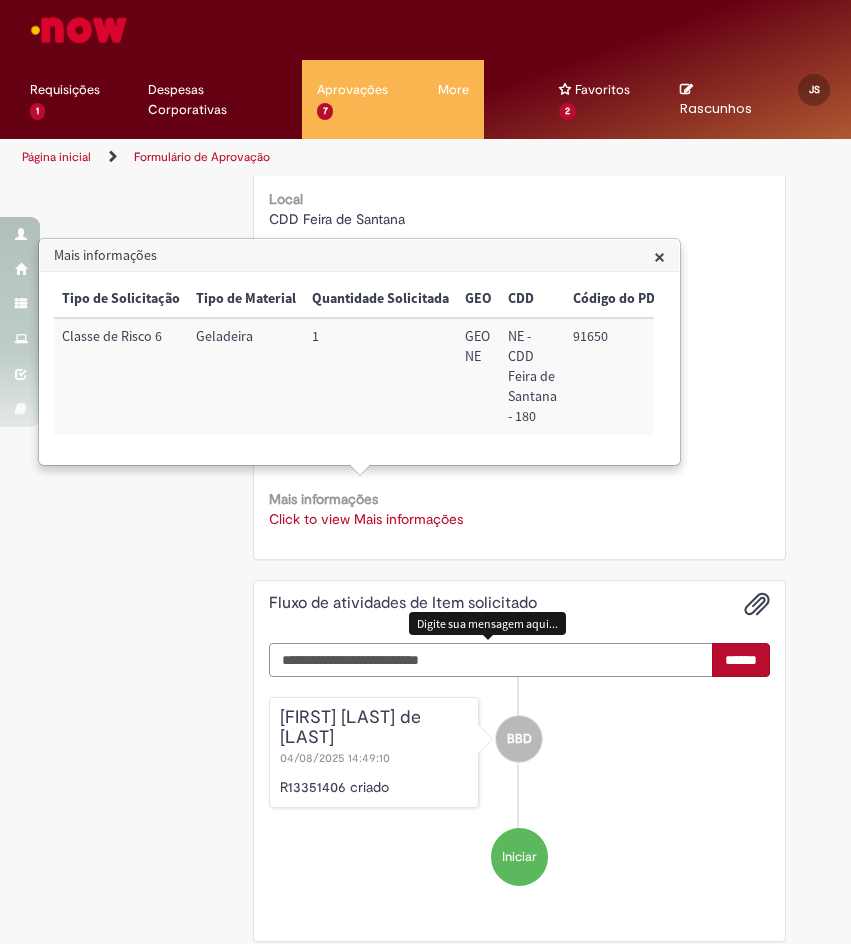 paste on "**********" 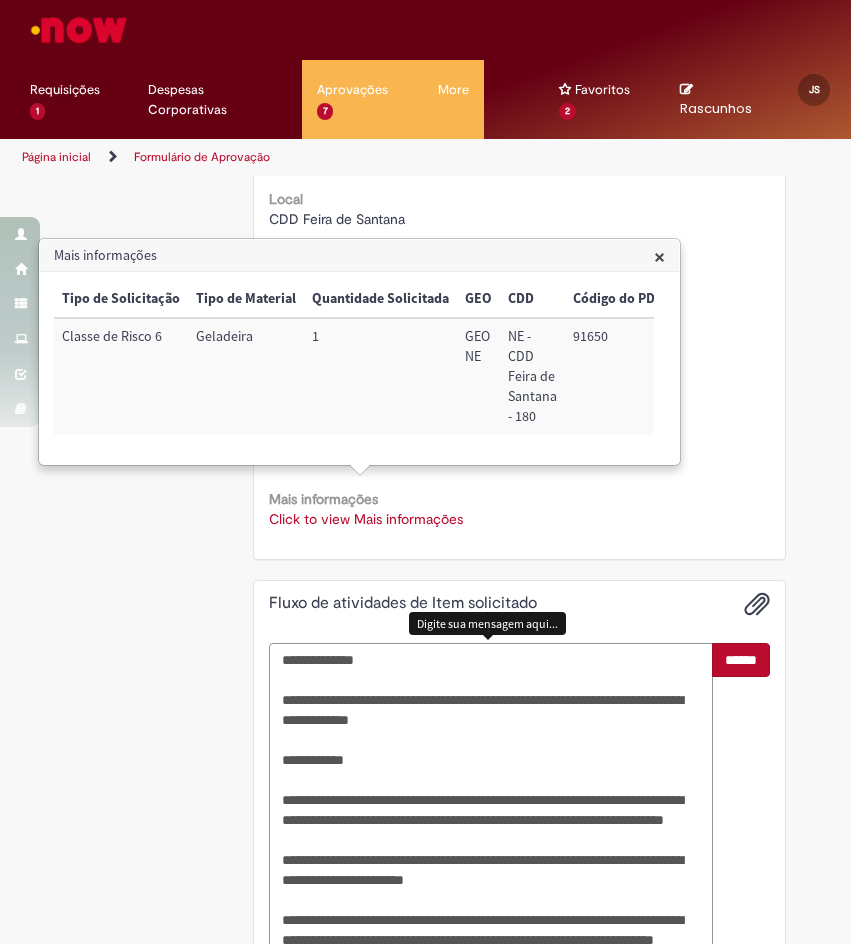 scroll, scrollTop: 878, scrollLeft: 0, axis: vertical 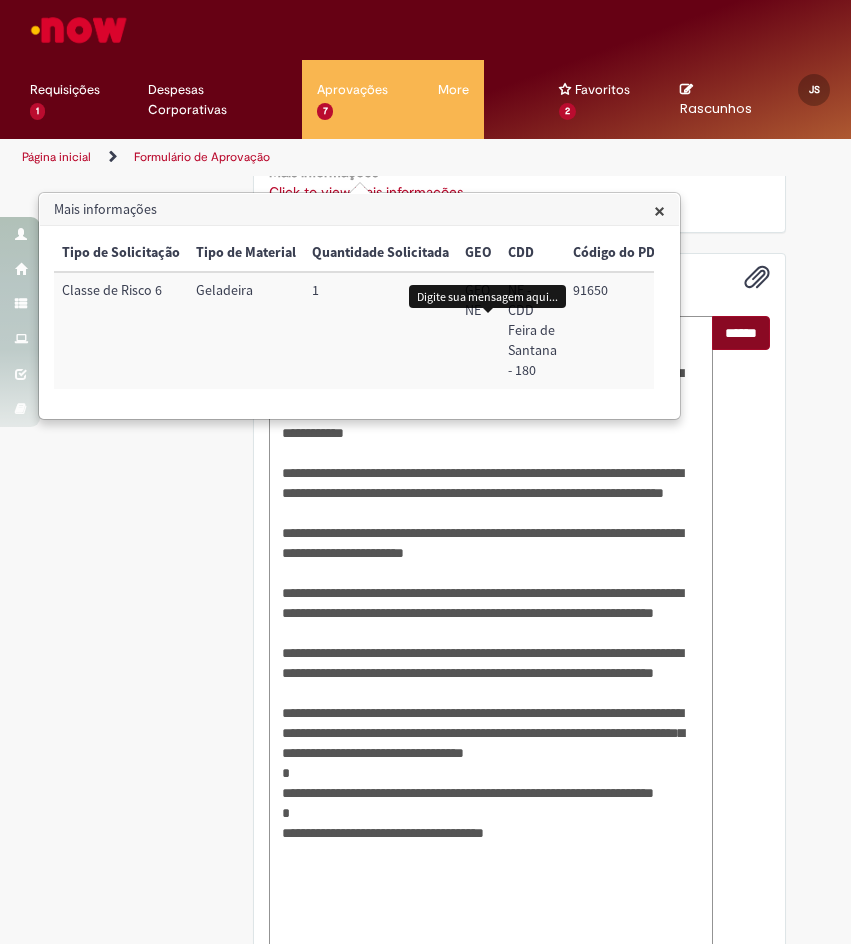 type on "**********" 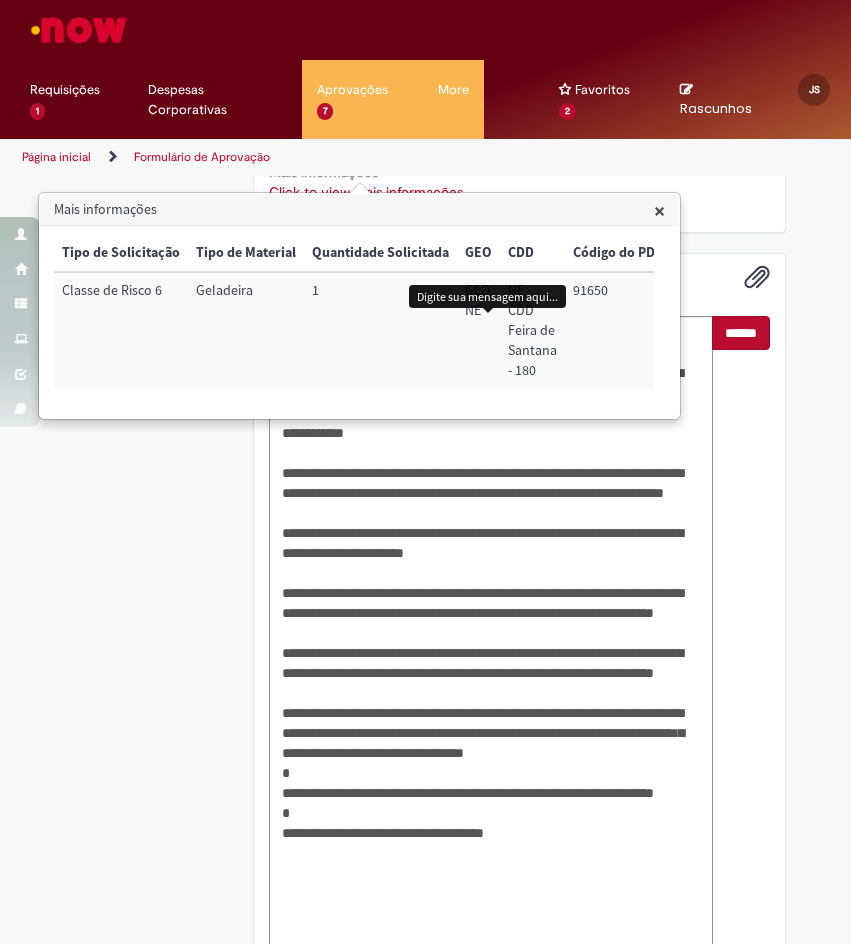 click on "******" at bounding box center (741, 333) 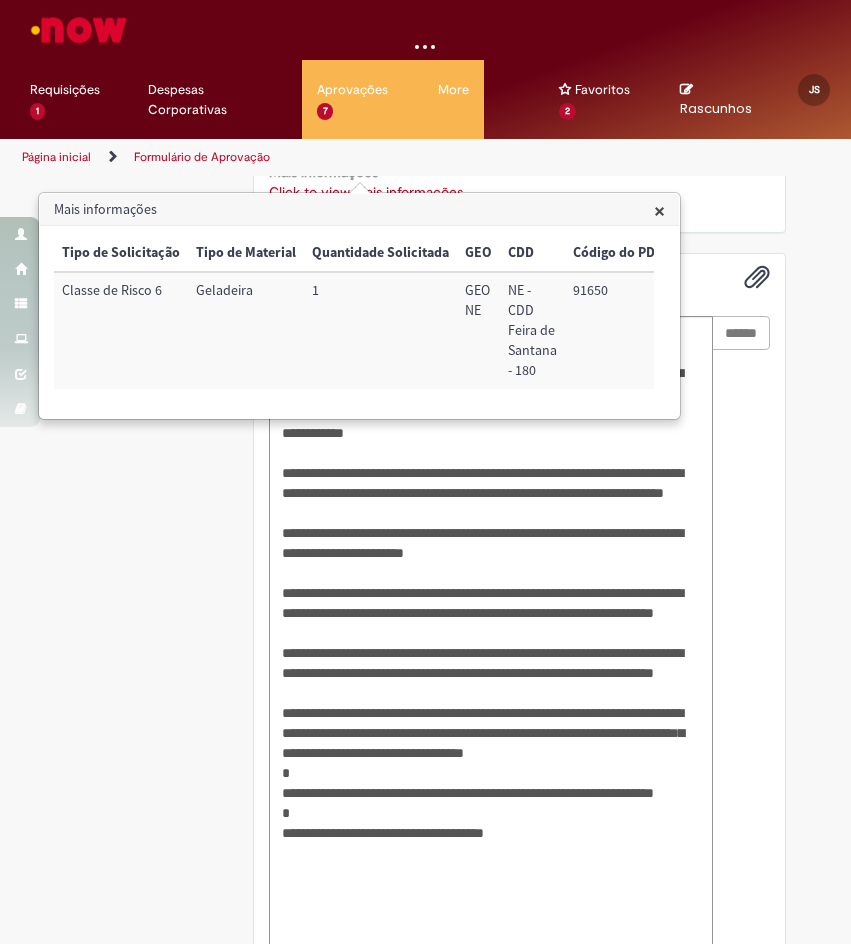 click on "Mais informações" at bounding box center [359, 210] 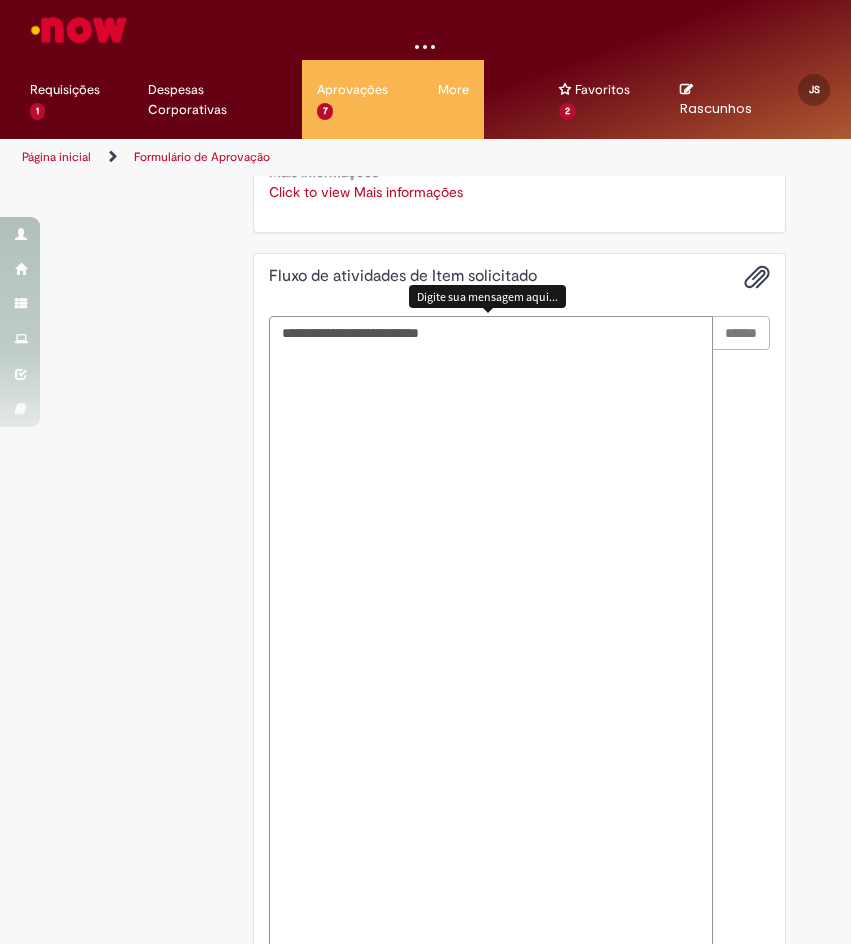 scroll, scrollTop: 551, scrollLeft: 0, axis: vertical 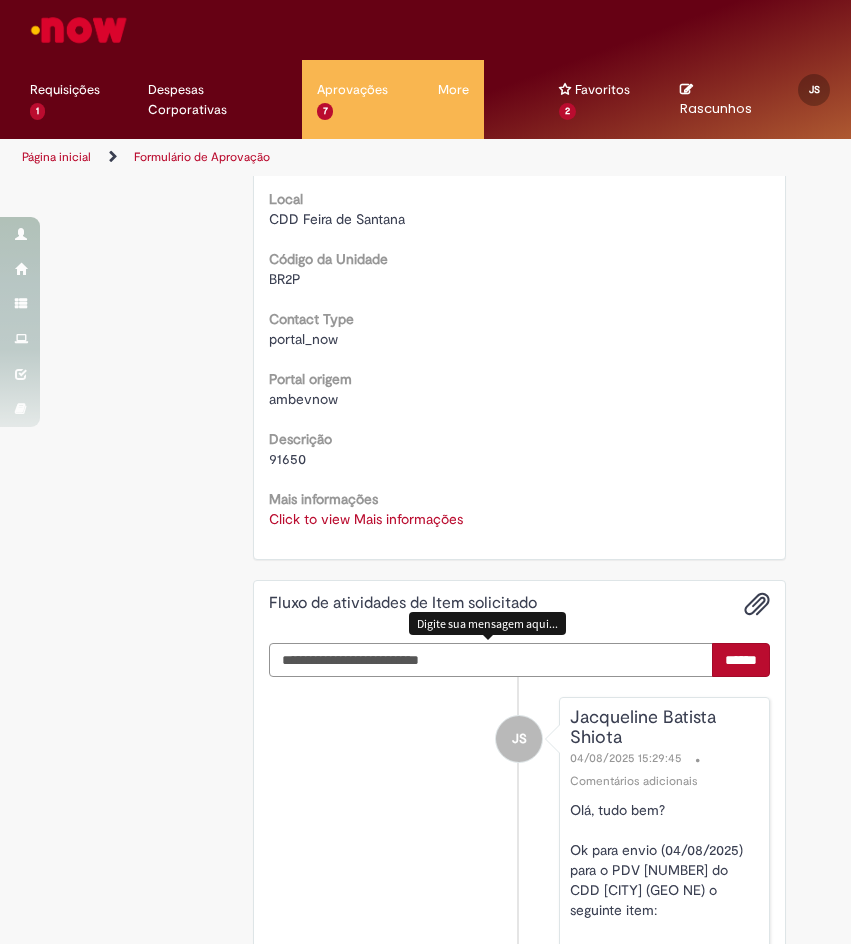 click at bounding box center [491, 660] 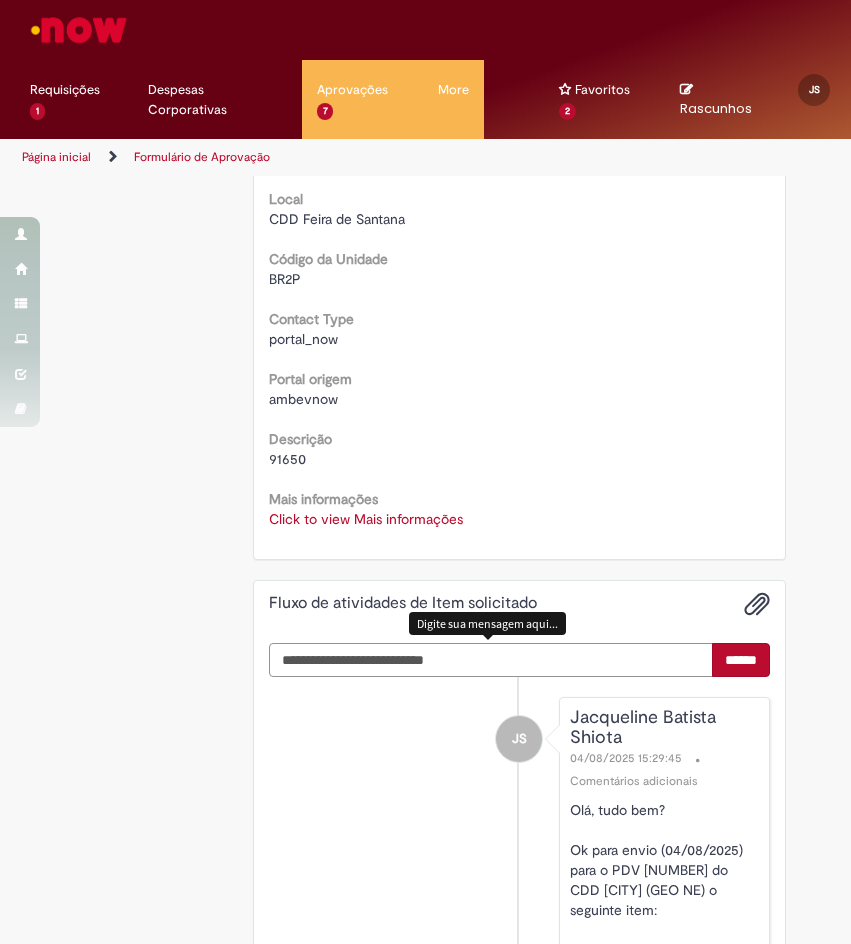 type on "**********" 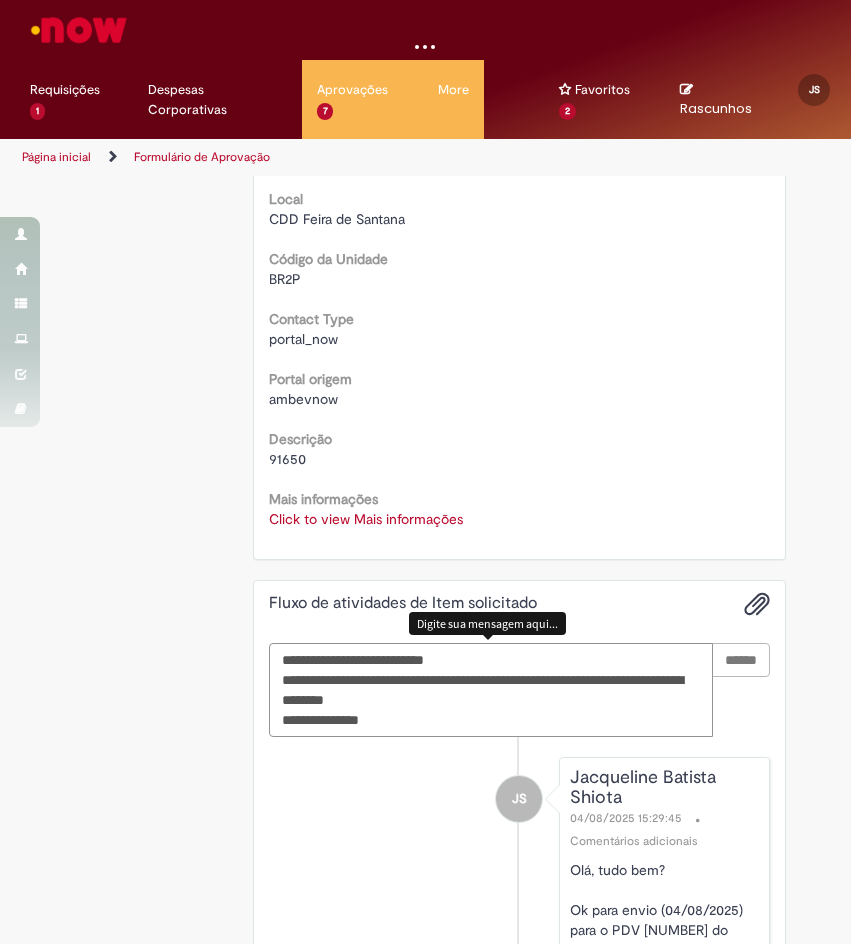 type 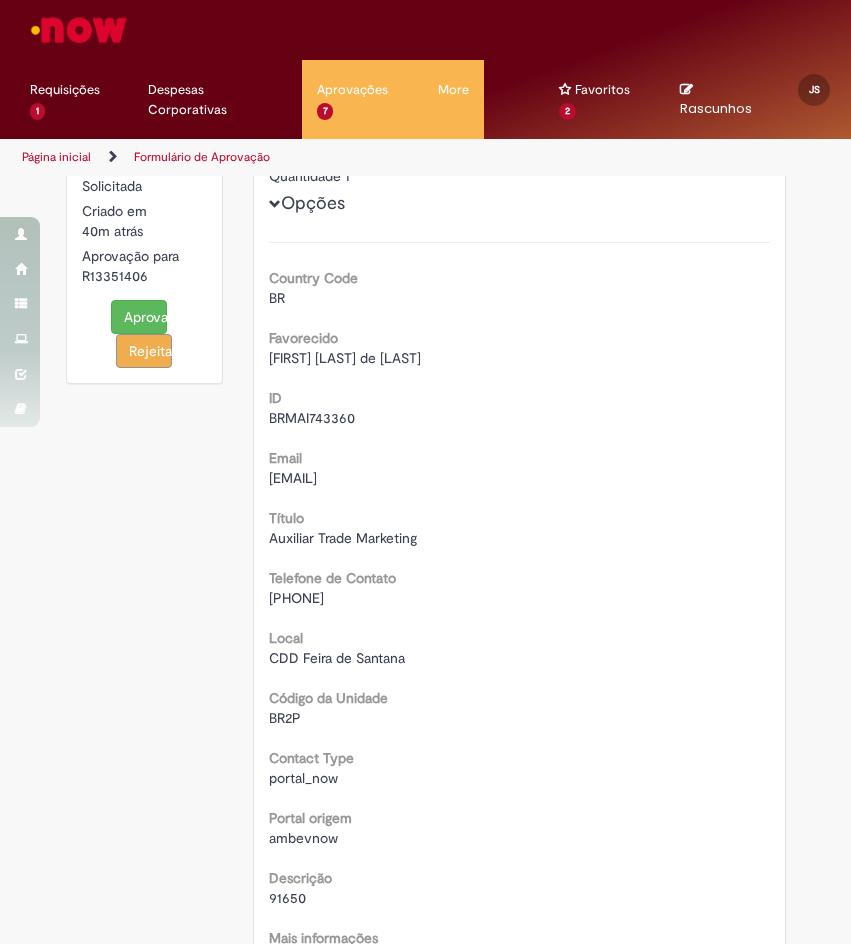 scroll, scrollTop: 0, scrollLeft: 0, axis: both 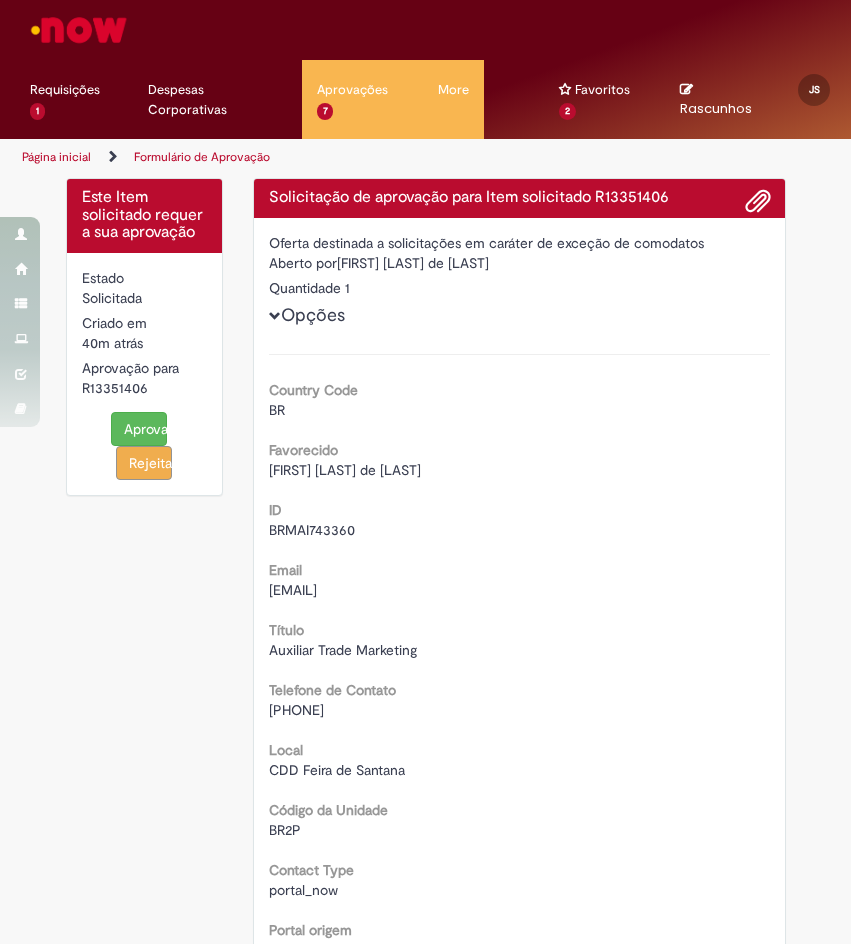 click on "Aprovar" at bounding box center [139, 429] 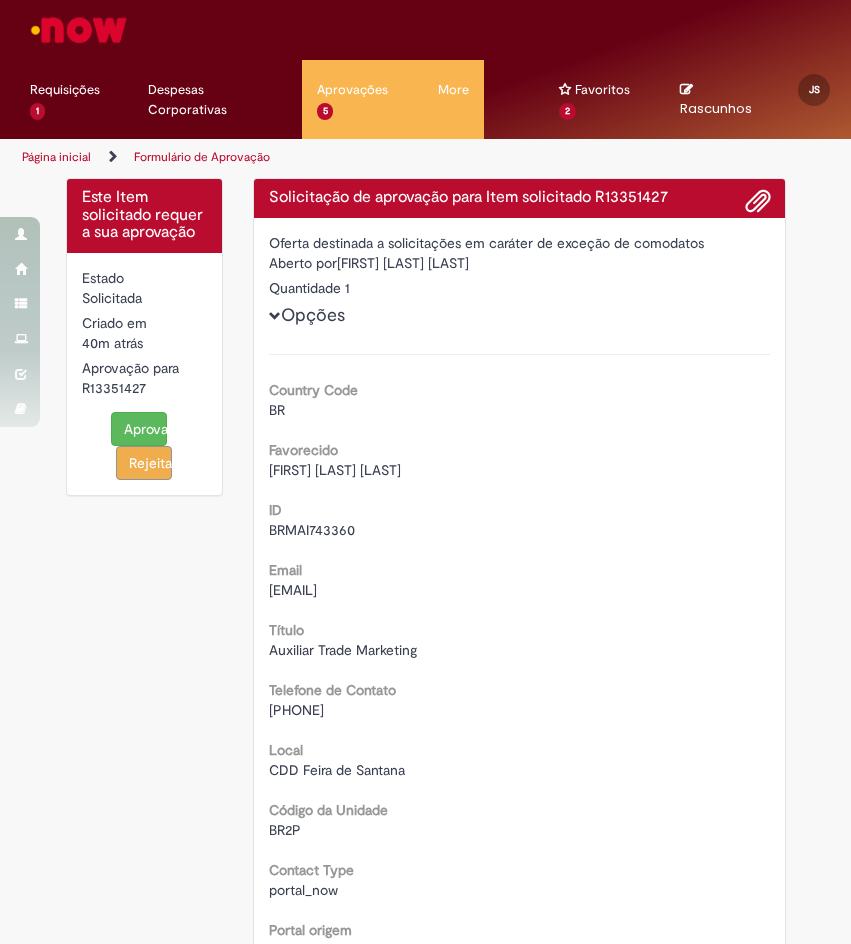 scroll, scrollTop: 0, scrollLeft: 0, axis: both 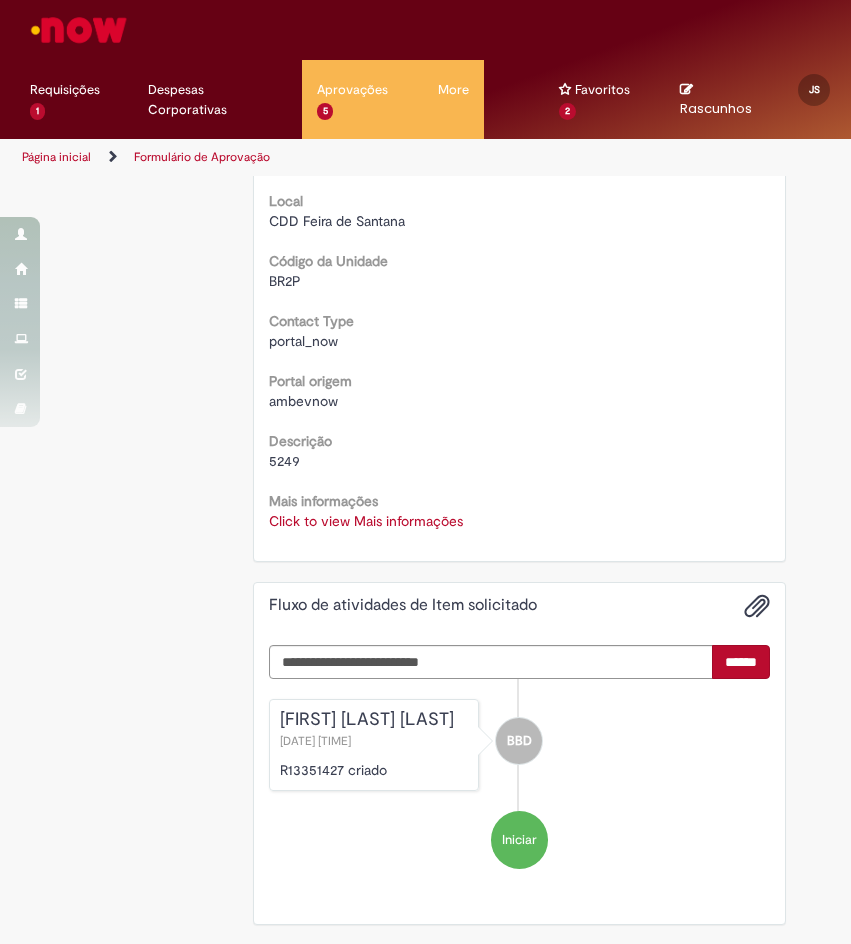 click on "Click to view Mais informações" at bounding box center (366, 521) 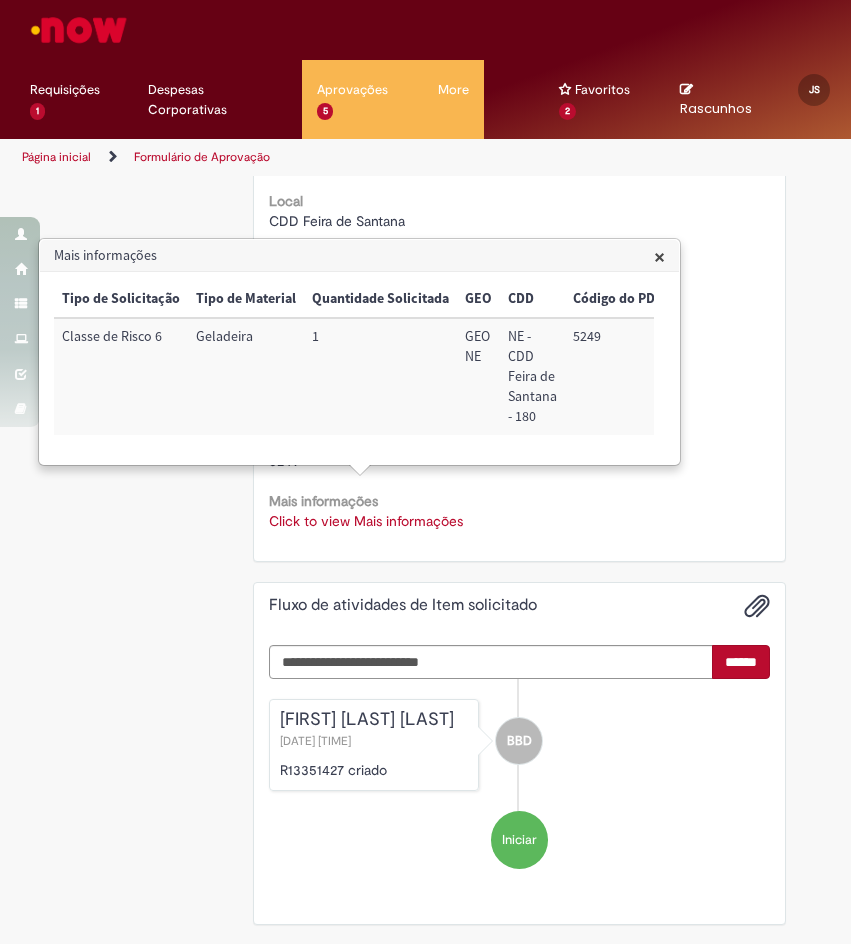 click on "5249" at bounding box center (618, 376) 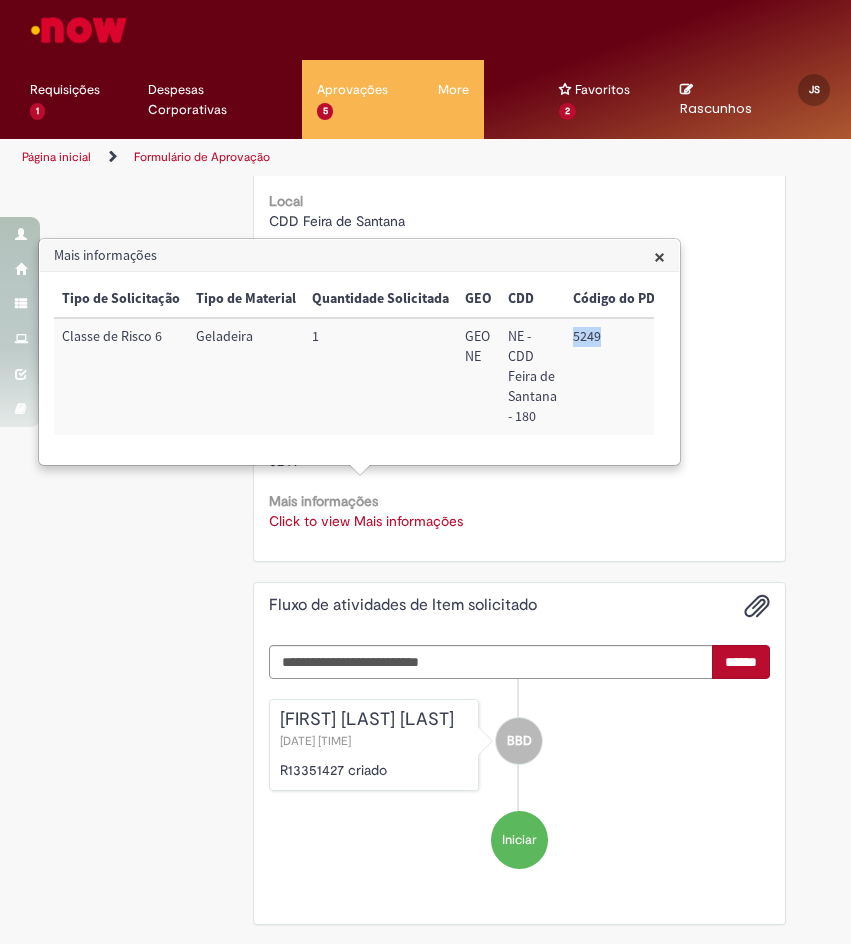 click on "5249" at bounding box center (618, 376) 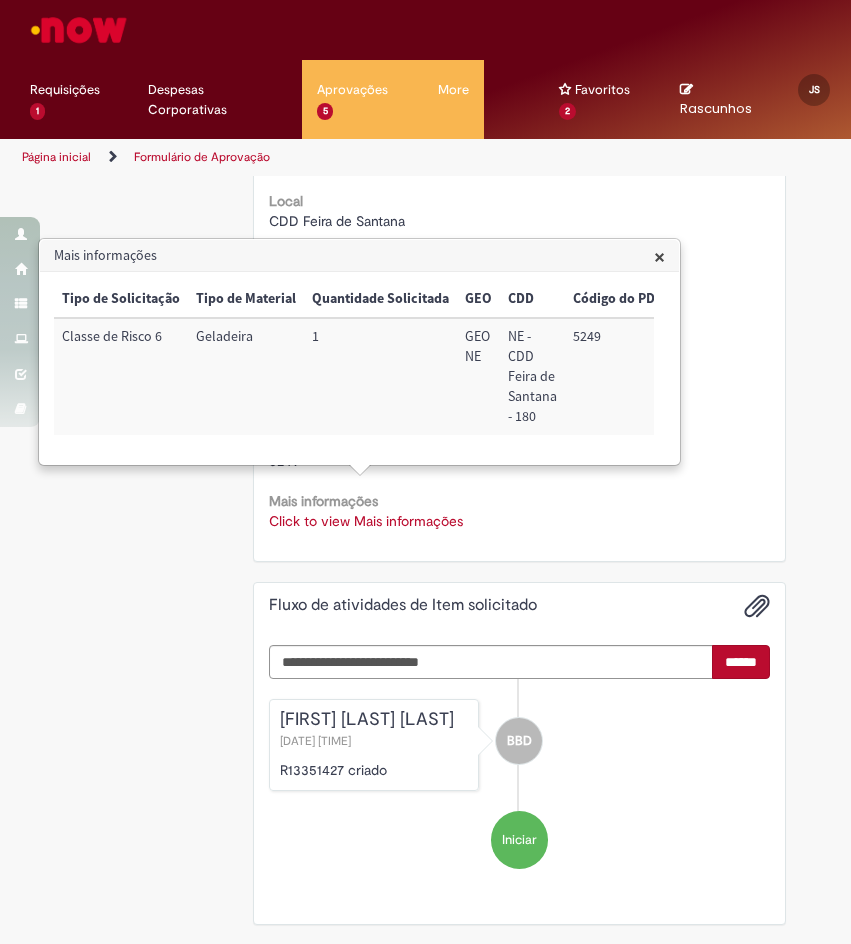click on "5249" at bounding box center (618, 376) 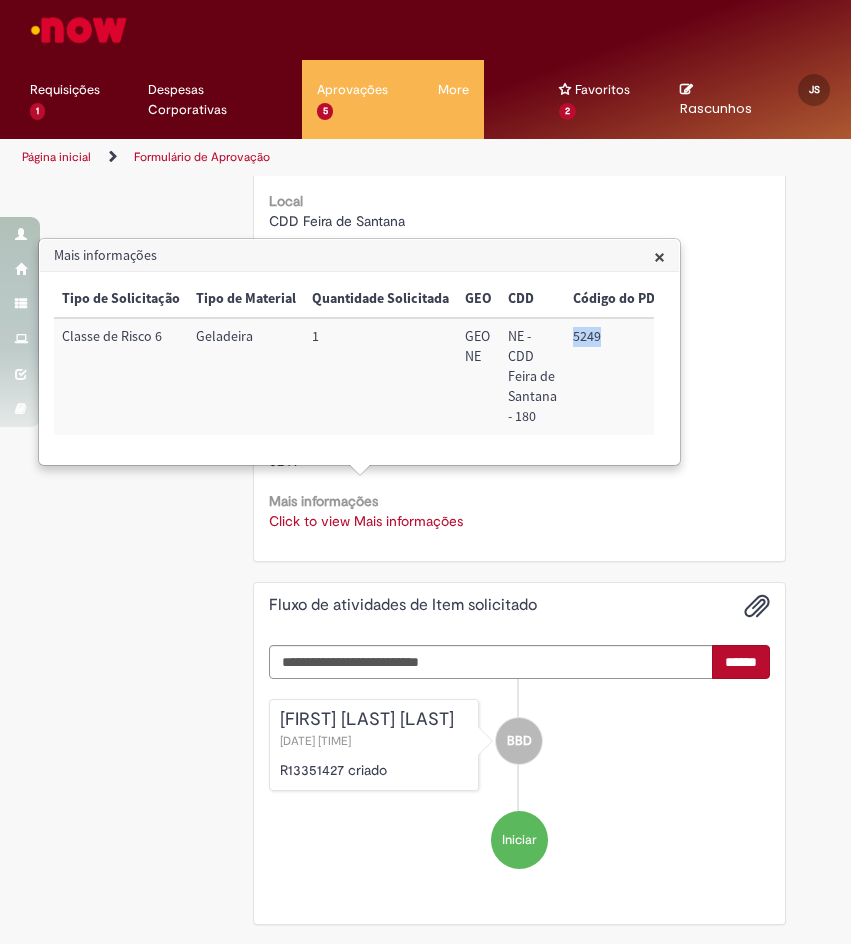 click on "5249" at bounding box center (618, 376) 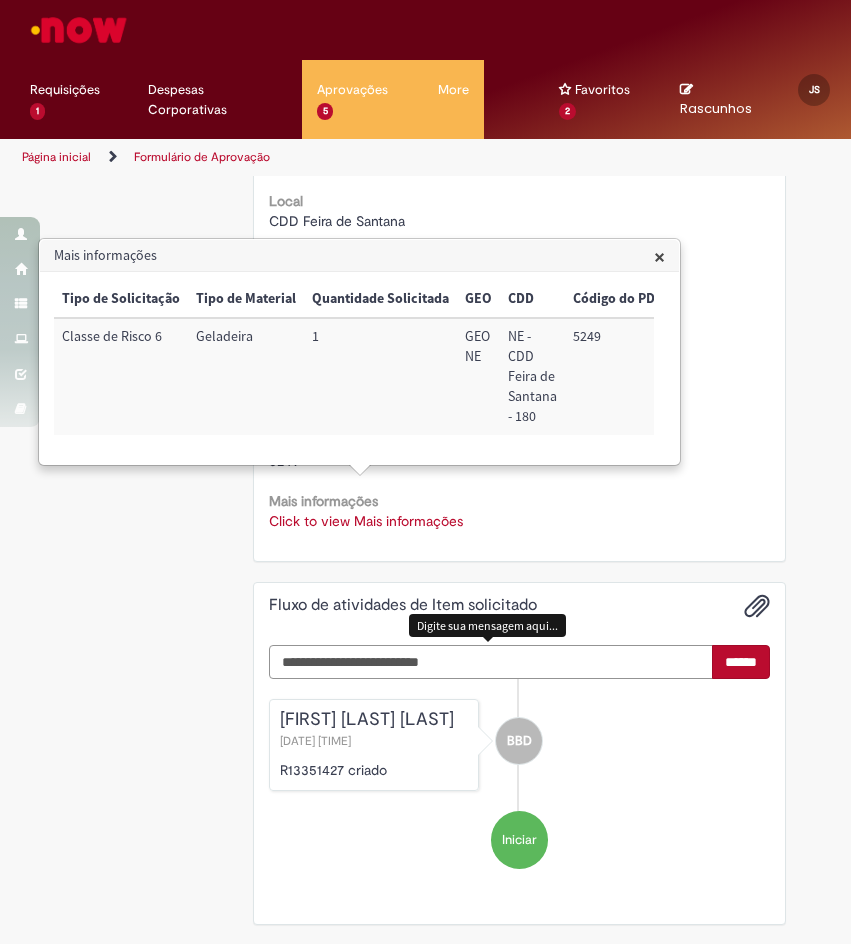 click at bounding box center (491, 662) 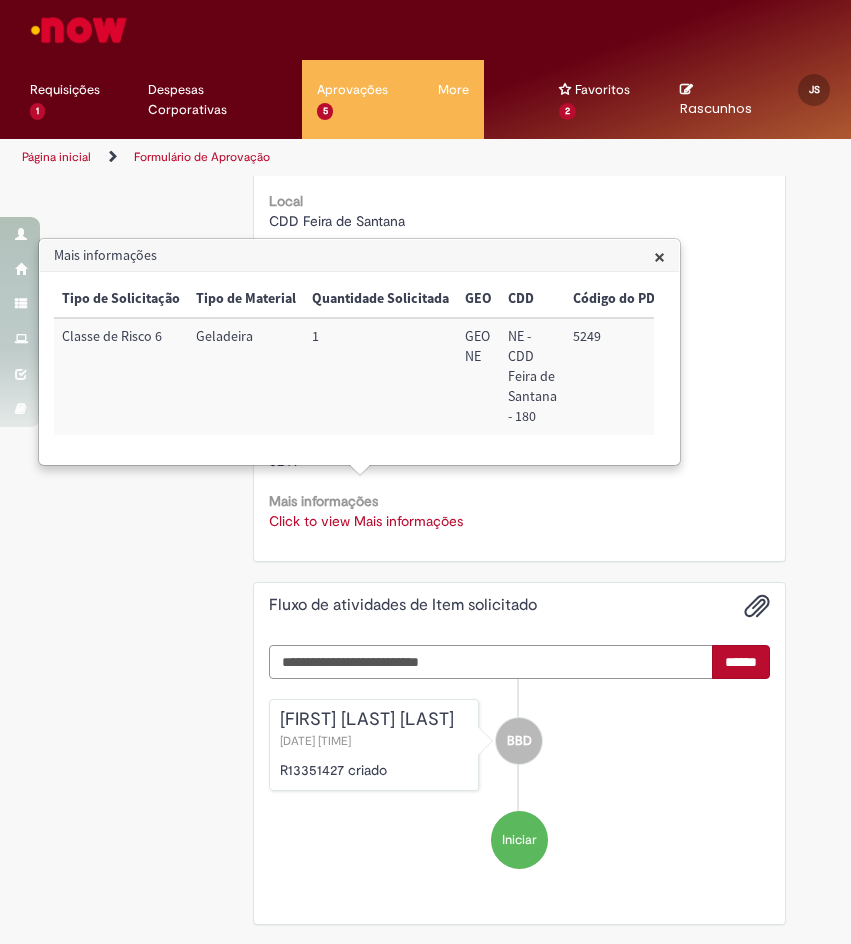 paste on "**********" 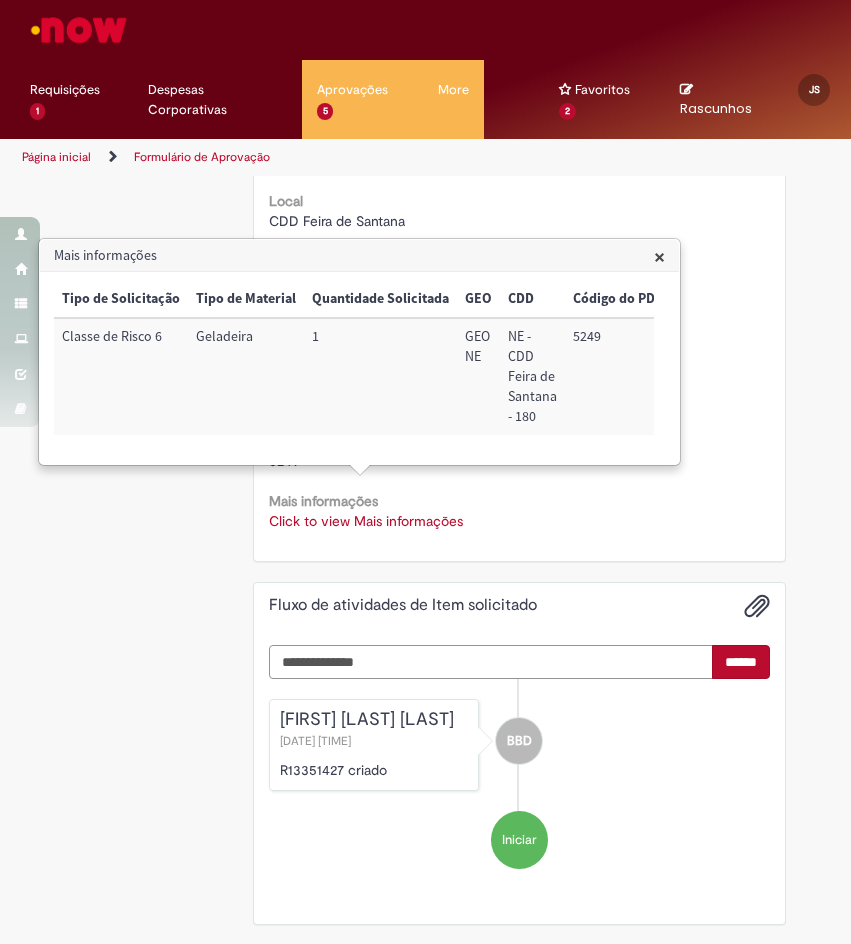 scroll, scrollTop: 878, scrollLeft: 0, axis: vertical 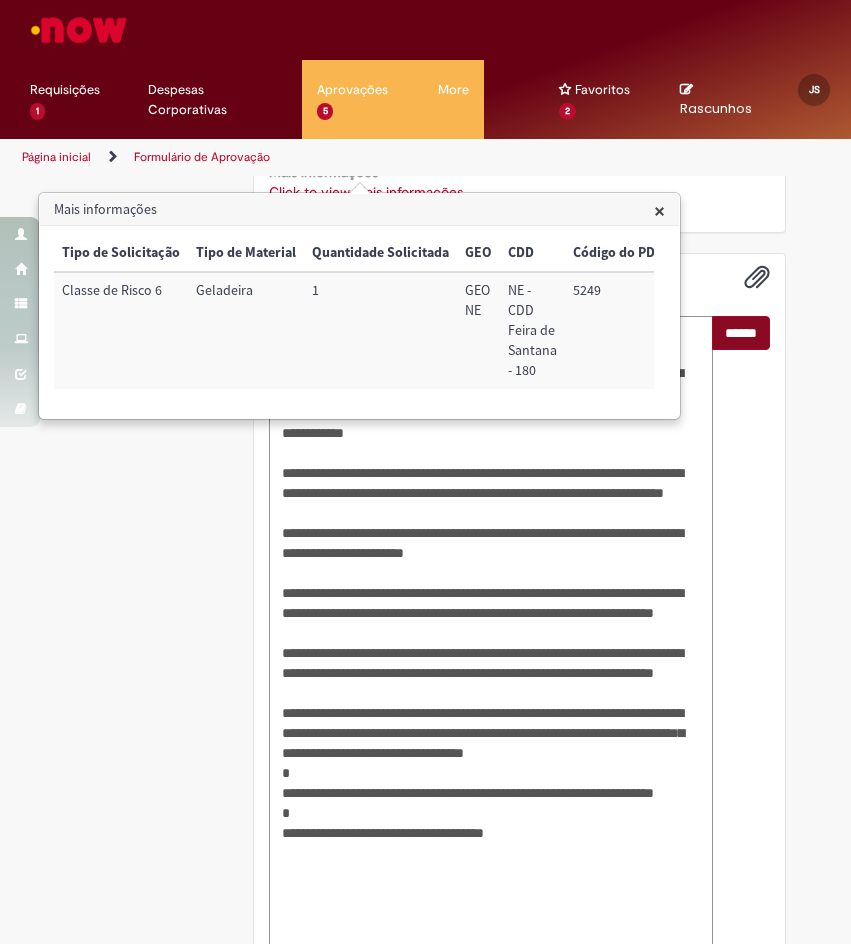 type on "**********" 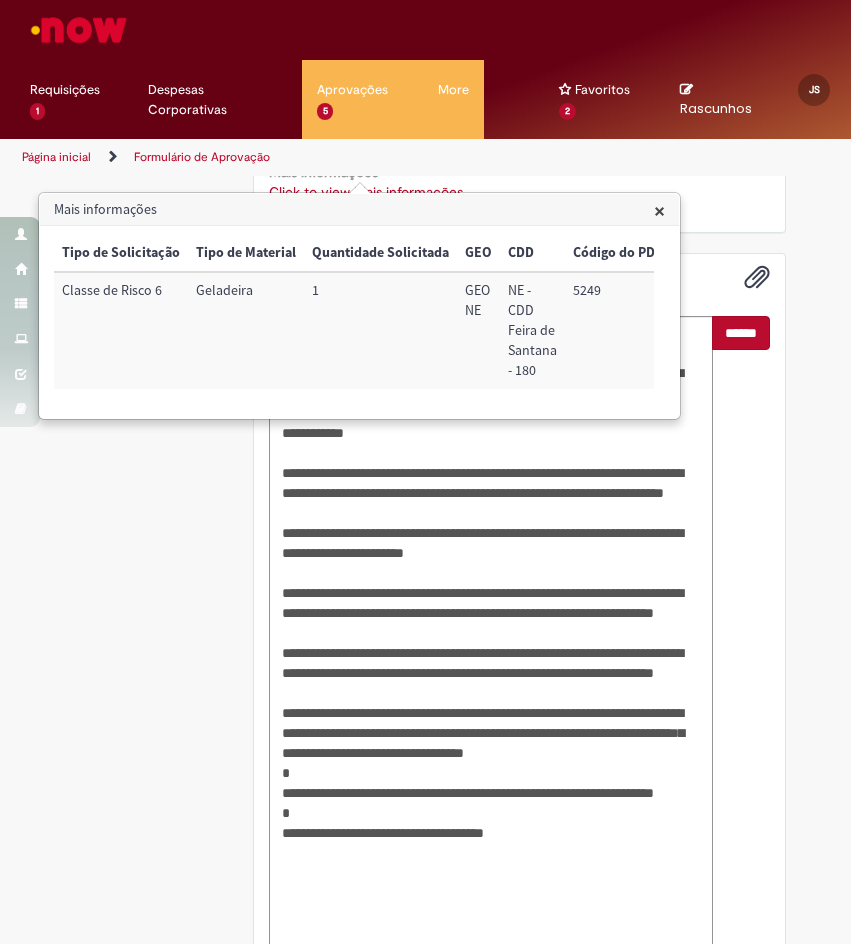 click on "******" at bounding box center (741, 333) 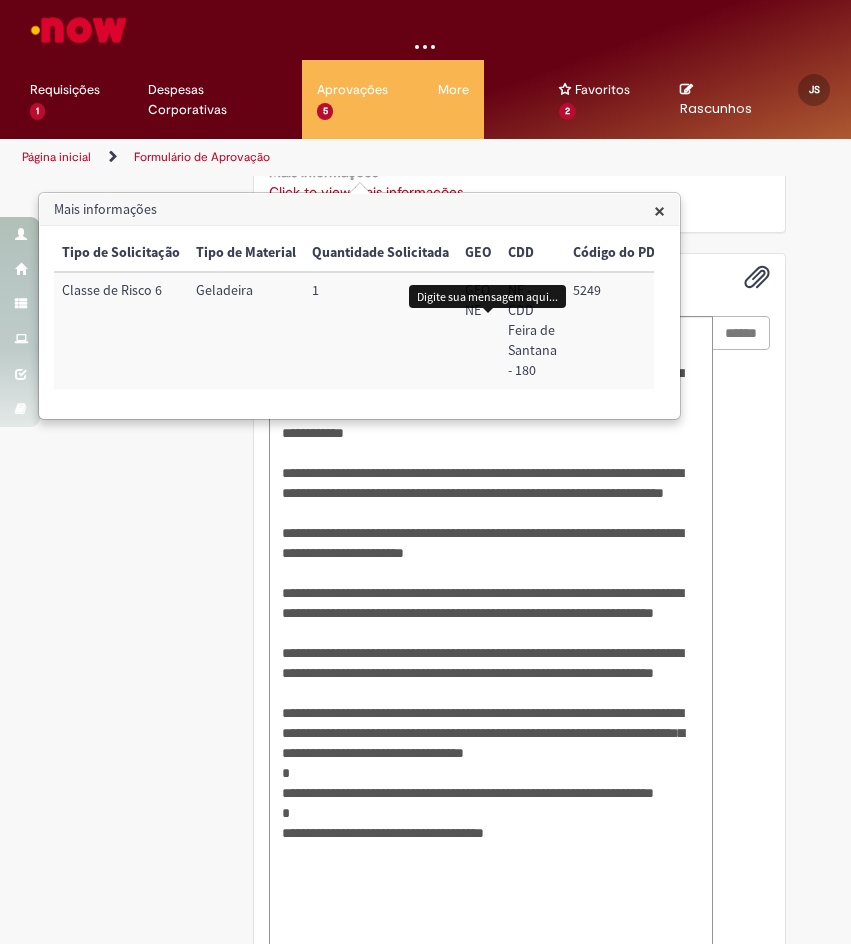 click on "×" at bounding box center [659, 210] 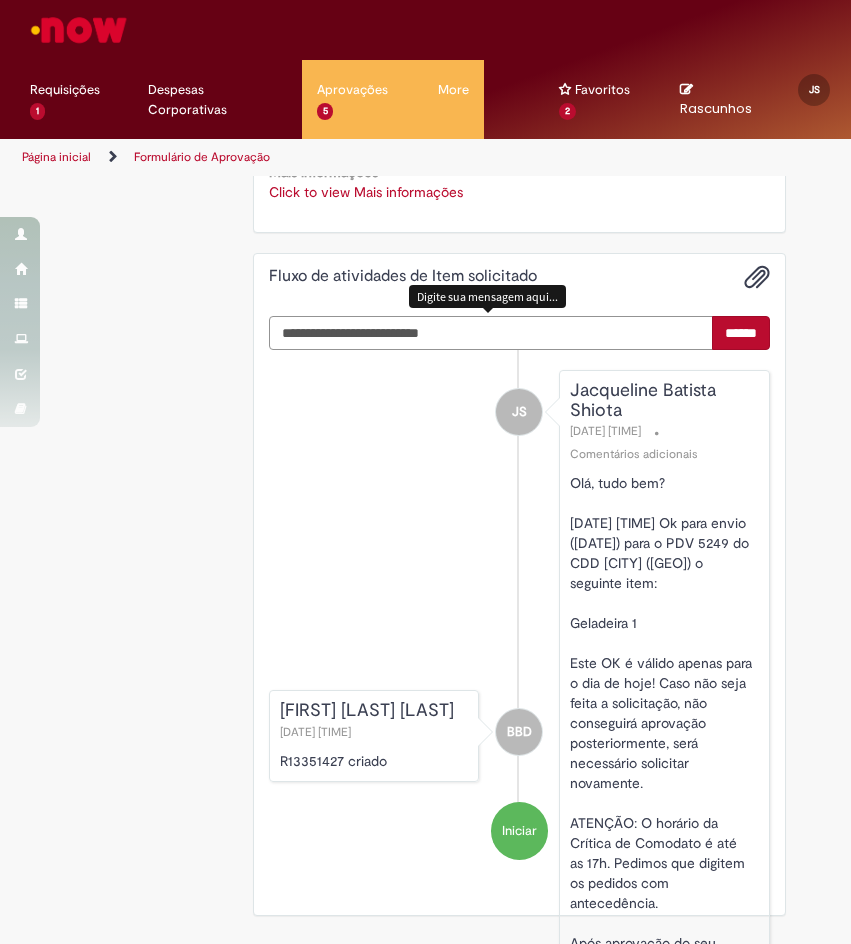 scroll, scrollTop: 551, scrollLeft: 0, axis: vertical 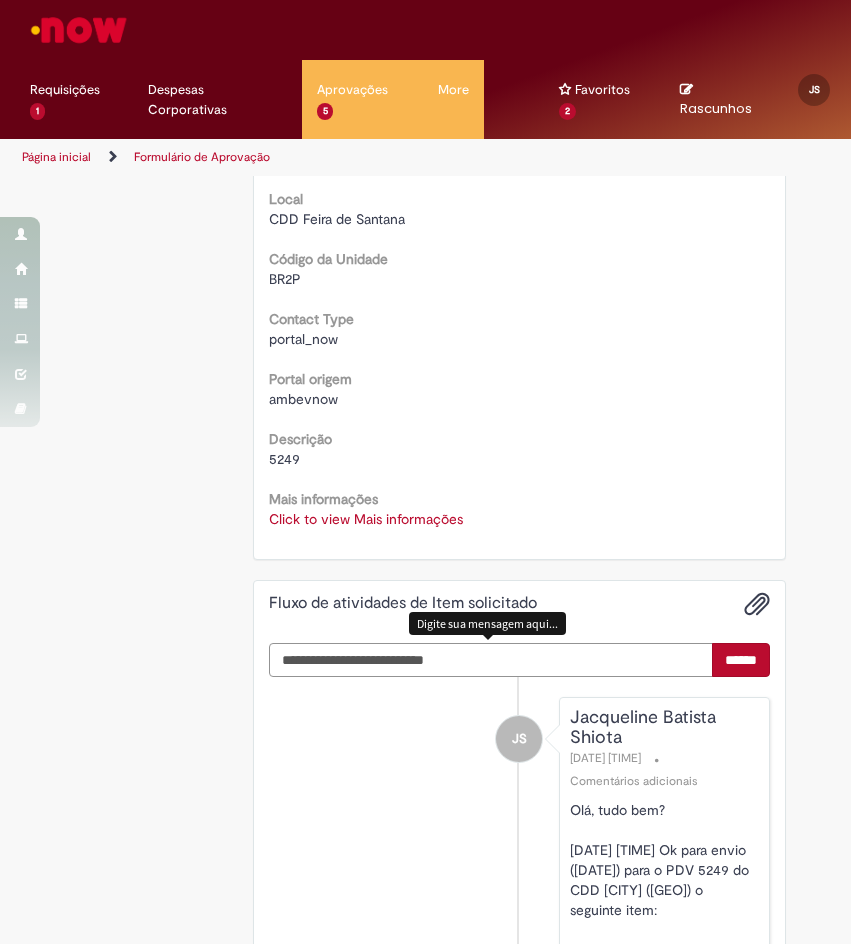 type on "**********" 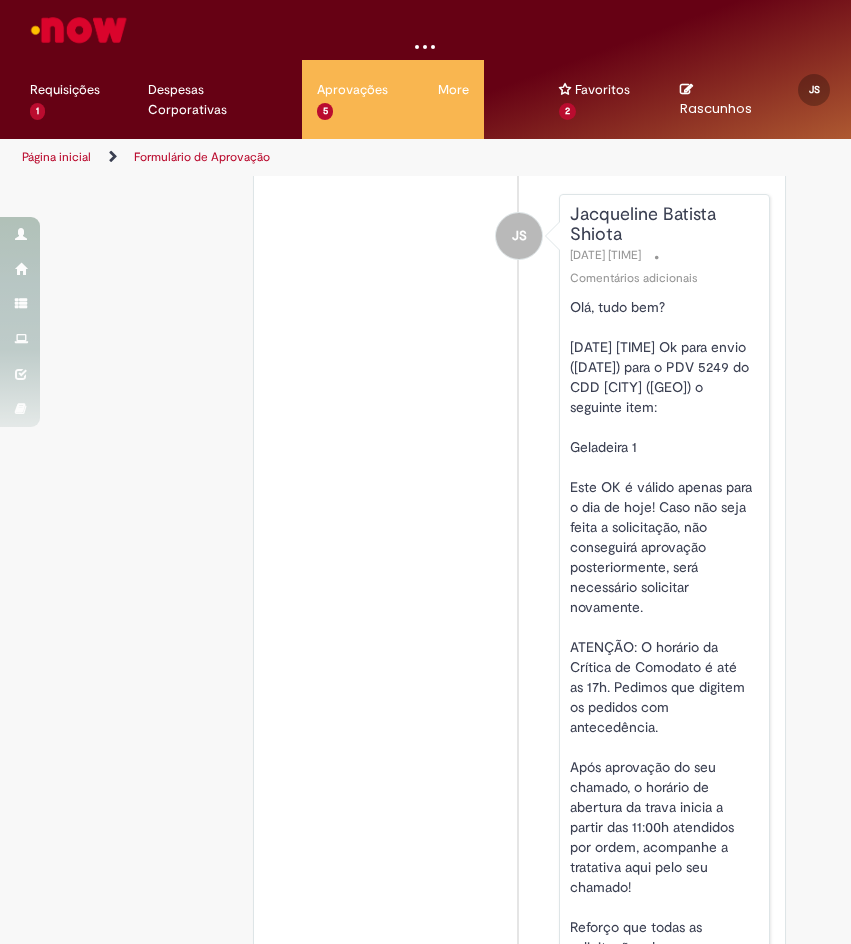 scroll, scrollTop: 1051, scrollLeft: 0, axis: vertical 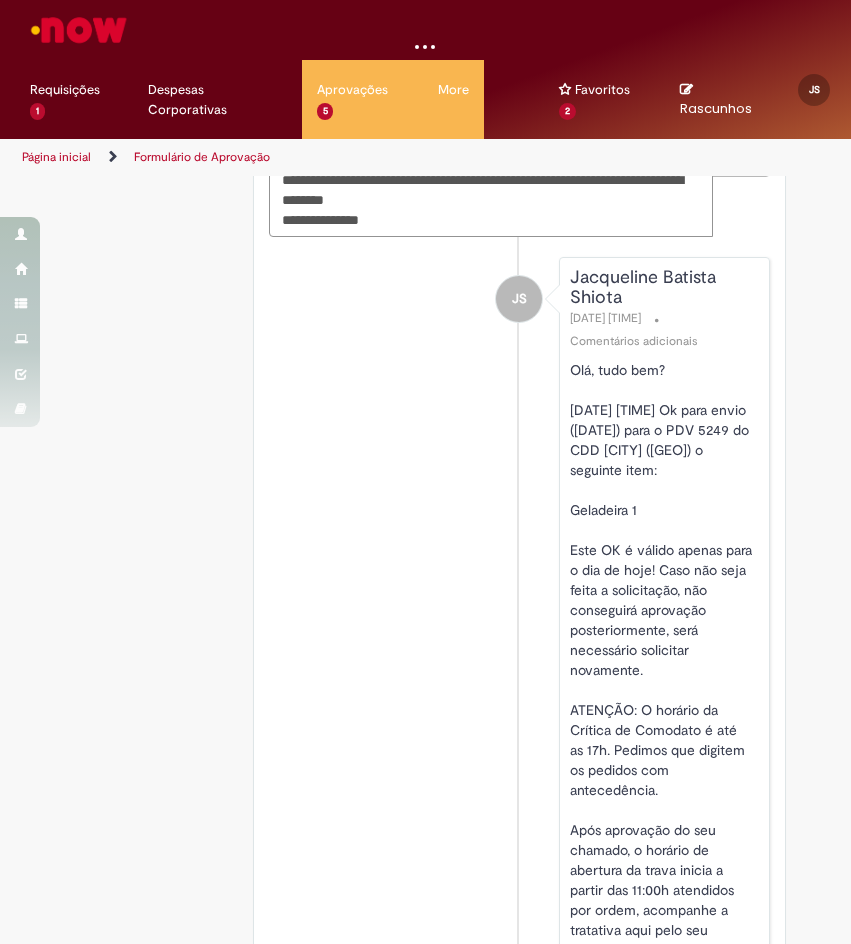 type 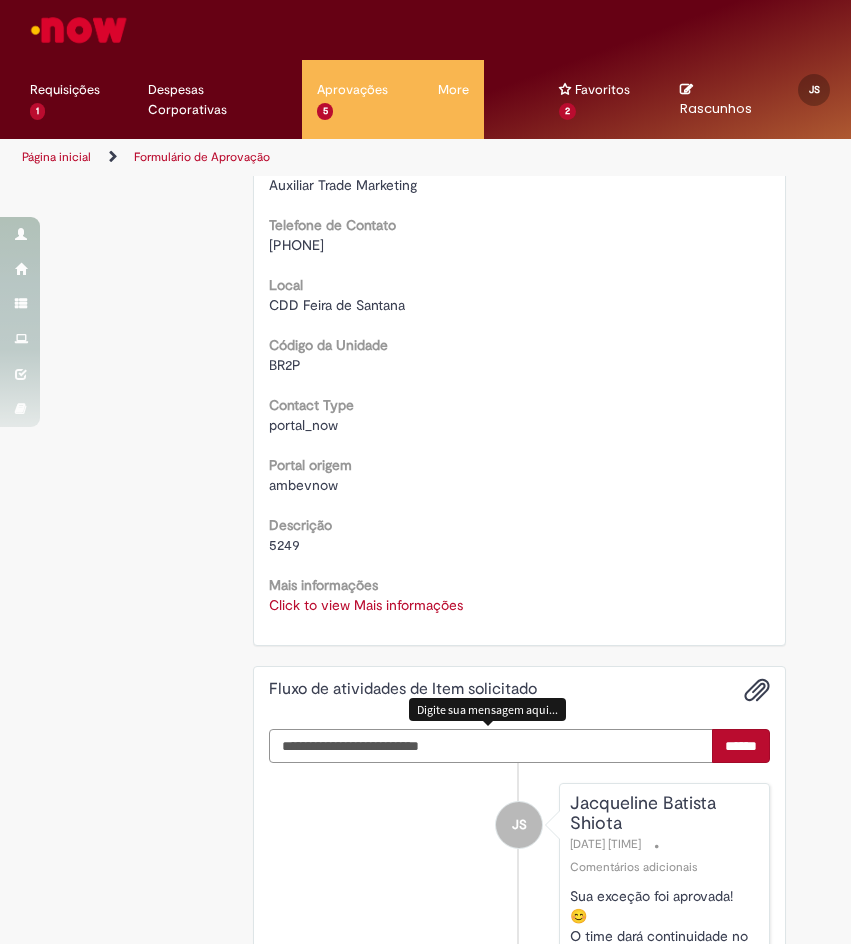 scroll, scrollTop: 0, scrollLeft: 0, axis: both 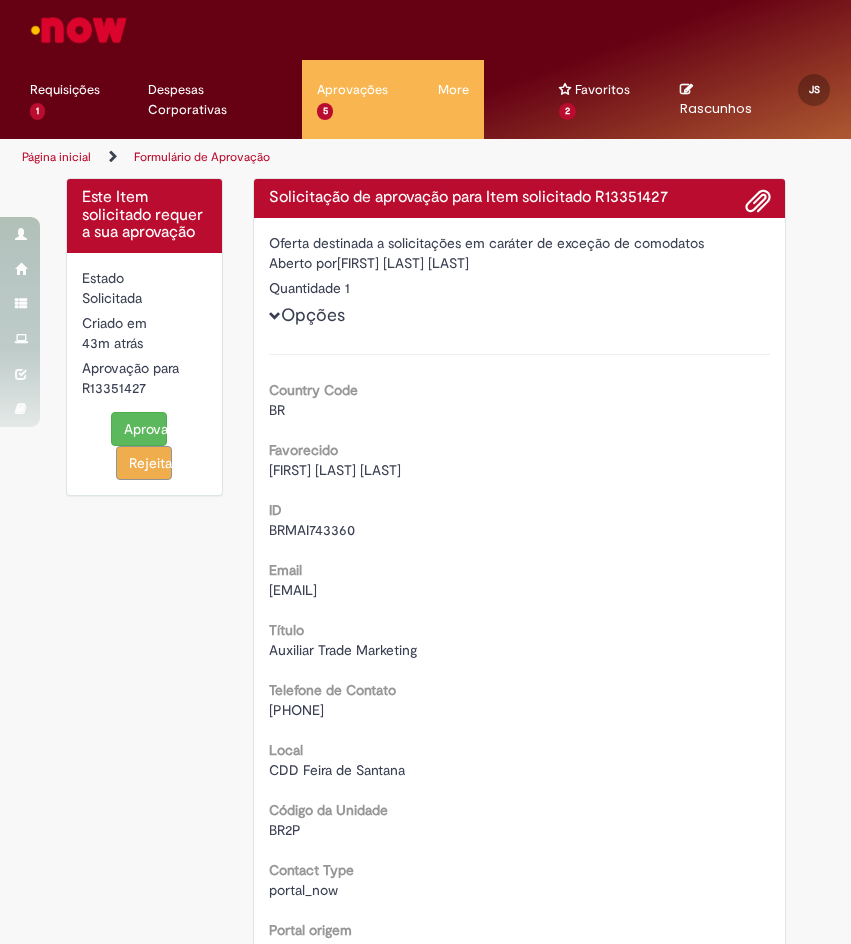 click on "Aprovar" at bounding box center [139, 429] 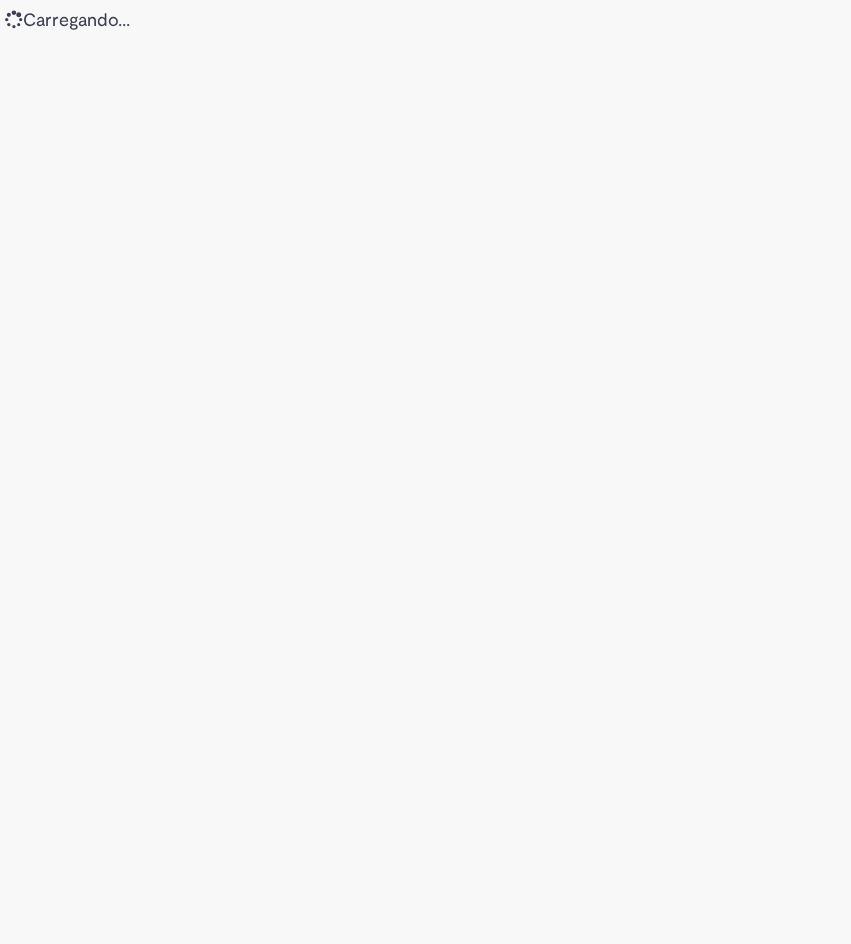 scroll, scrollTop: 0, scrollLeft: 0, axis: both 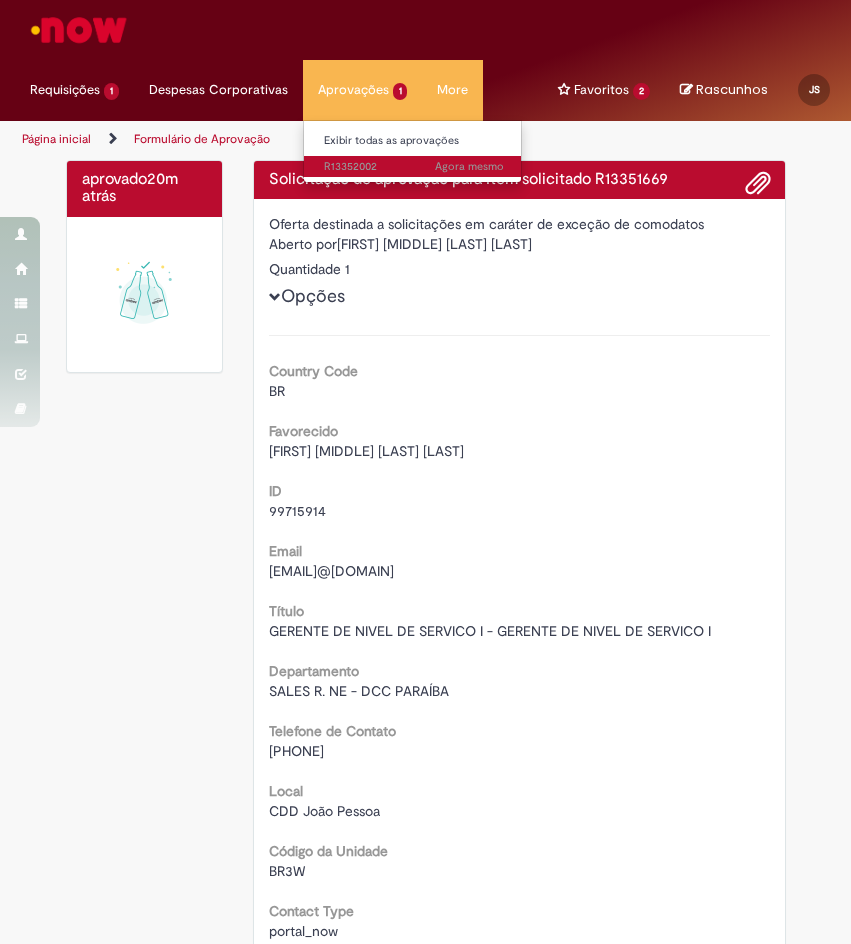 click on "Agora mesmo Agora mesmo  R13352002" at bounding box center (414, 167) 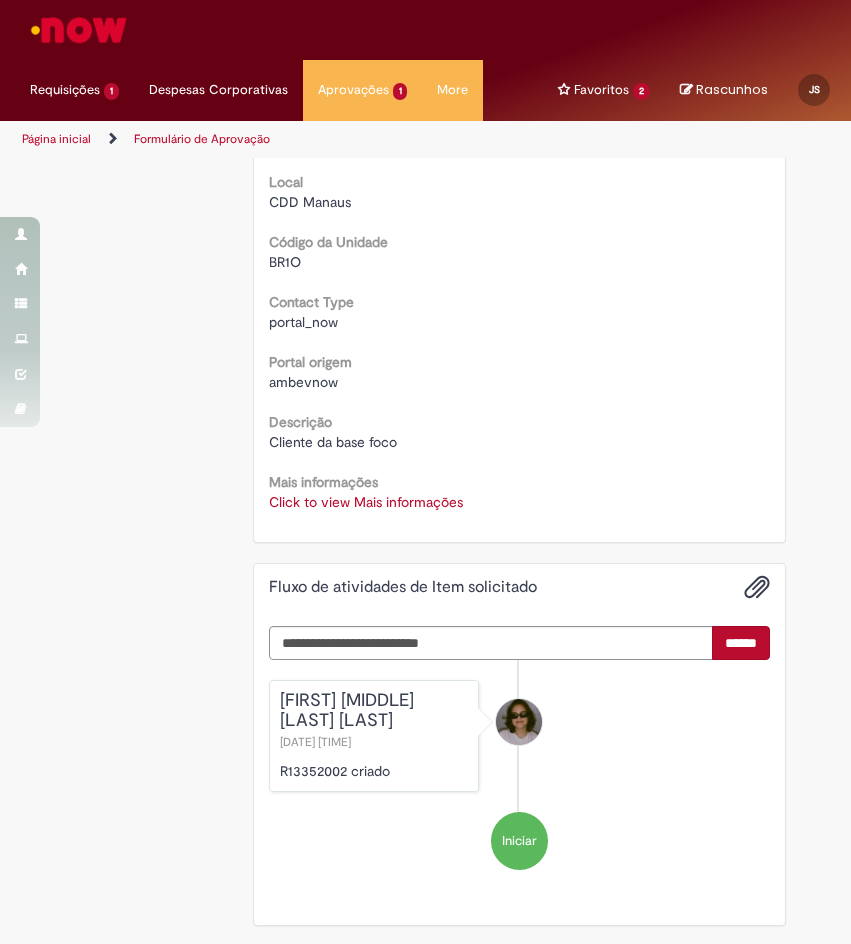 scroll, scrollTop: 611, scrollLeft: 0, axis: vertical 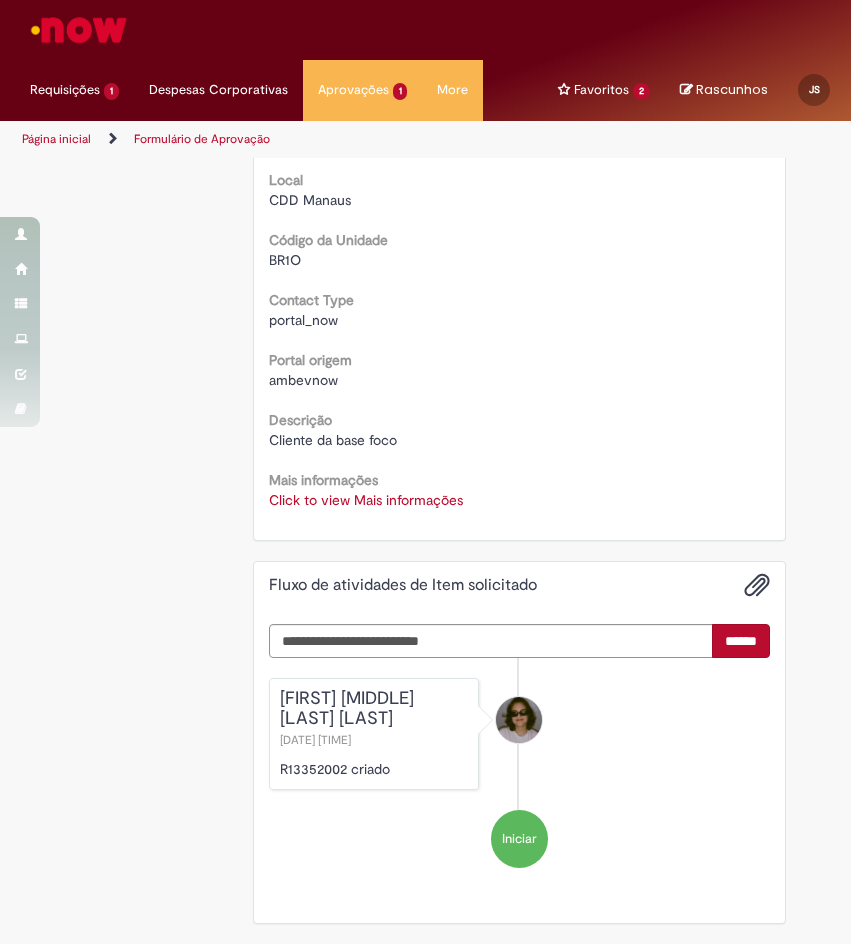 click on "Click to view Mais informações" at bounding box center [366, 500] 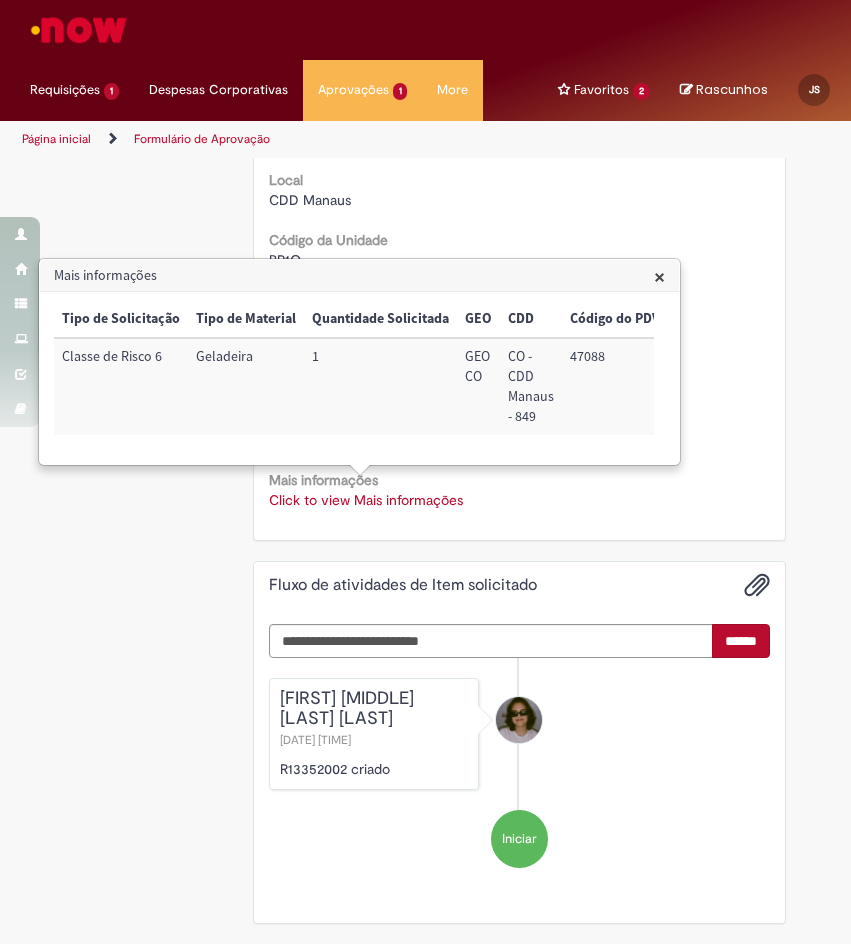 click on "47088" at bounding box center (615, 386) 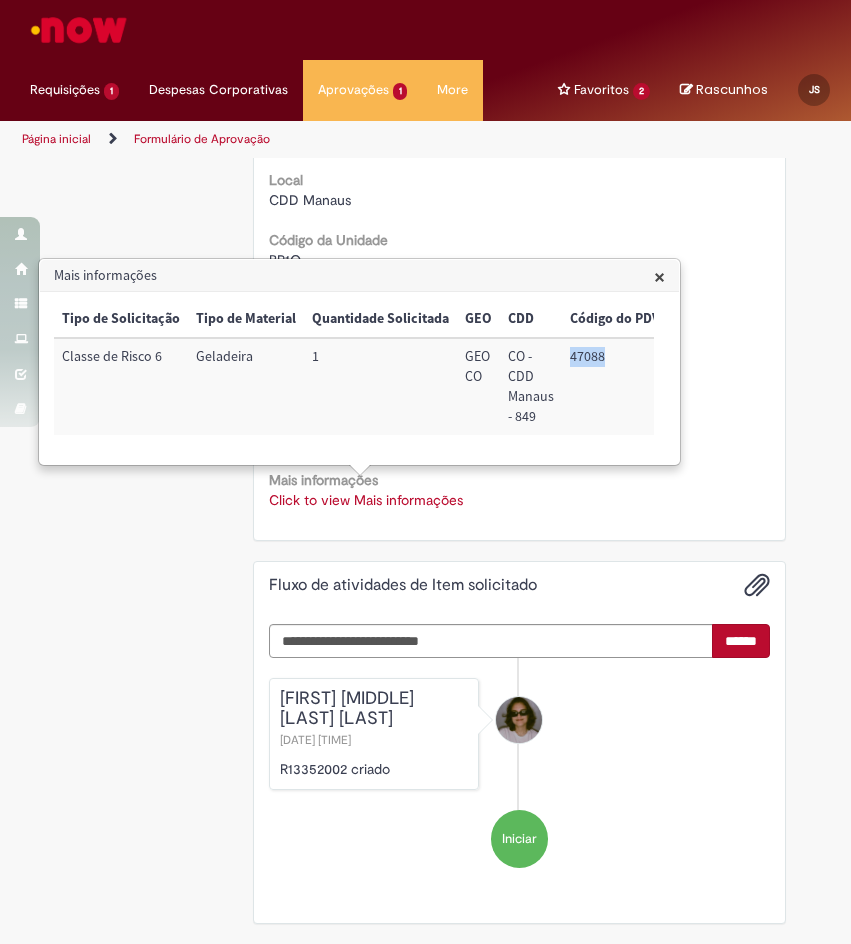 click on "47088" at bounding box center [615, 386] 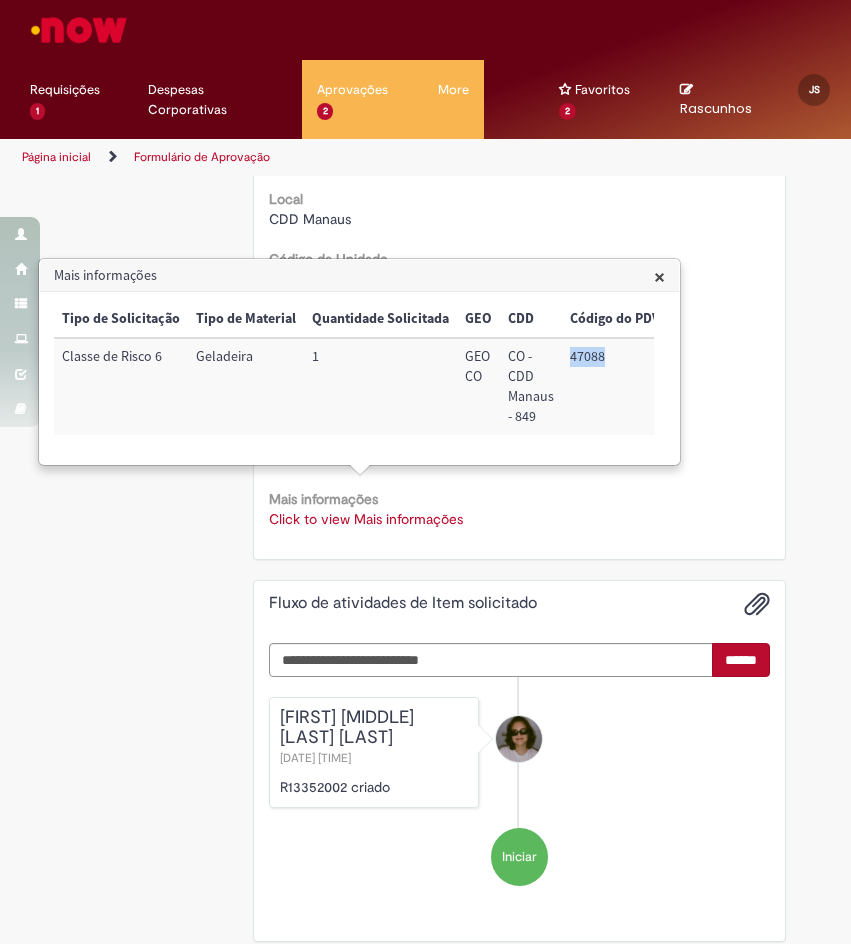 click on "47088" at bounding box center (615, 386) 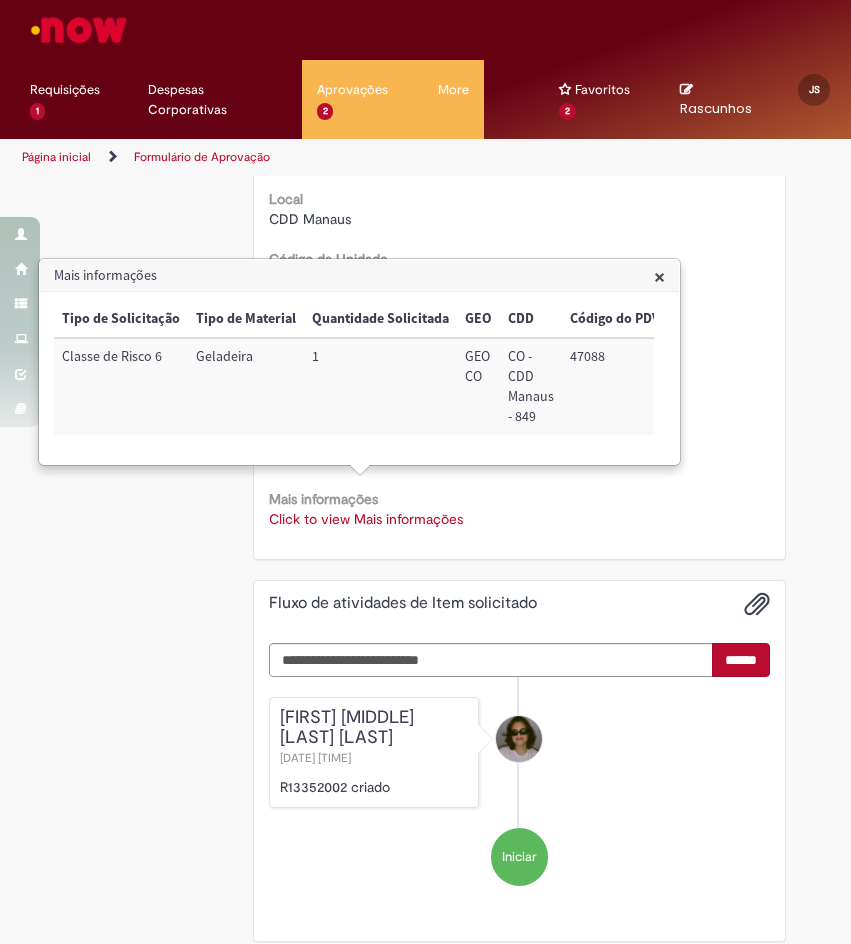 click on "CO - CDD Manaus - 849" at bounding box center [531, 386] 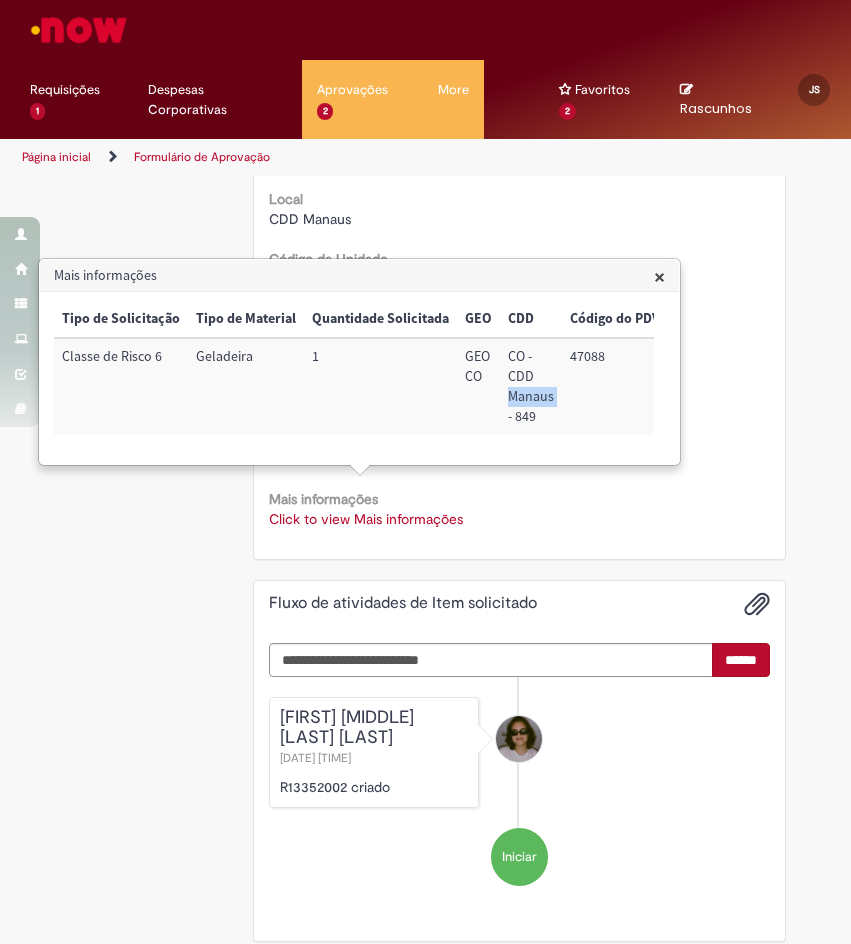 click on "CO - CDD Manaus - 849" at bounding box center (531, 386) 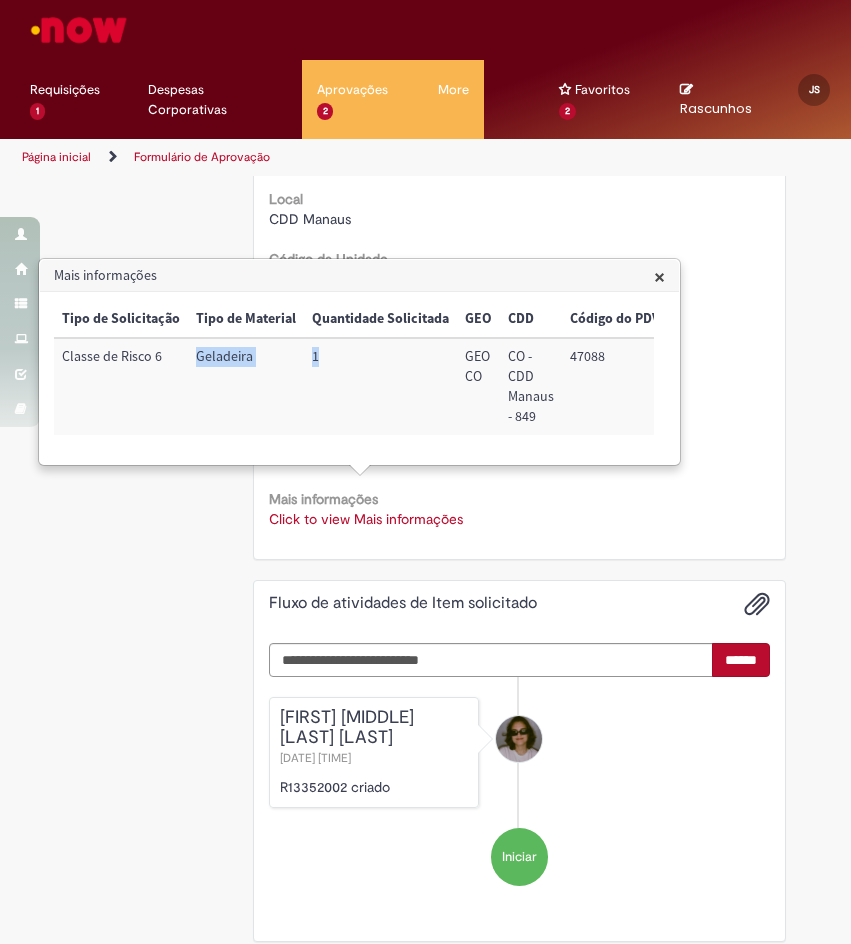 drag, startPoint x: 360, startPoint y: 350, endPoint x: 194, endPoint y: 361, distance: 166.36406 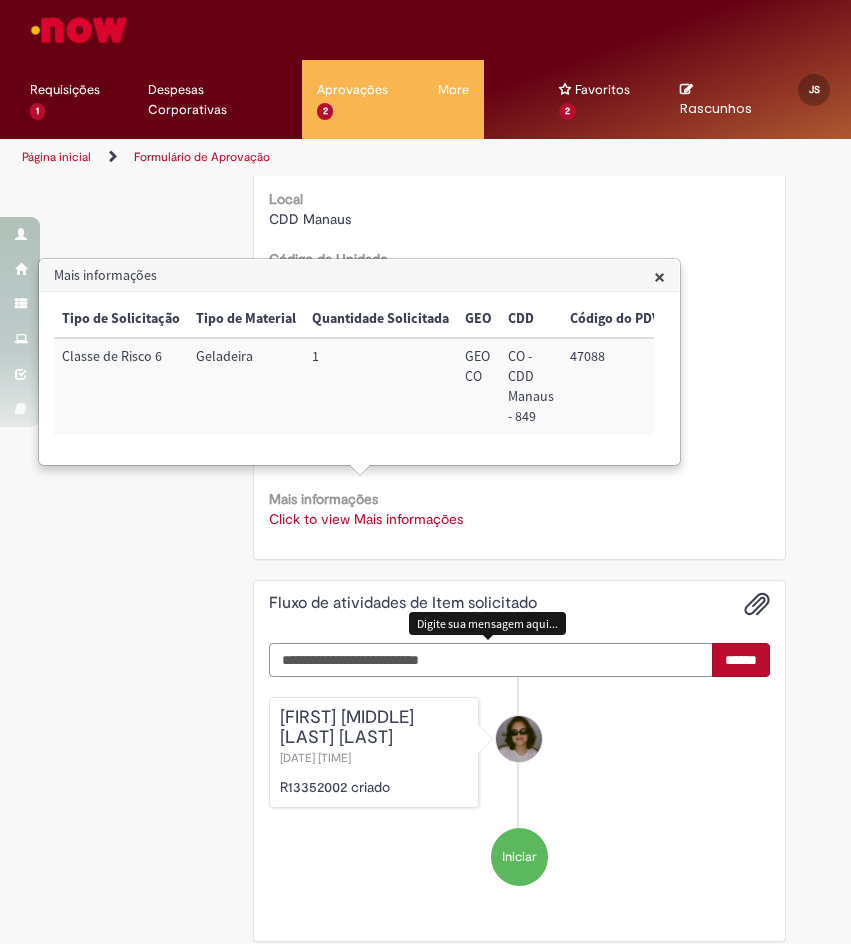 click at bounding box center (491, 660) 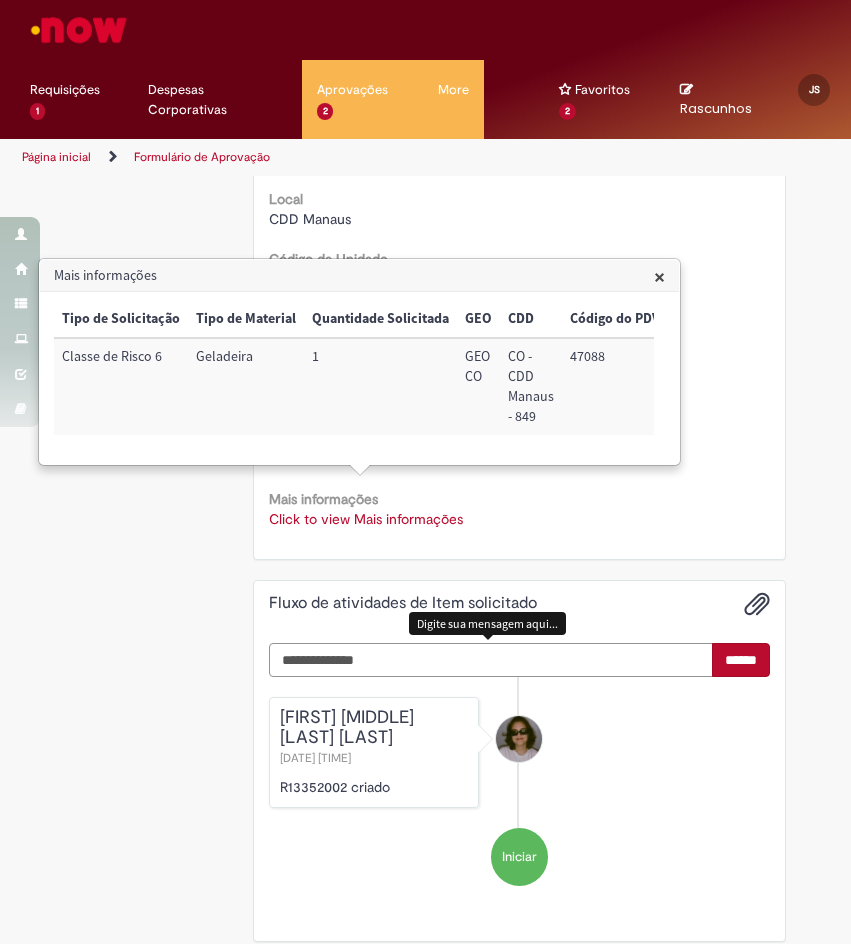 scroll, scrollTop: 938, scrollLeft: 0, axis: vertical 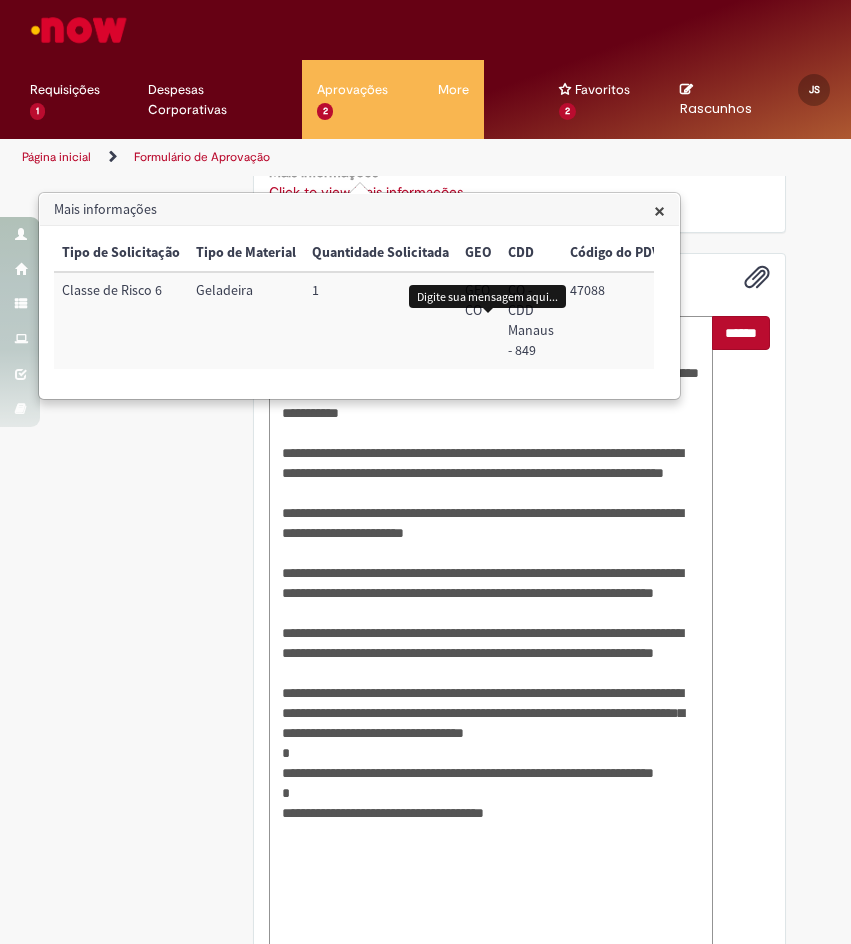 type on "**********" 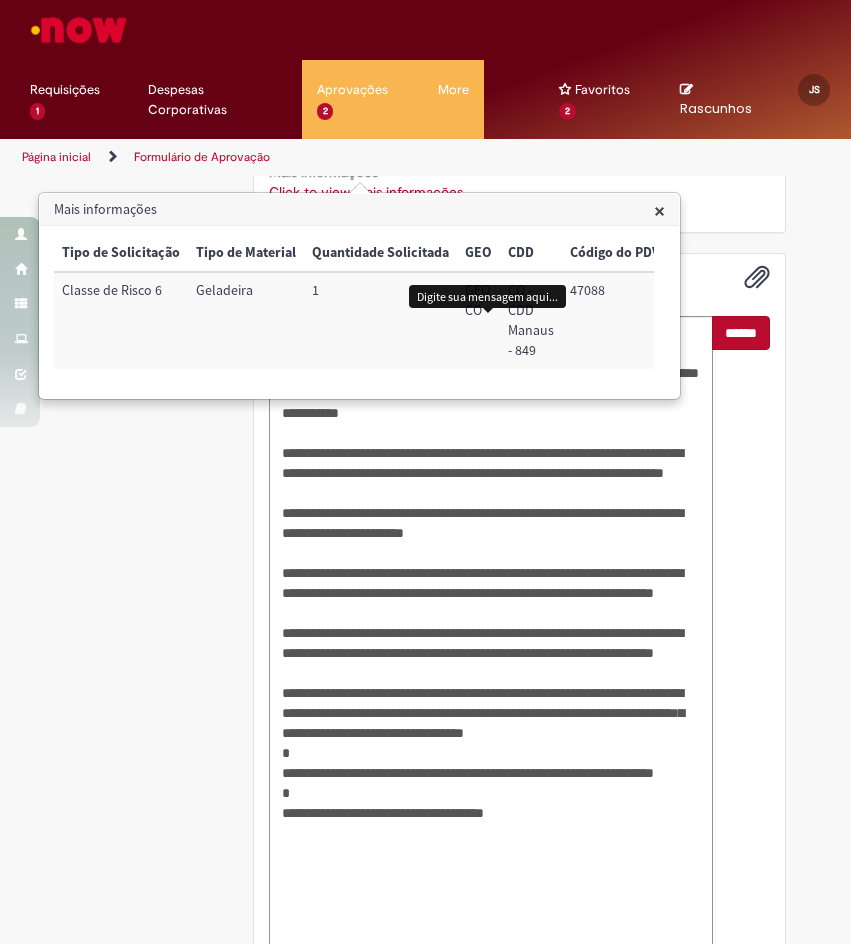 click on "Mais informações" at bounding box center (359, 210) 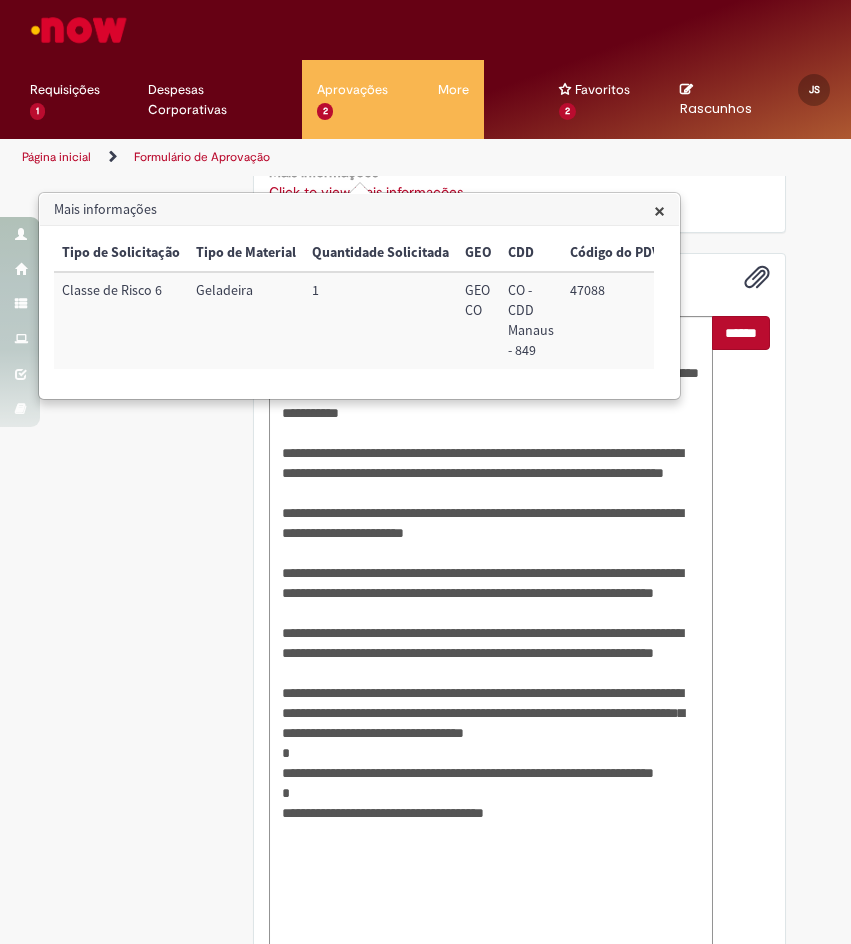 click on "×" at bounding box center [659, 210] 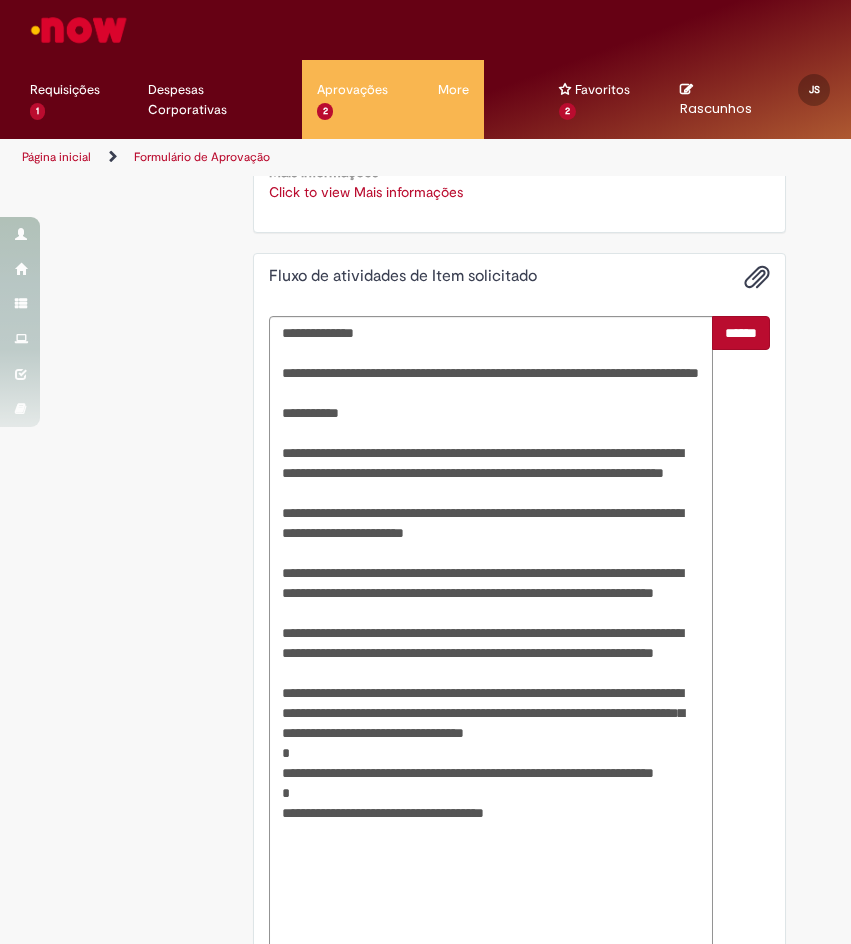 click on "******" at bounding box center (741, 333) 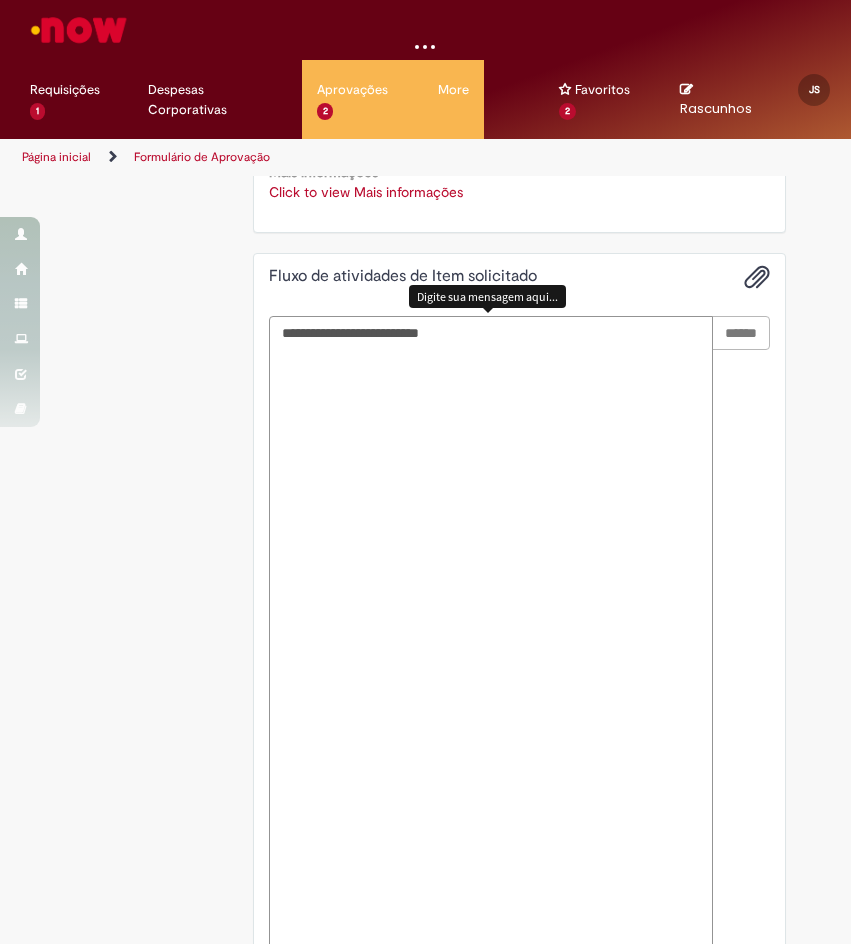 scroll, scrollTop: 938, scrollLeft: 0, axis: vertical 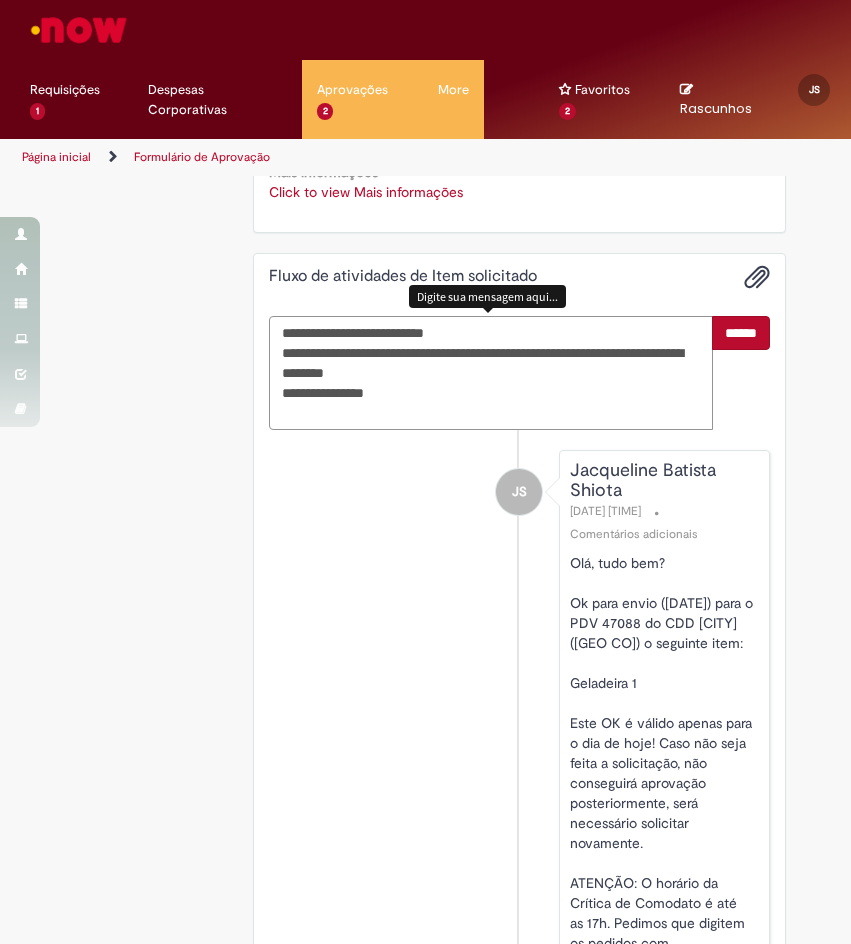 type on "**********" 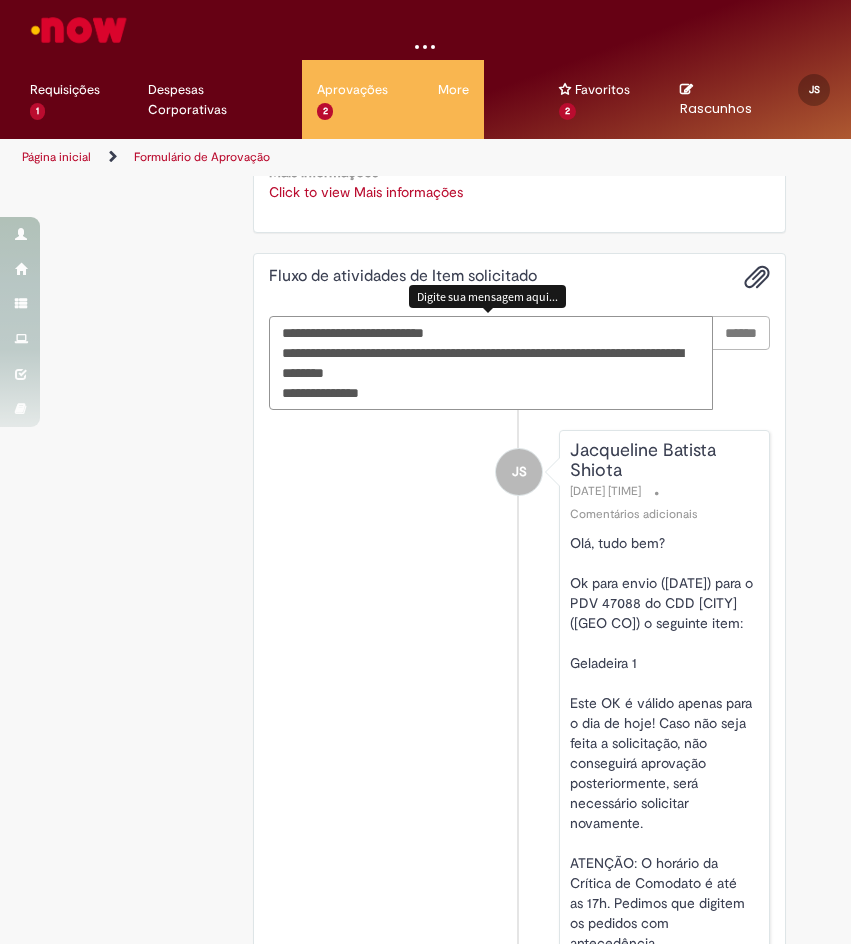 type 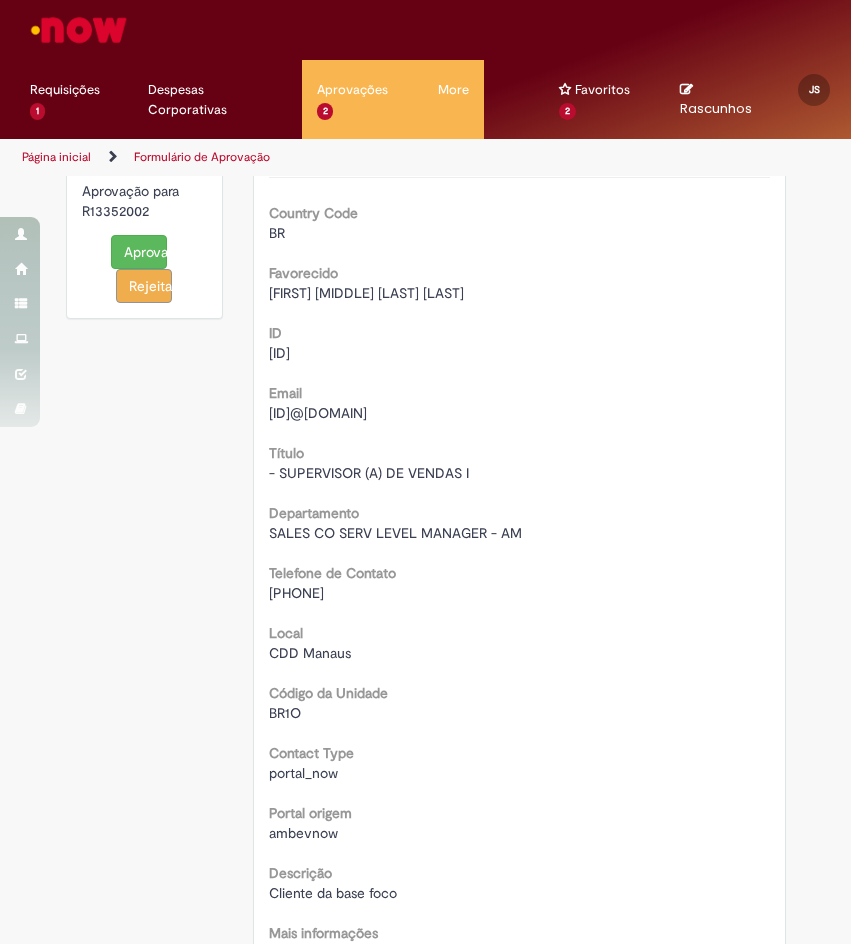 scroll, scrollTop: 0, scrollLeft: 0, axis: both 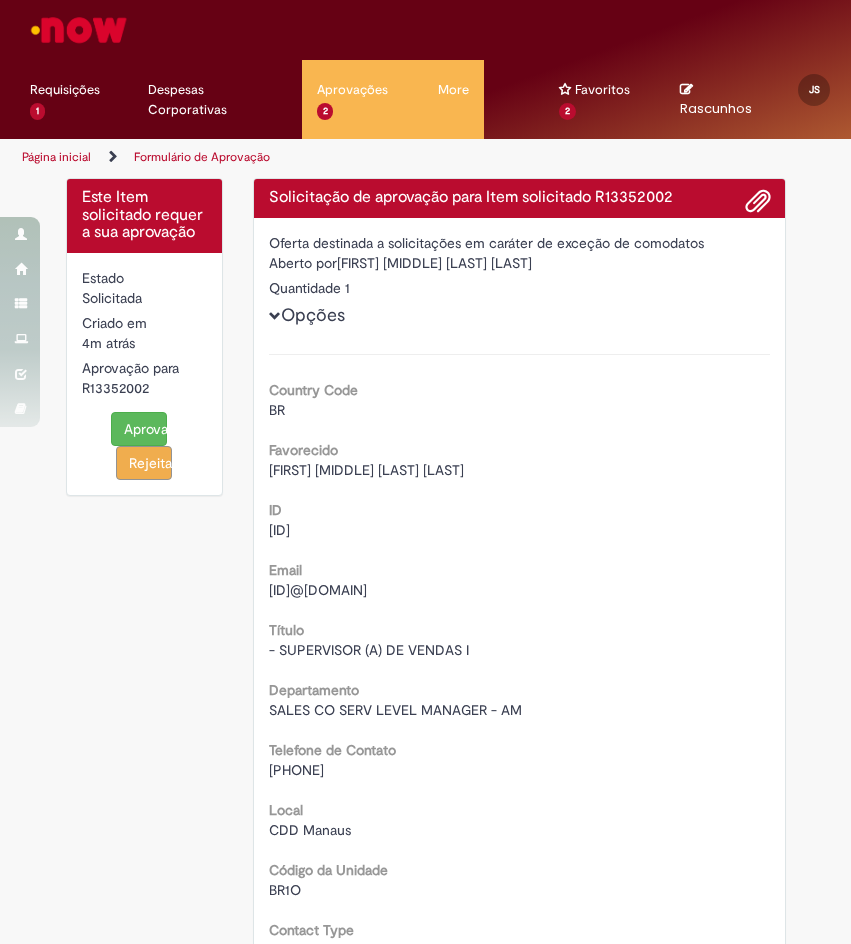click on "Aprovar" at bounding box center (139, 429) 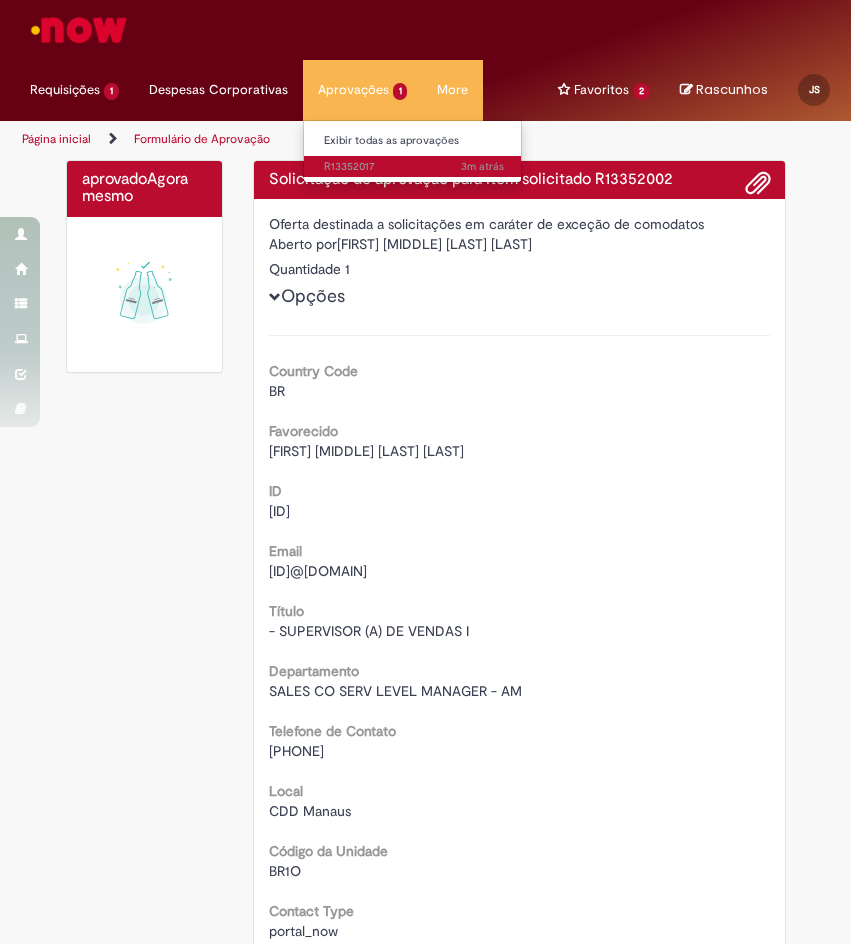 click on "3m atrás 3 minutos atrás  R13352017" at bounding box center [414, 167] 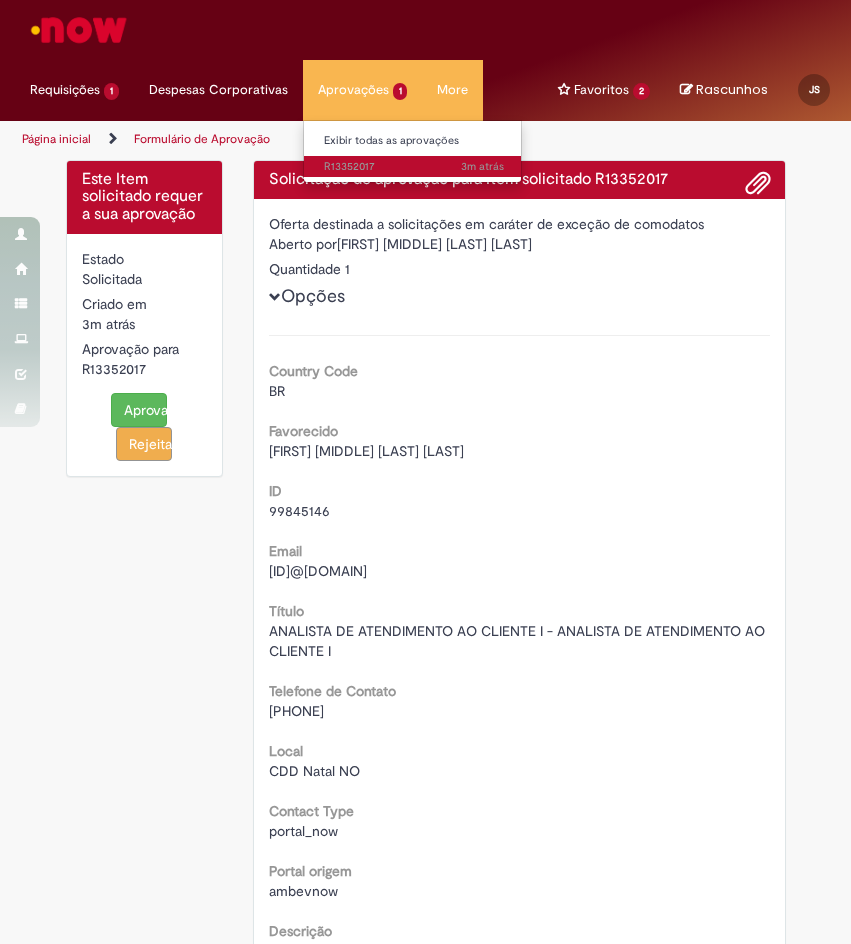 click on "3m atrás 3 minutos atrás  R13352017" at bounding box center (414, 167) 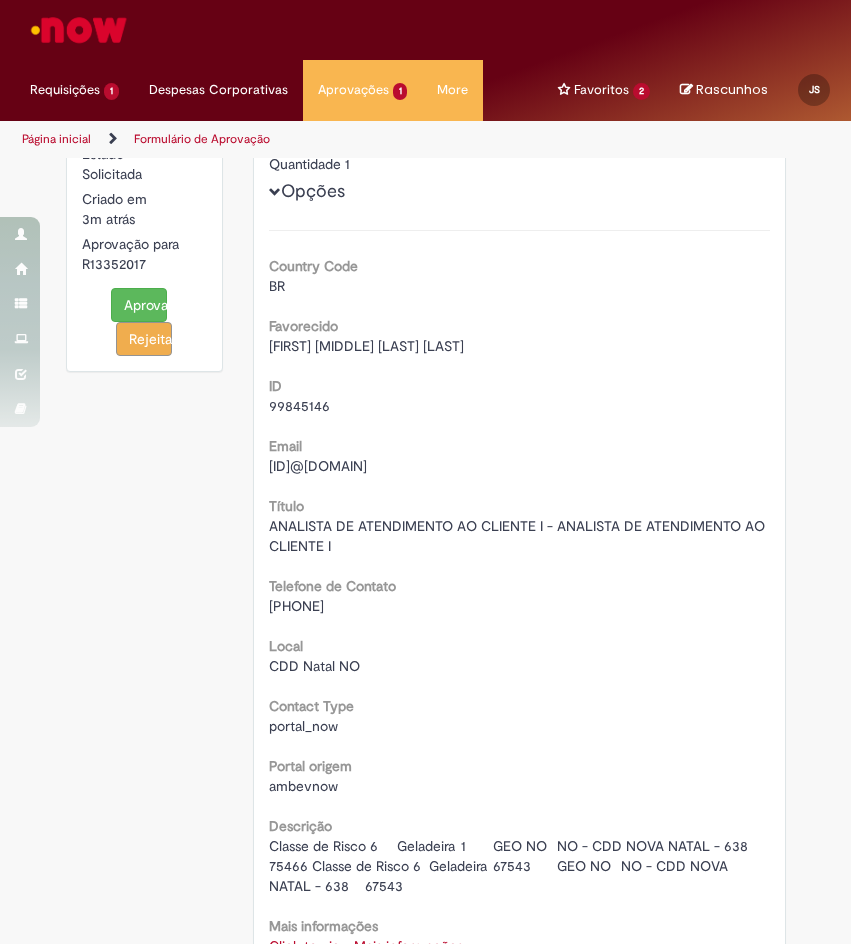 scroll, scrollTop: 551, scrollLeft: 0, axis: vertical 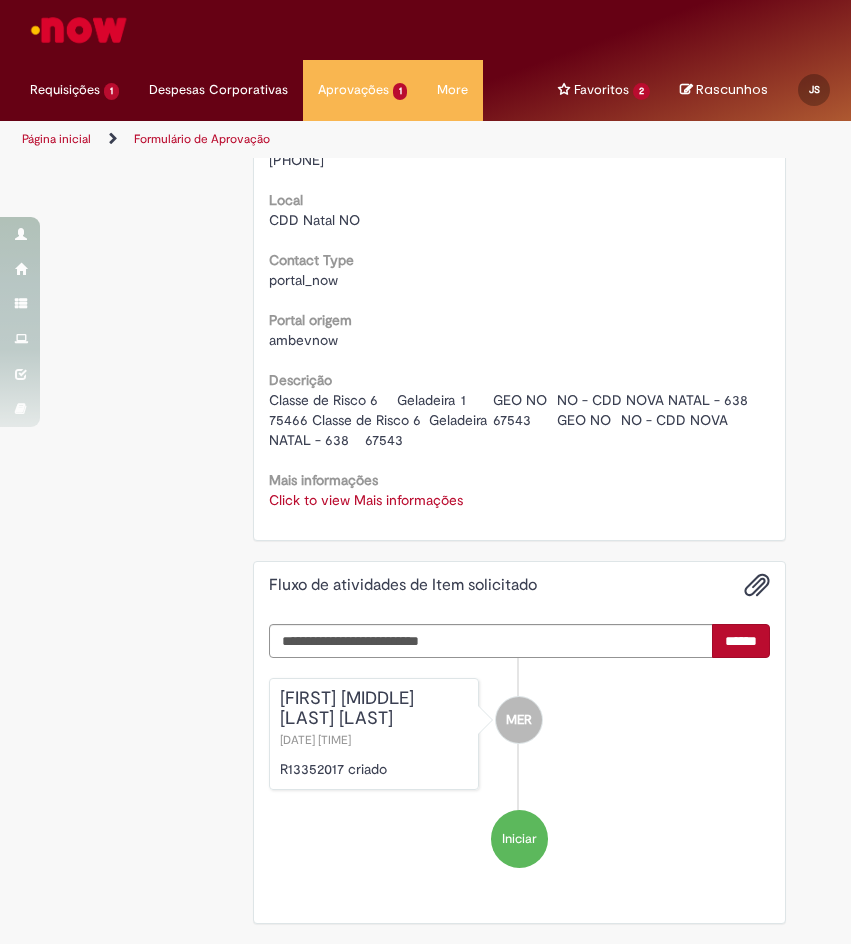 click on "Click to view Mais informações" at bounding box center [366, 500] 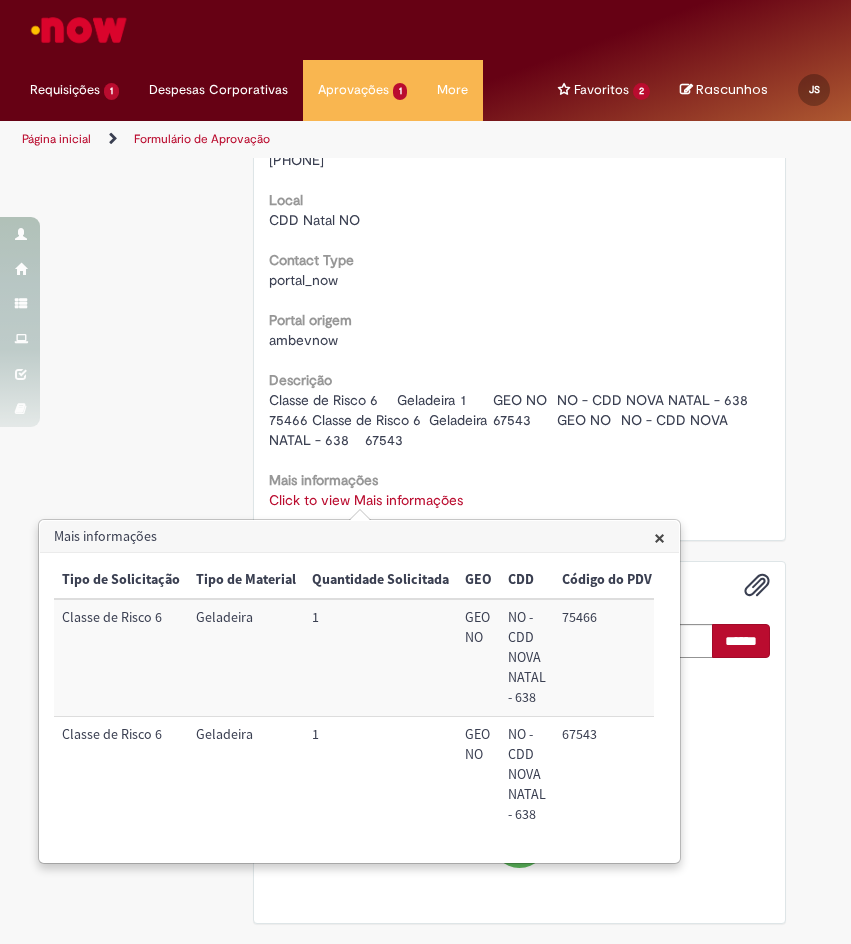 click on "×" at bounding box center (659, 537) 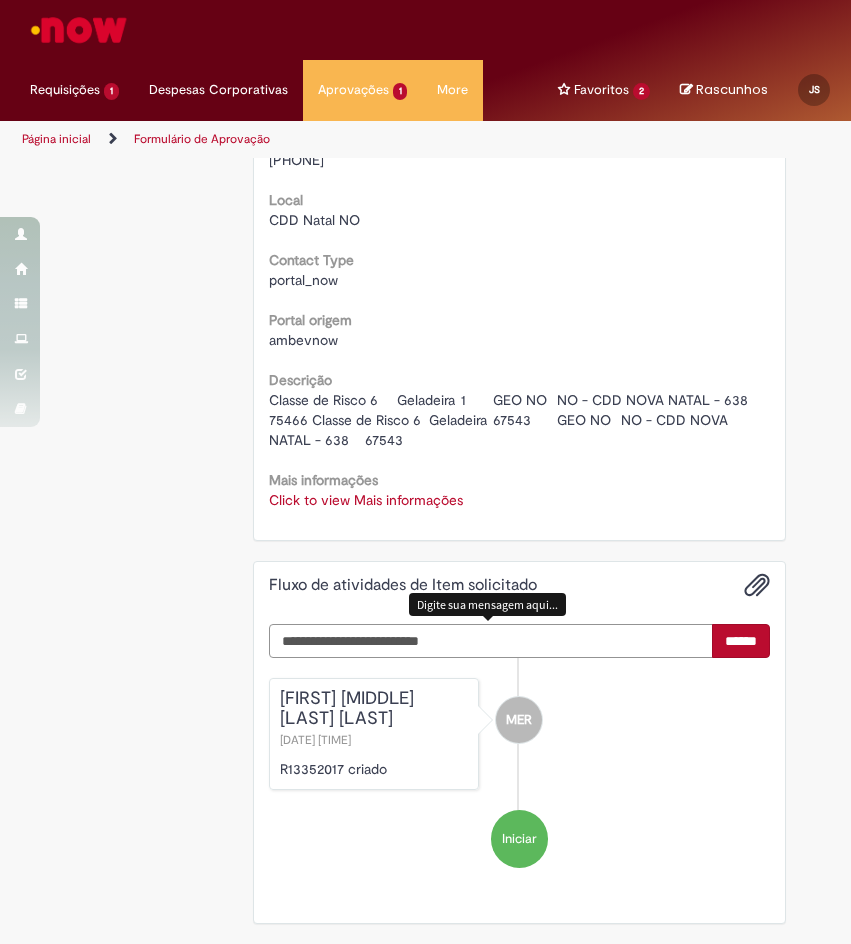 click at bounding box center [491, 641] 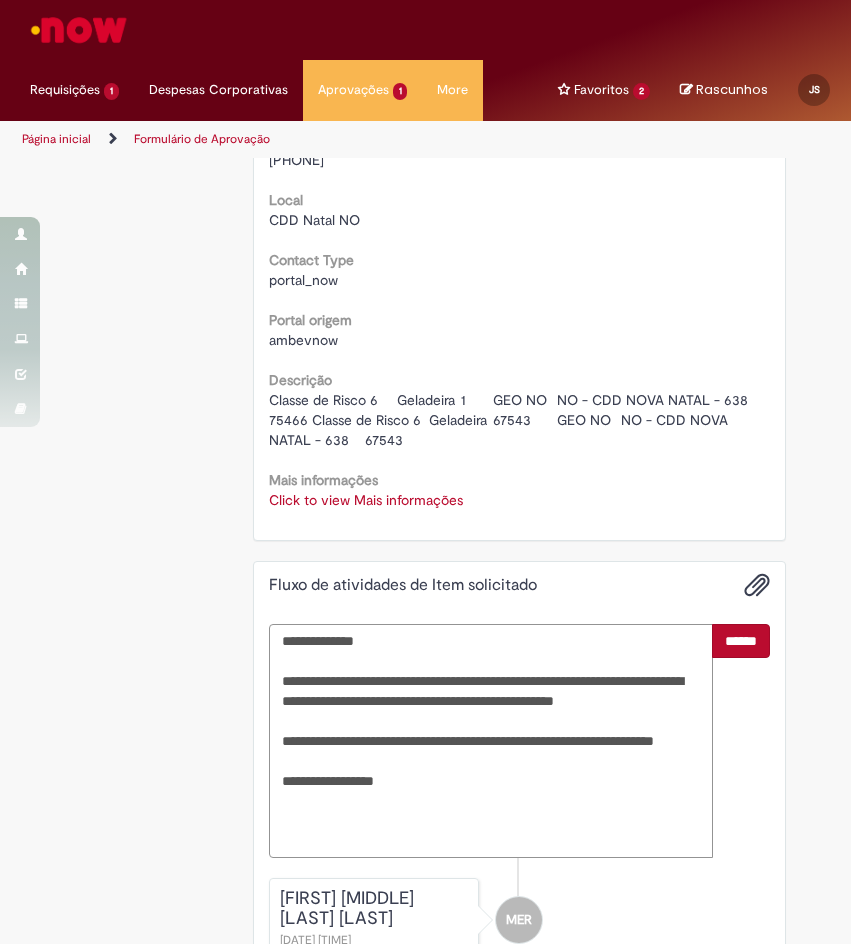 type on "**********" 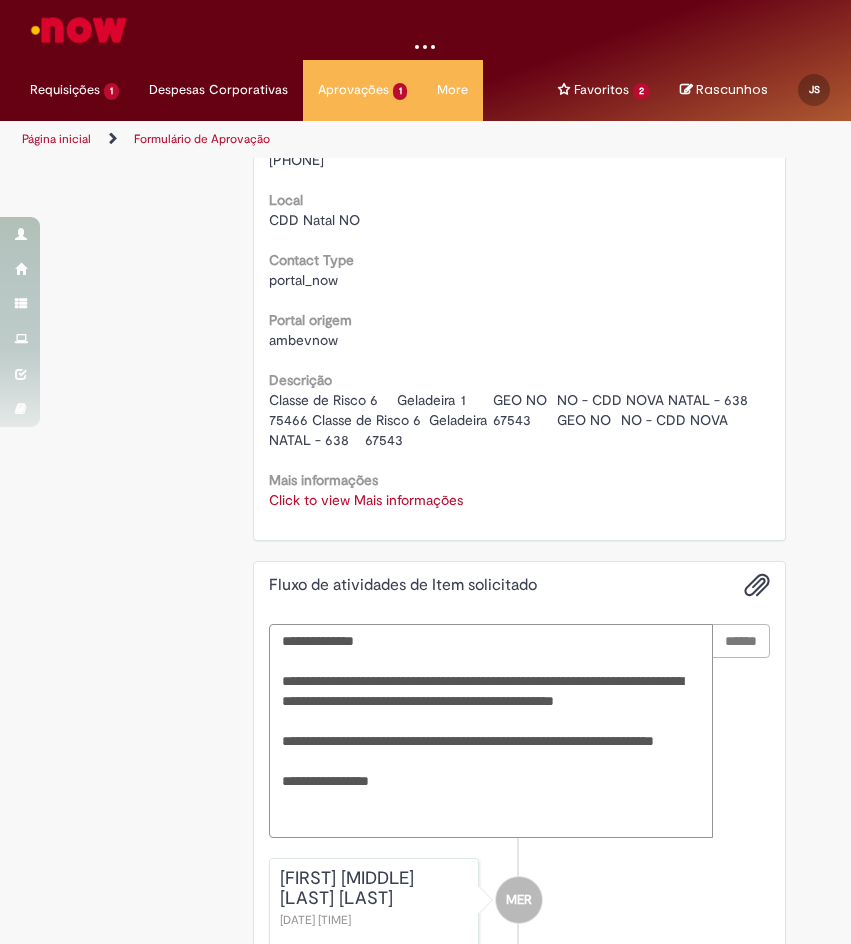 type 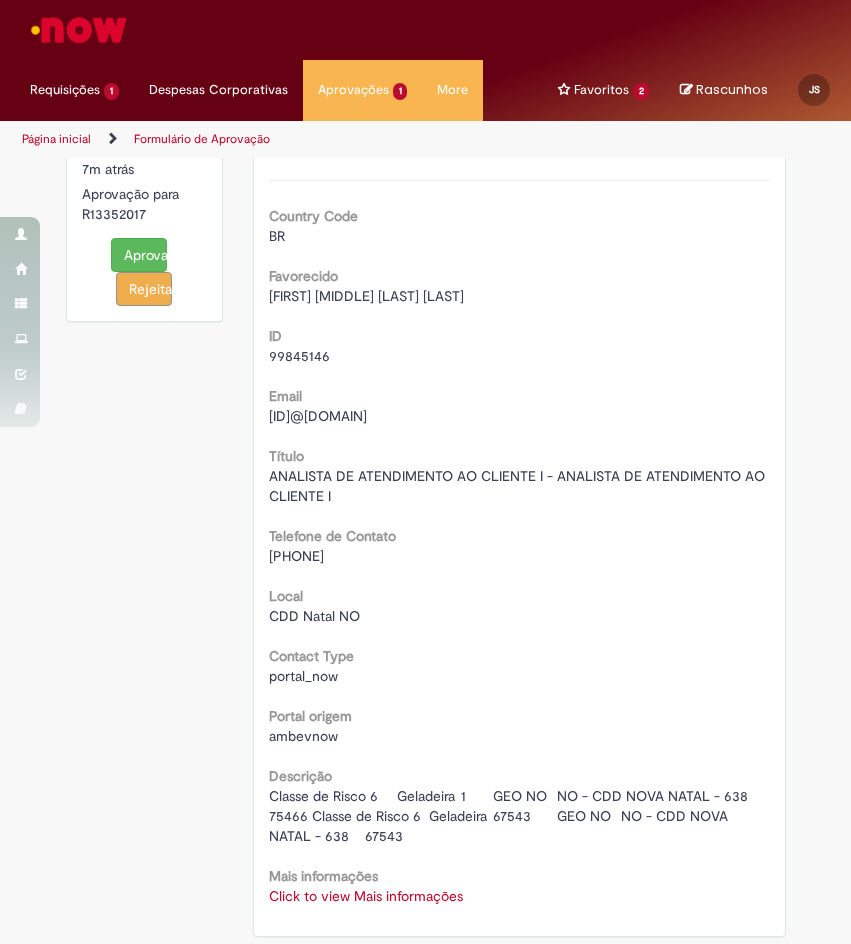 scroll, scrollTop: 0, scrollLeft: 0, axis: both 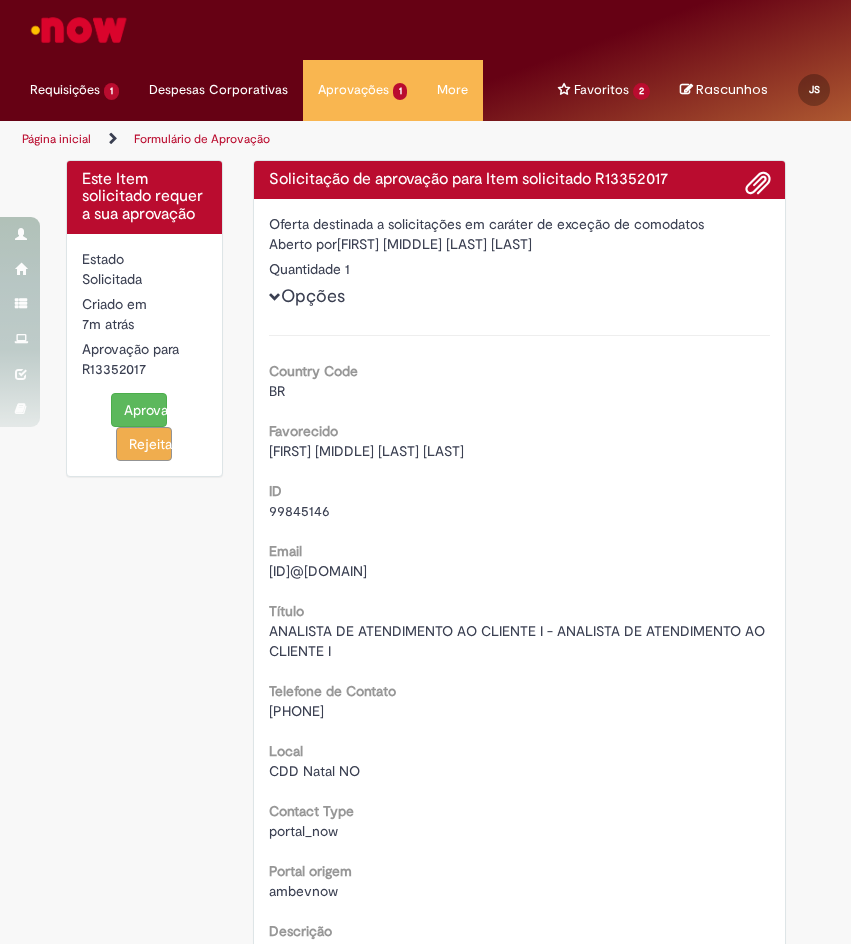 click on "Solicitação de aprovação para Item solicitado R13352017" at bounding box center (519, 180) 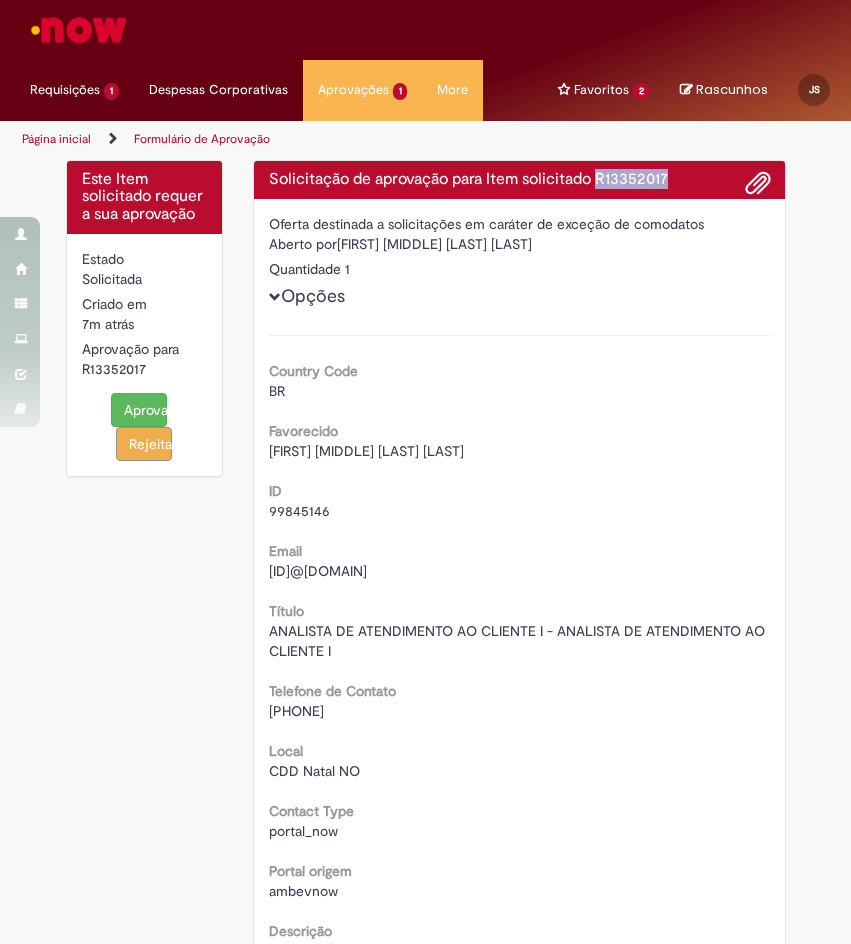 click on "Solicitação de aprovação para Item solicitado R13352017" at bounding box center (519, 180) 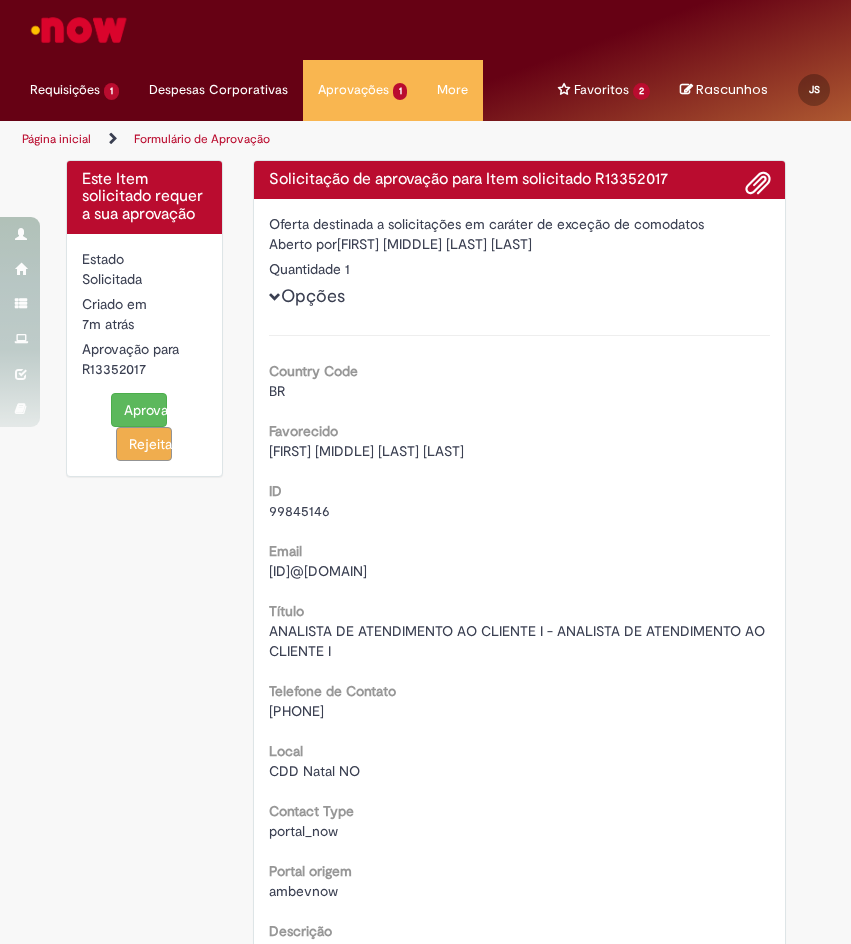 click on "Country Code
BR
Favorecido
Maria Eduarda Rodrigues Da Silveira
ID
99845146
Email
99845146@ambev.com.br
Título
ANALISTA DE ATENDIMENTO AO CLIENTE I - ANALISTA DE ATENDIMENTO AO CLIENTE I
Telefone de Contato
+(55) 84 99839-0303
Local
CDD Natal NO
Contact Type
portal_now
Portal origem
ambevnow
Descrição
Classe de Risco 6	Geladeira	1	GEO NO	NO - CDD NOVA NATAL - 638	75466 Classe de Risco 6	Geladeira	67543	GEO NO	NO - CDD NOVA NATAL - 638	67543
Mais informações
Click to view Mais informações   Click to view Mais informações" at bounding box center [519, 698] 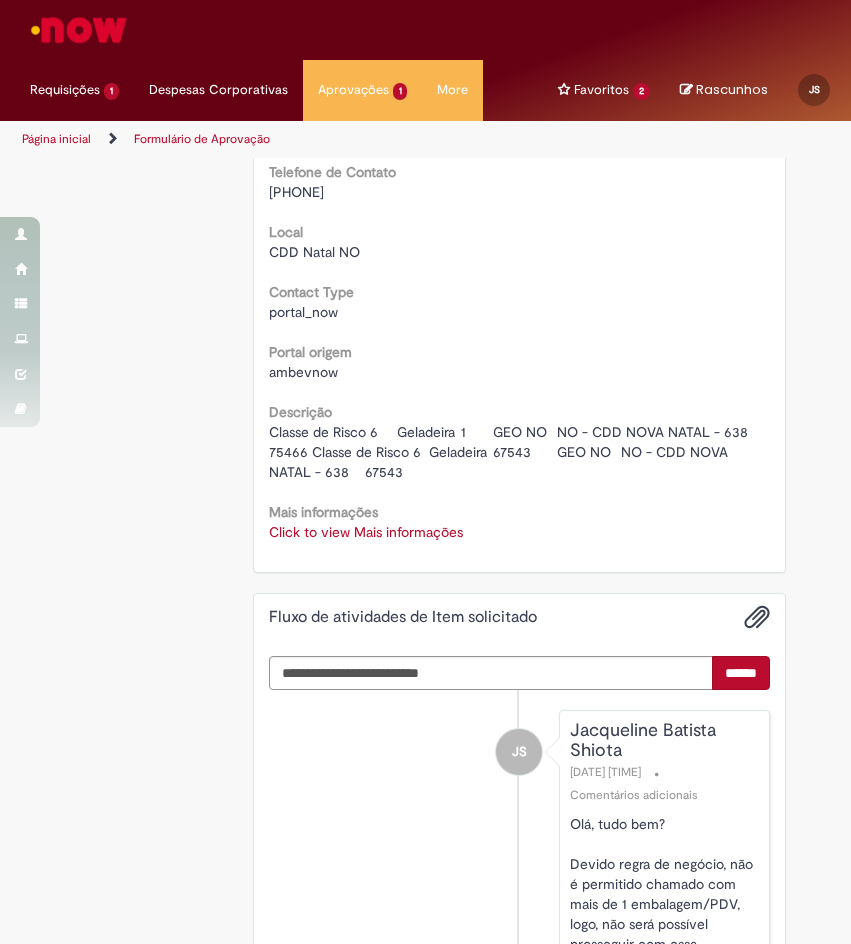 scroll, scrollTop: 800, scrollLeft: 0, axis: vertical 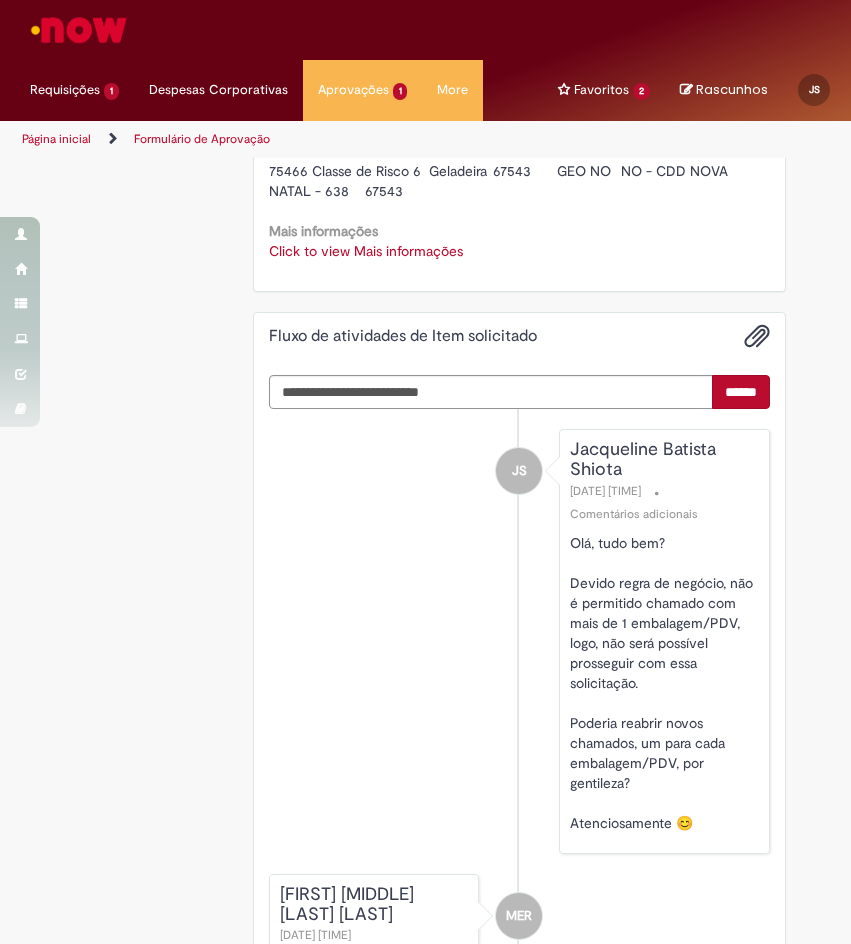 click on "Click to view Mais informações" at bounding box center [366, 251] 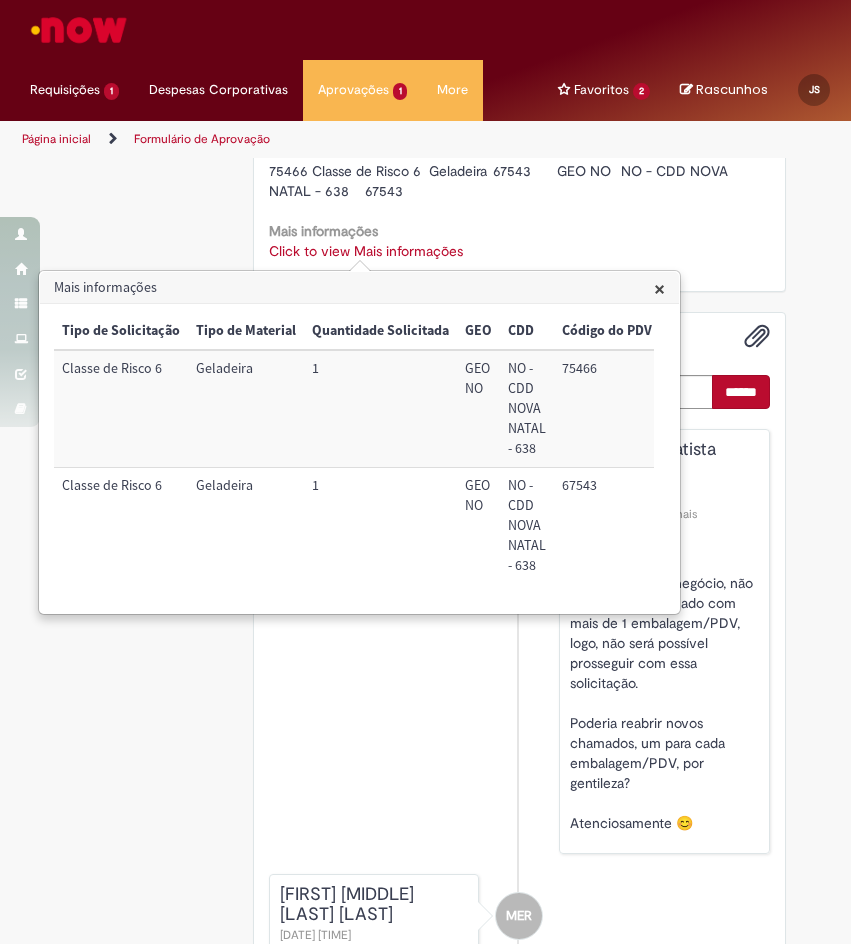 click on "×" at bounding box center (659, 288) 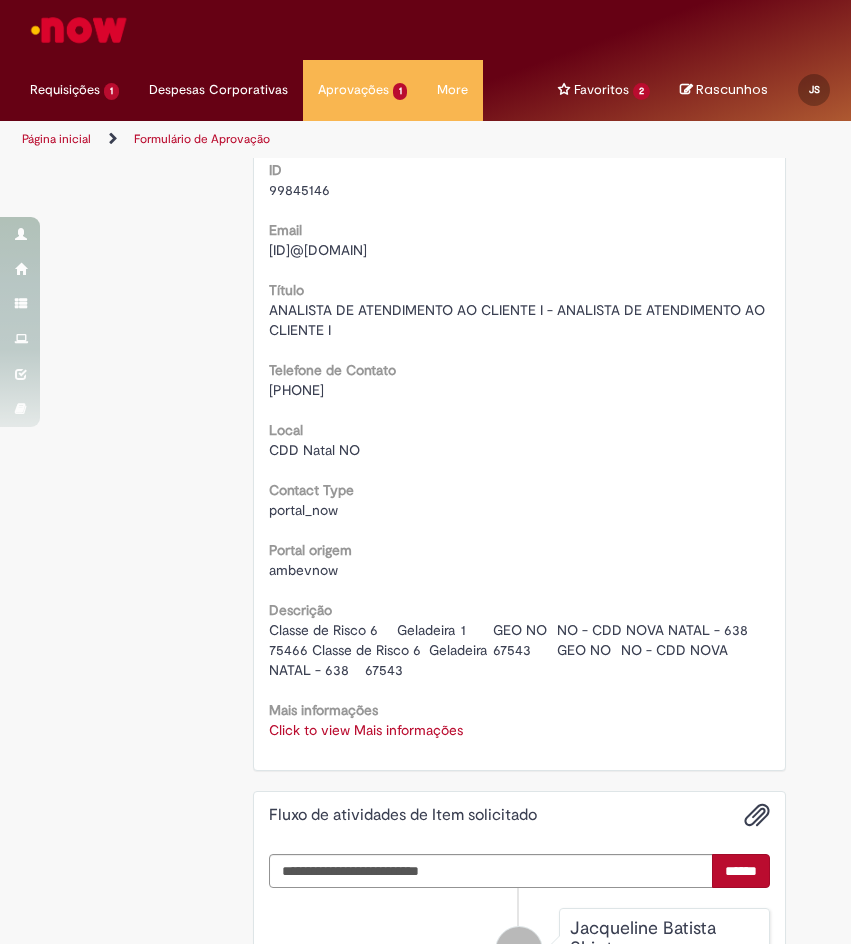 scroll, scrollTop: 200, scrollLeft: 0, axis: vertical 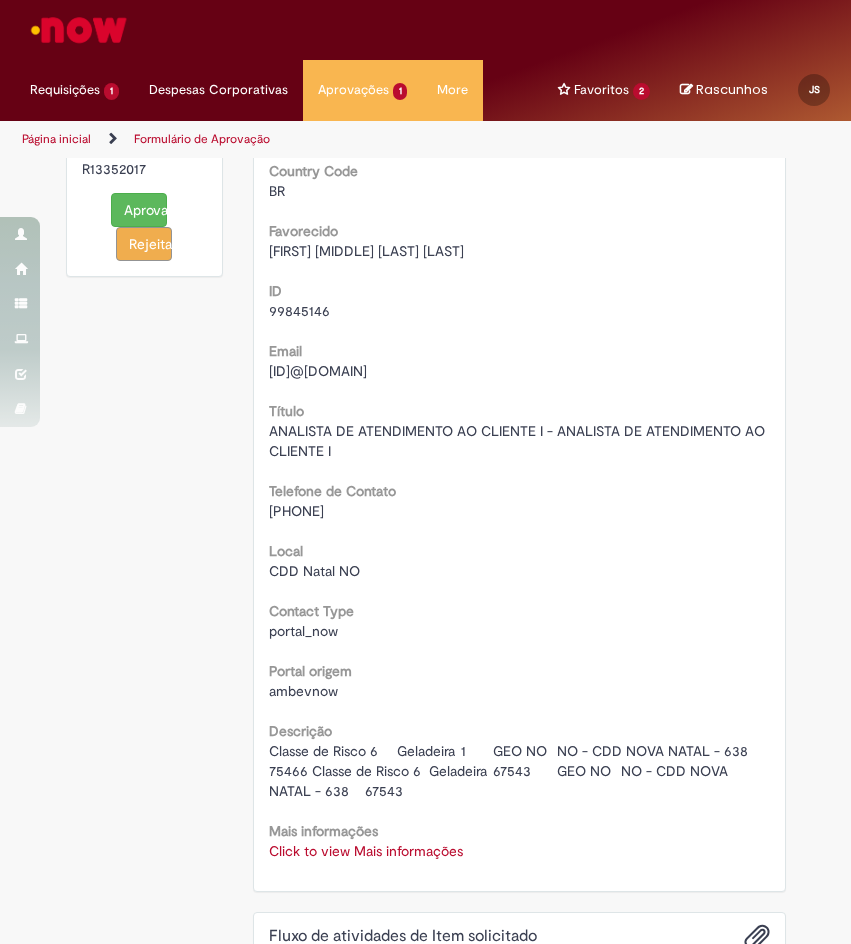 click on "Rejeitar" at bounding box center [144, 244] 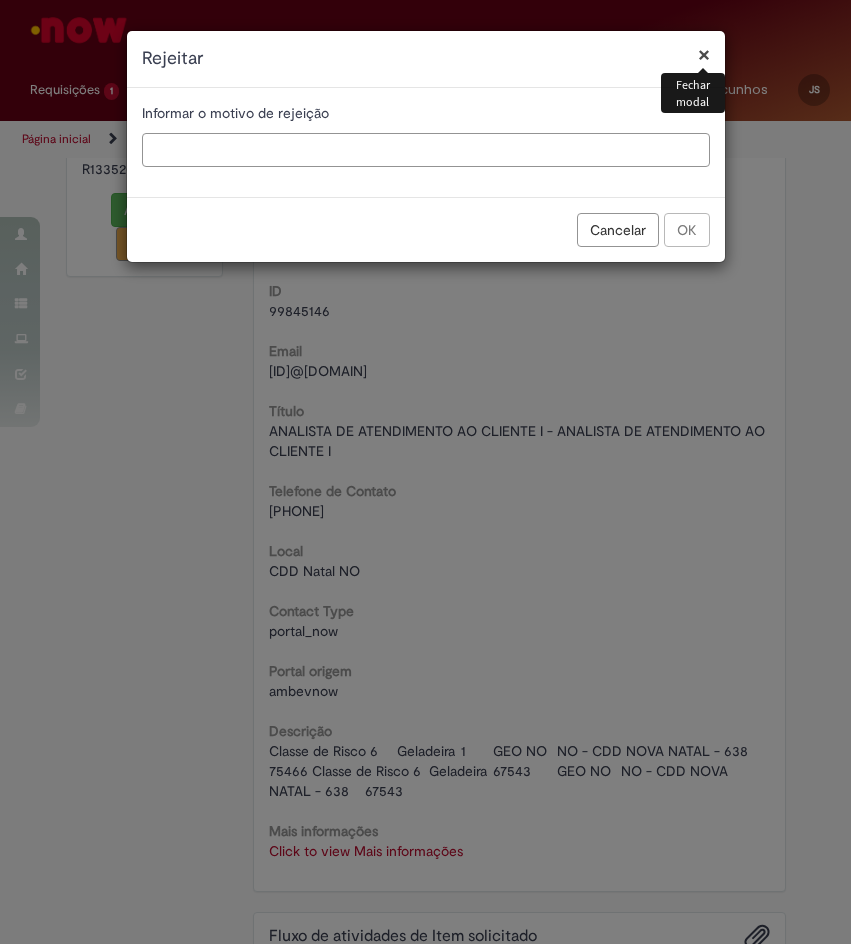 click at bounding box center (426, 150) 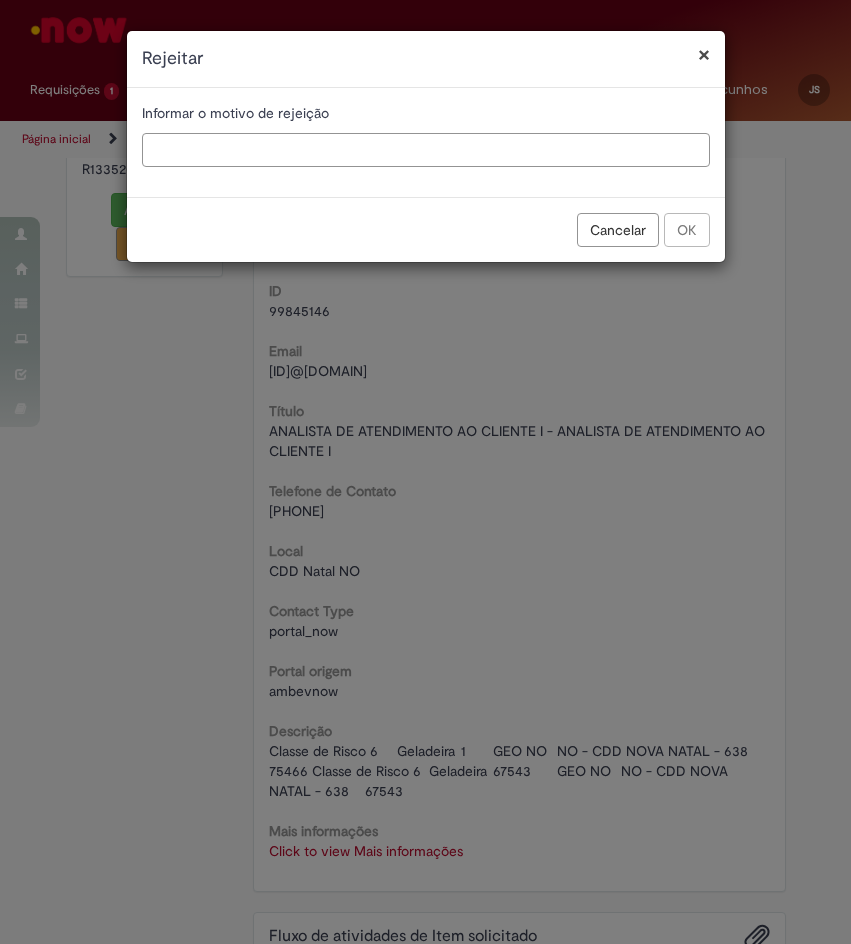 paste on "**********" 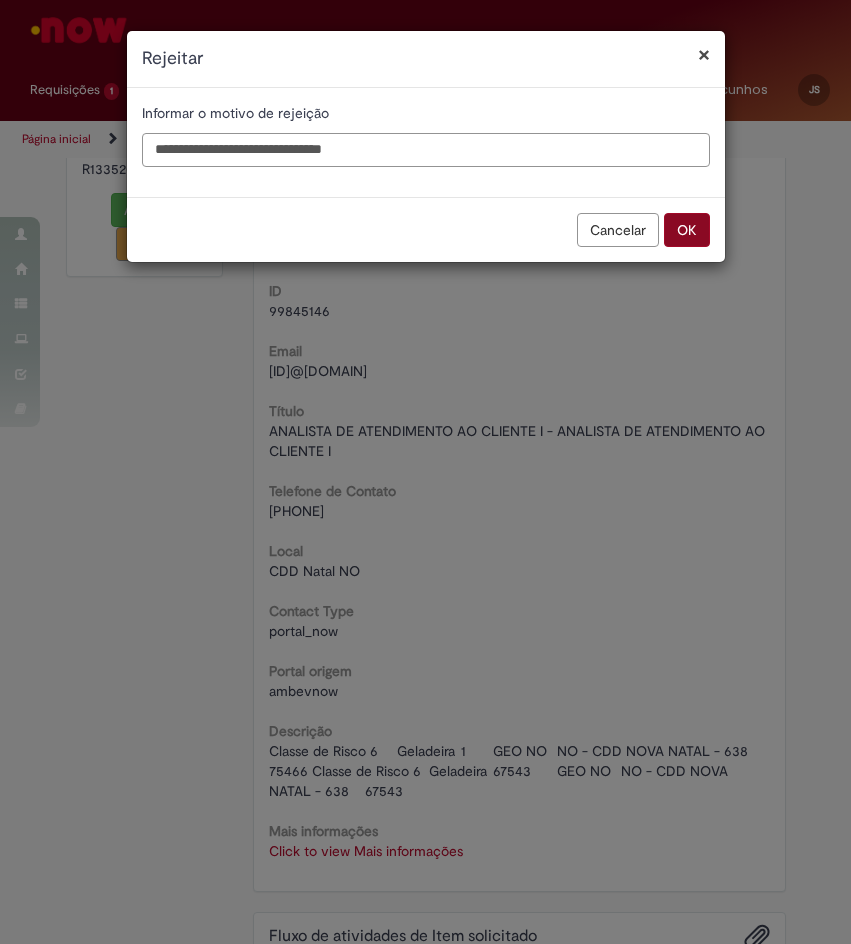 type on "**********" 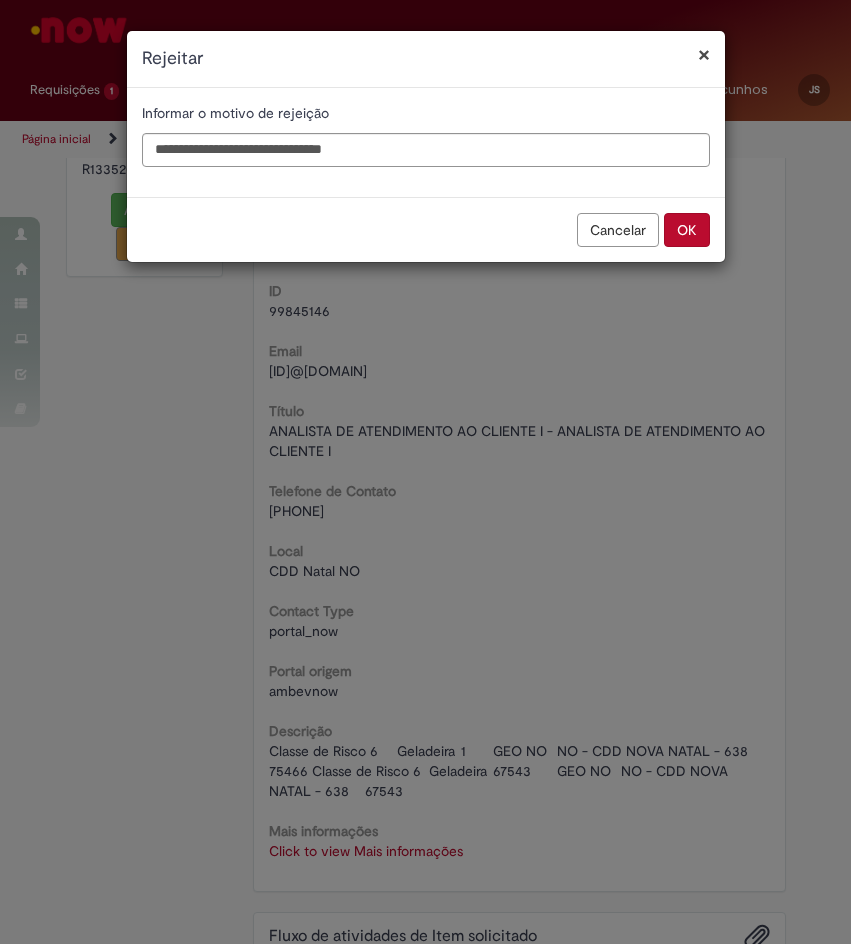 click on "OK" at bounding box center (687, 230) 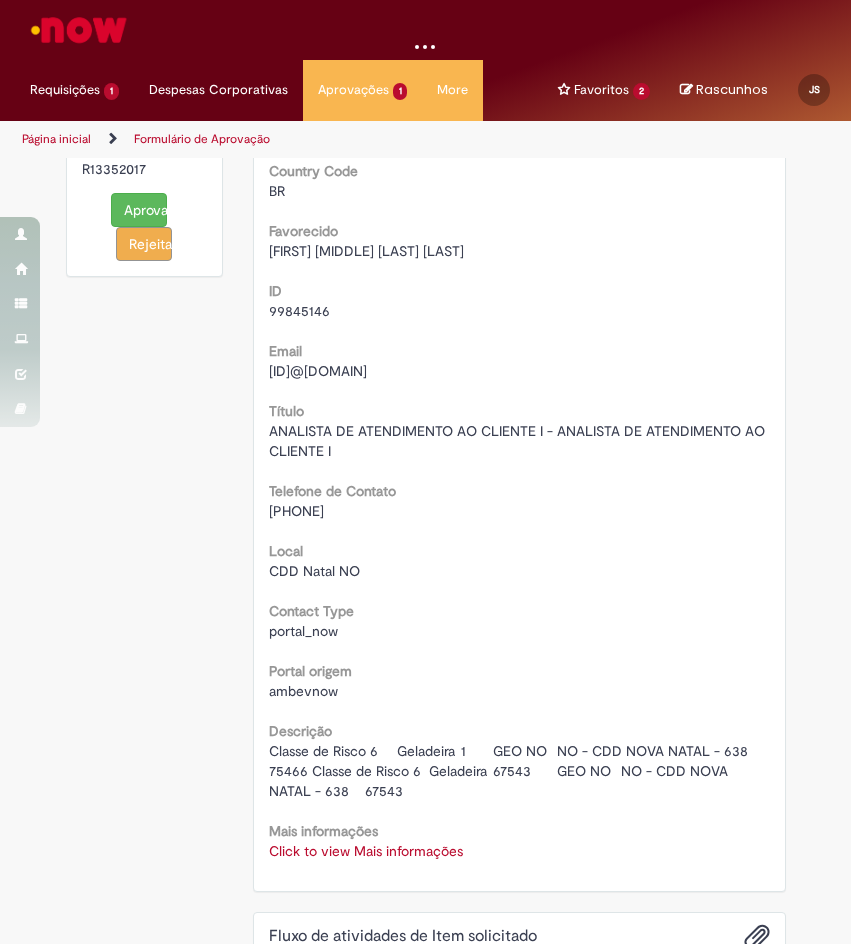 scroll, scrollTop: 182, scrollLeft: 0, axis: vertical 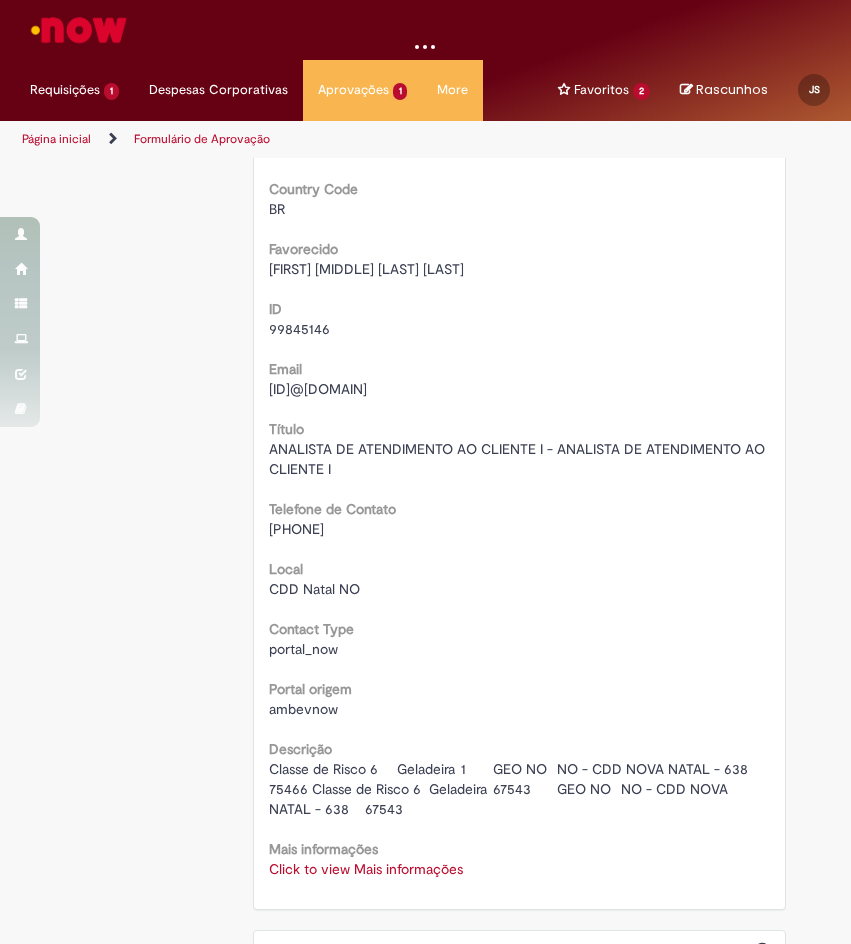 click on "[PHONE]" at bounding box center [519, 529] 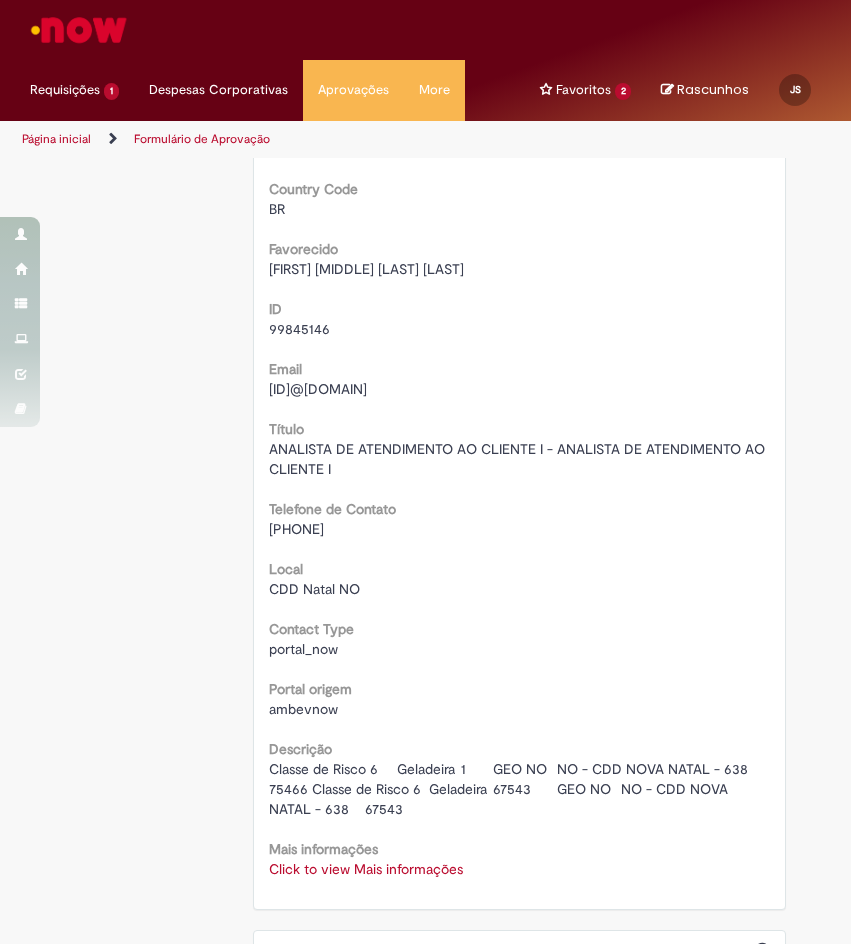 click on "[PHONE]" at bounding box center [519, 529] 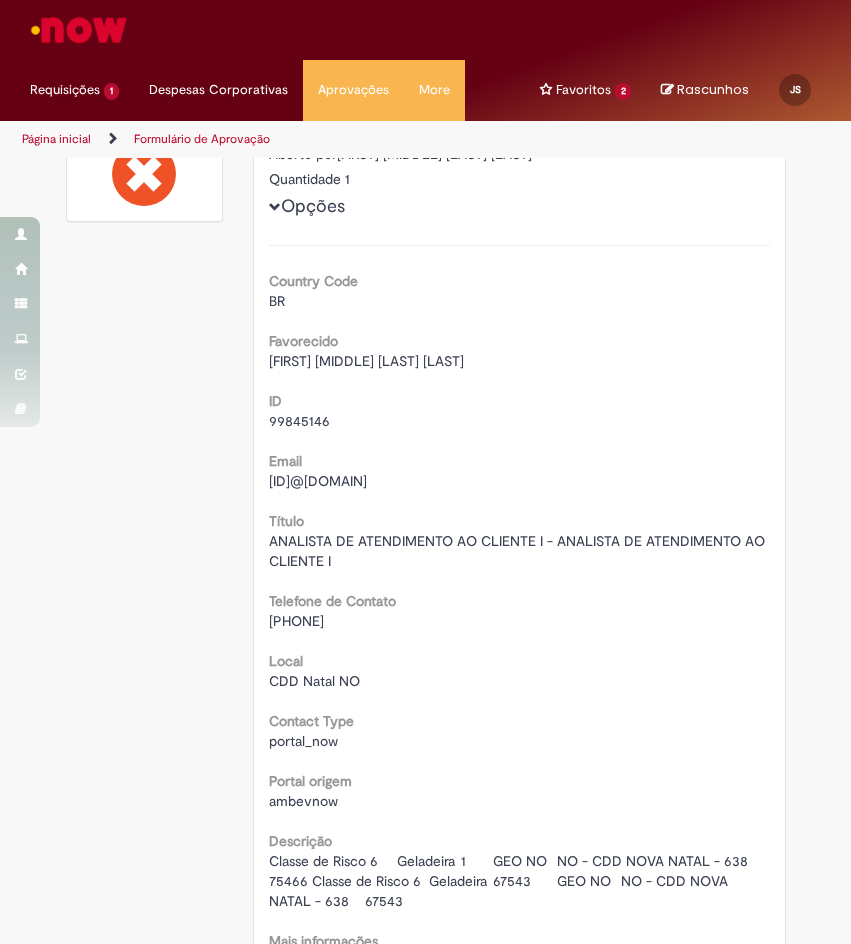 scroll, scrollTop: 0, scrollLeft: 0, axis: both 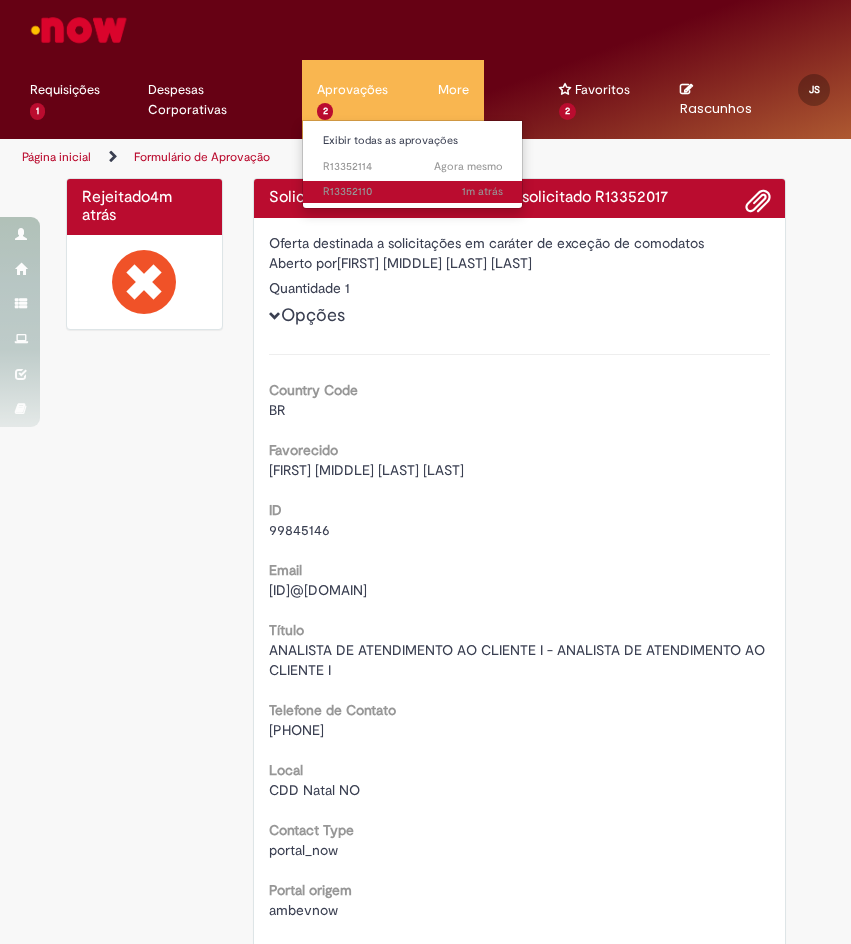 click on "1m atrás 1m atrás  R13352110" at bounding box center (413, 192) 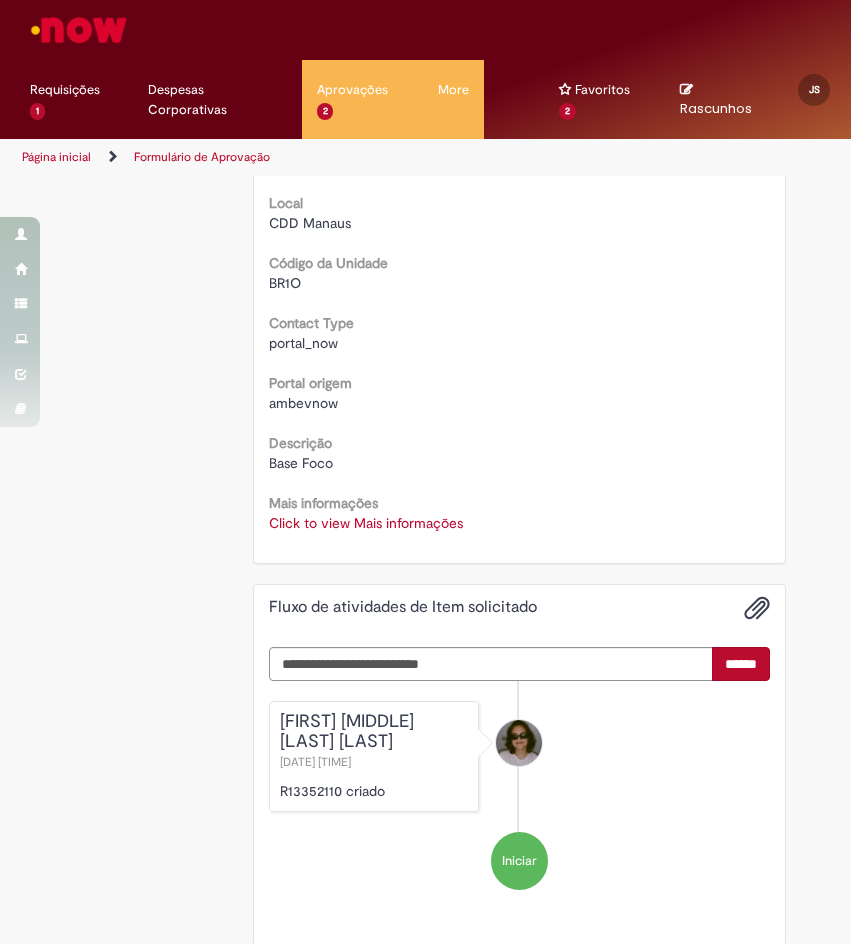 scroll, scrollTop: 611, scrollLeft: 0, axis: vertical 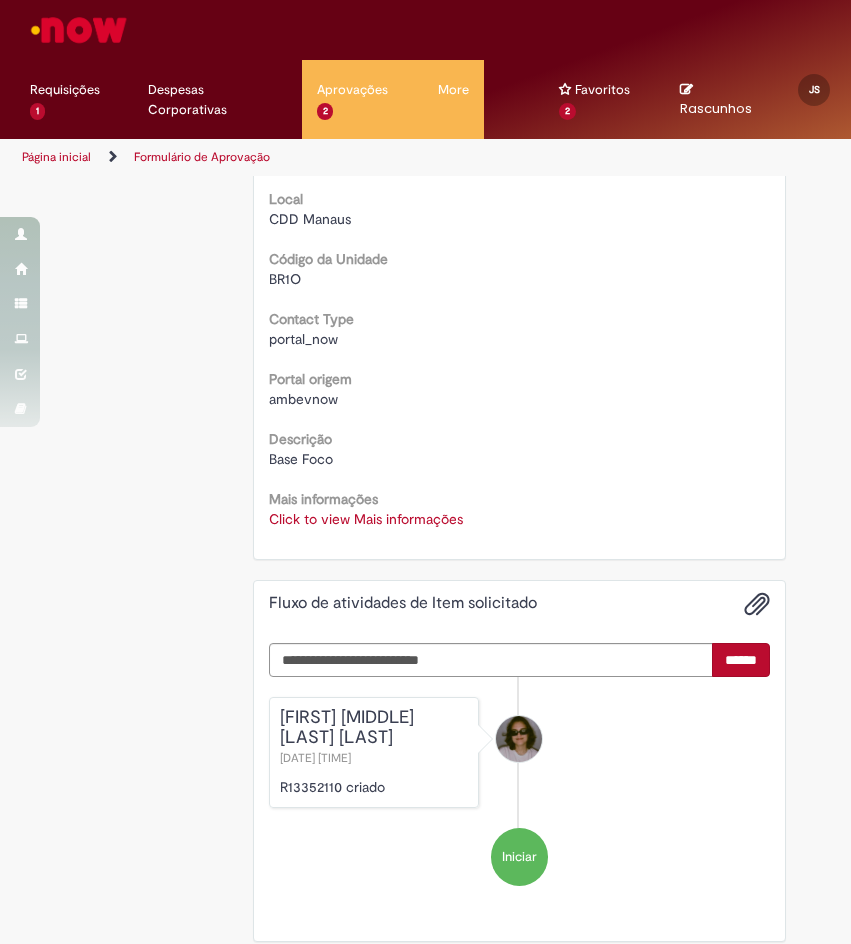 click on "Click to view Mais informações" at bounding box center [366, 519] 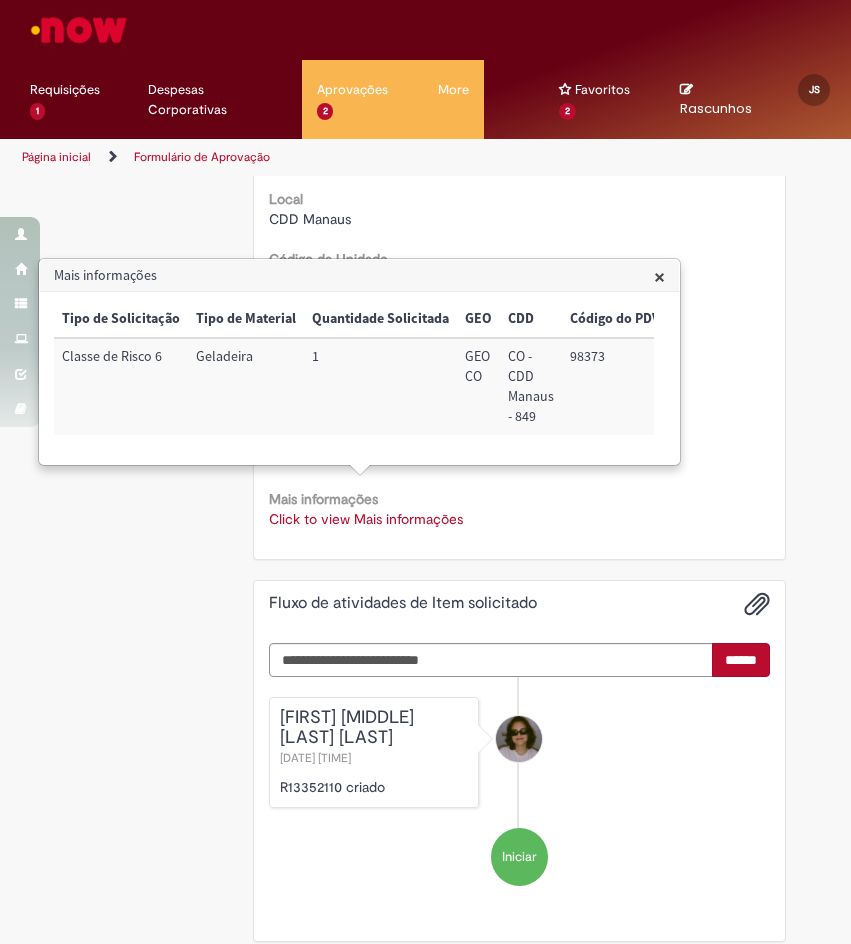 click on "98373" at bounding box center (615, 386) 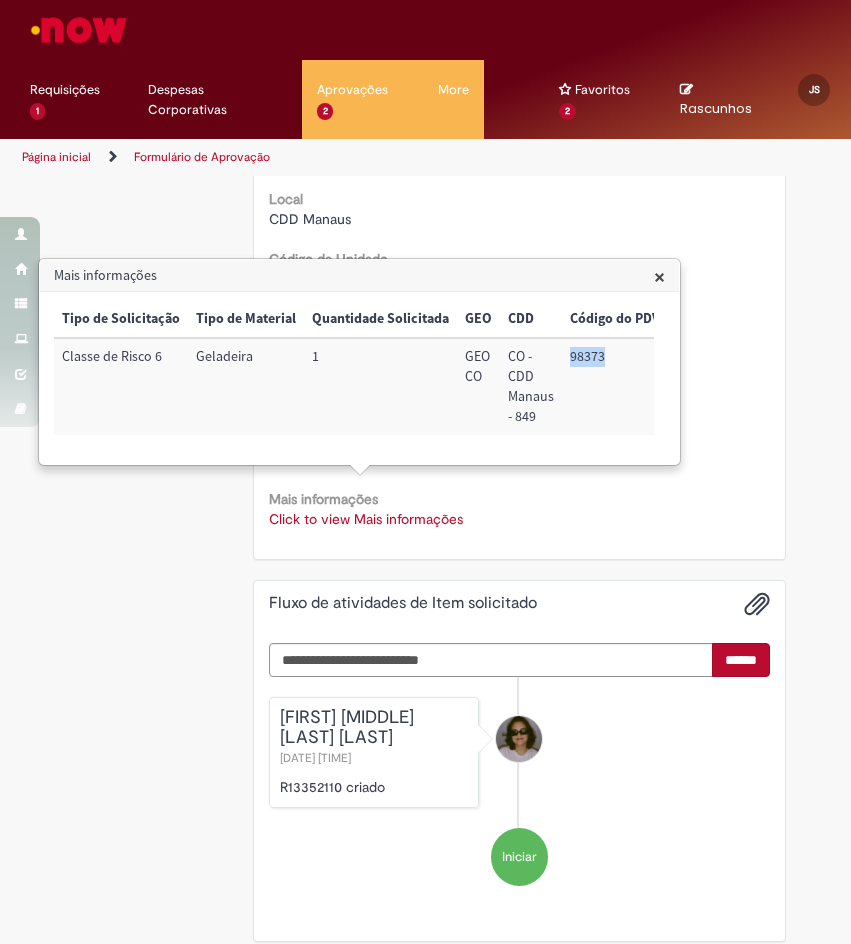 click on "98373" at bounding box center [615, 386] 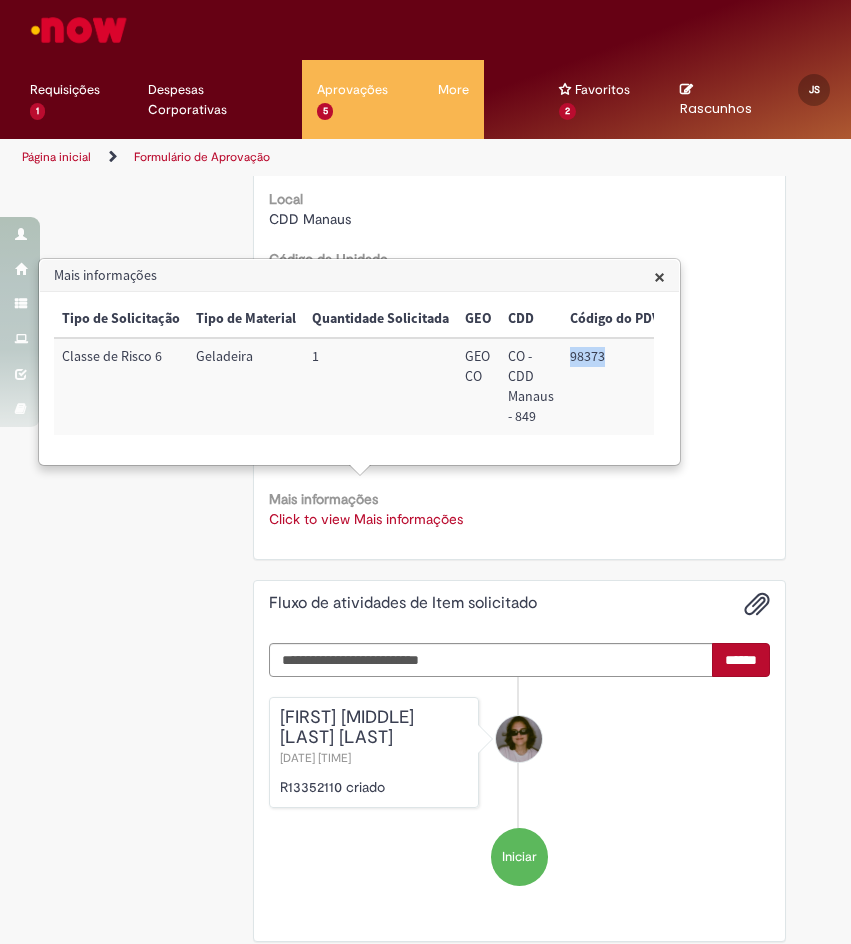 click on "98373" at bounding box center [615, 386] 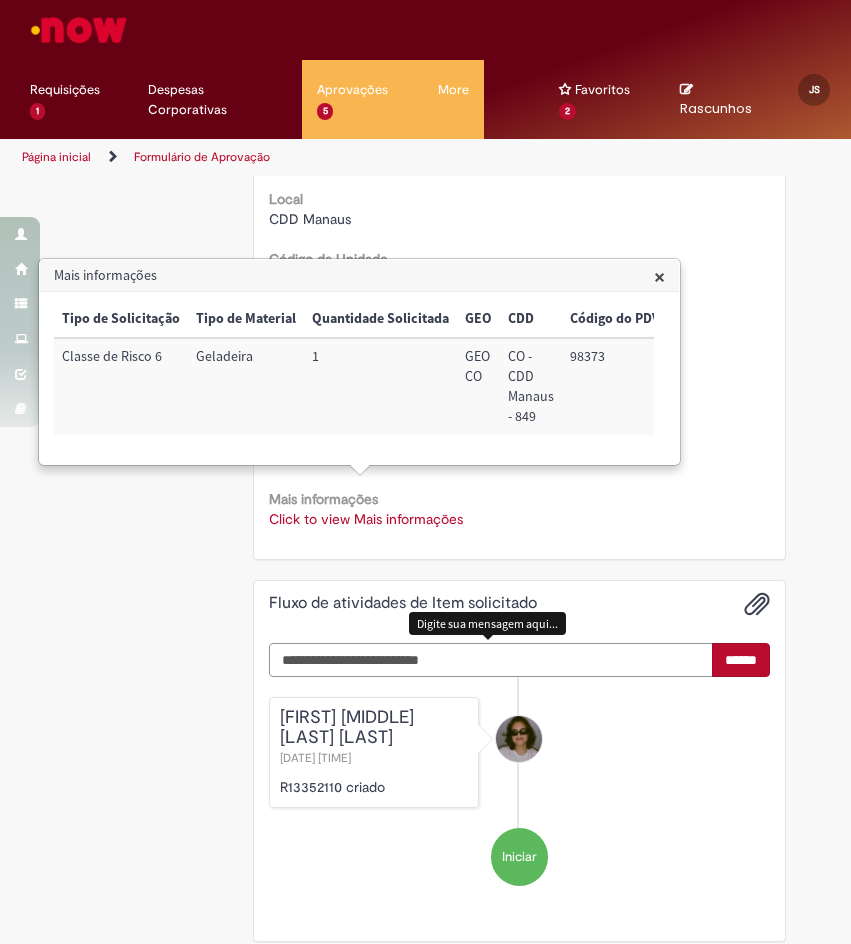 click at bounding box center [491, 660] 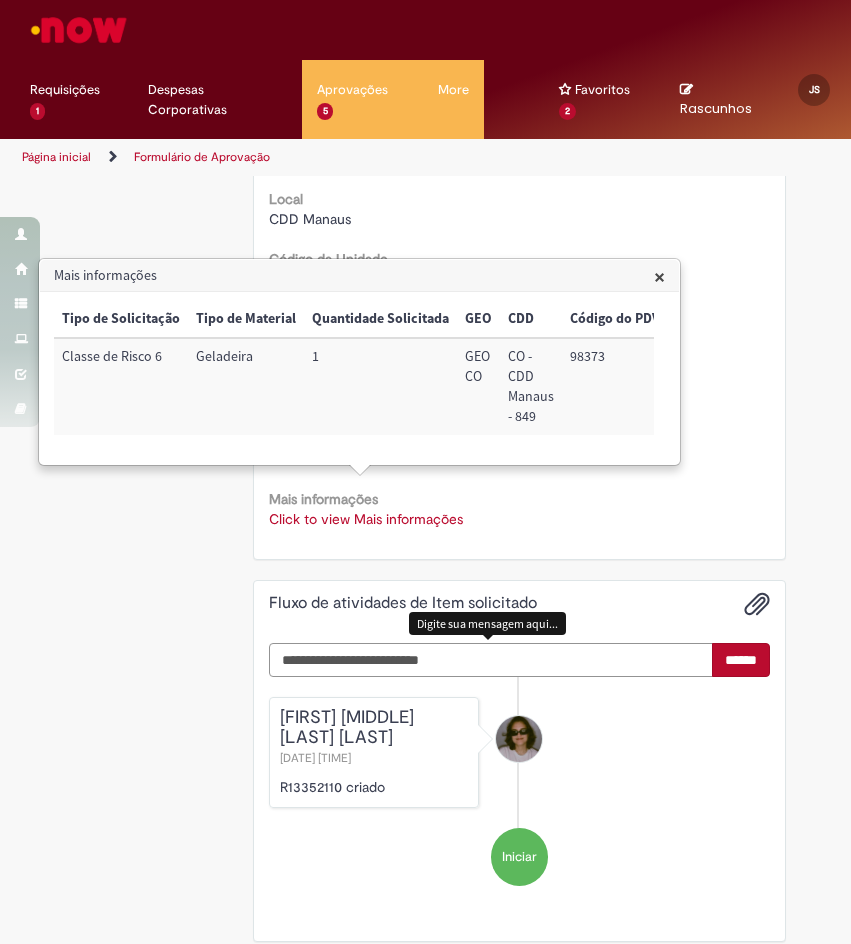 paste on "**********" 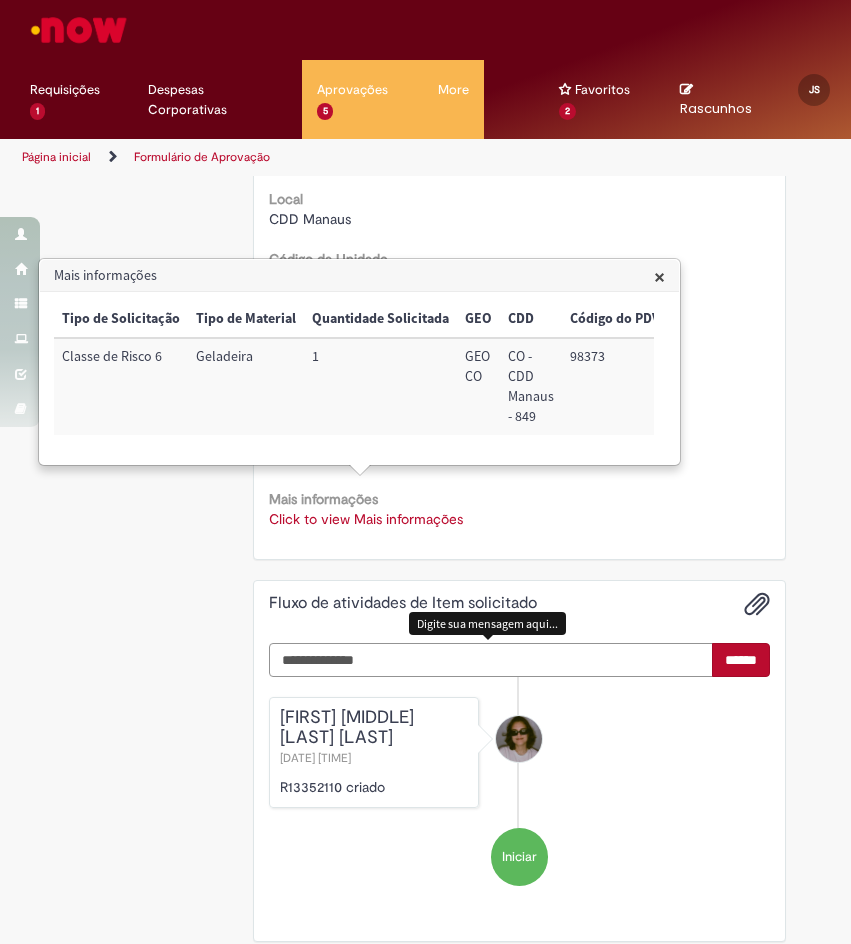 scroll, scrollTop: 938, scrollLeft: 0, axis: vertical 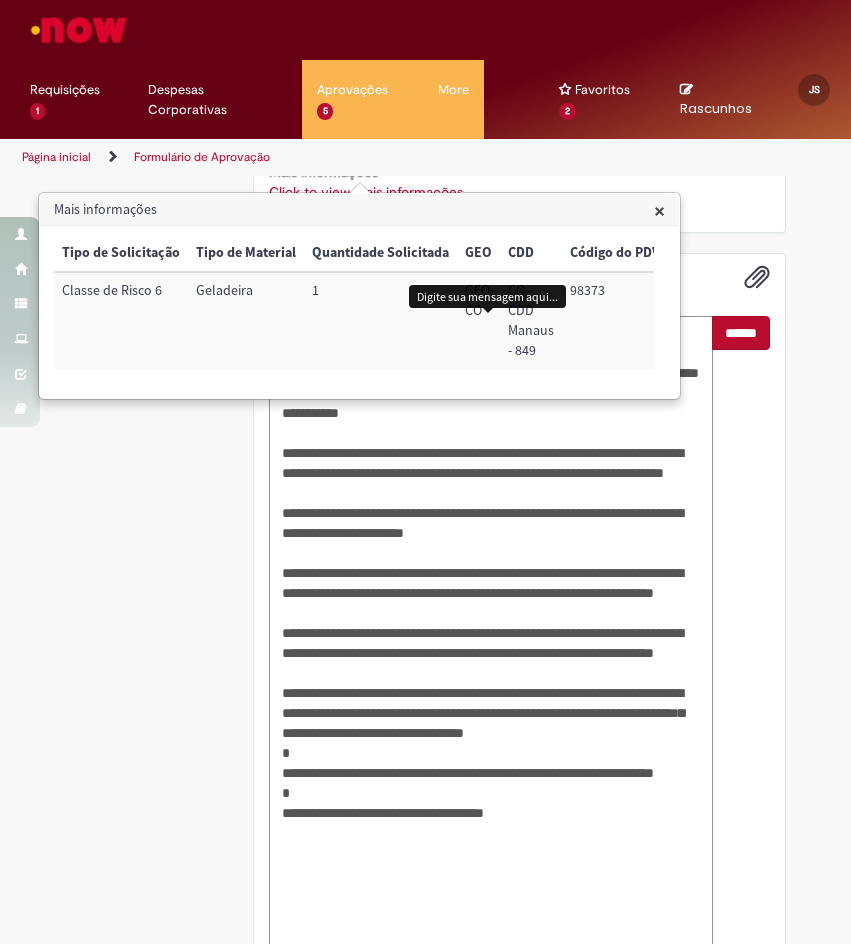 type on "**********" 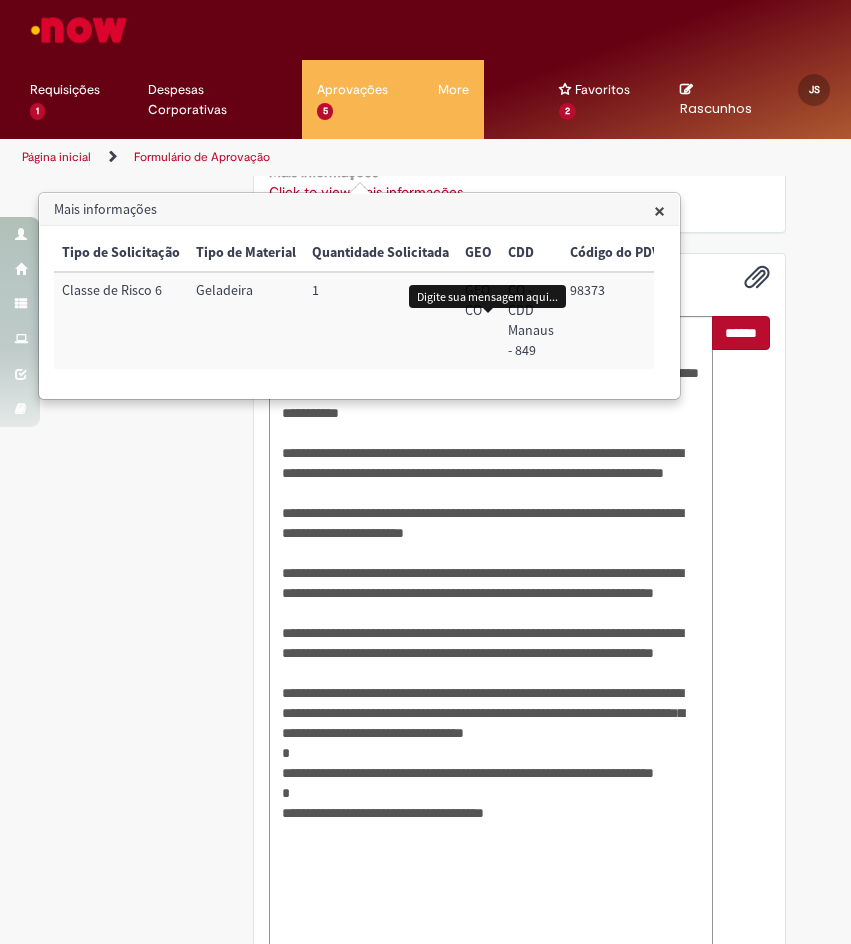 click on "×" at bounding box center (659, 210) 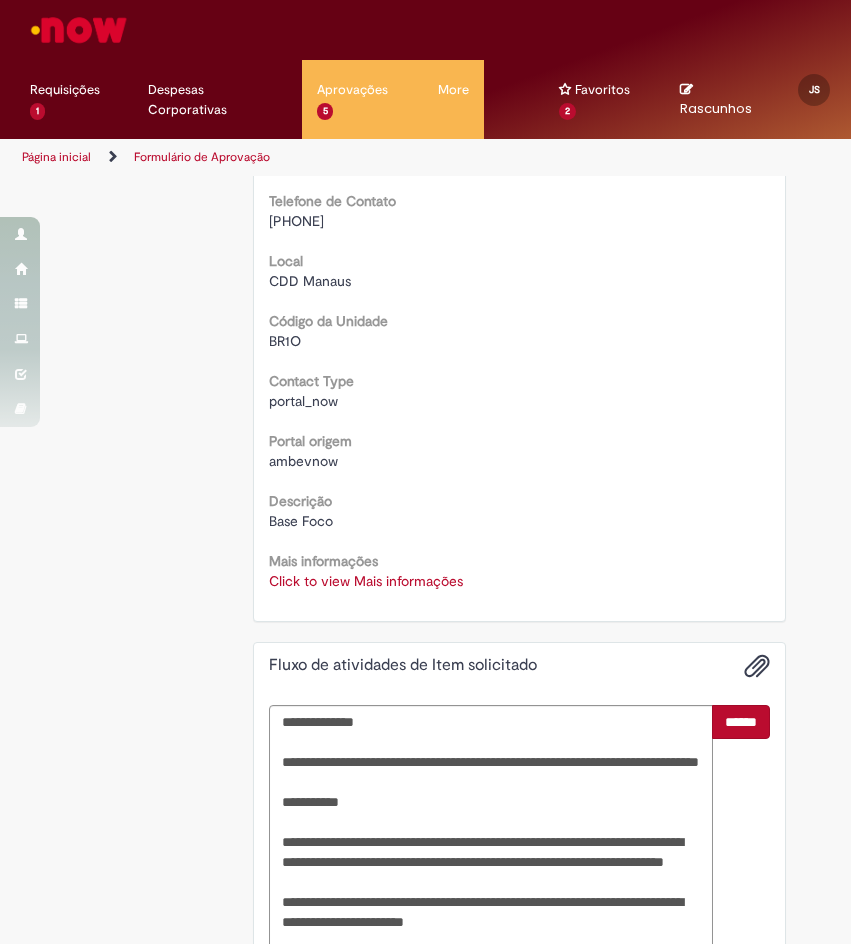 scroll, scrollTop: 538, scrollLeft: 0, axis: vertical 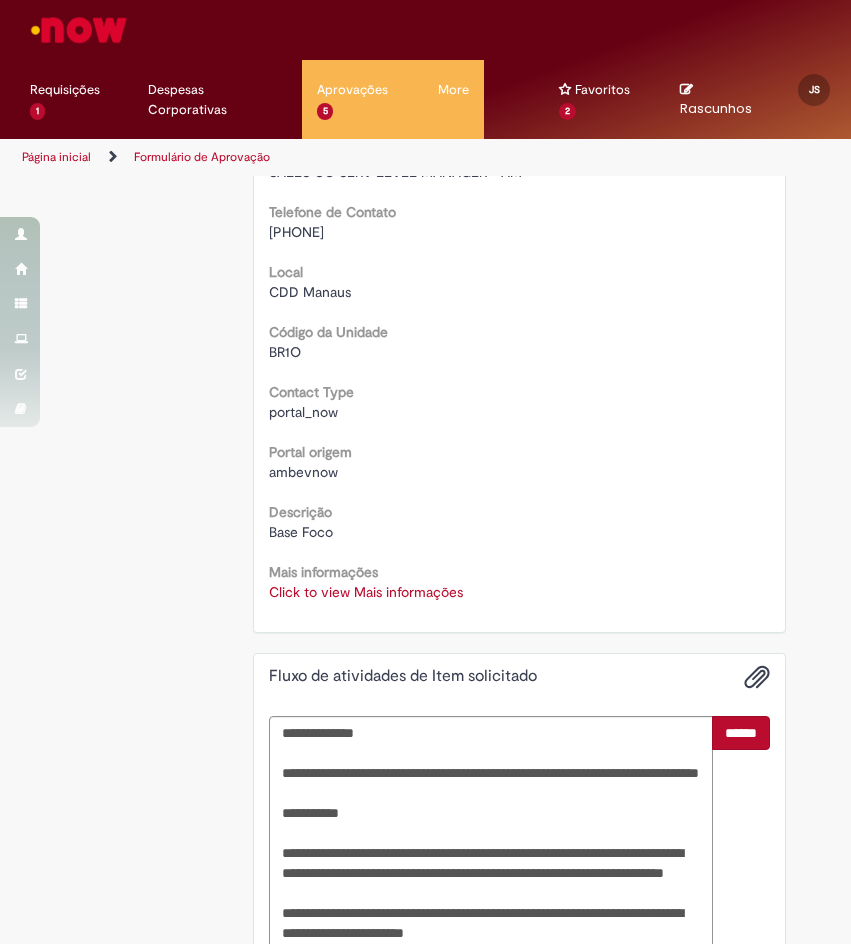 click on "**********" at bounding box center (519, 1168) 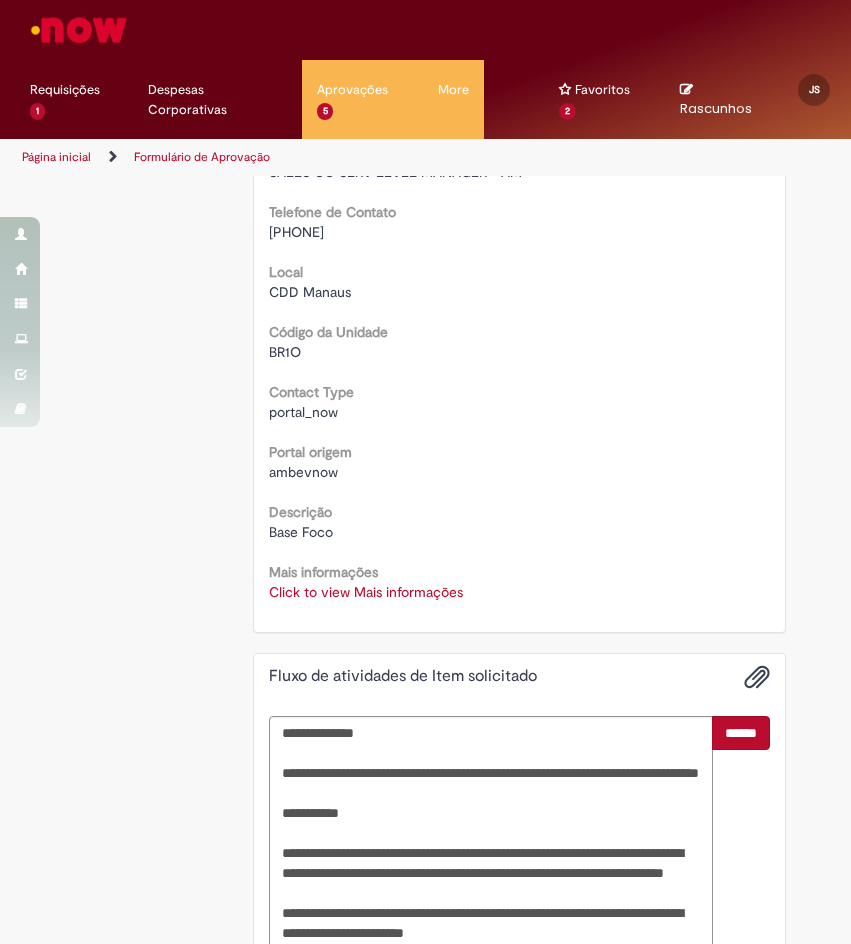 click on "******" at bounding box center (741, 733) 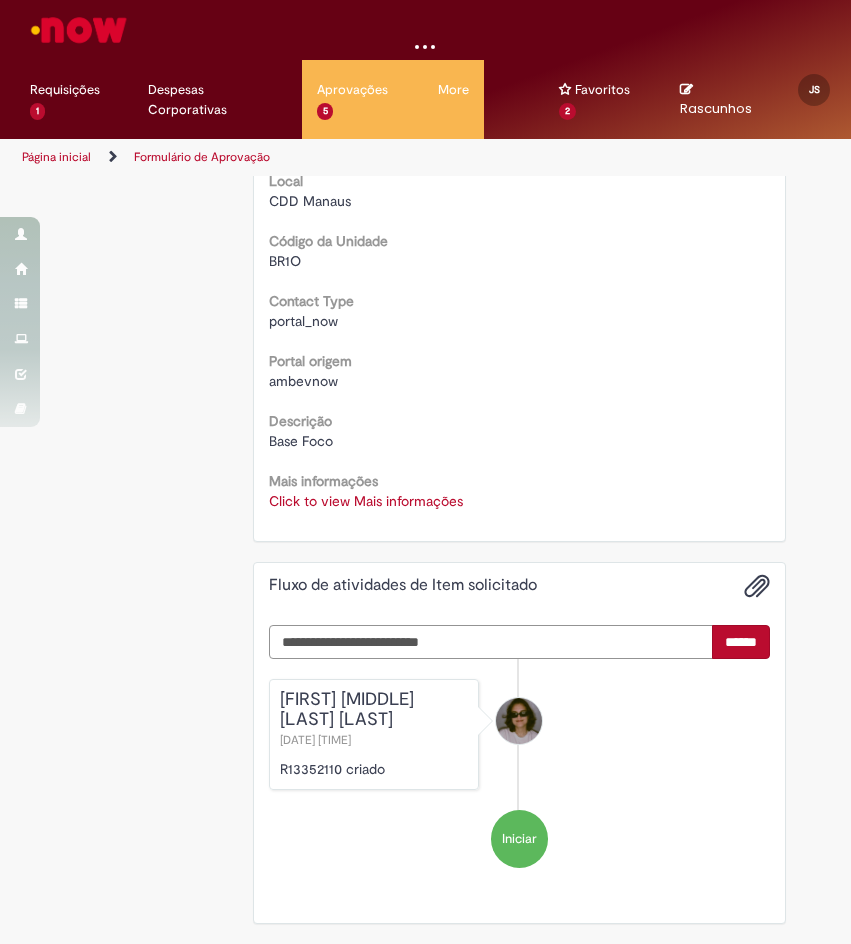 scroll, scrollTop: 631, scrollLeft: 0, axis: vertical 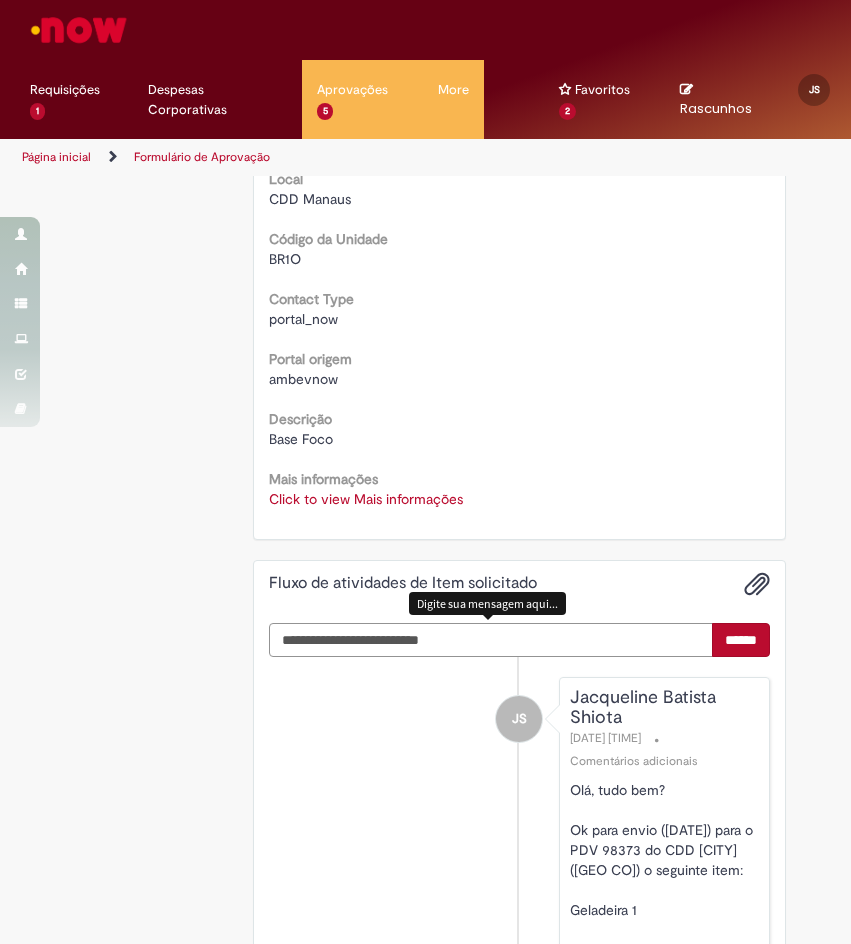 click at bounding box center (491, 640) 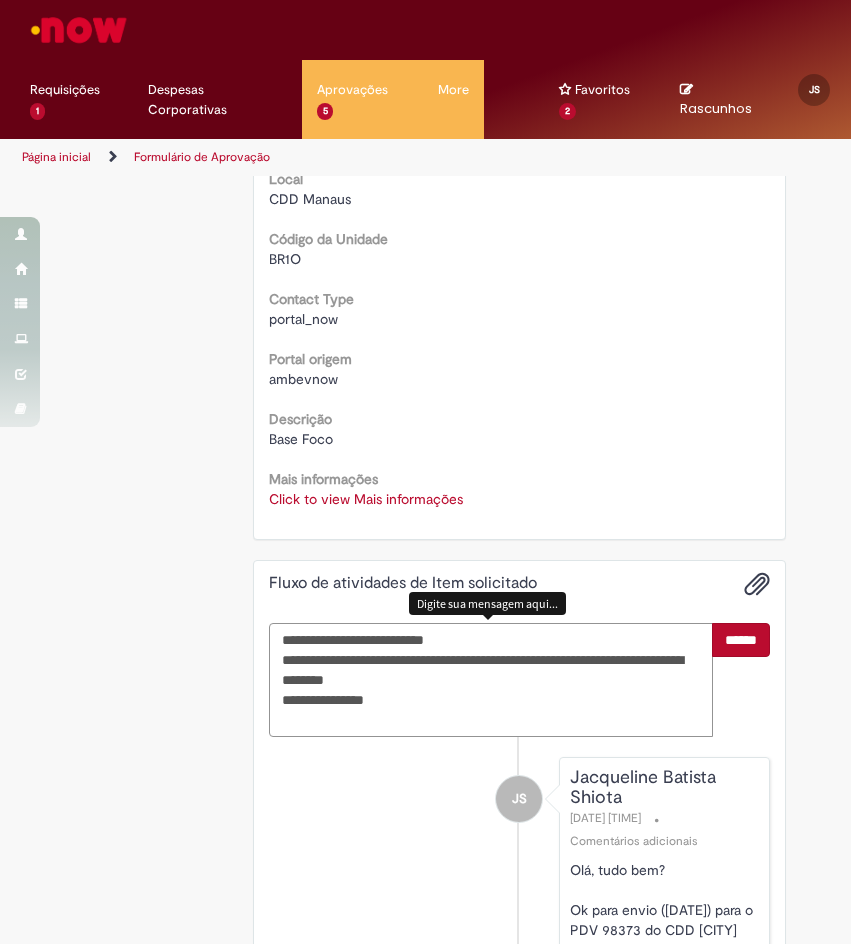 type on "**********" 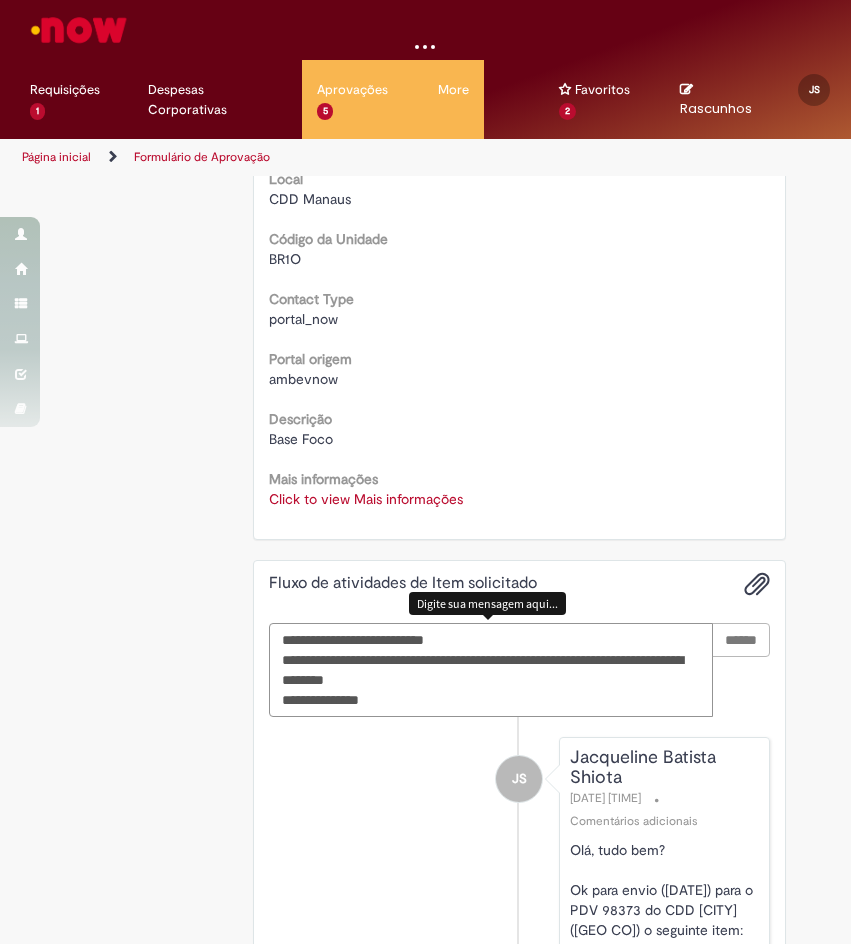 type 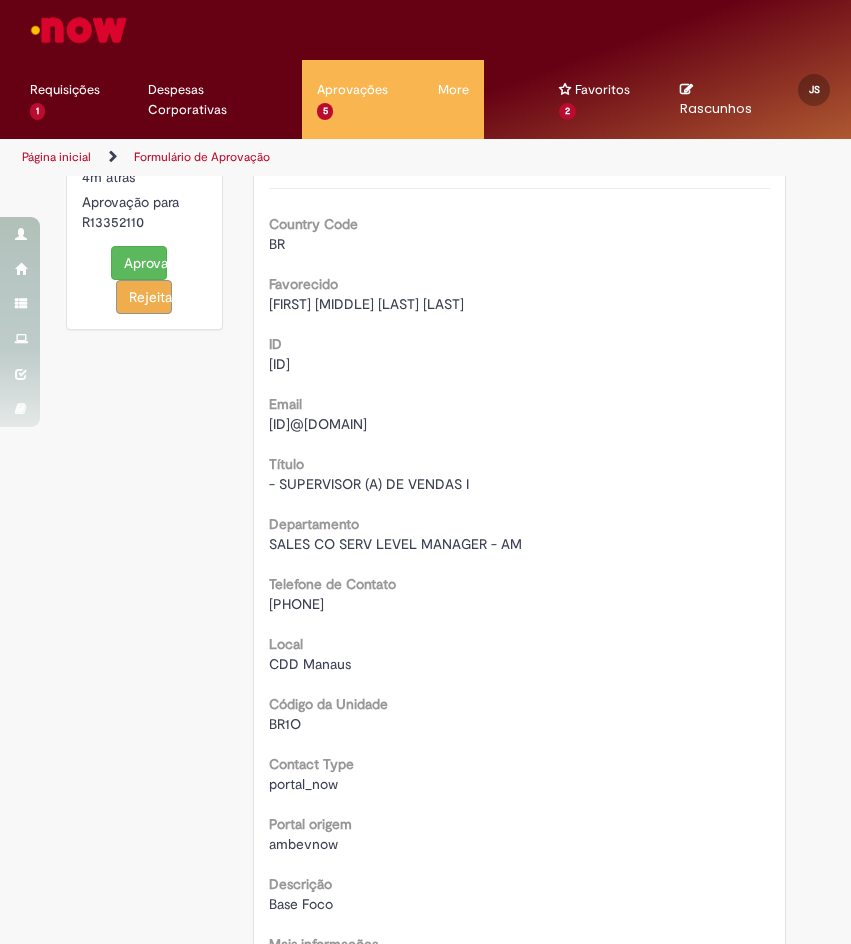 scroll, scrollTop: 0, scrollLeft: 0, axis: both 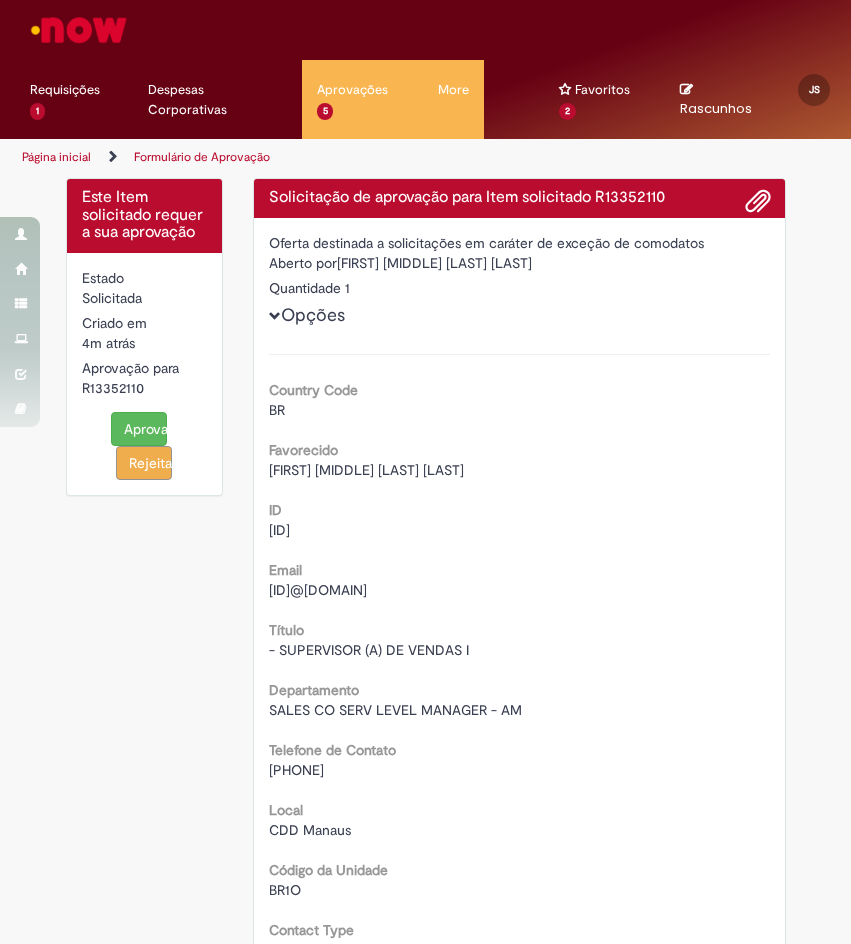 click on "Aprovar" at bounding box center (139, 429) 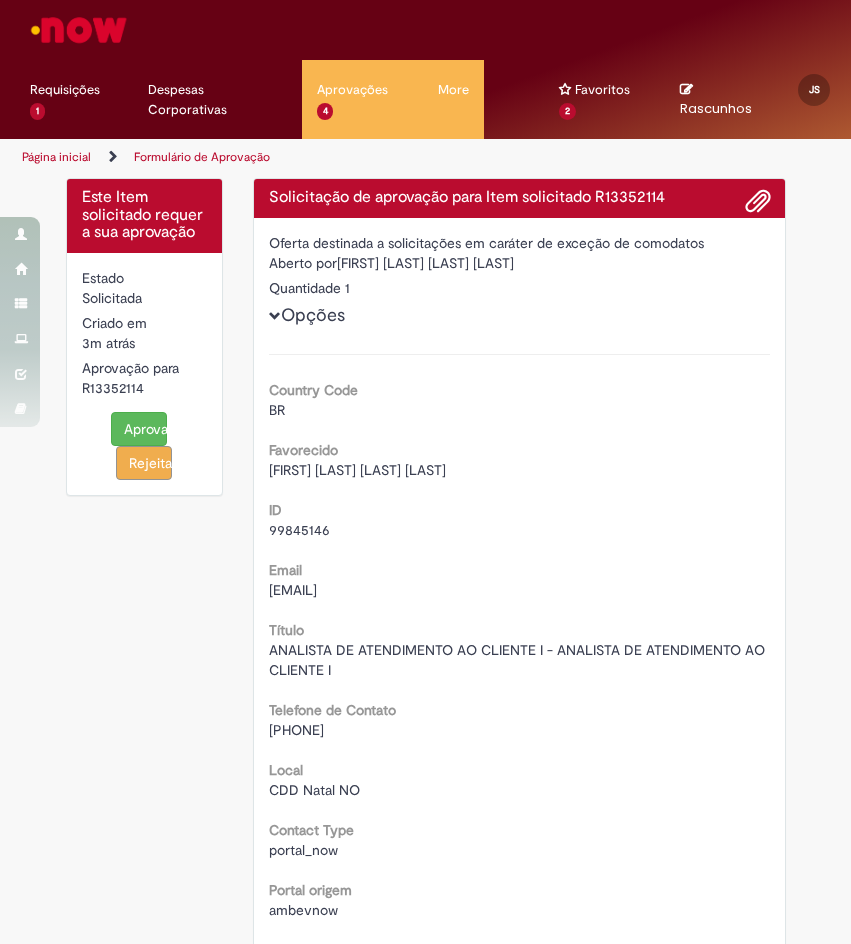 scroll, scrollTop: 0, scrollLeft: 0, axis: both 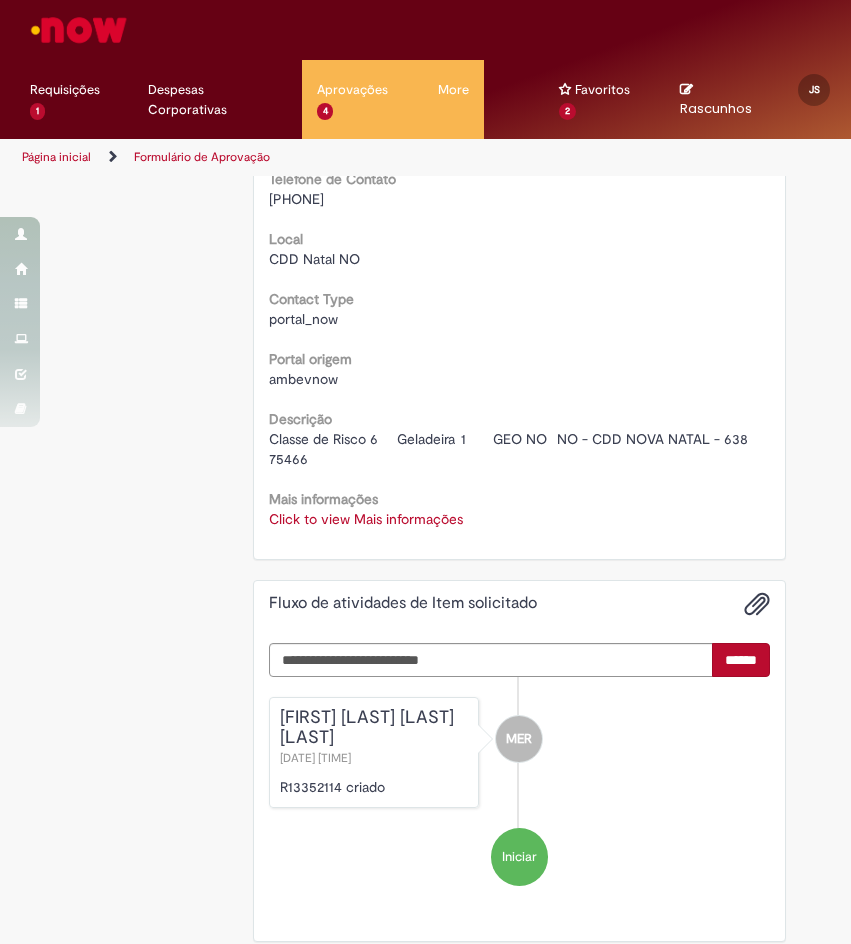 click on "Click to view Mais informações" at bounding box center (366, 519) 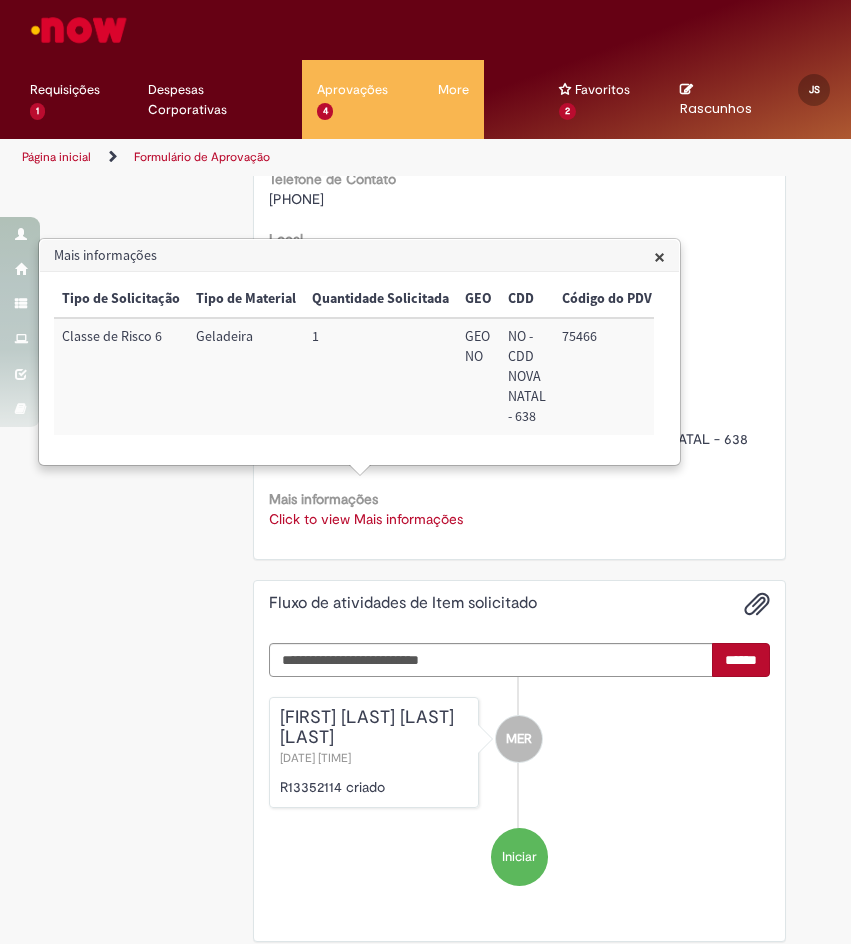 click on "75466" at bounding box center [607, 376] 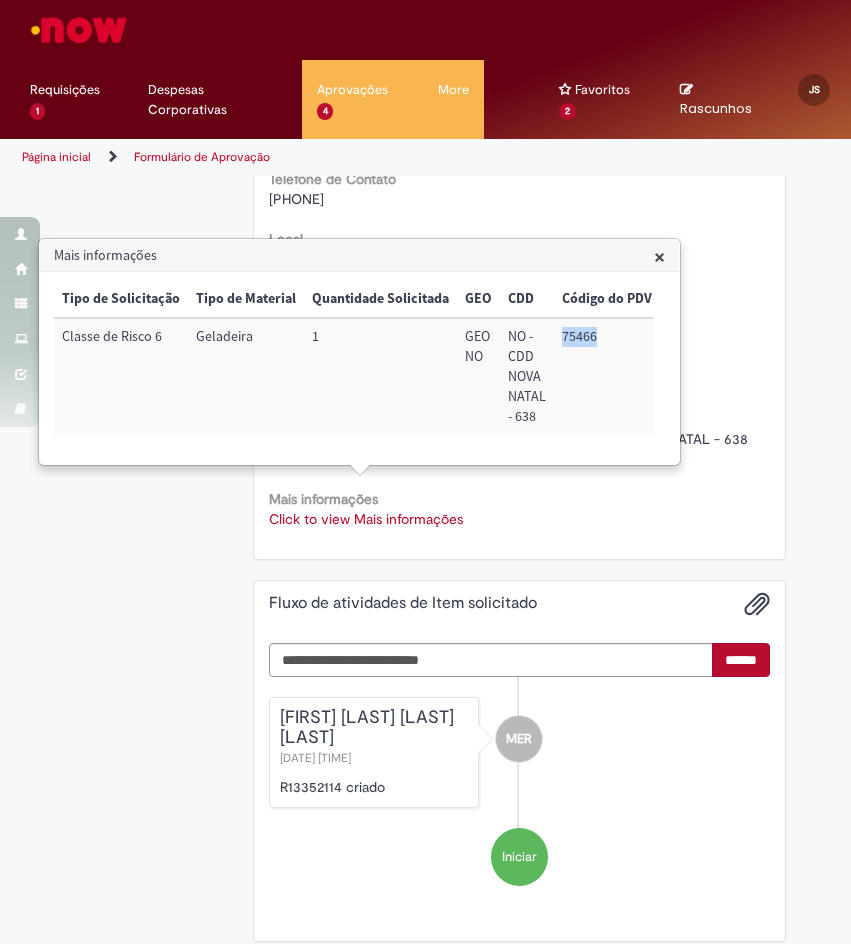 click on "75466" at bounding box center (607, 376) 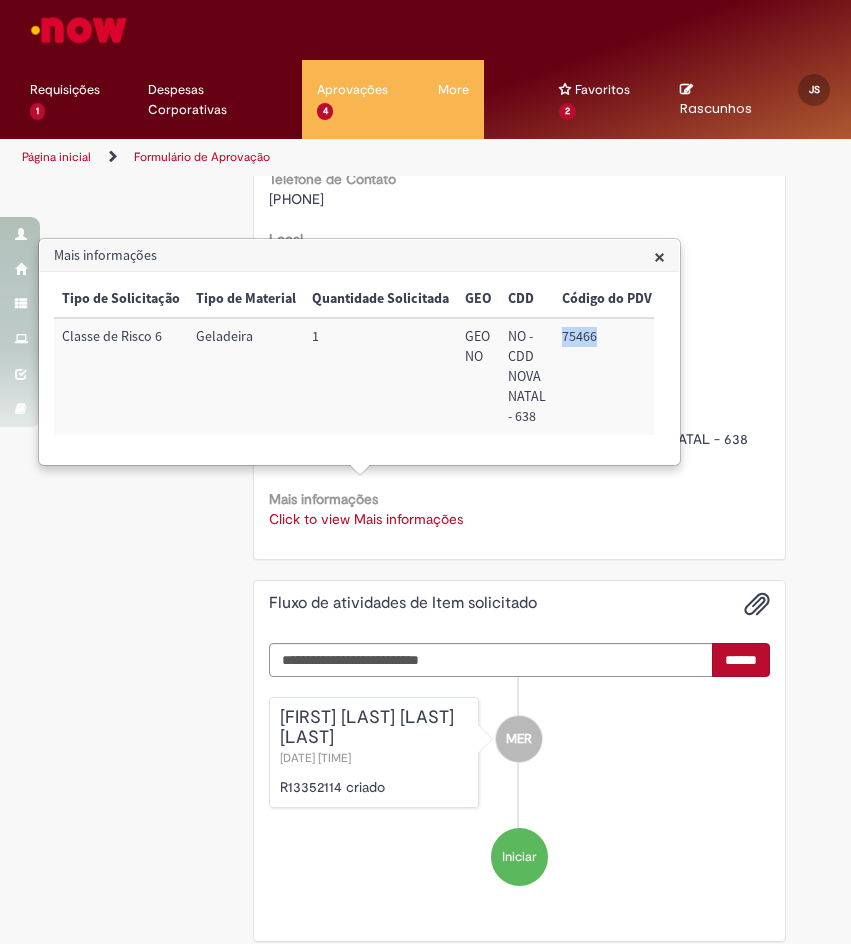 click on "75466" at bounding box center [607, 376] 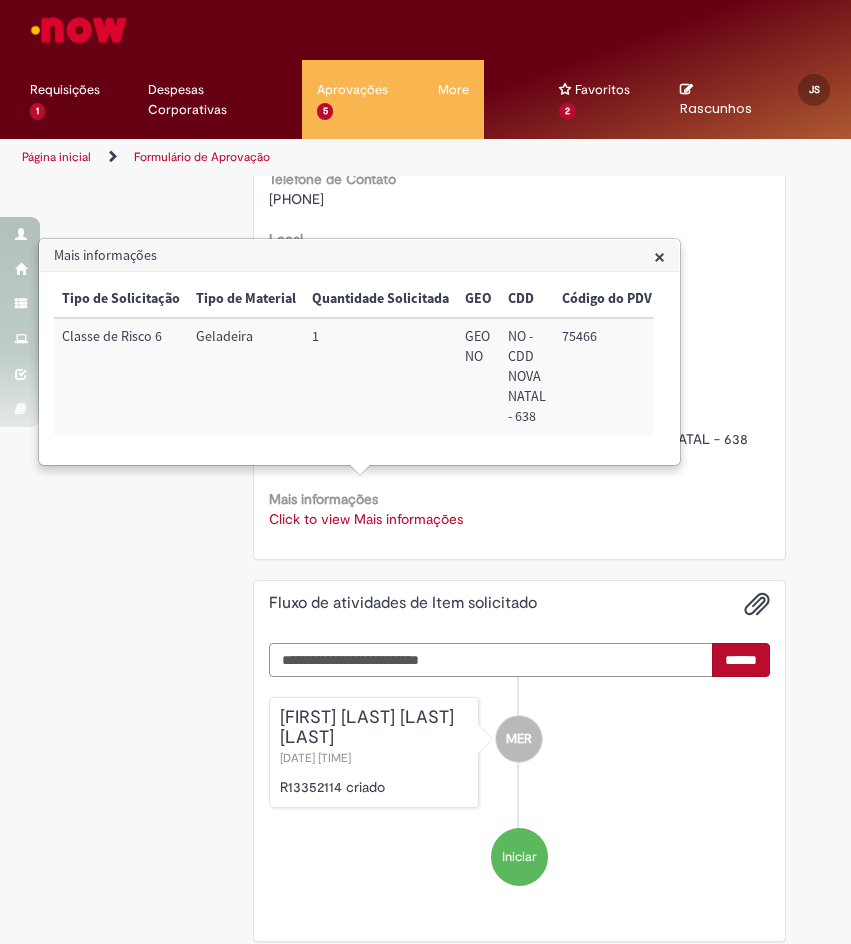 click at bounding box center [491, 660] 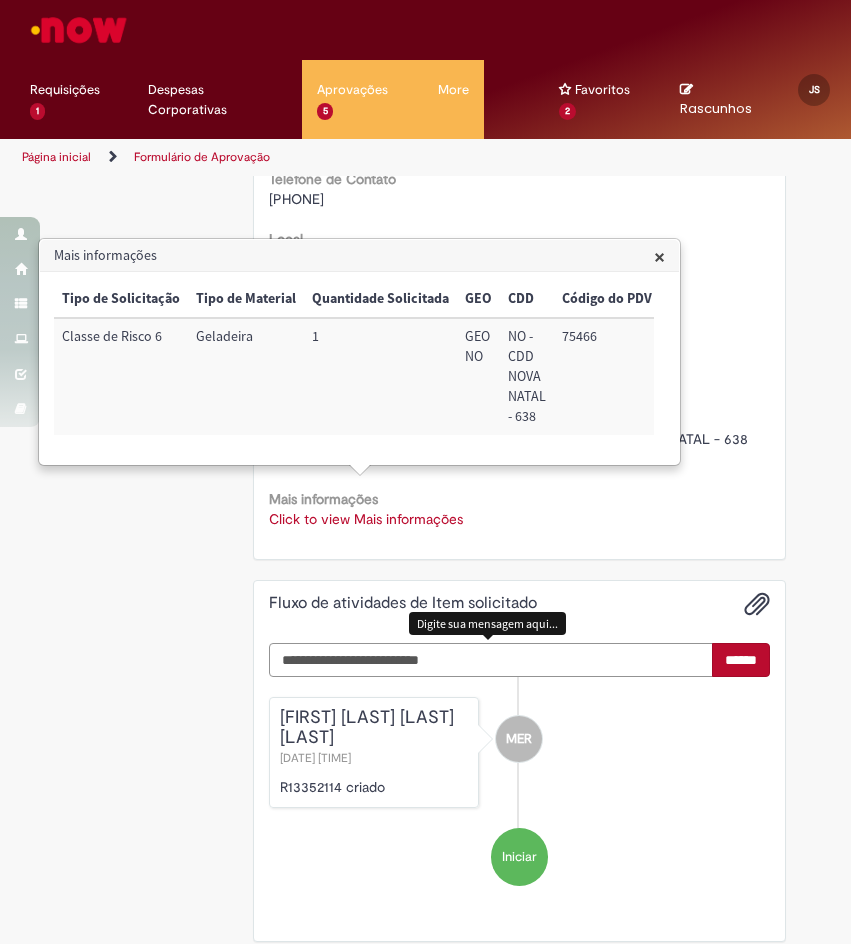 paste on "**********" 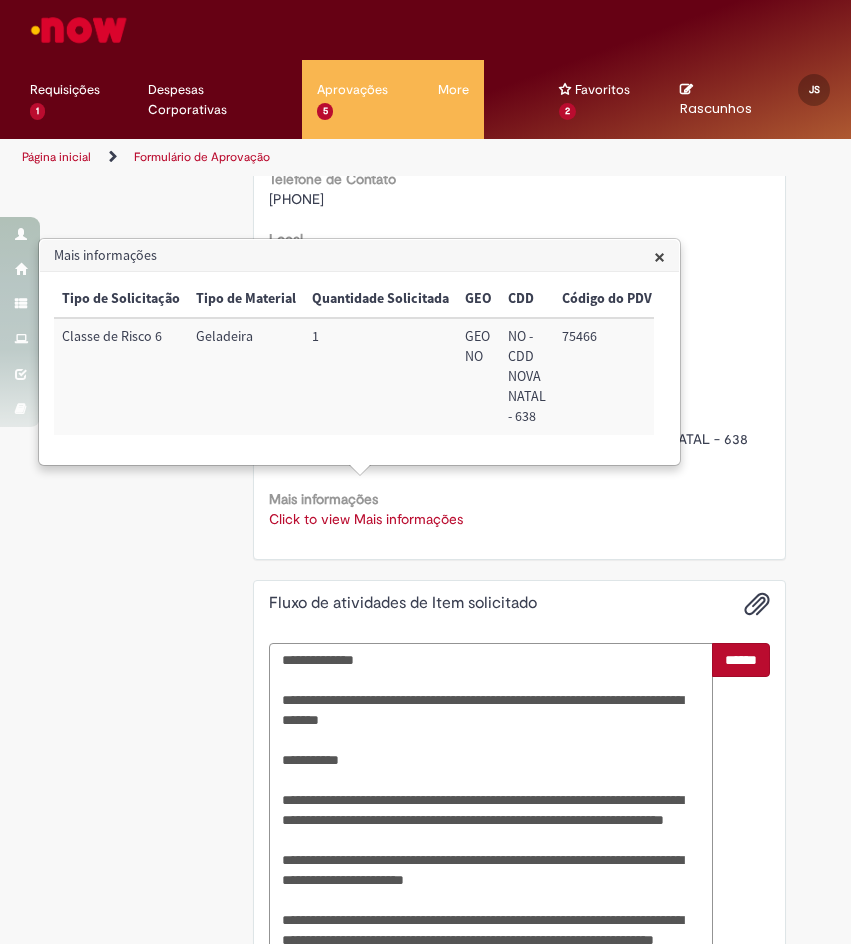 scroll, scrollTop: 858, scrollLeft: 0, axis: vertical 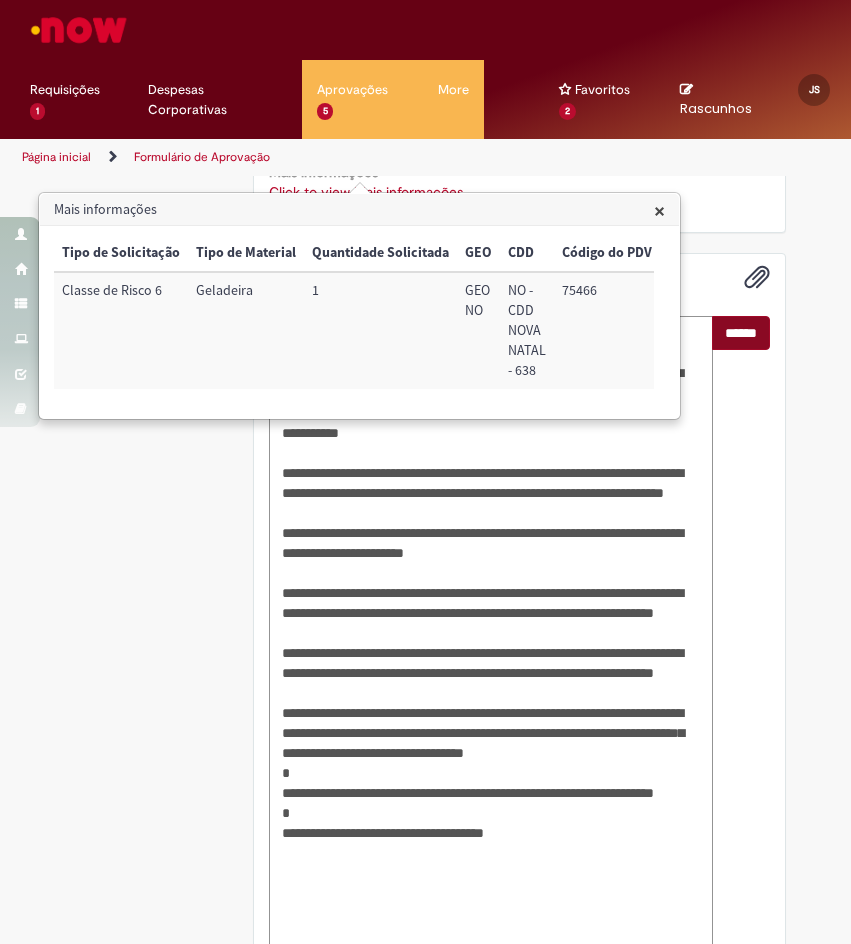 type on "**********" 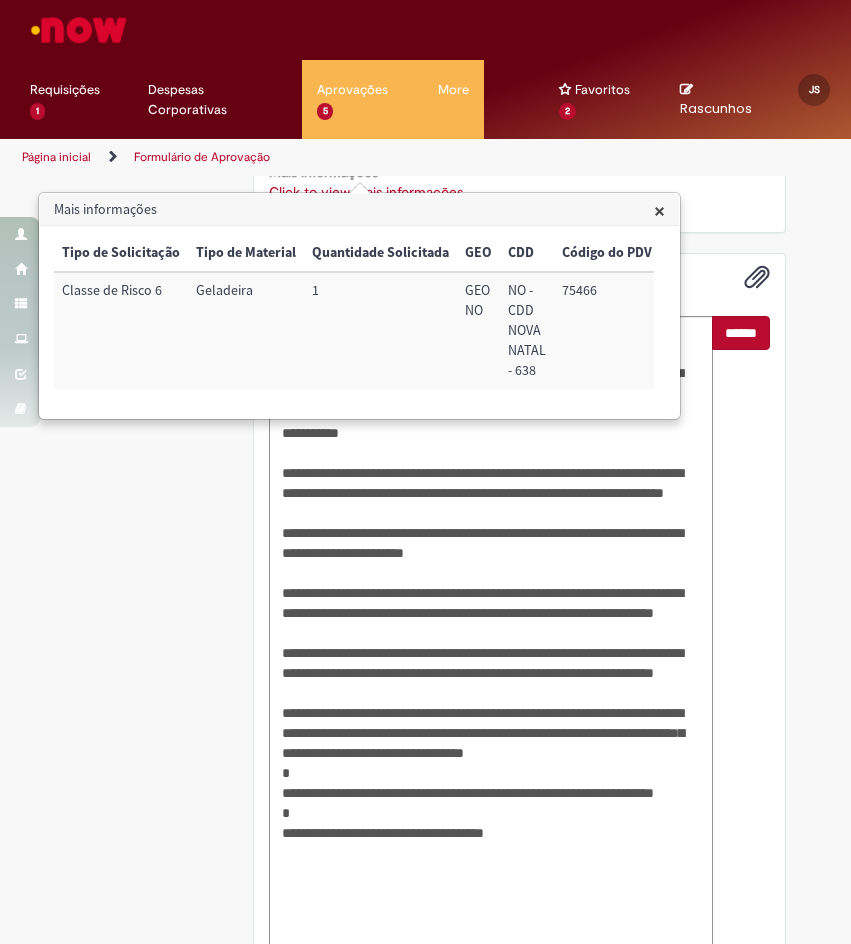 click on "******" at bounding box center [741, 333] 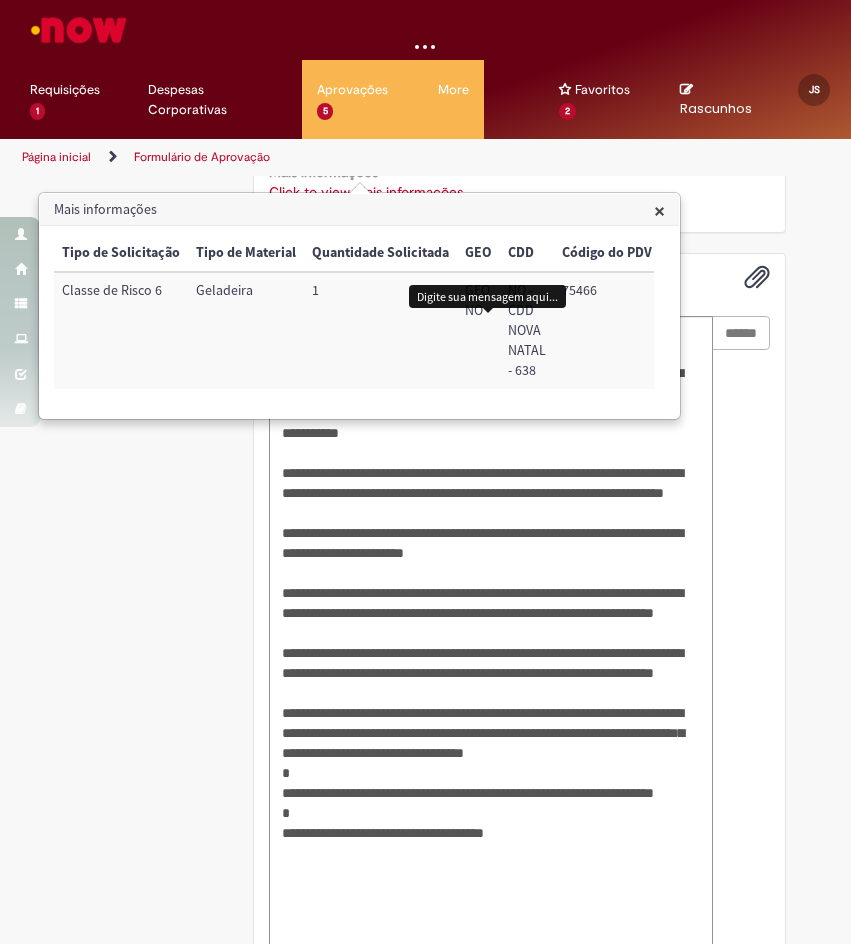 click on "Mais informações" at bounding box center [359, 210] 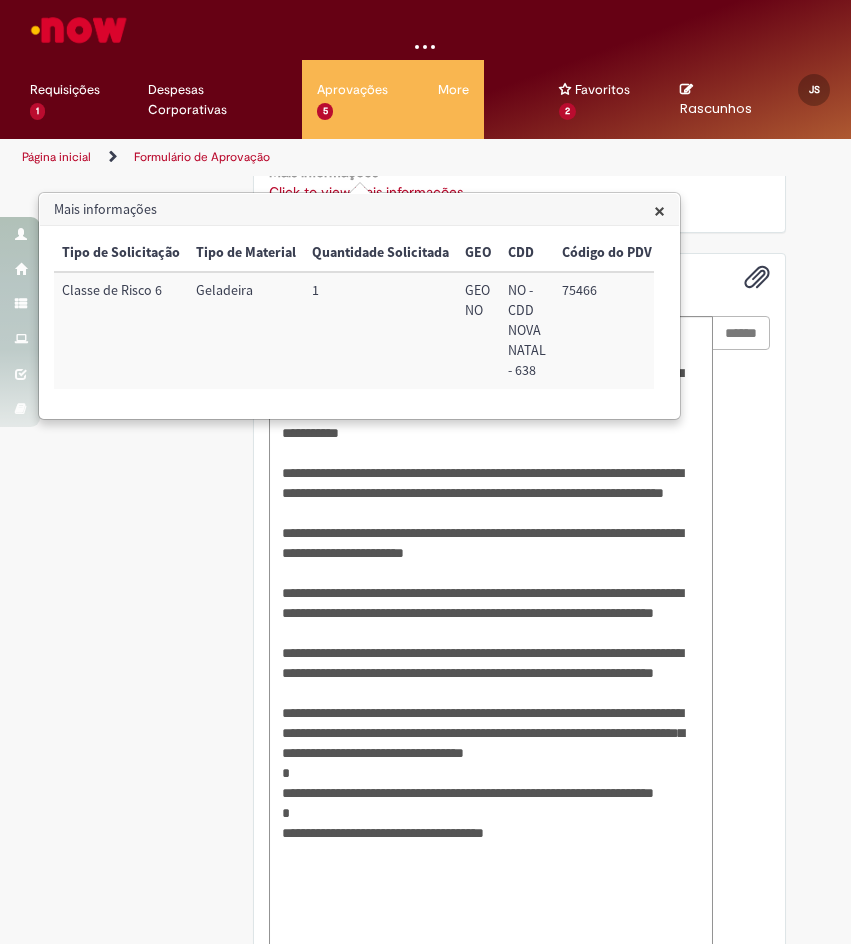 click on "×" at bounding box center (659, 210) 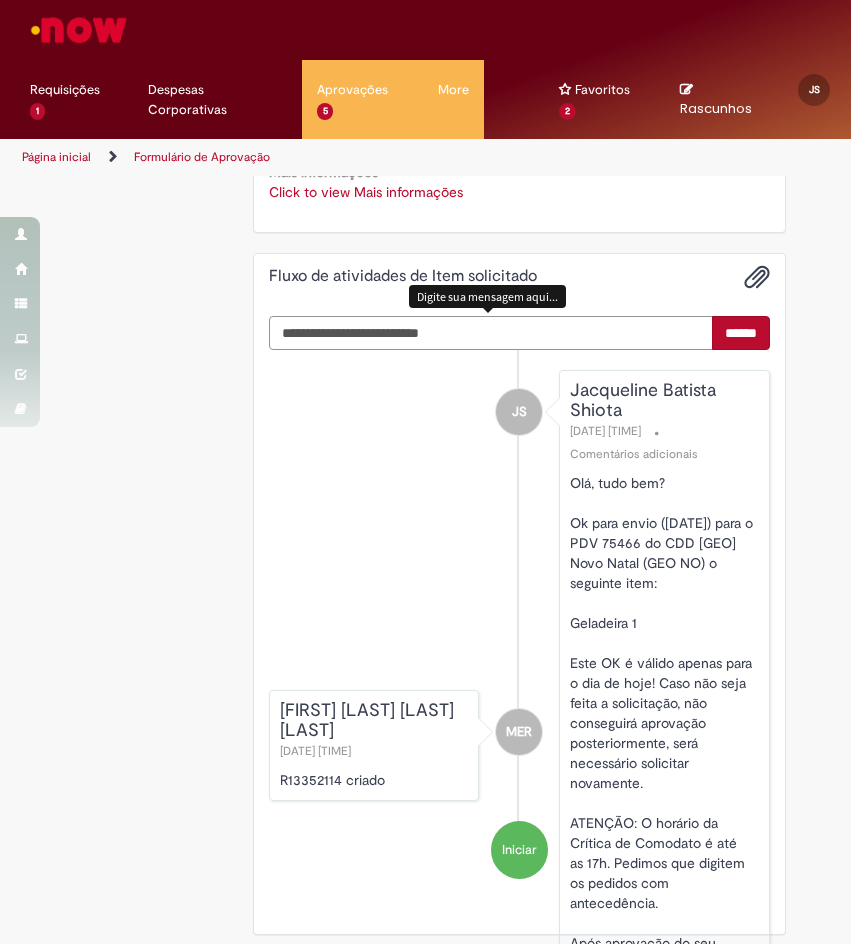 scroll, scrollTop: 531, scrollLeft: 0, axis: vertical 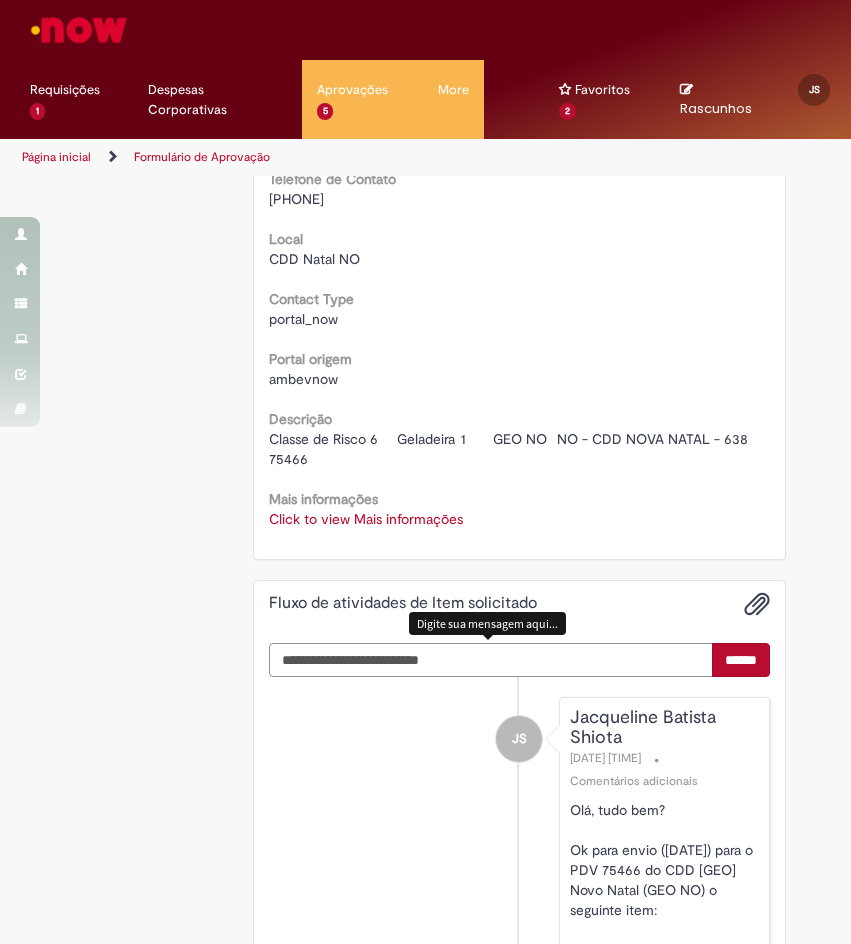 click at bounding box center [491, 660] 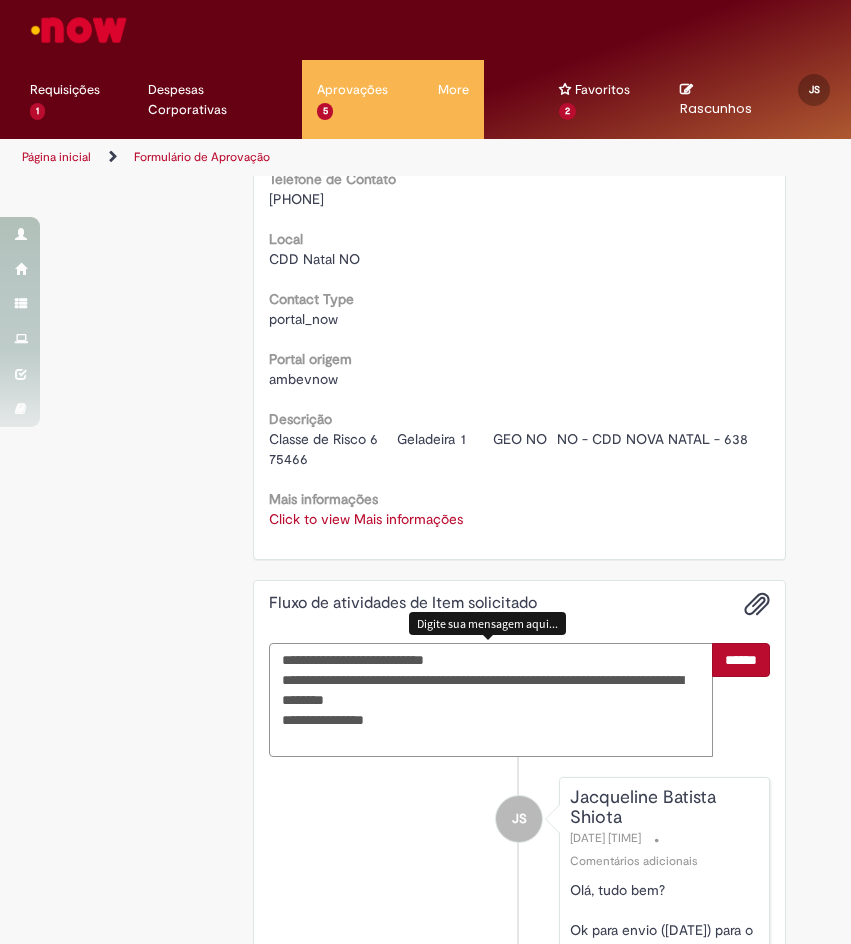 type on "**********" 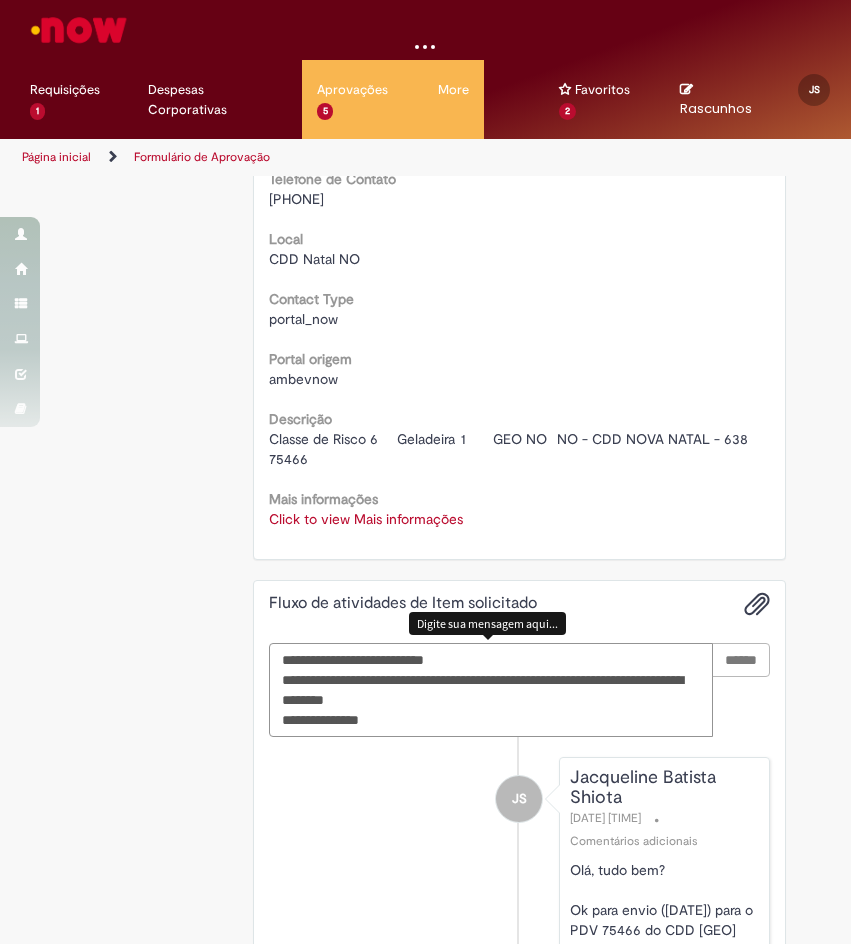 type 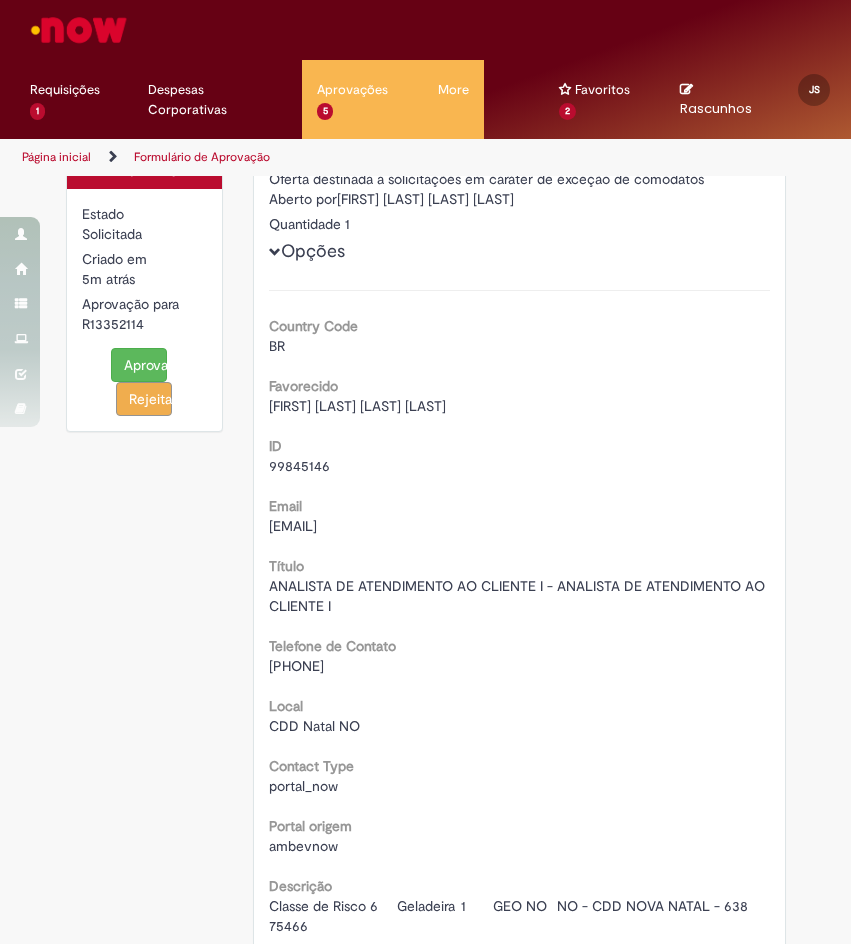 scroll, scrollTop: 0, scrollLeft: 0, axis: both 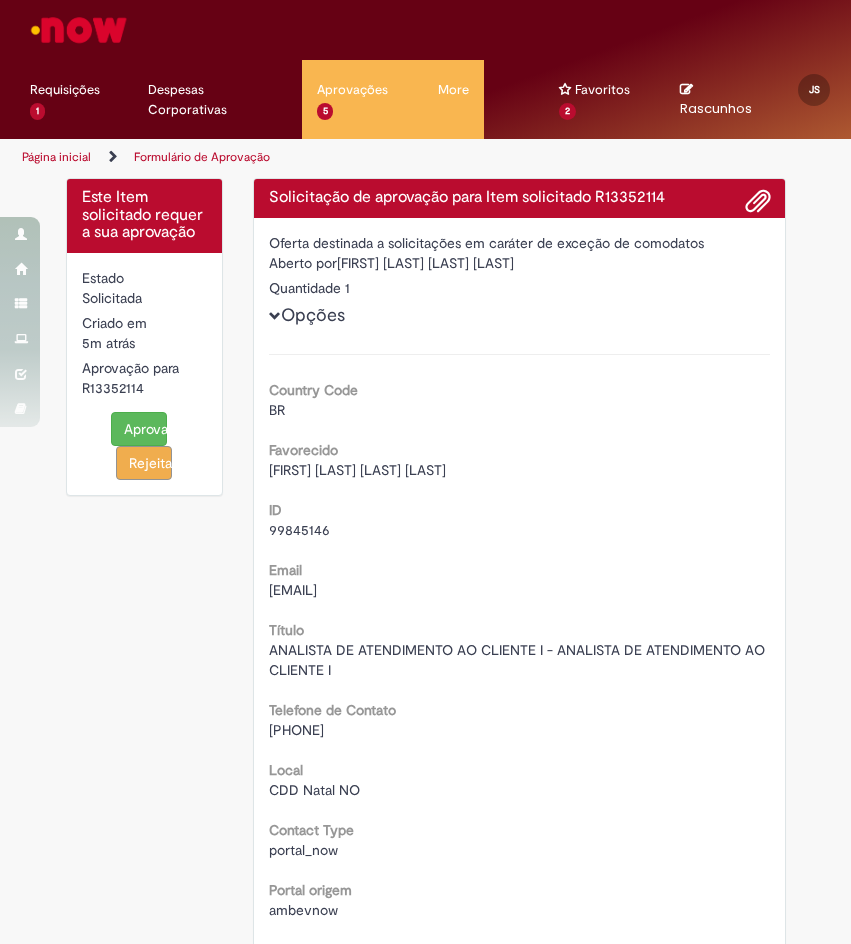 click on "Aprovar" at bounding box center (139, 429) 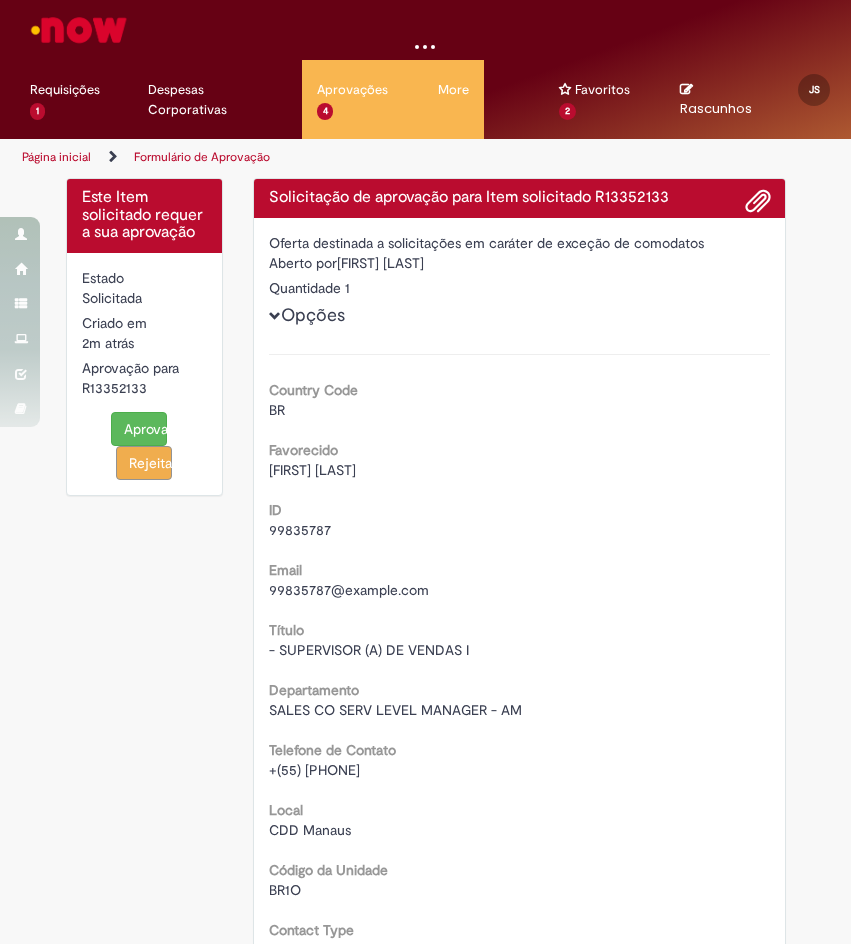 scroll, scrollTop: 0, scrollLeft: 0, axis: both 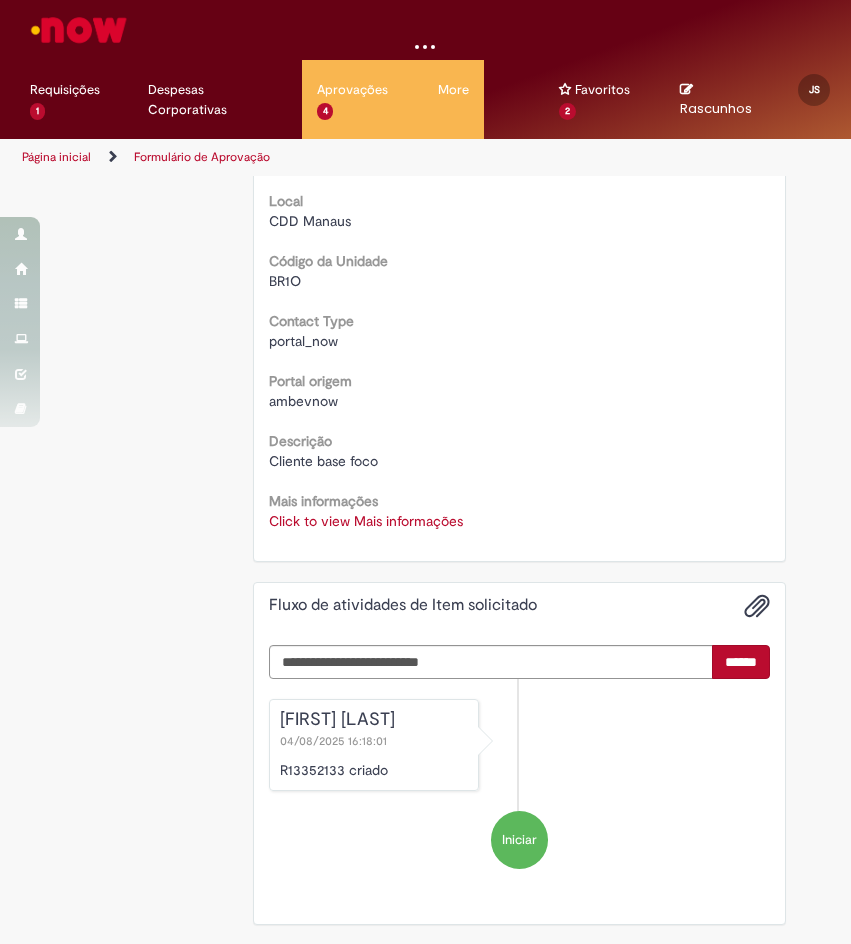click on "Mais informações
Click to view Mais informações   Click to view Mais informações" at bounding box center (519, 508) 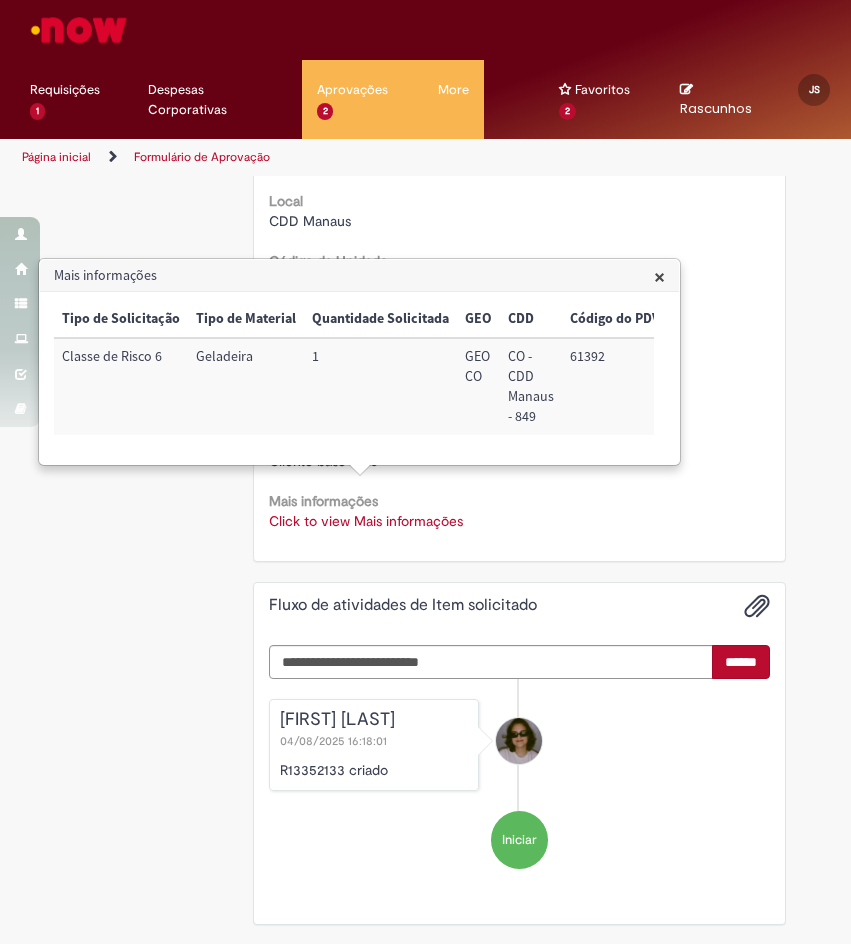 click on "61392" at bounding box center [615, 386] 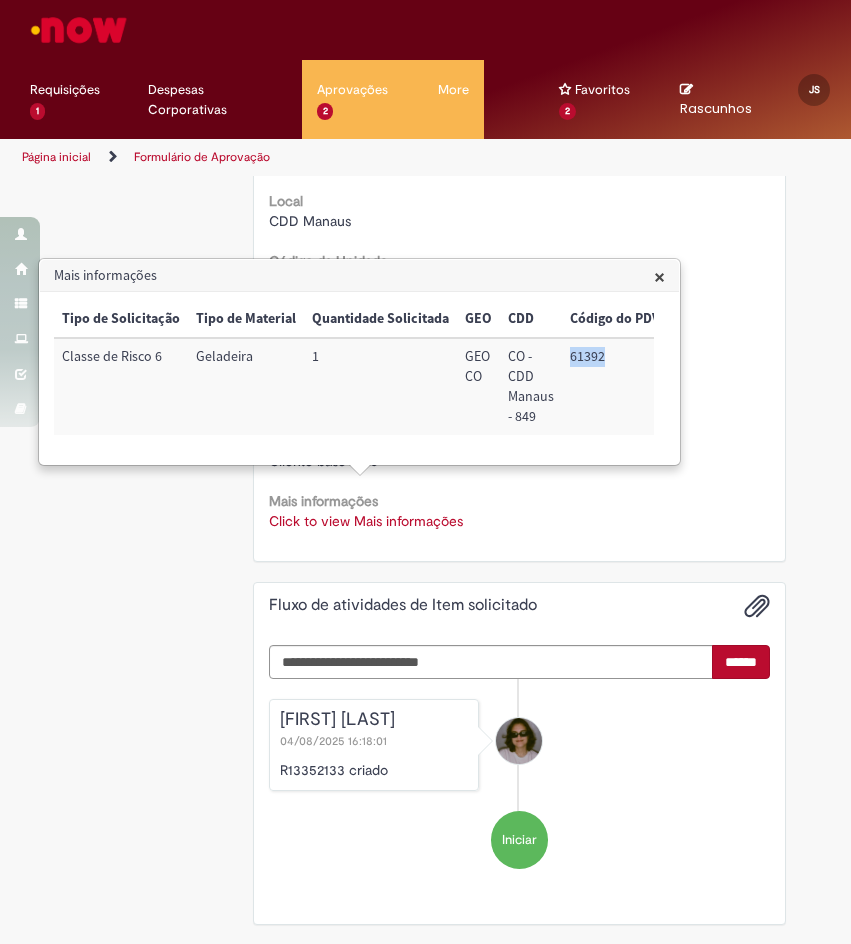click on "61392" at bounding box center (615, 386) 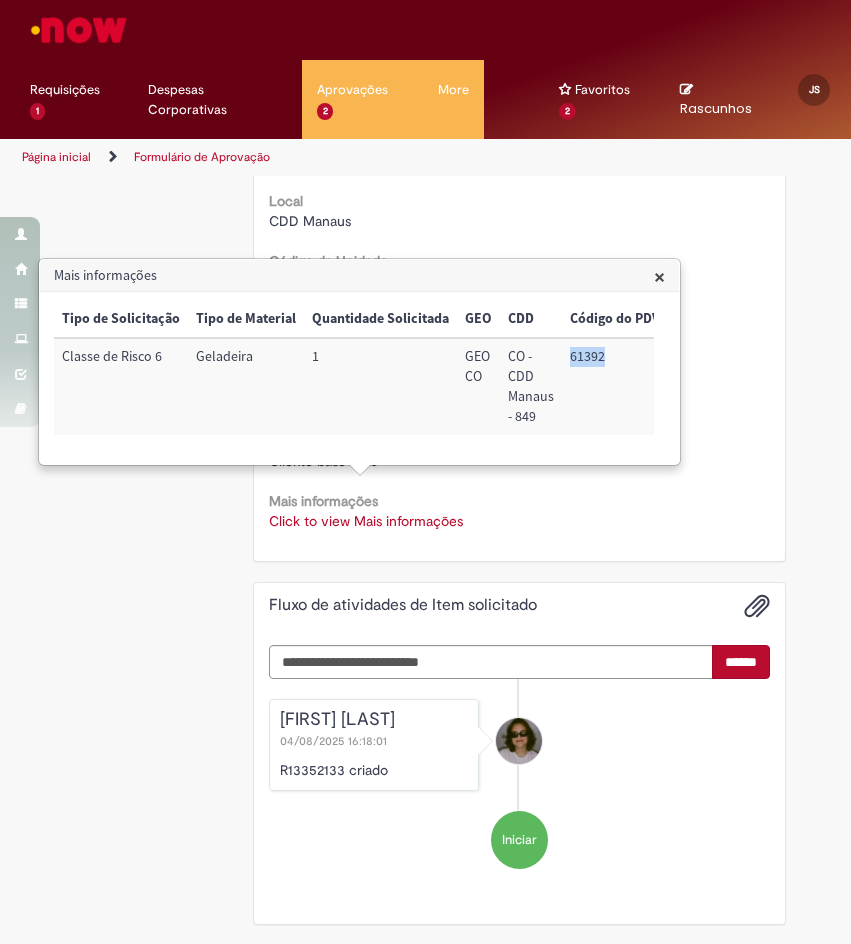 click on "×" at bounding box center (659, 276) 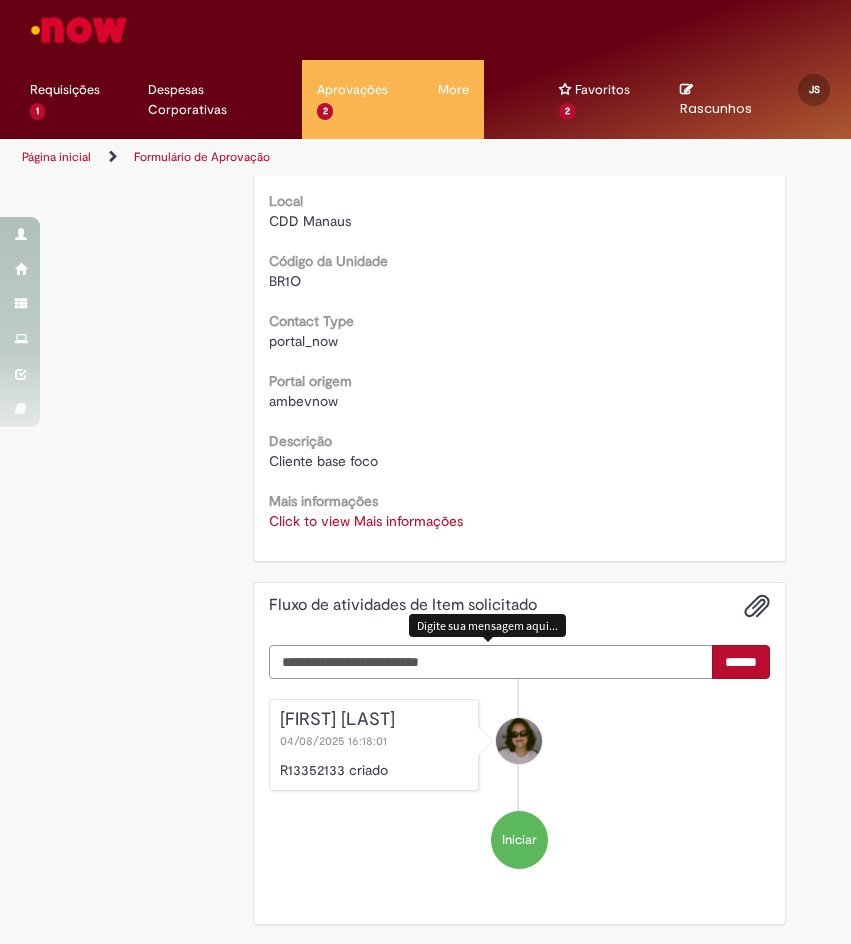 click at bounding box center (491, 662) 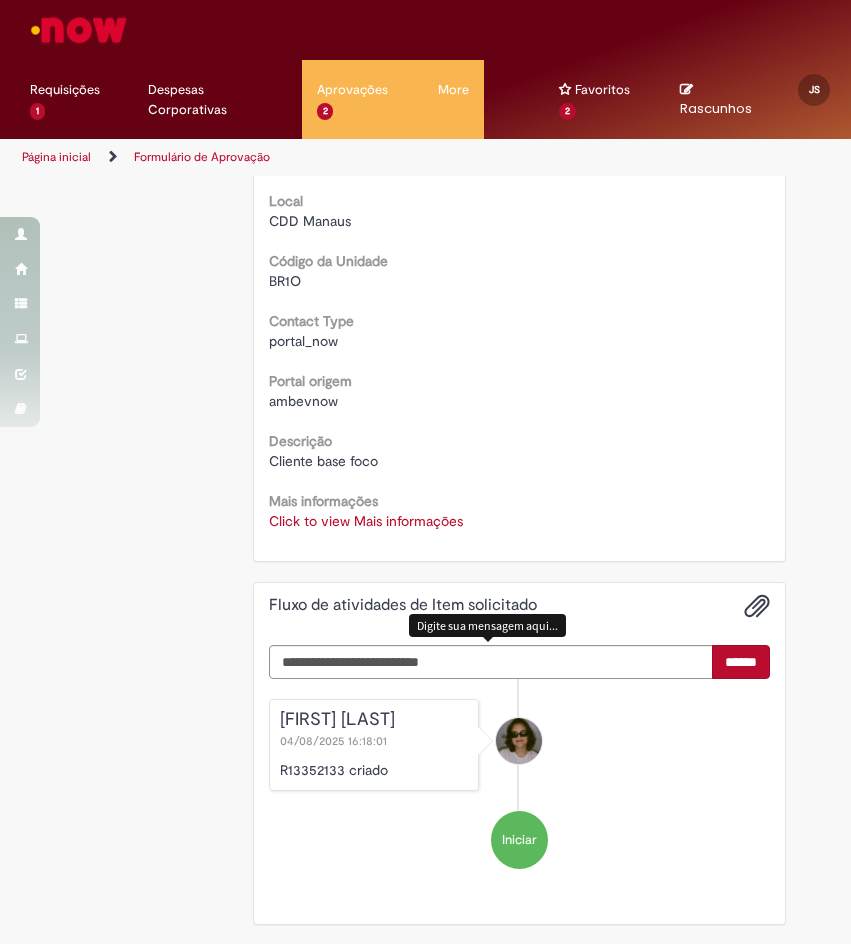 click on "Click to view Mais informações" at bounding box center [366, 521] 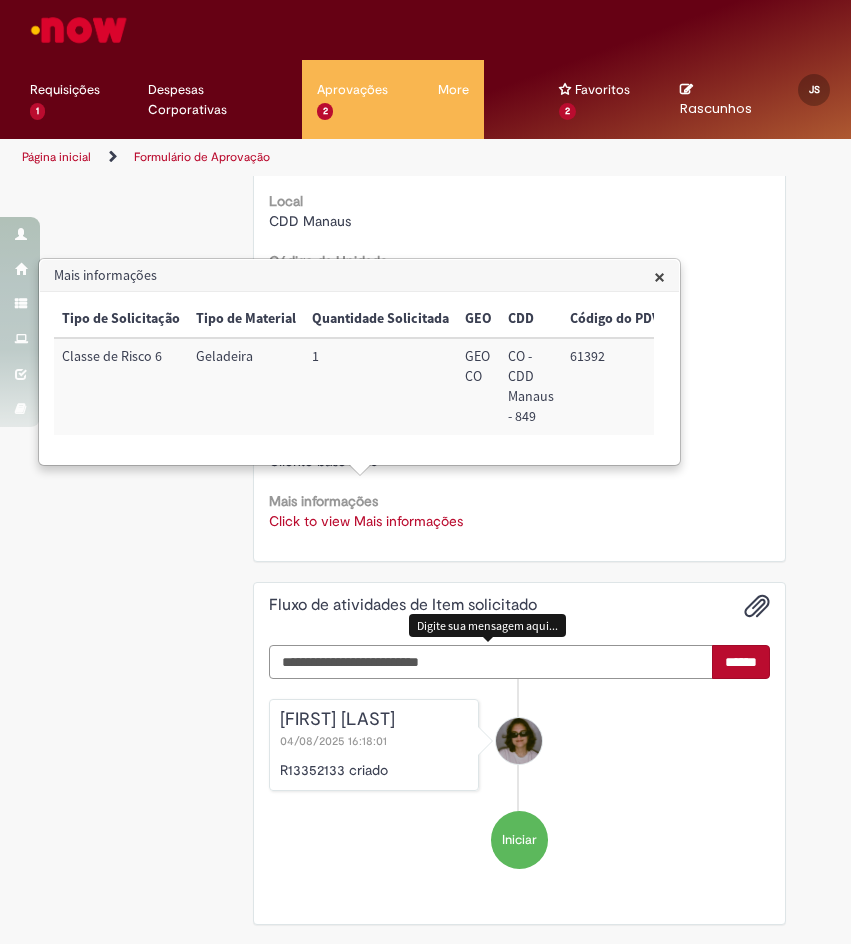 click at bounding box center (491, 662) 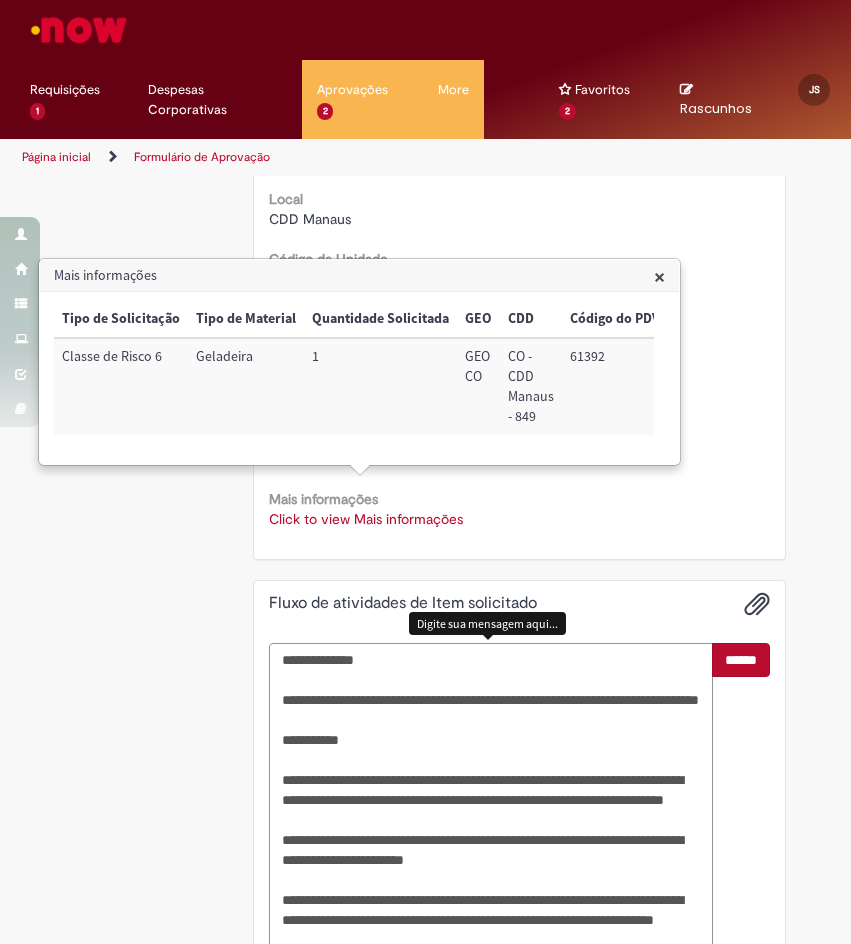 scroll, scrollTop: 938, scrollLeft: 0, axis: vertical 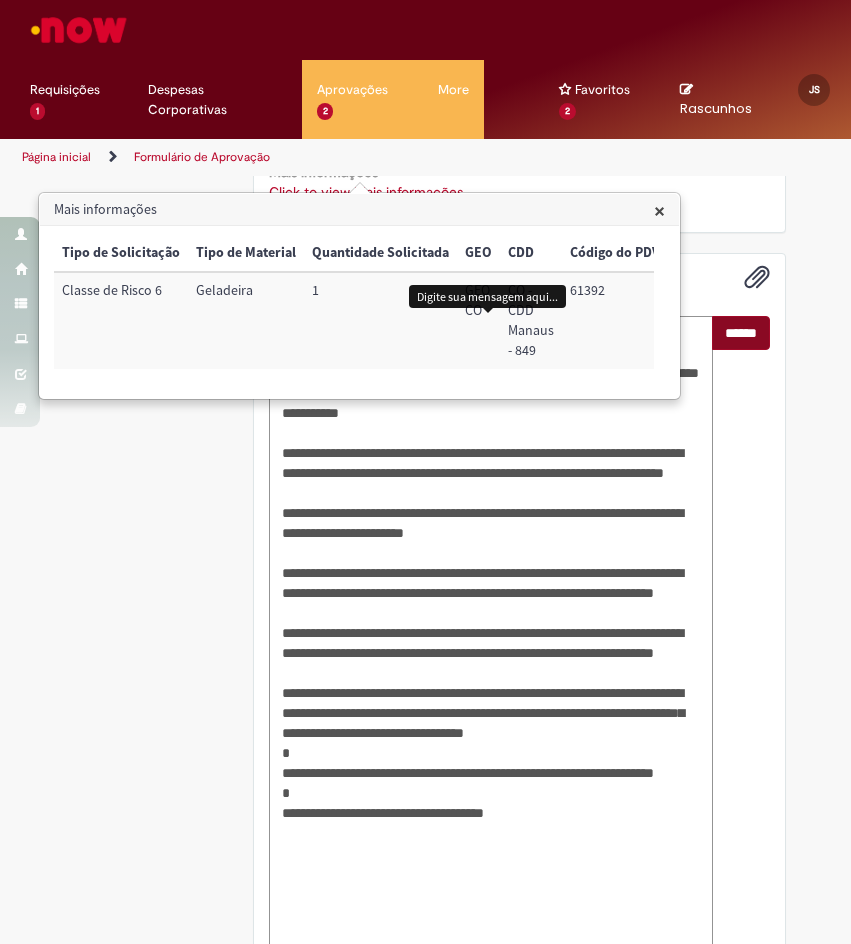 type on "**********" 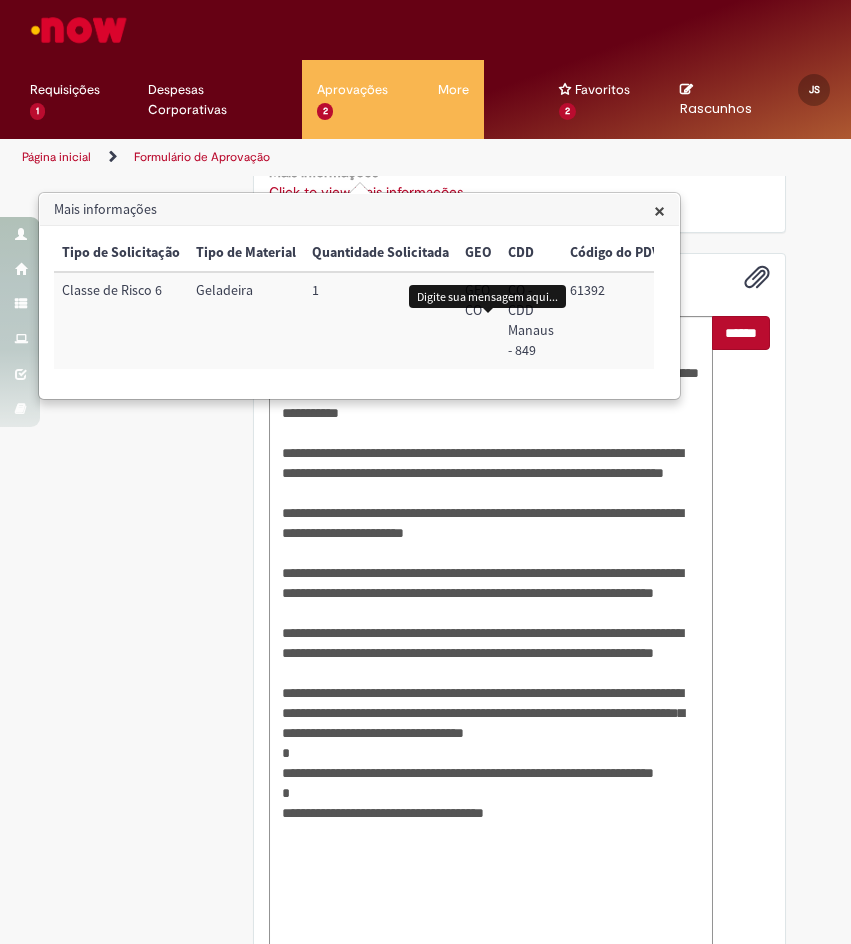 click on "******" at bounding box center (741, 333) 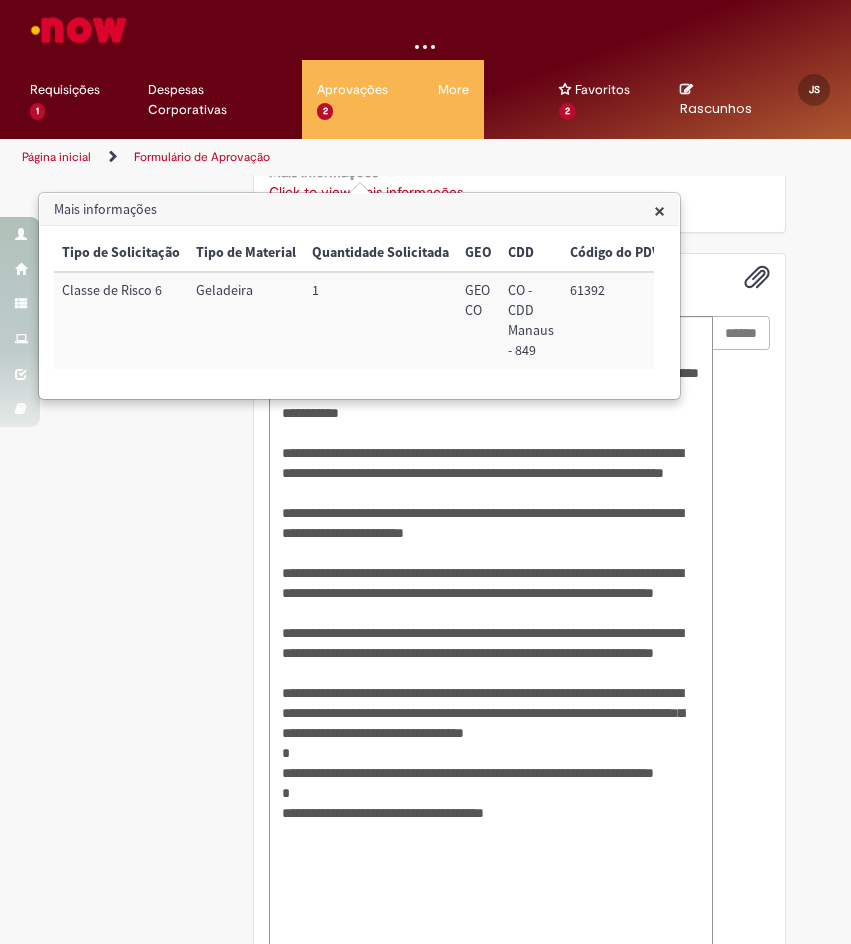 click on "×" at bounding box center (659, 210) 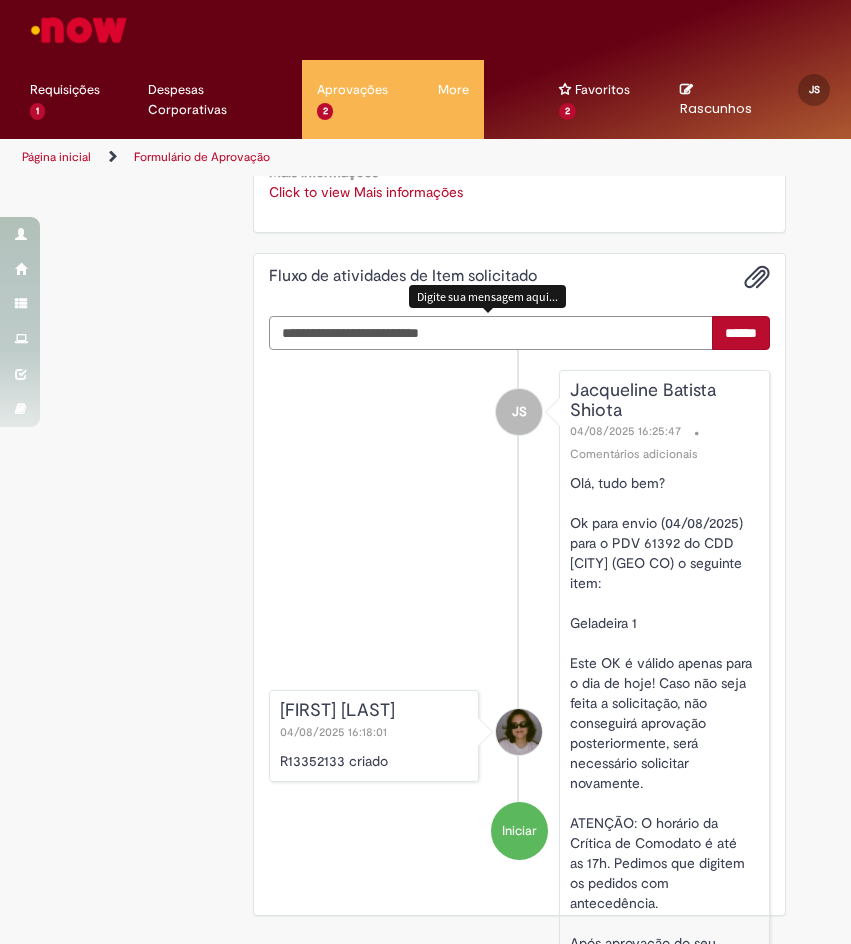 scroll, scrollTop: 611, scrollLeft: 0, axis: vertical 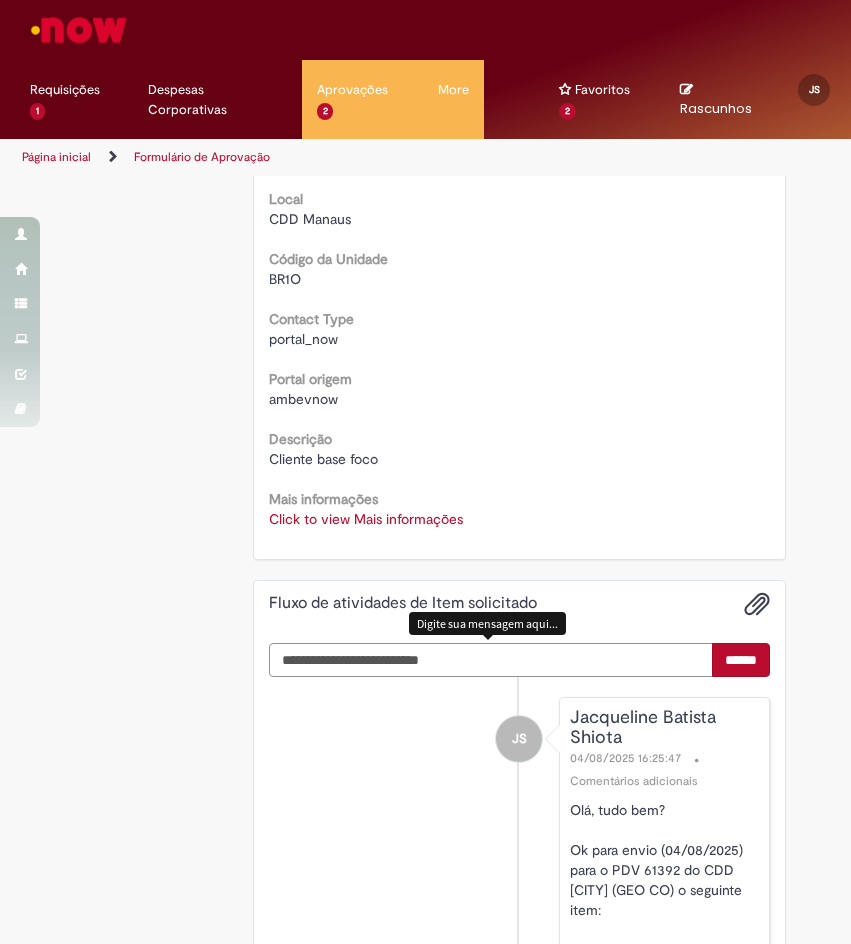 click at bounding box center [491, 660] 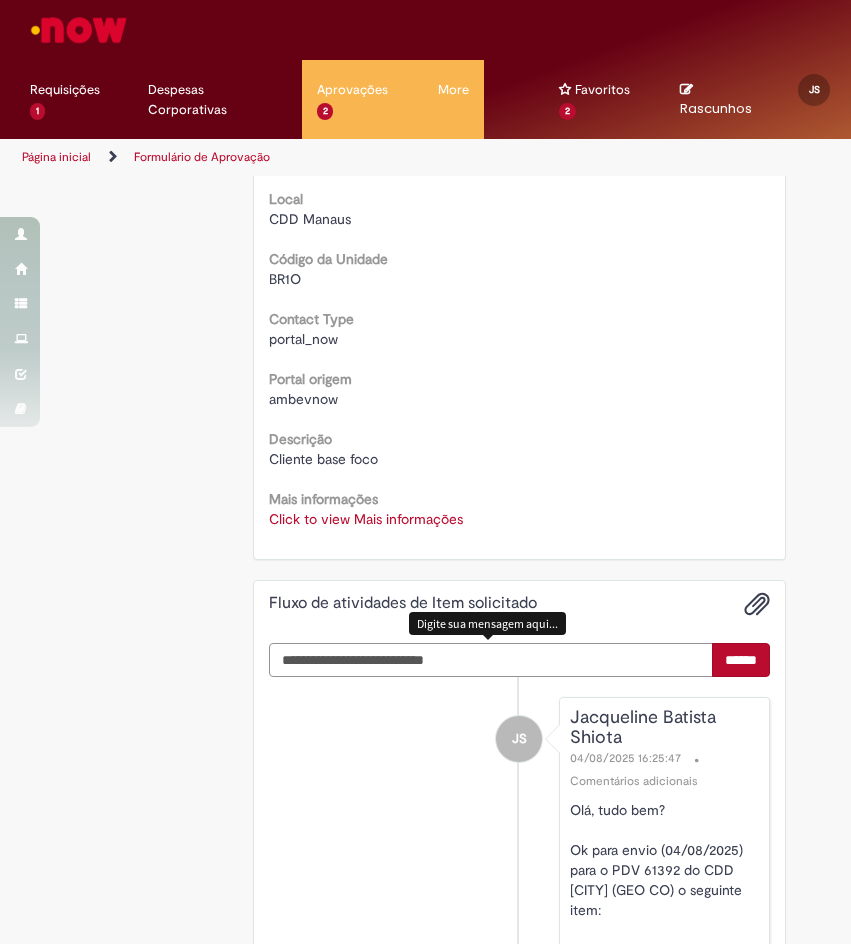 type on "**********" 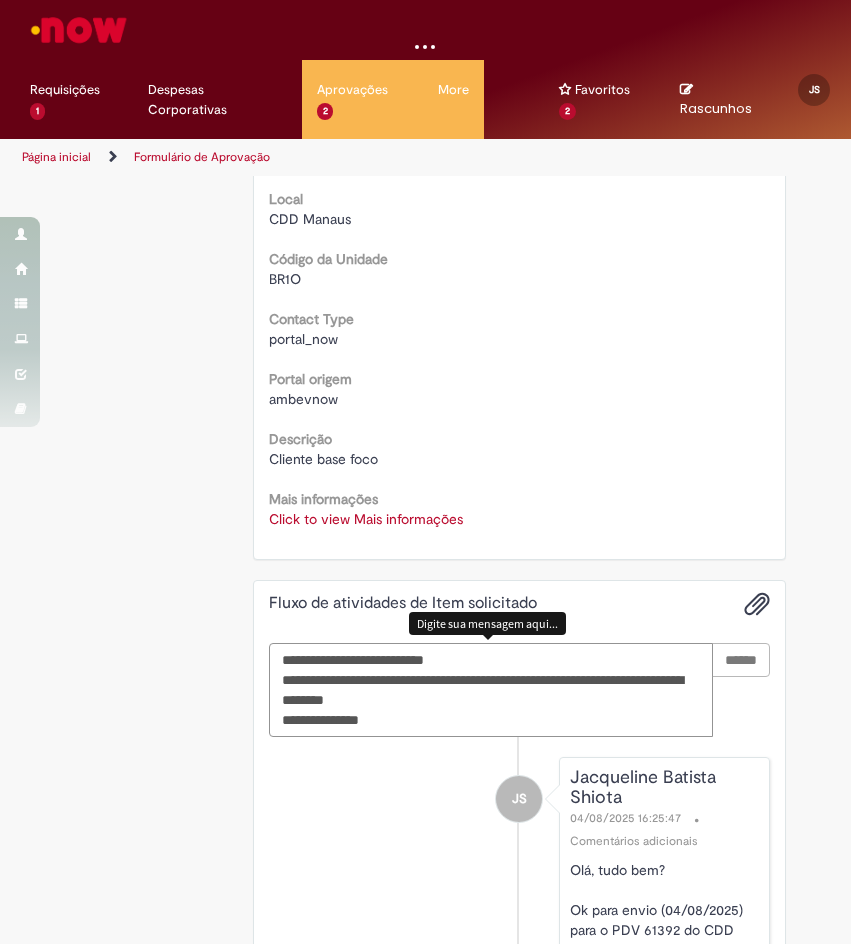 type 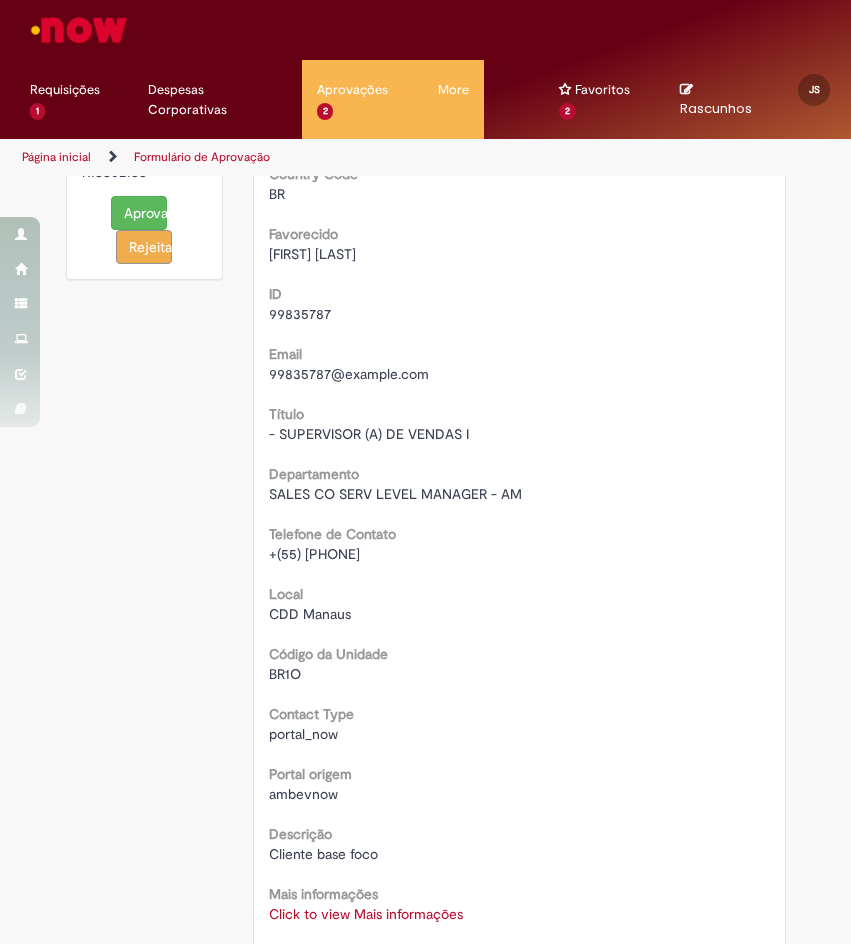 scroll, scrollTop: 0, scrollLeft: 0, axis: both 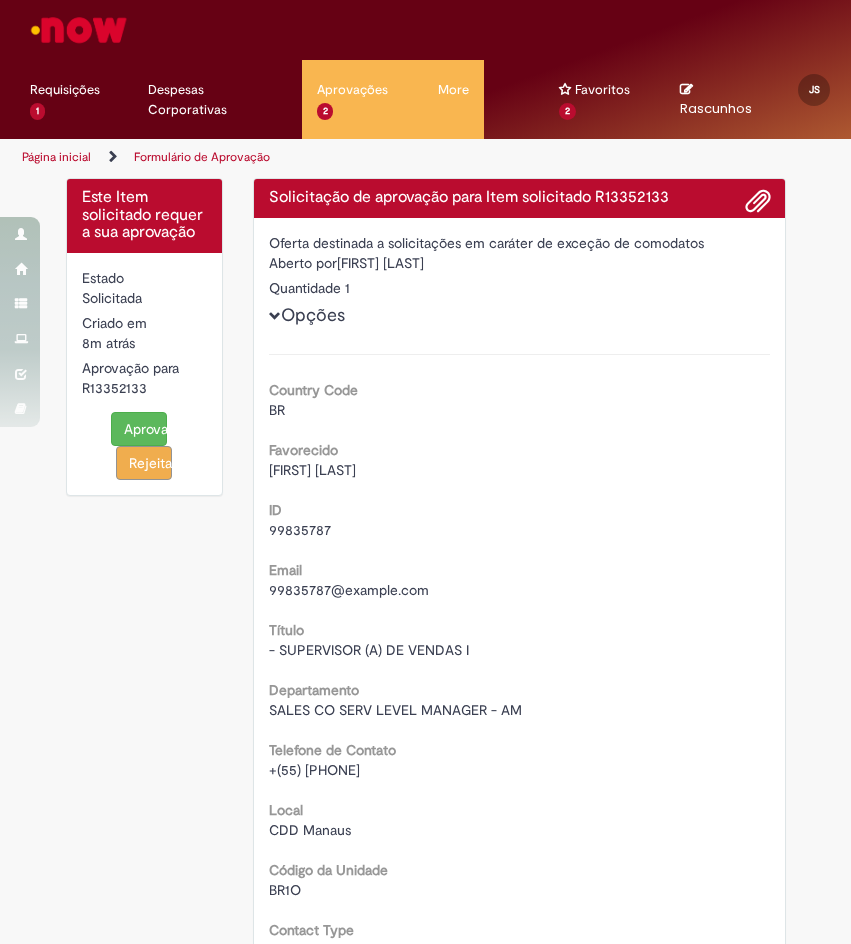 click on "Aprovar" at bounding box center [139, 429] 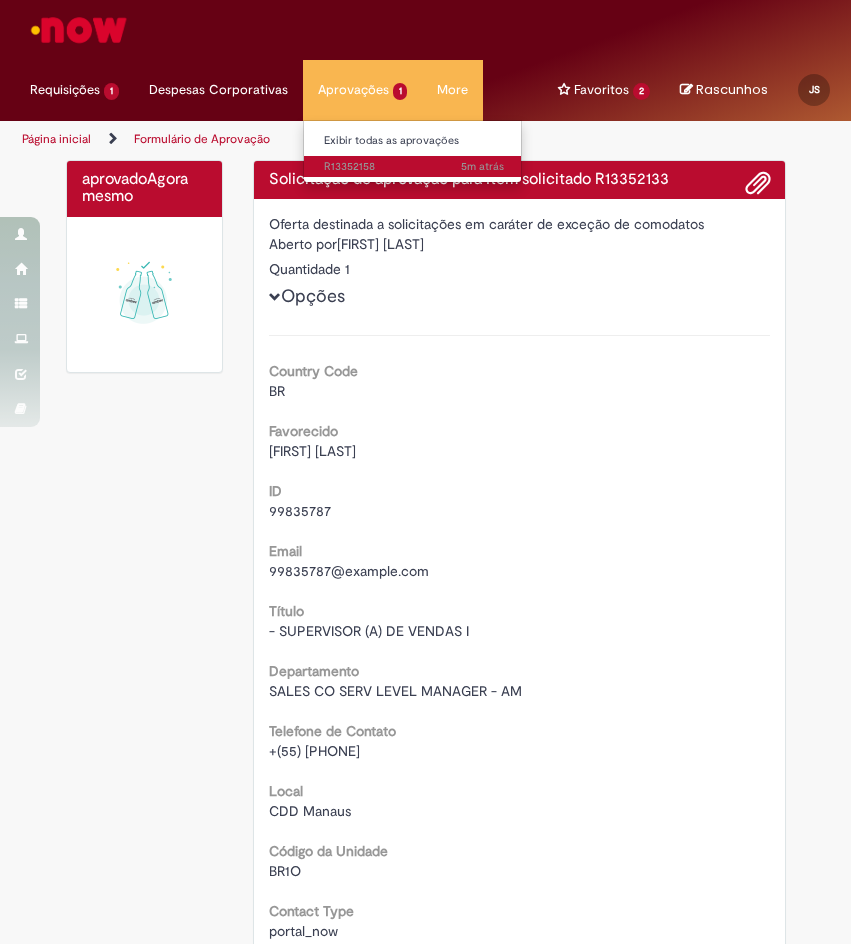 click on "5m atrás 5 minutos atrás  R13352158" at bounding box center (414, 167) 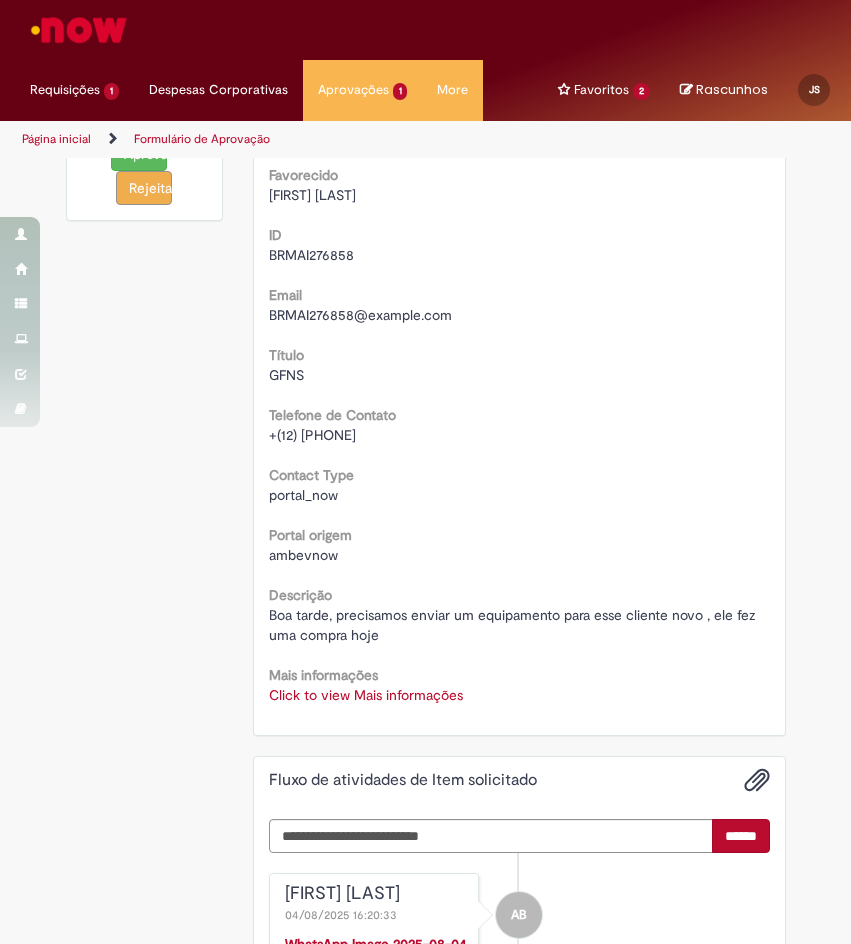 scroll, scrollTop: 600, scrollLeft: 0, axis: vertical 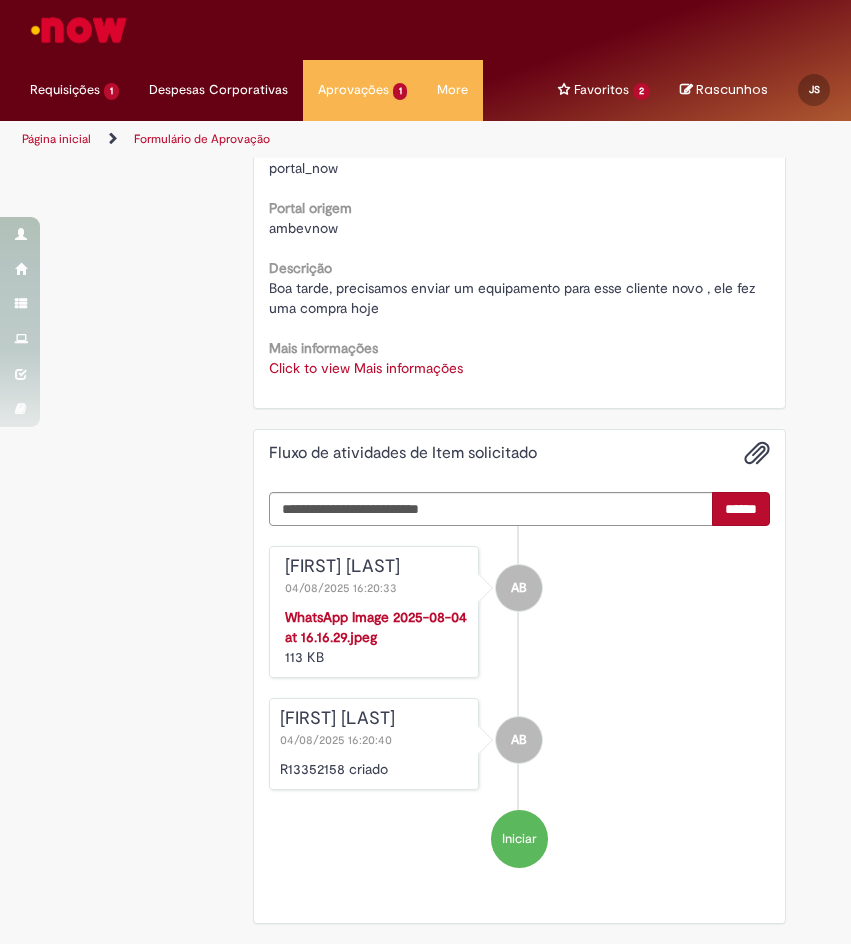 click on "Click to view Mais informações" at bounding box center (366, 368) 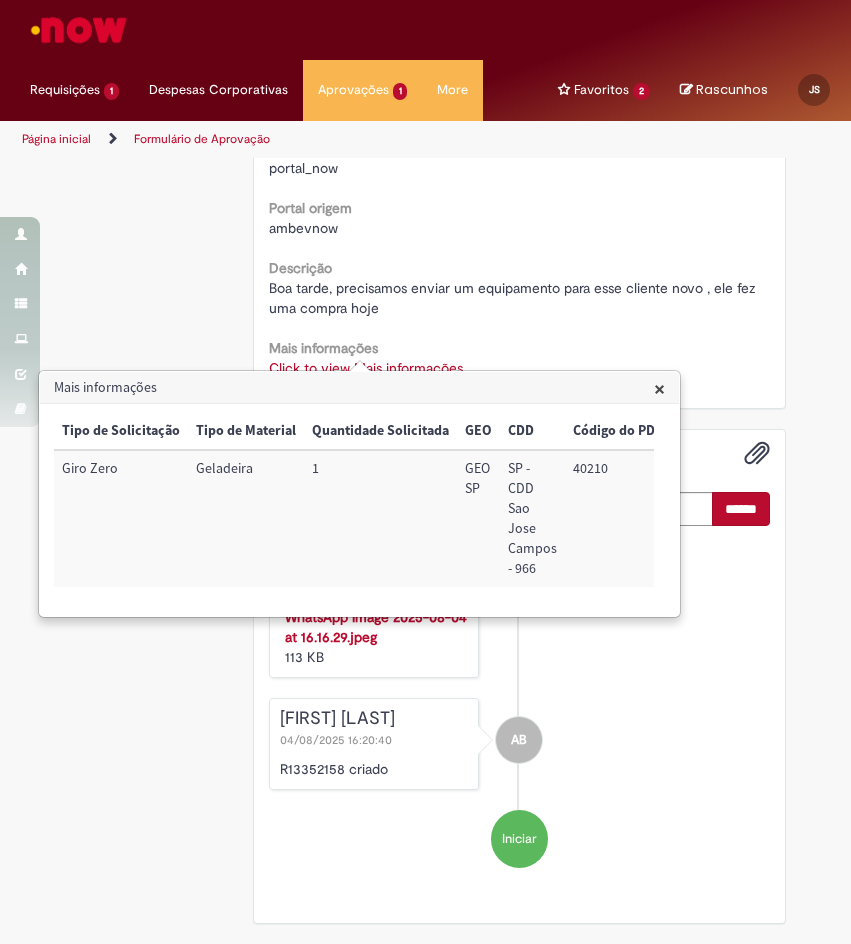 click on "40210" at bounding box center [618, 518] 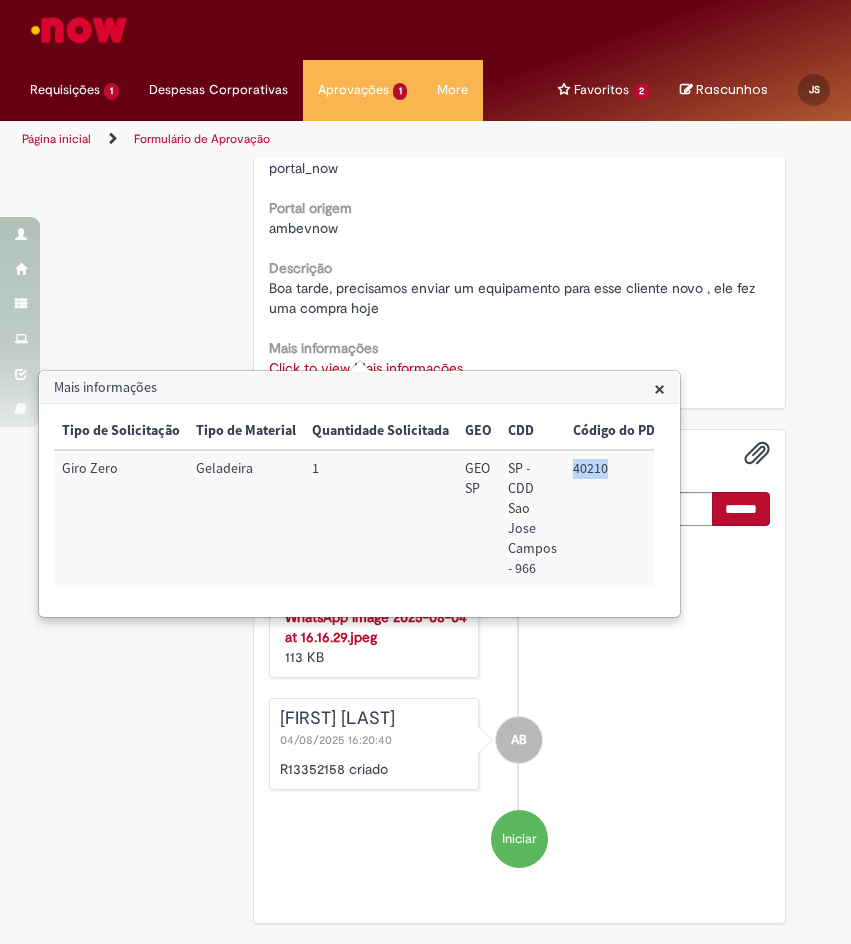 click on "40210" at bounding box center [618, 518] 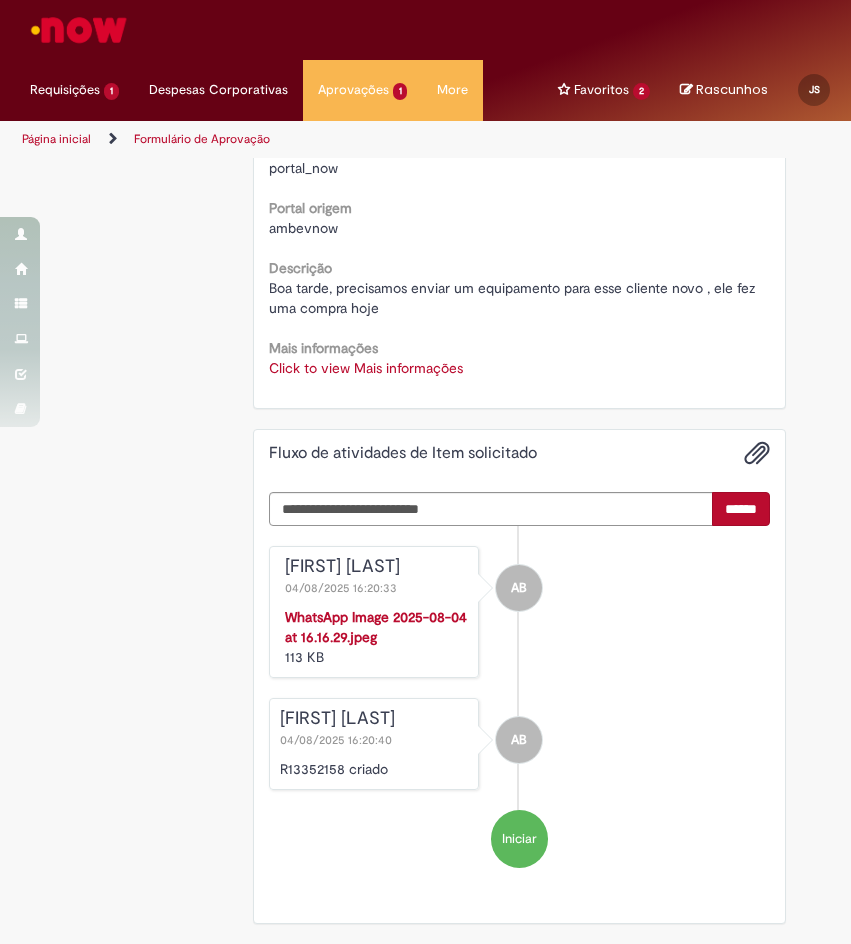 click on "WhatsApp Image 2025-08-04 at 16.16.29.jpeg  113 KB" at bounding box center [376, 637] 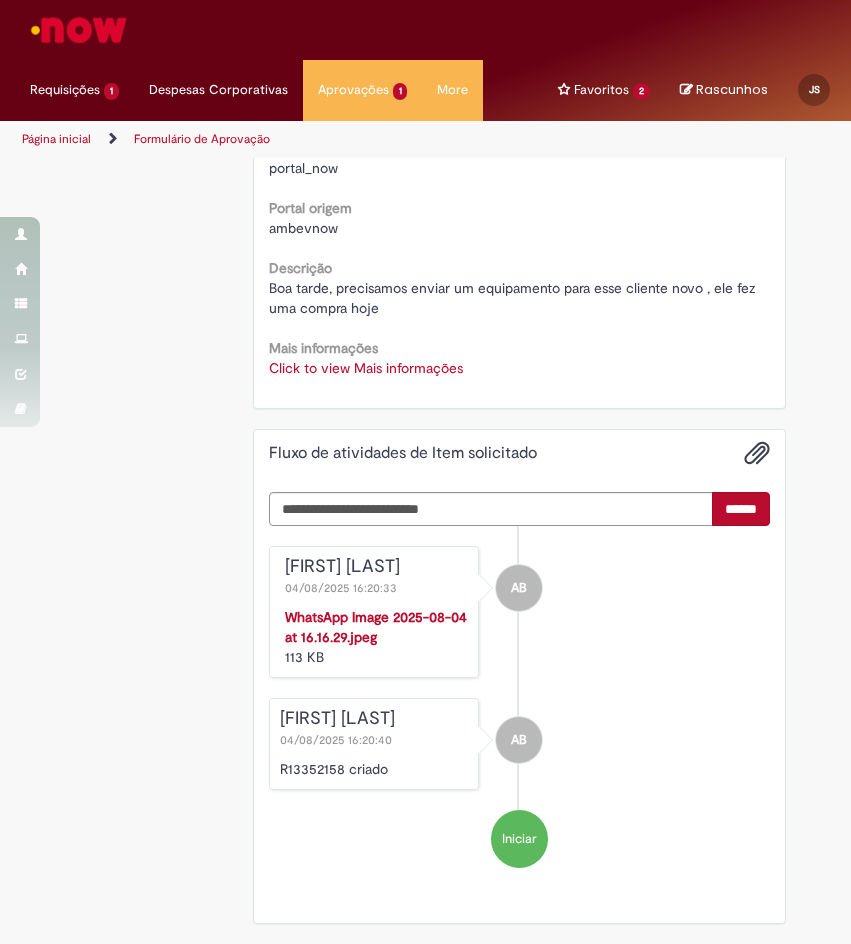click on "Click to view Mais informações" at bounding box center (366, 368) 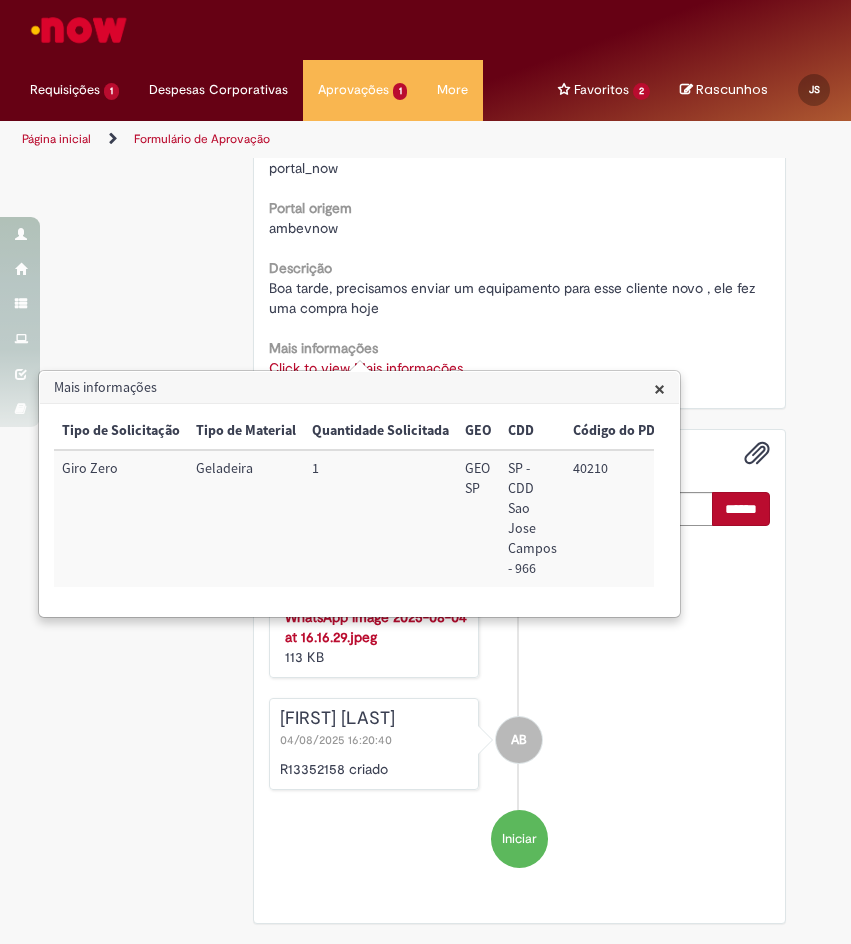 click on "40210" at bounding box center (618, 518) 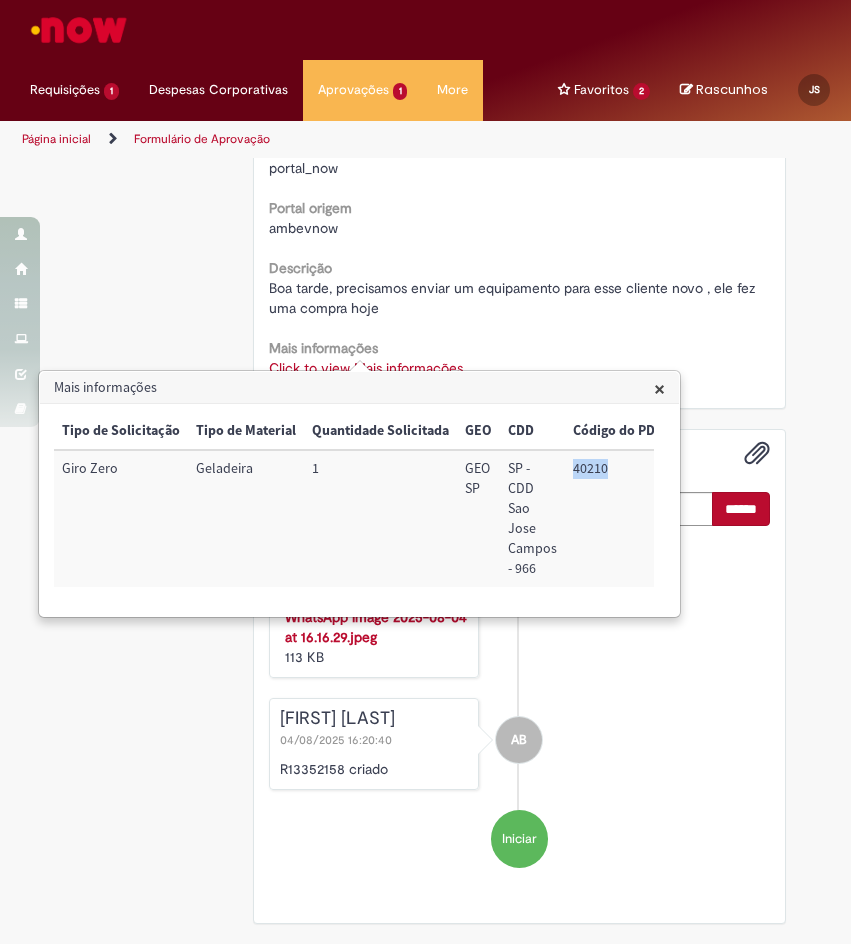 click on "40210" at bounding box center [618, 518] 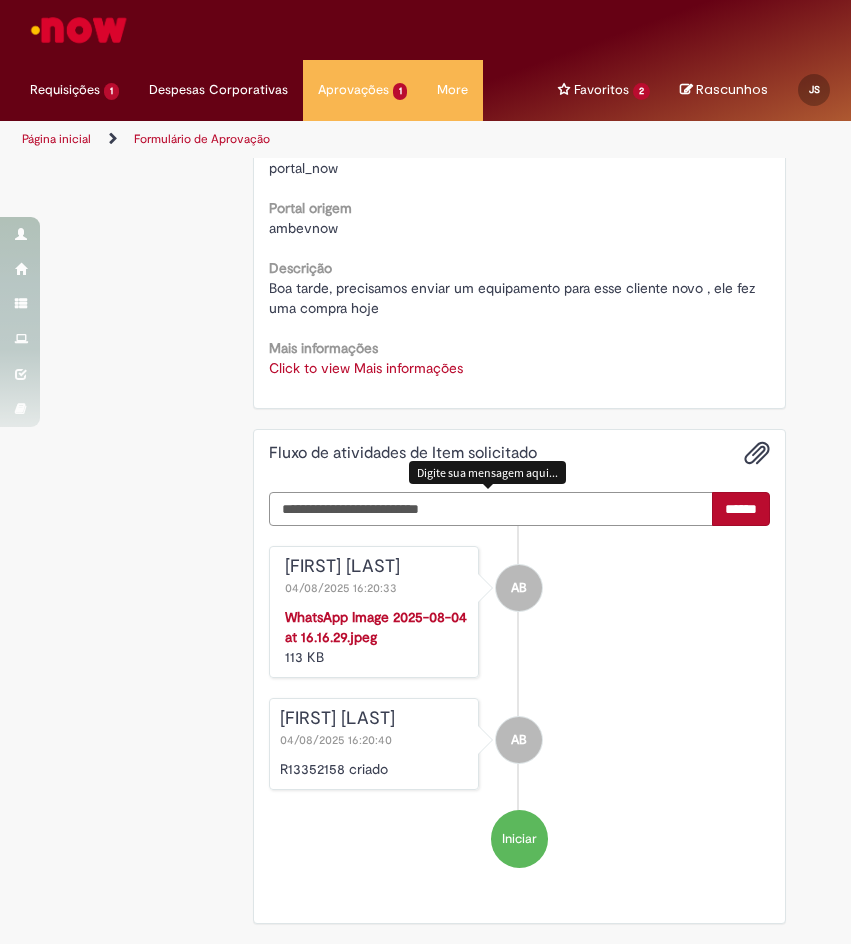 click at bounding box center (491, 509) 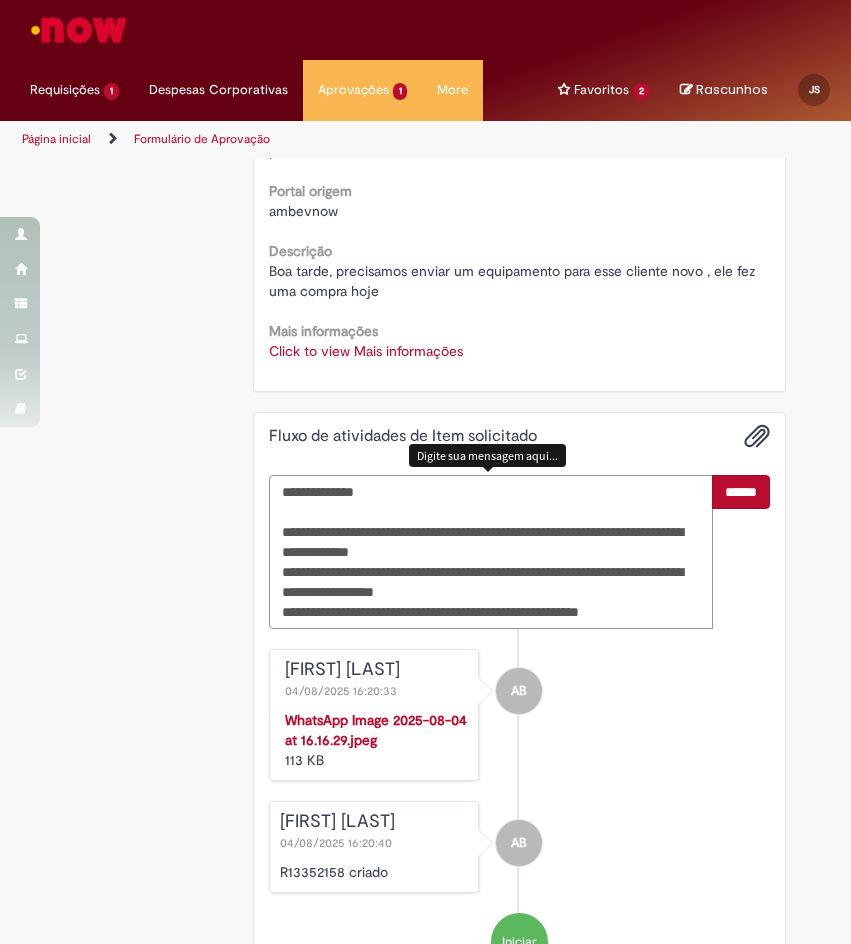 drag, startPoint x: 539, startPoint y: 588, endPoint x: 227, endPoint y: 577, distance: 312.19385 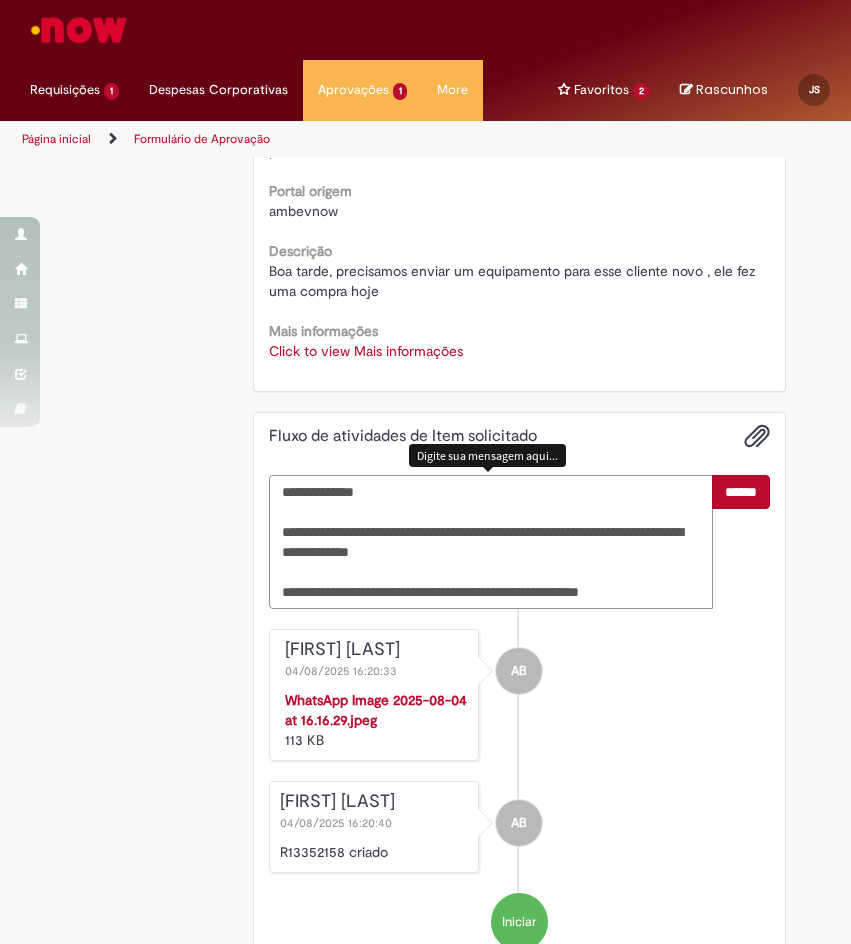 type on "**********" 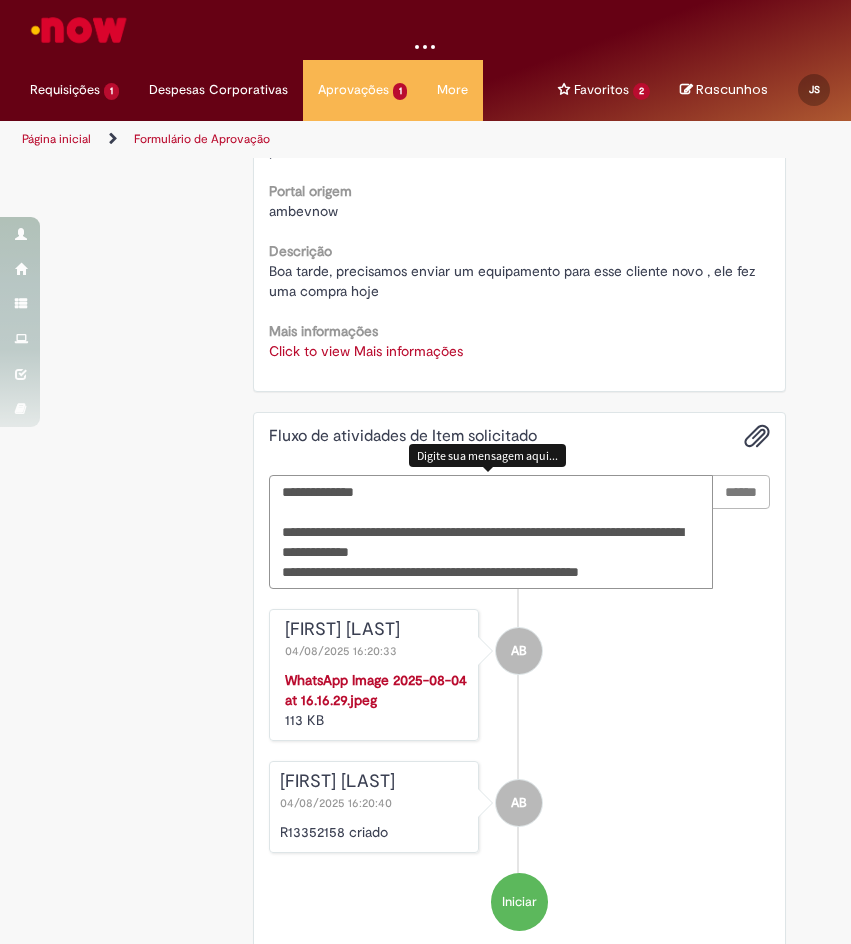 type 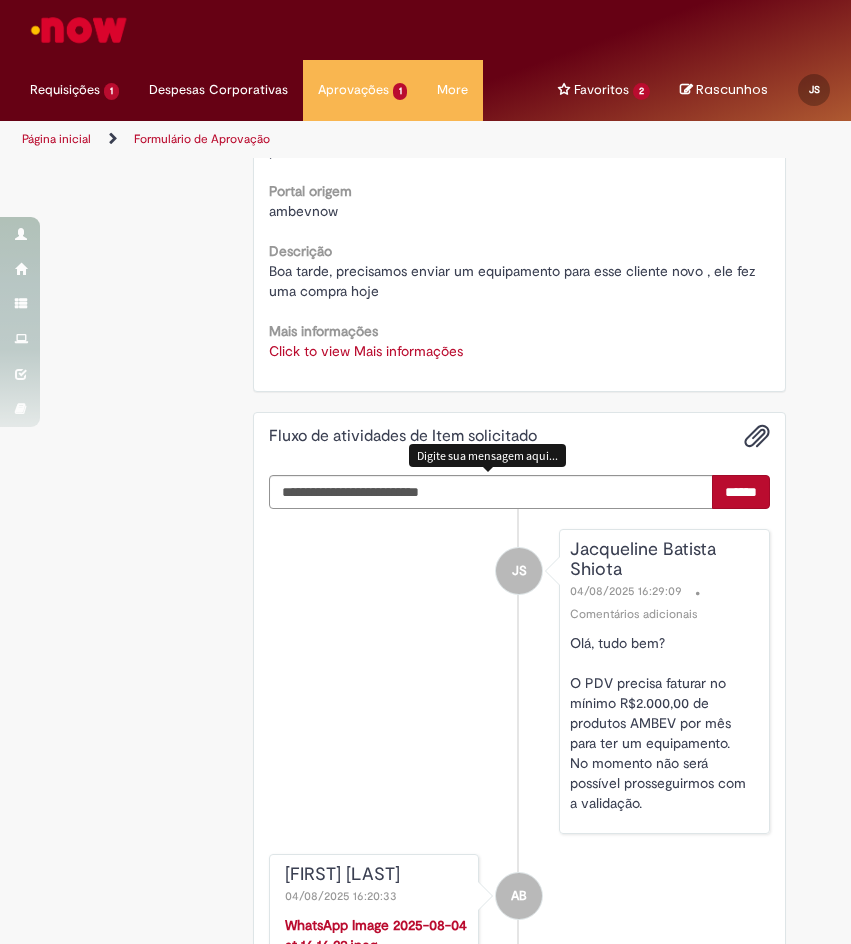 click on "JS
Jacqueline Batista Shiota
04/08/2025 16:29:09         Comentários adicionais
Olá, tudo bem? O PDV precisa faturar no mínimo R$2.000,00 de produtos AMBEV por mês para ter um equipamento. No momento não será possível prosseguirmos com a validação." at bounding box center [519, 681] 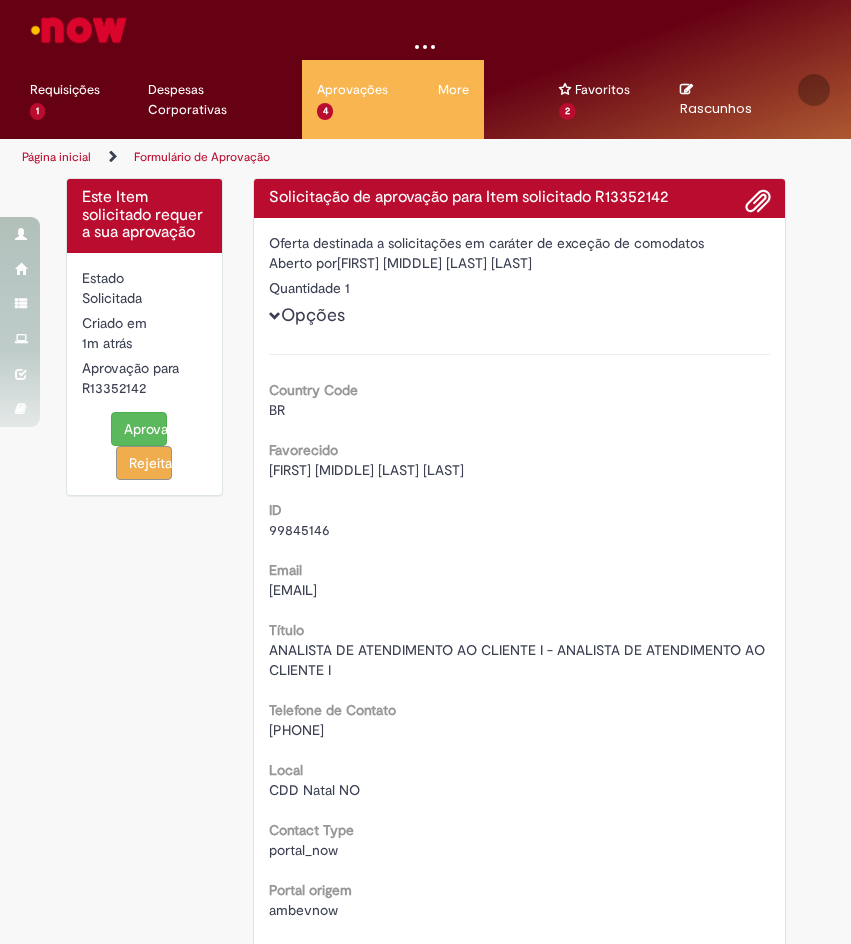 scroll, scrollTop: 0, scrollLeft: 0, axis: both 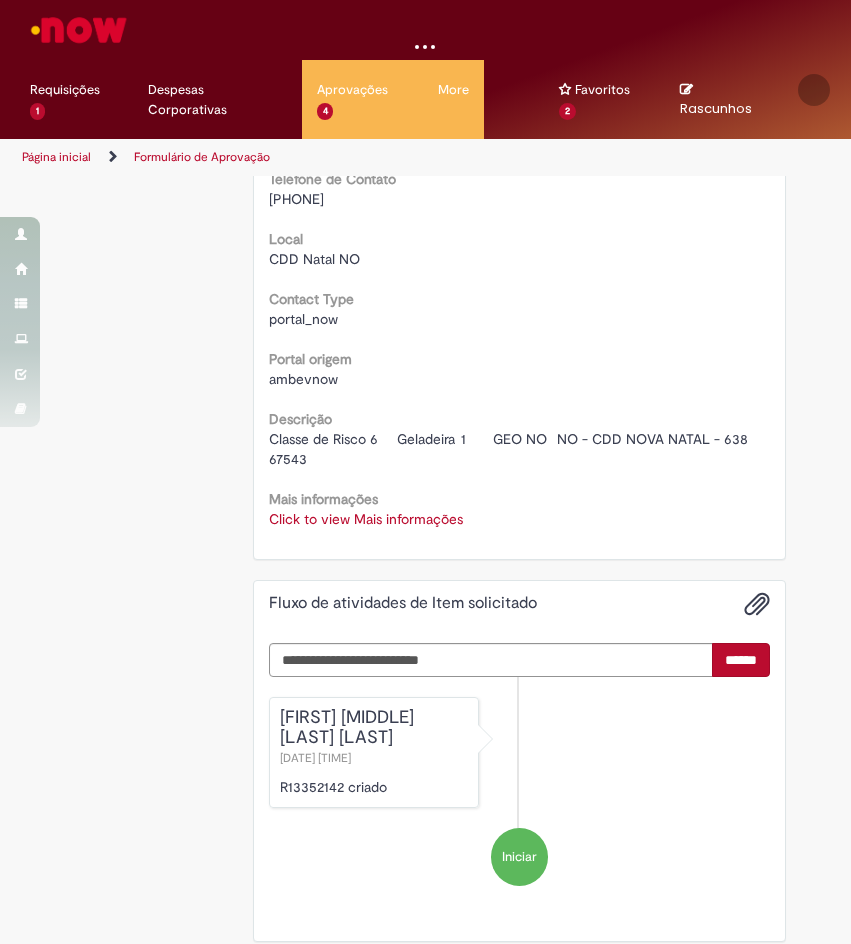 click on "Click to view Mais informações" at bounding box center (366, 519) 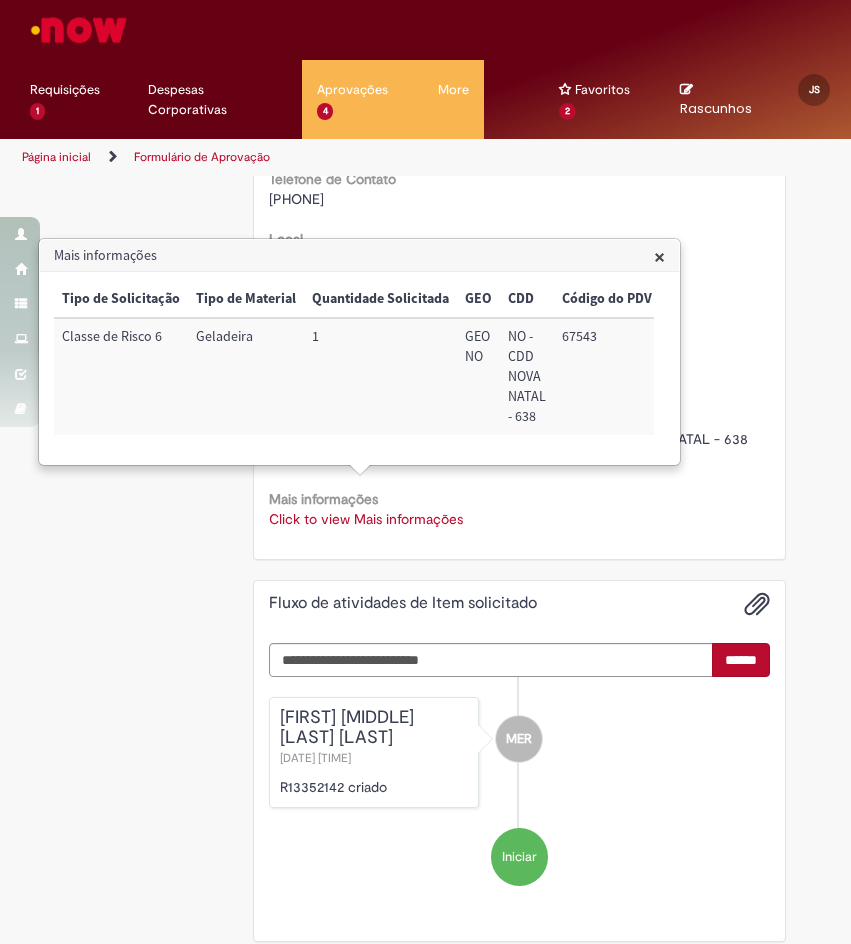 click on "67543" at bounding box center [607, 376] 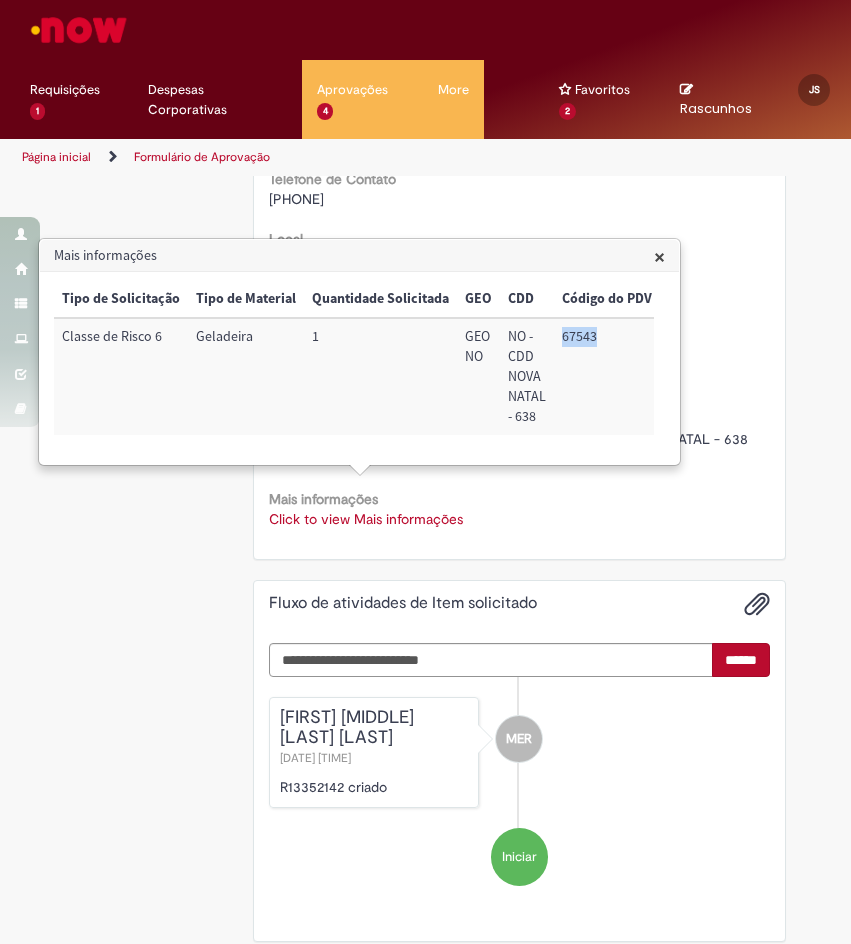 click on "67543" at bounding box center [607, 376] 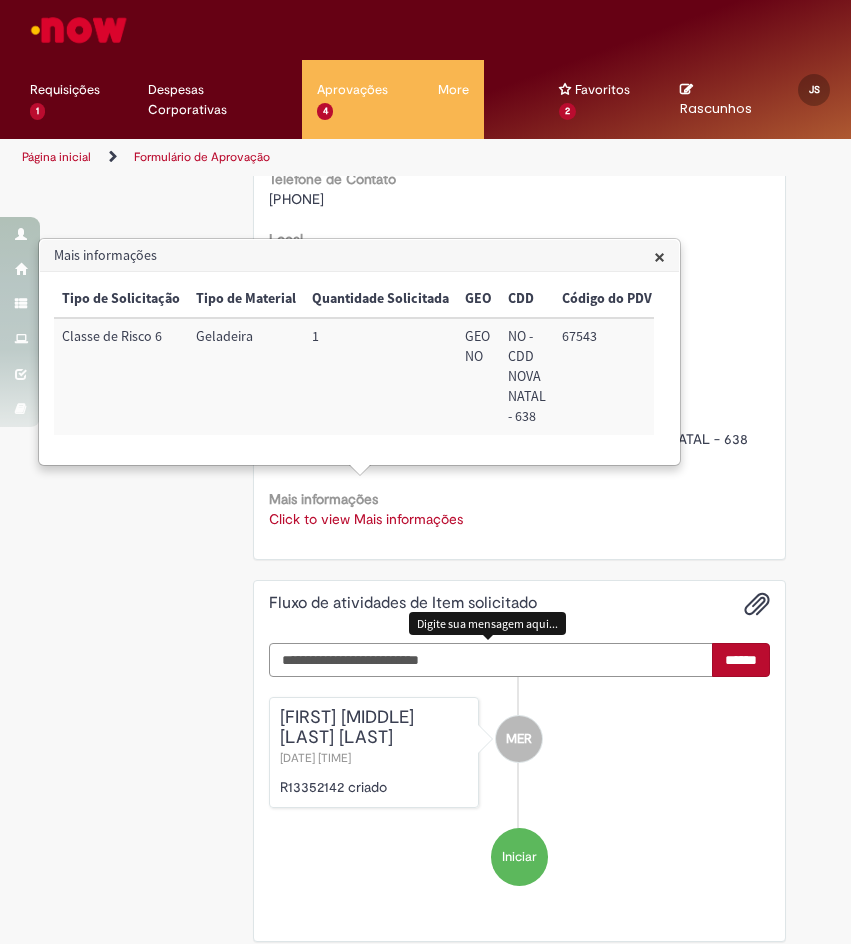click at bounding box center [491, 660] 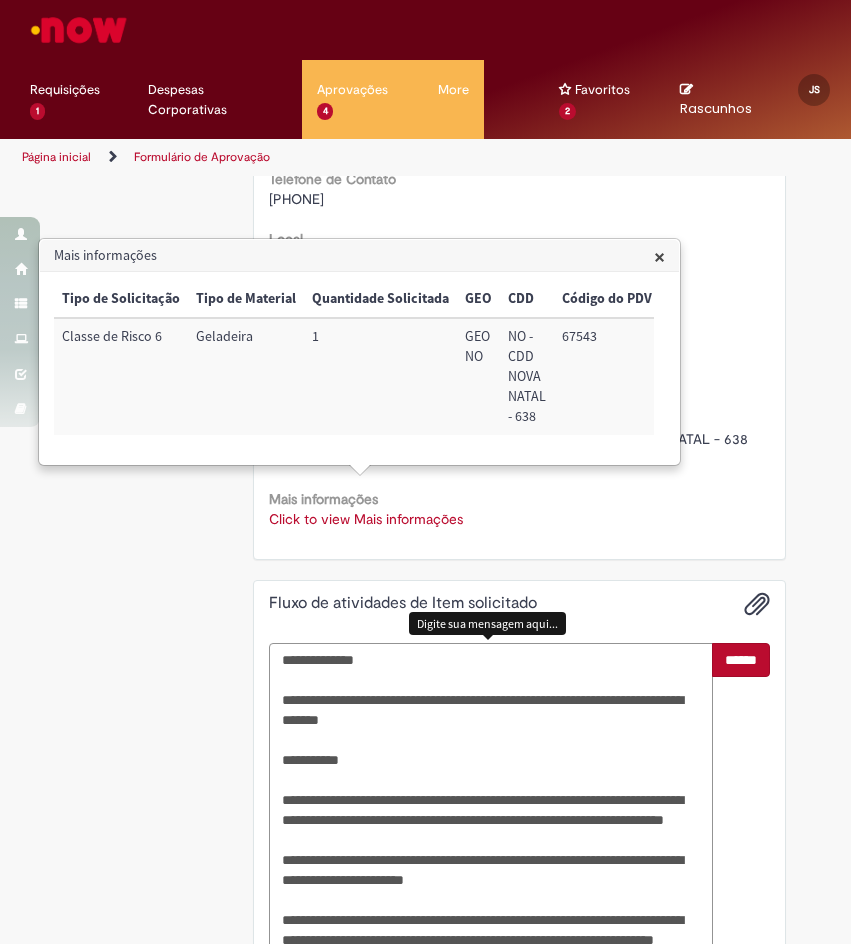 scroll, scrollTop: 858, scrollLeft: 0, axis: vertical 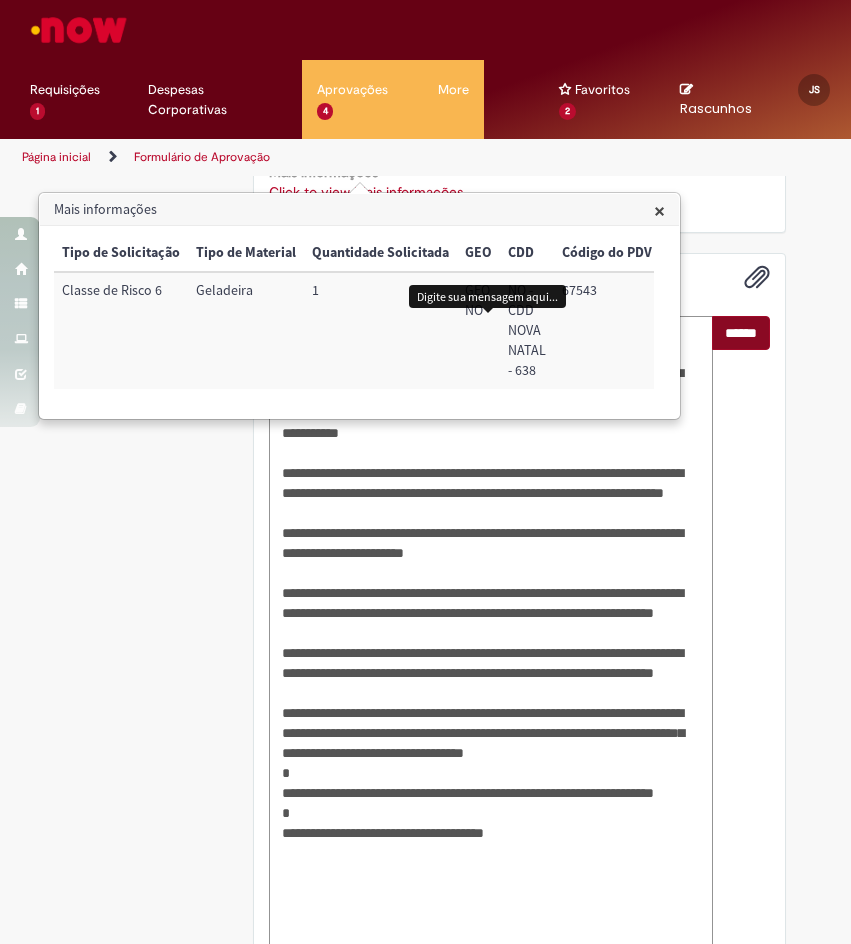 type on "**********" 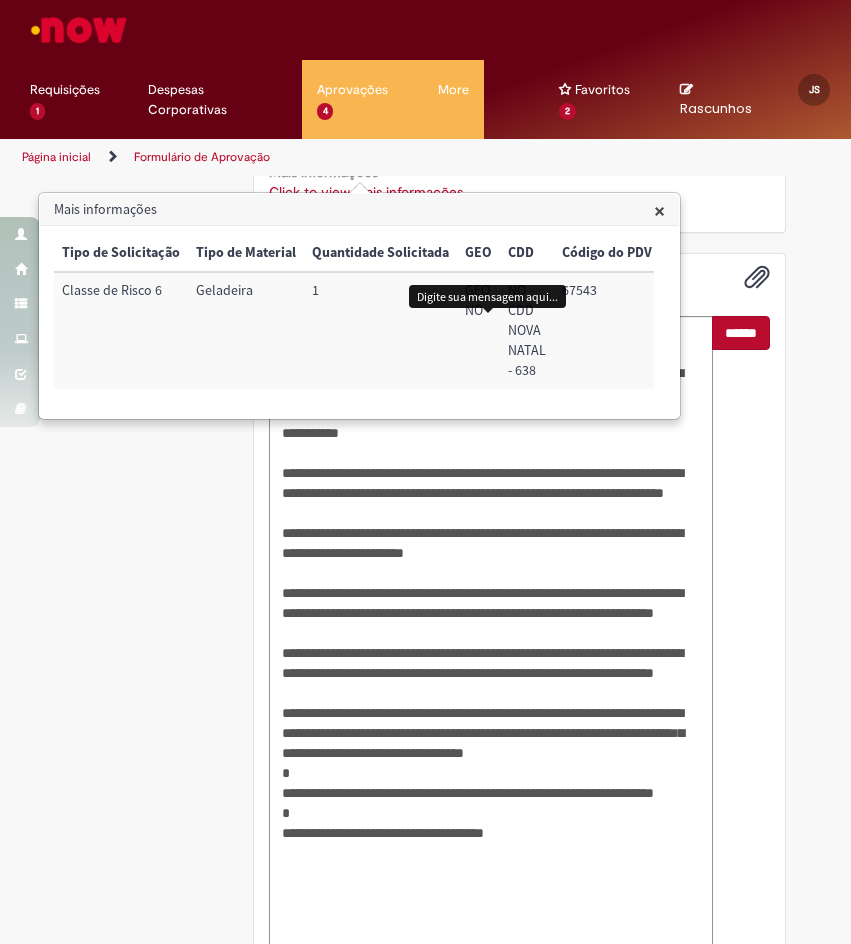 click on "******" at bounding box center (741, 333) 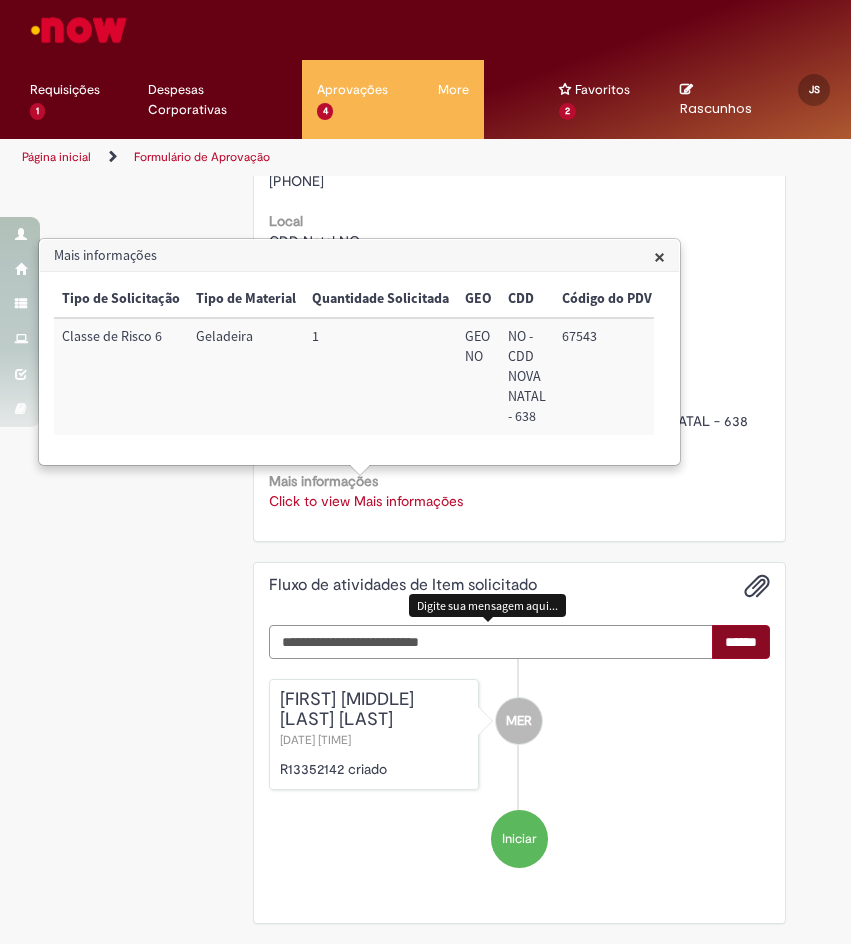 scroll, scrollTop: 858, scrollLeft: 0, axis: vertical 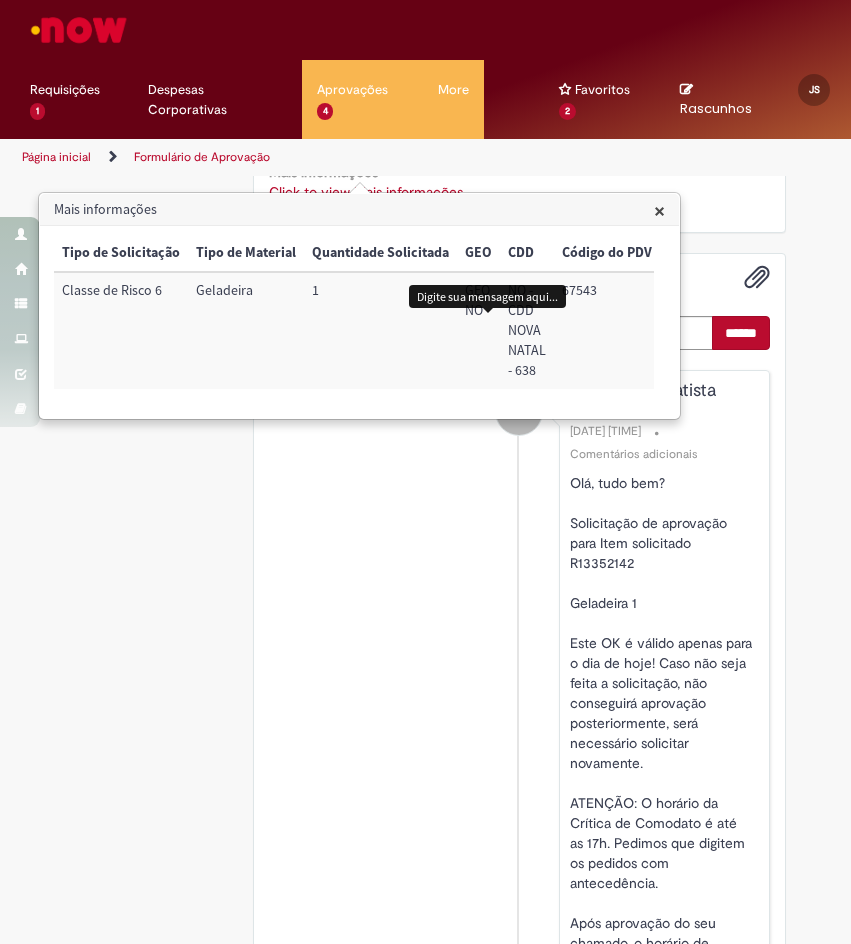click on "×" at bounding box center [659, 210] 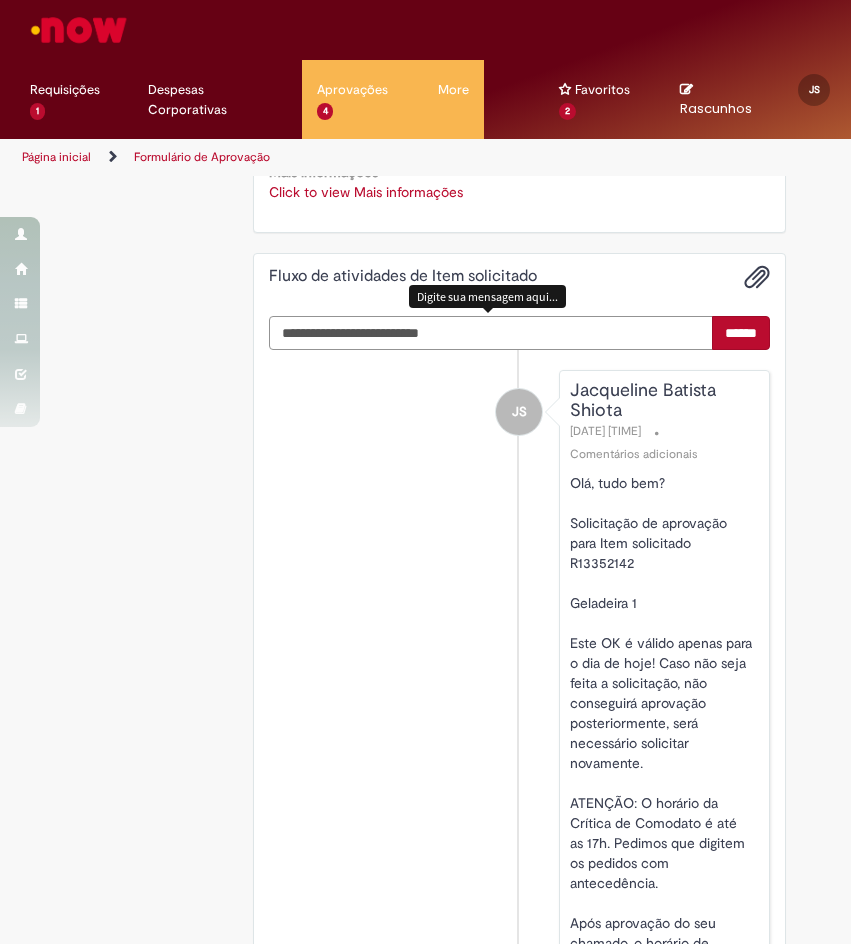 click at bounding box center [491, 333] 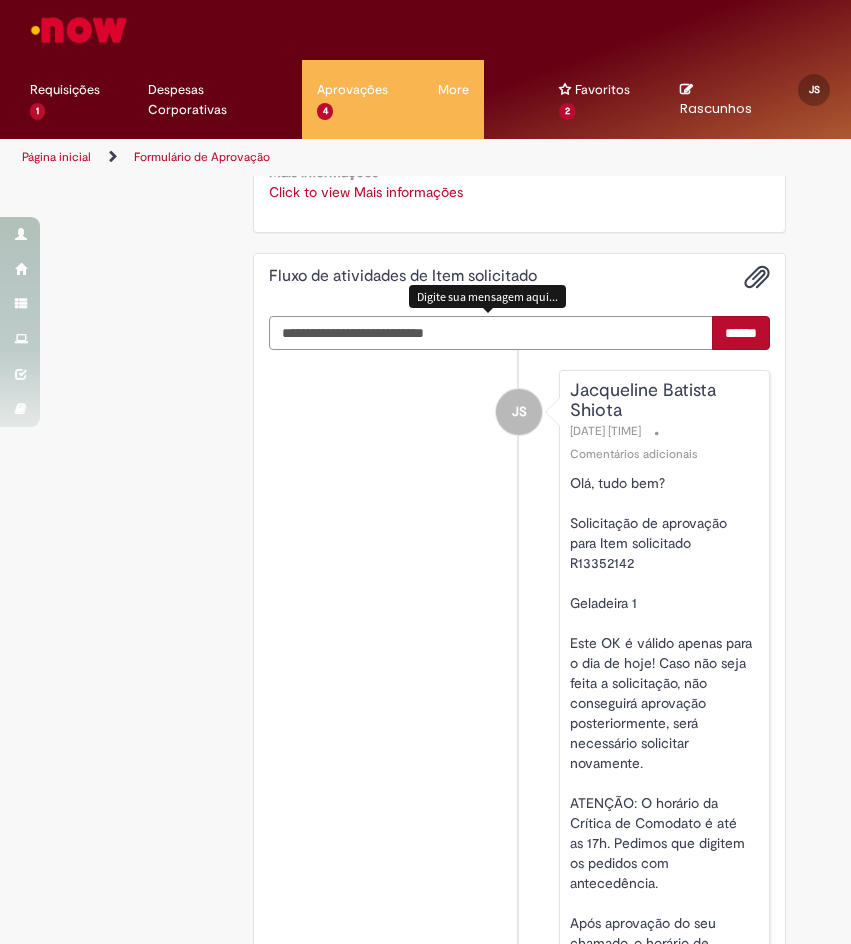type on "**********" 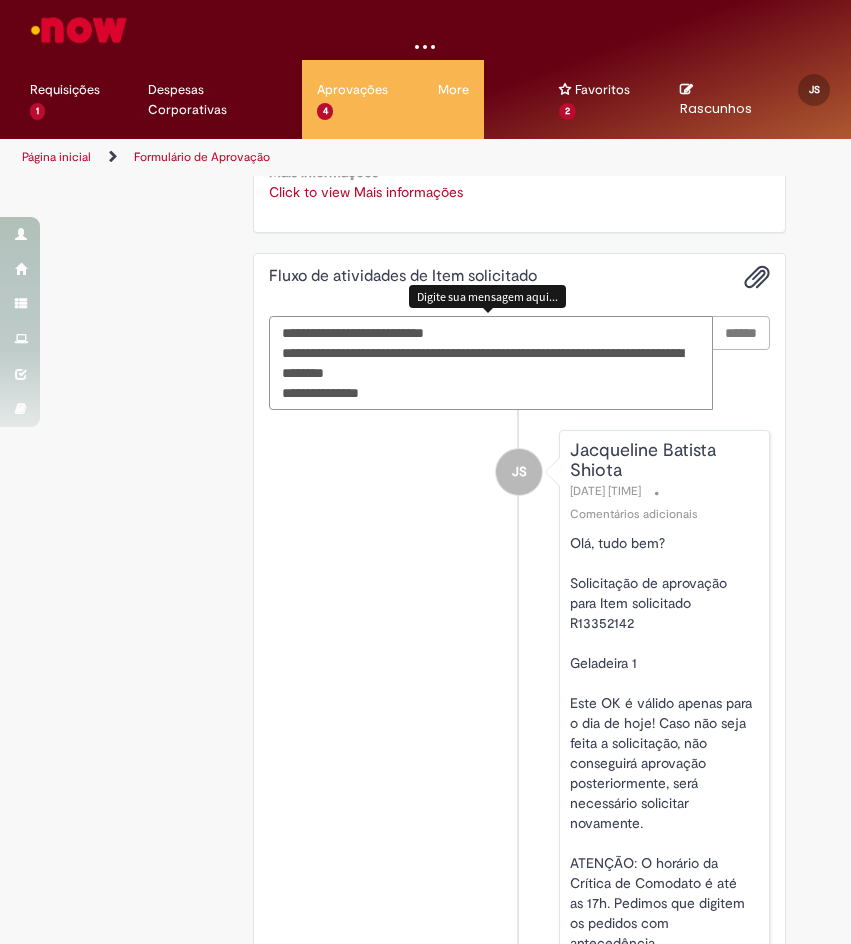 type 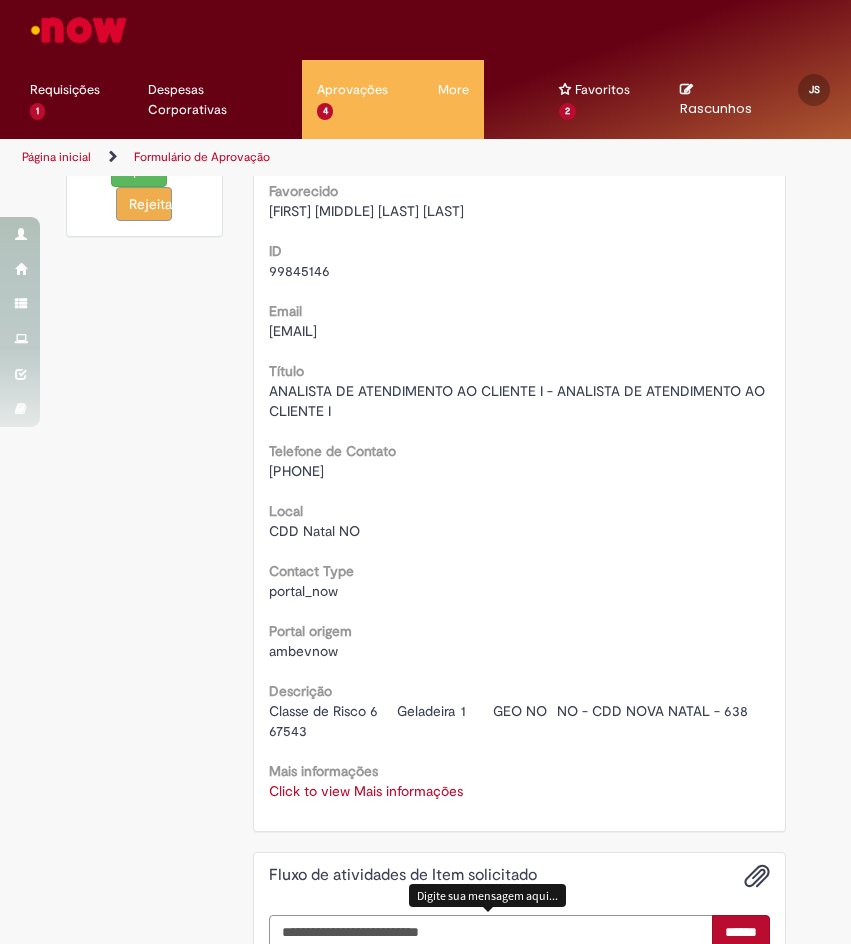 scroll, scrollTop: 0, scrollLeft: 0, axis: both 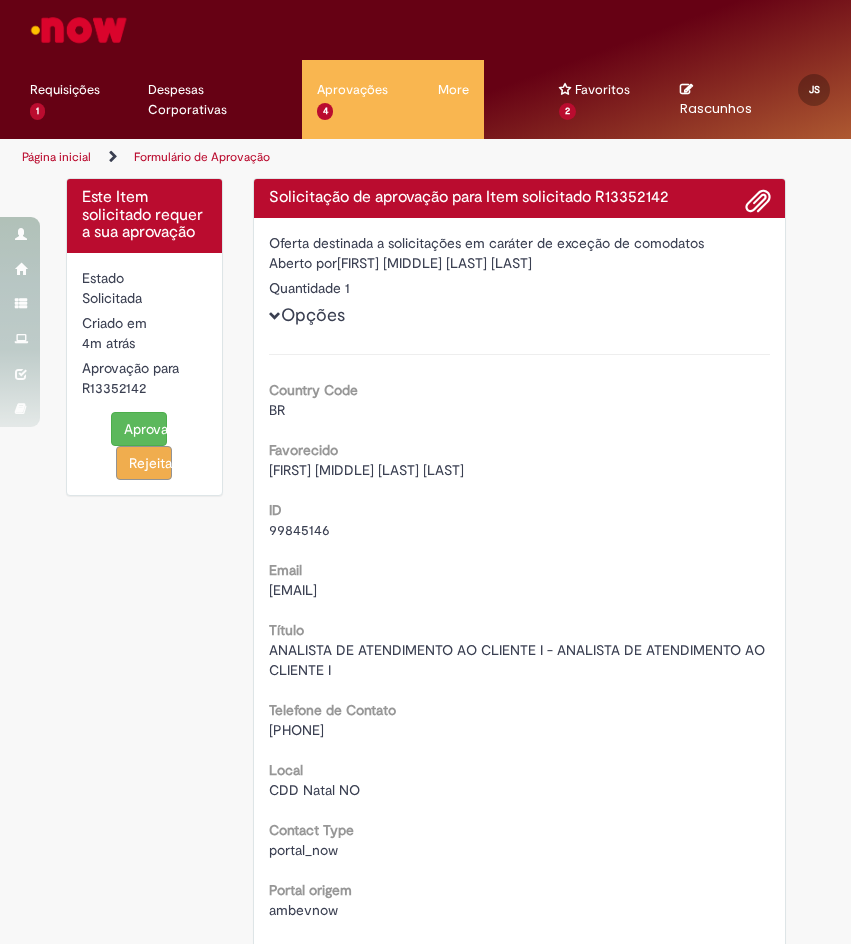 click on "Aprovar" at bounding box center [139, 429] 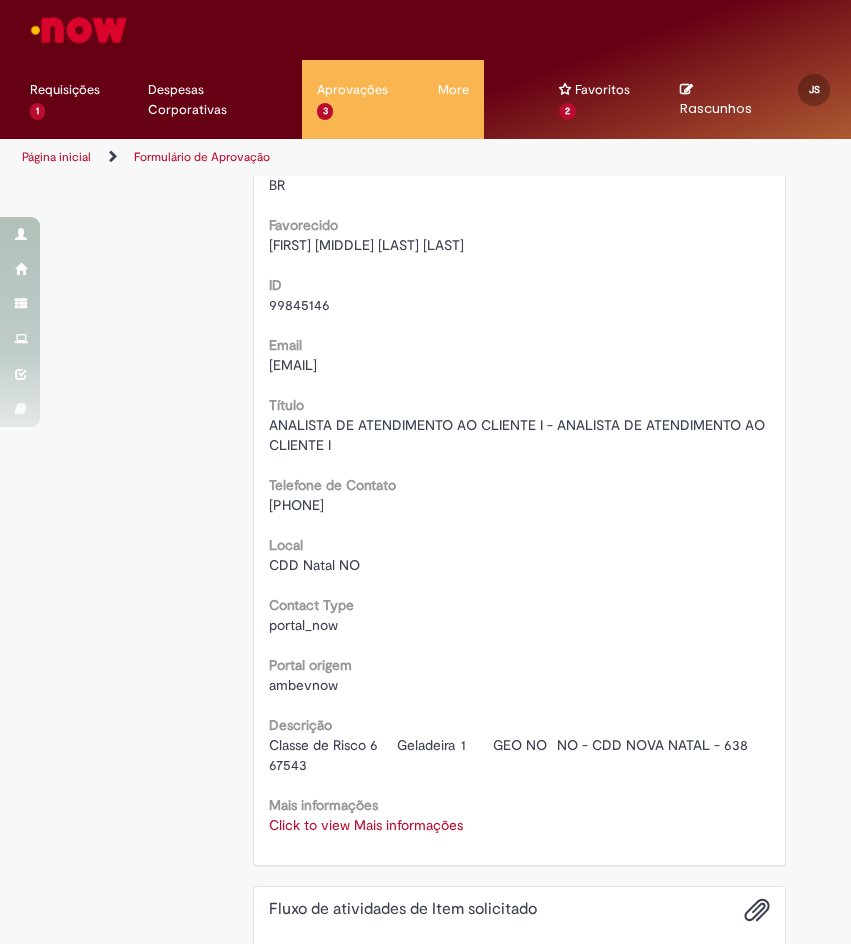 scroll, scrollTop: 0, scrollLeft: 0, axis: both 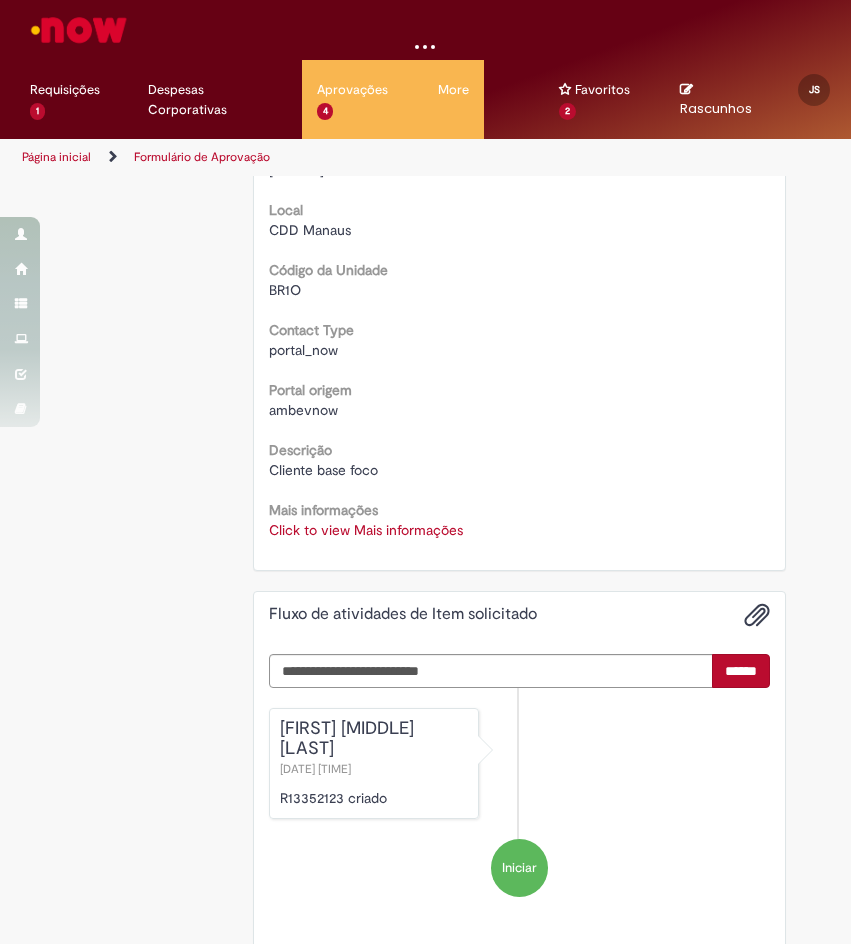 click on "Click to view Mais informações   Click to view Mais informações" at bounding box center (519, 530) 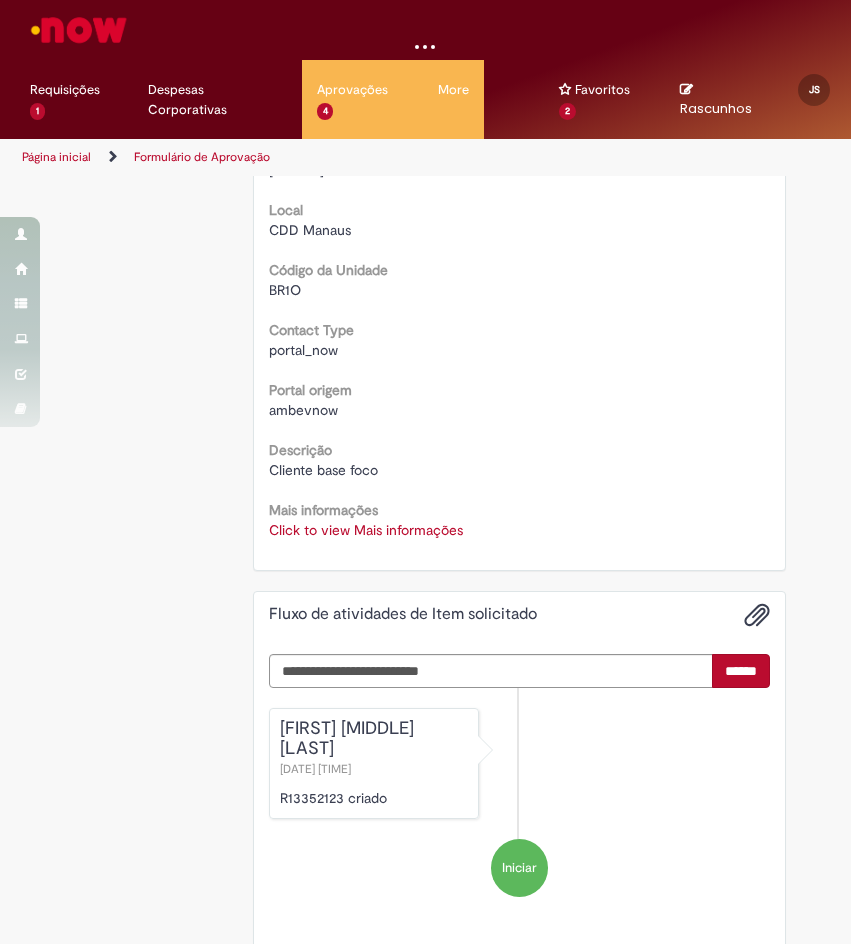 click on "Click to view Mais informações" at bounding box center (366, 530) 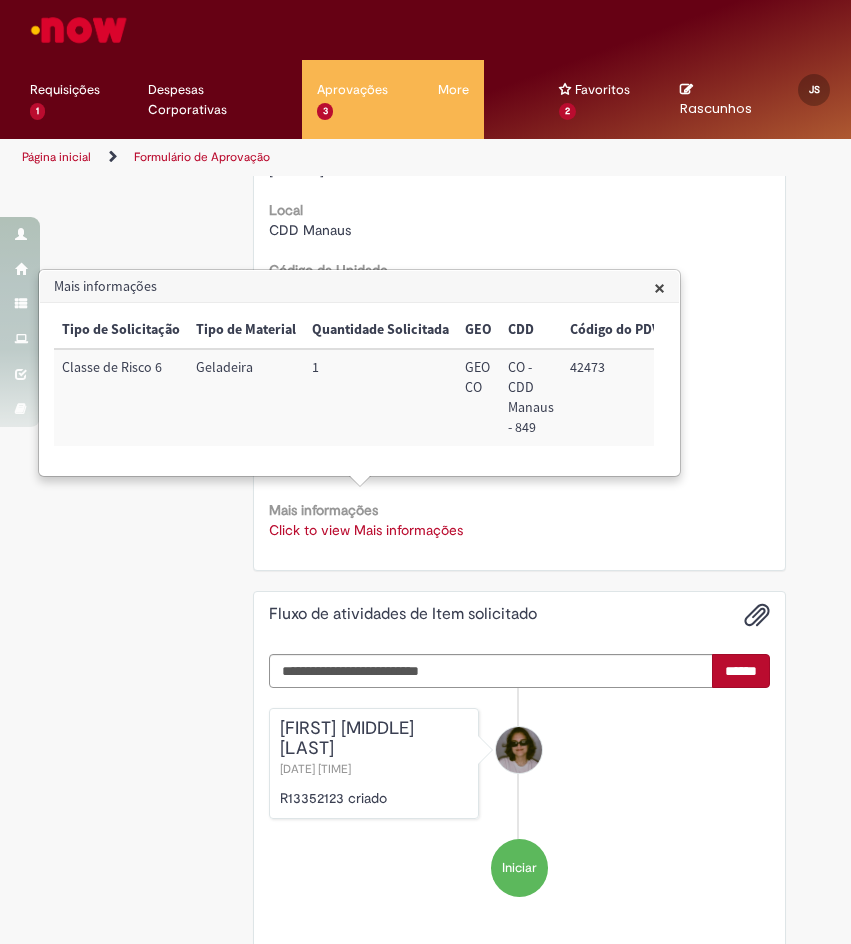 click on "42473" at bounding box center (615, 397) 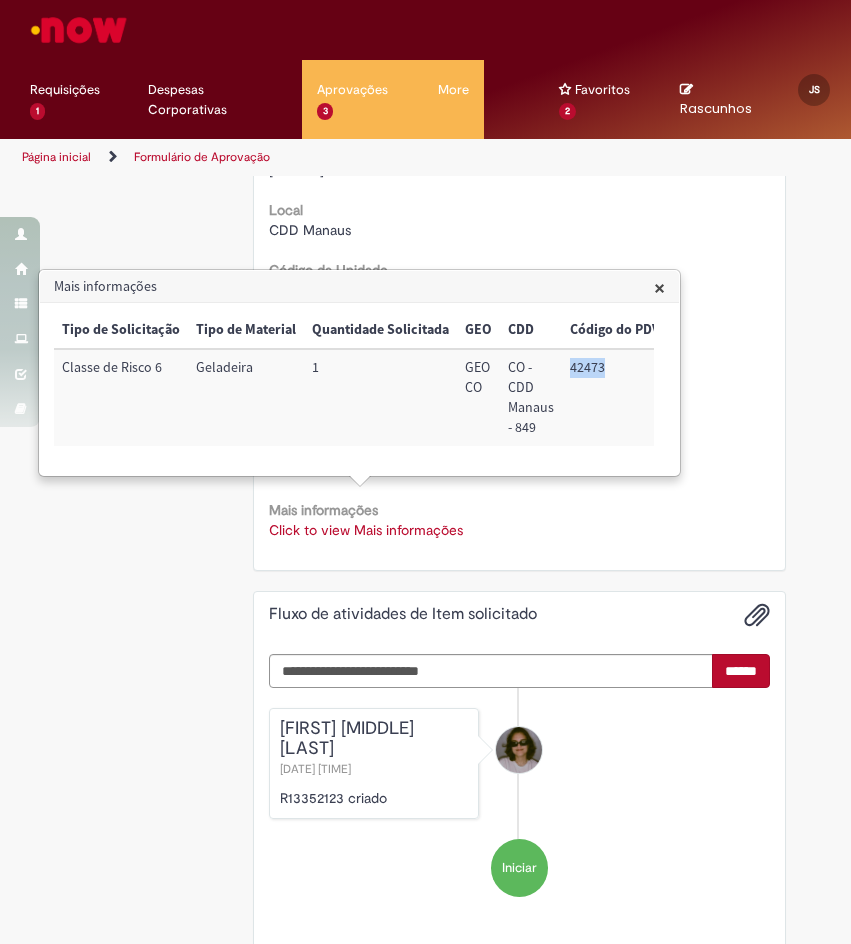 click on "42473" at bounding box center (615, 397) 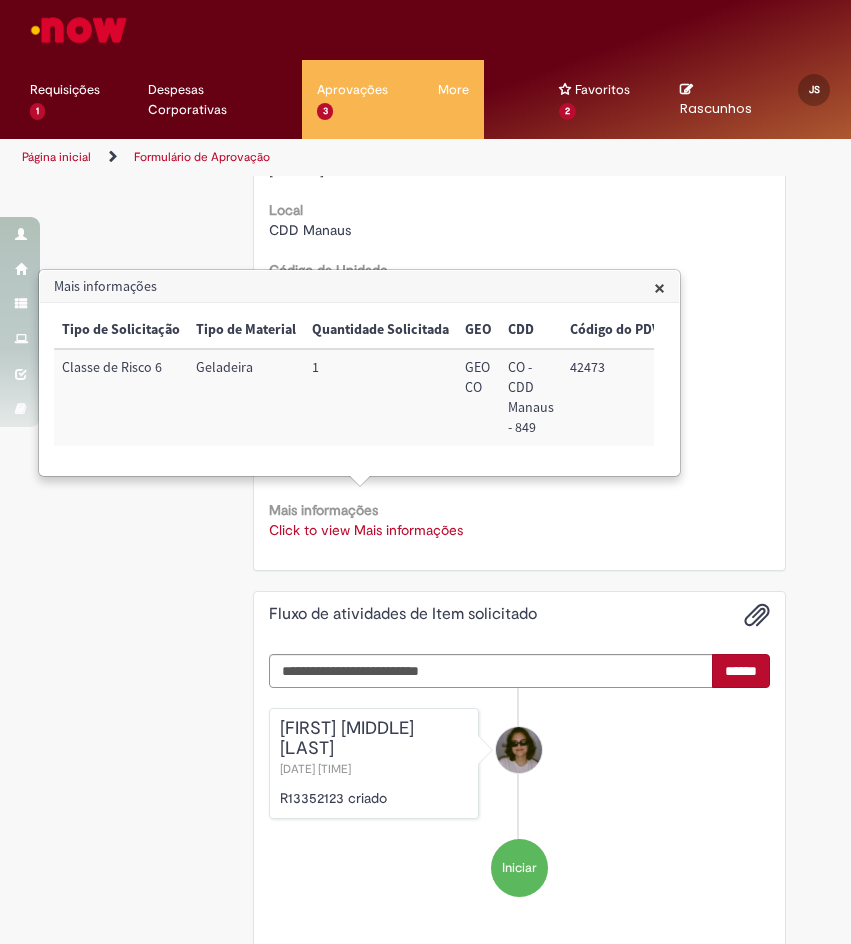 click on "[FIRST] [MIDDLE] [LAST]
[DATE] [TIME]
R13352123 criado
Iniciar" at bounding box center (519, 796) 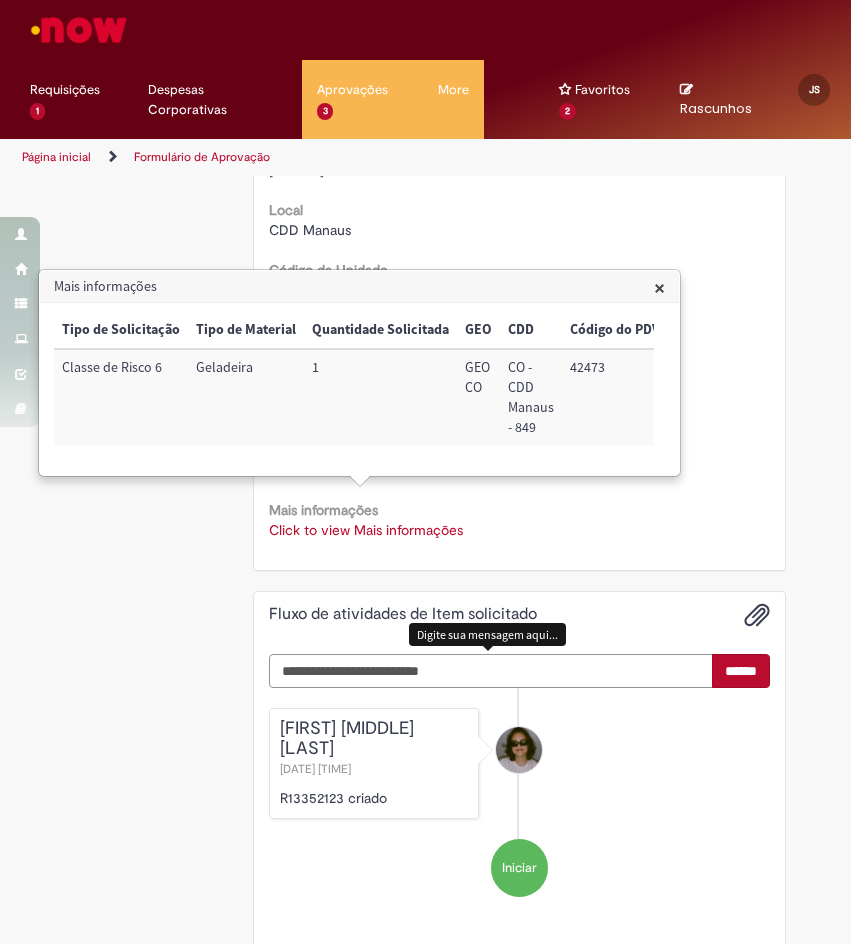 click at bounding box center [491, 671] 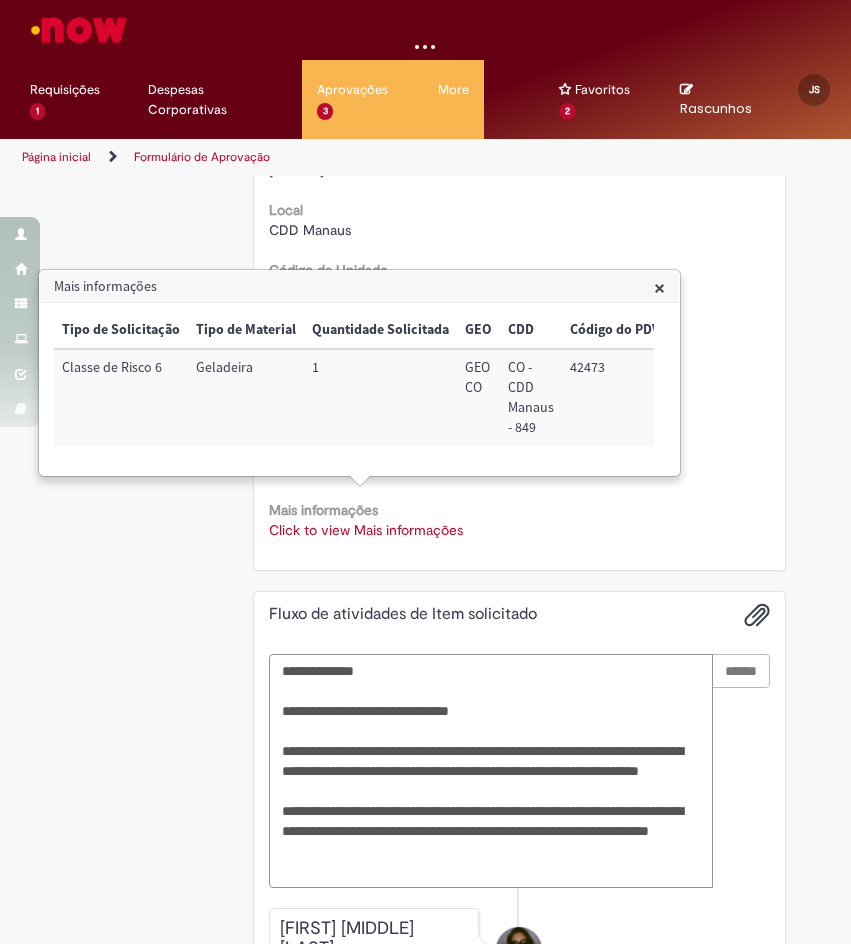 type on "**********" 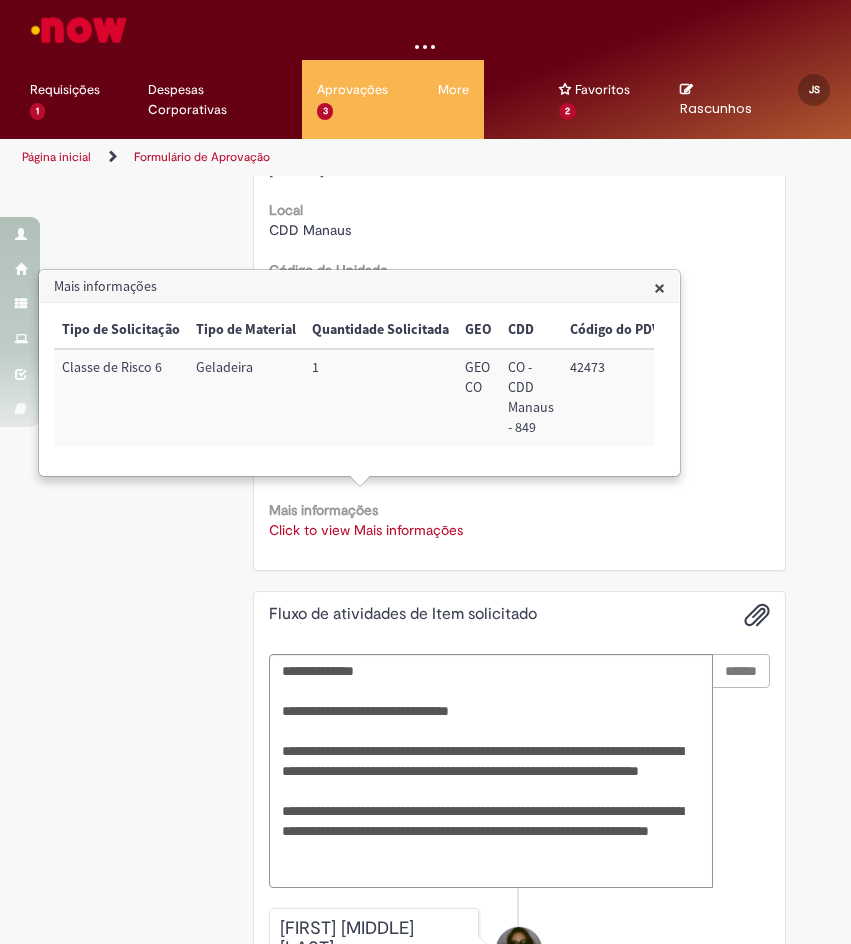 click on "×" at bounding box center (659, 287) 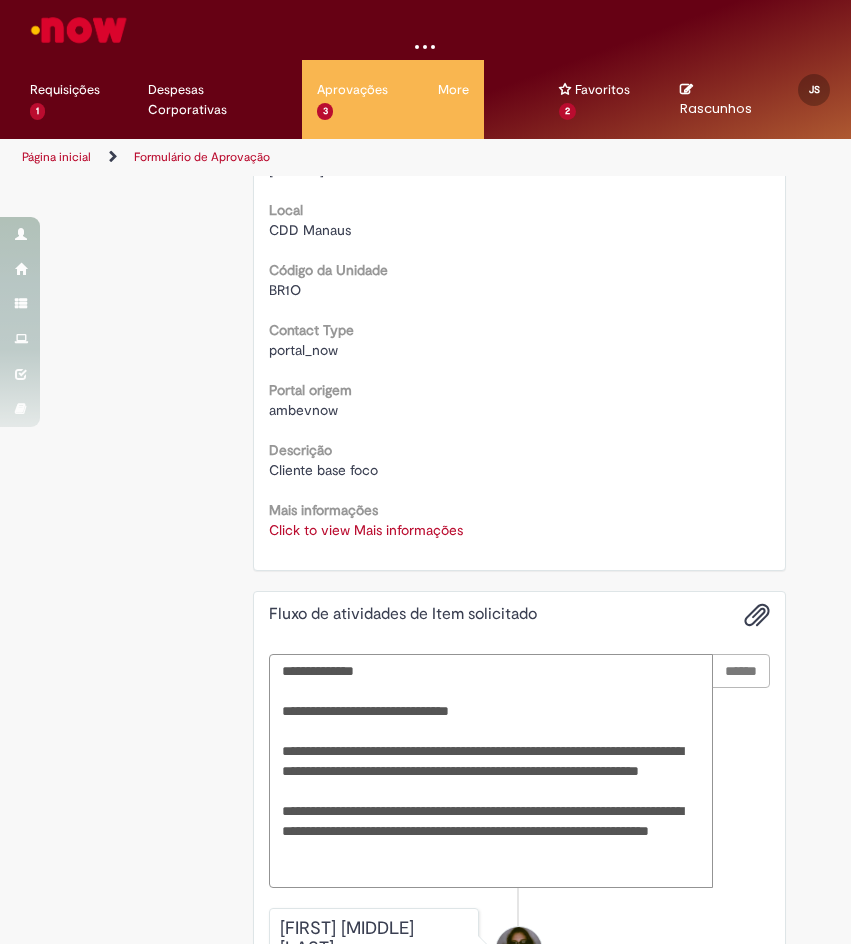 type 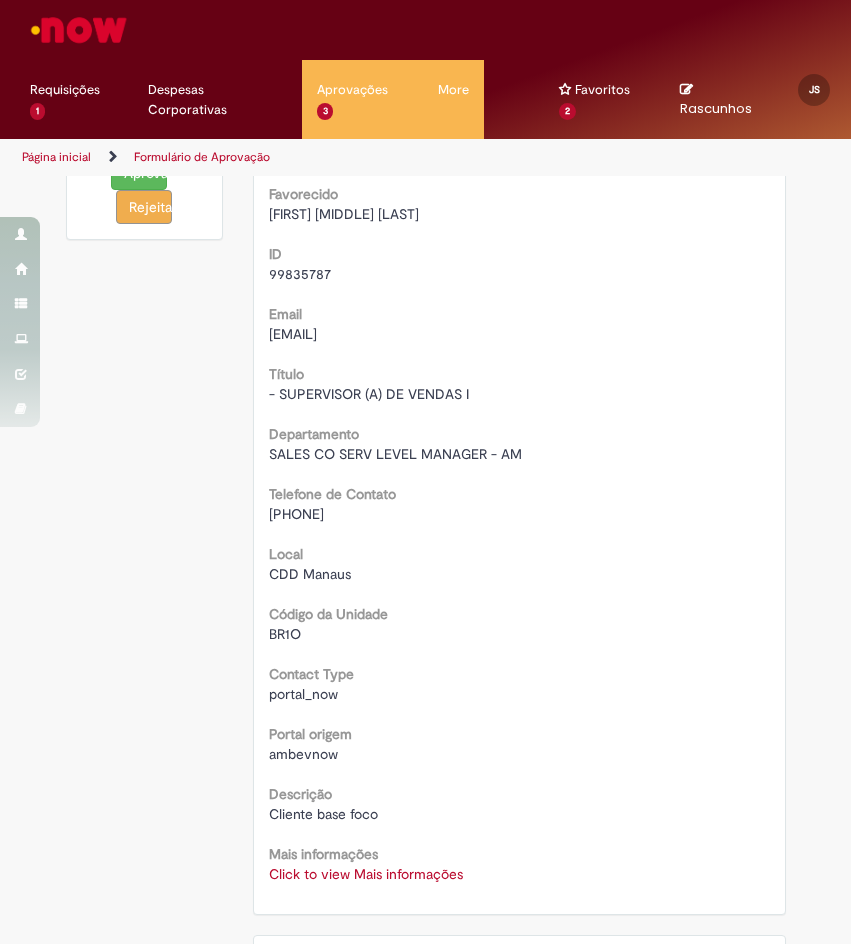 scroll, scrollTop: 0, scrollLeft: 0, axis: both 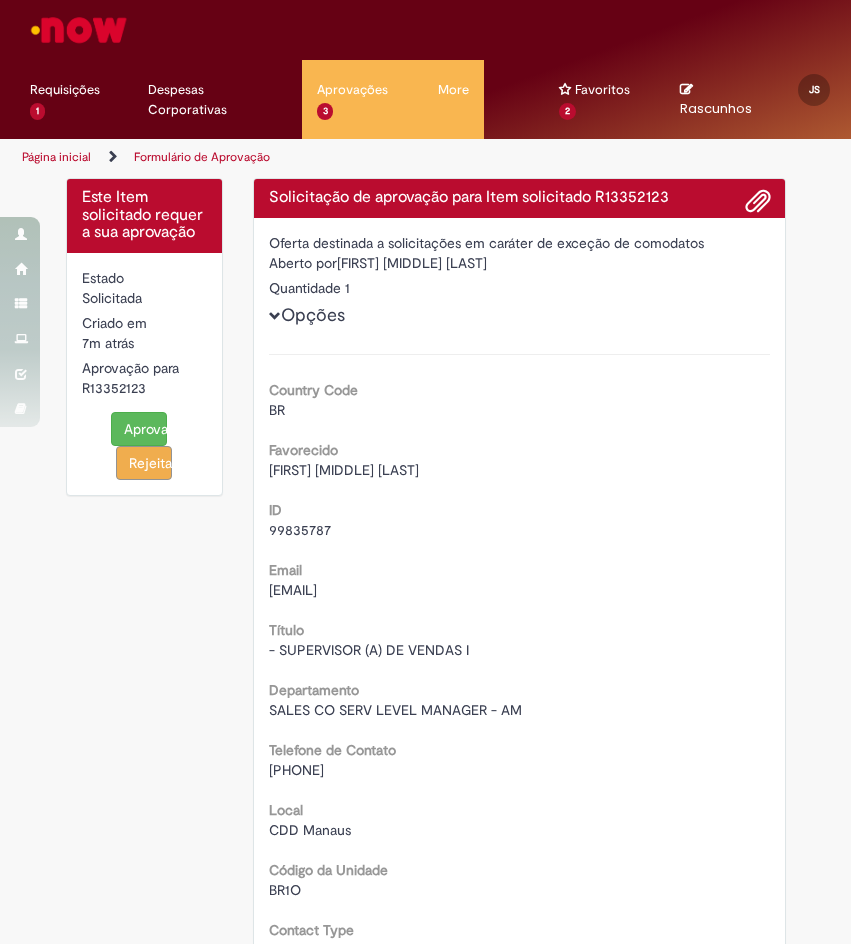 click on "Solicitação de aprovação para Item solicitado R13352123" at bounding box center [519, 198] 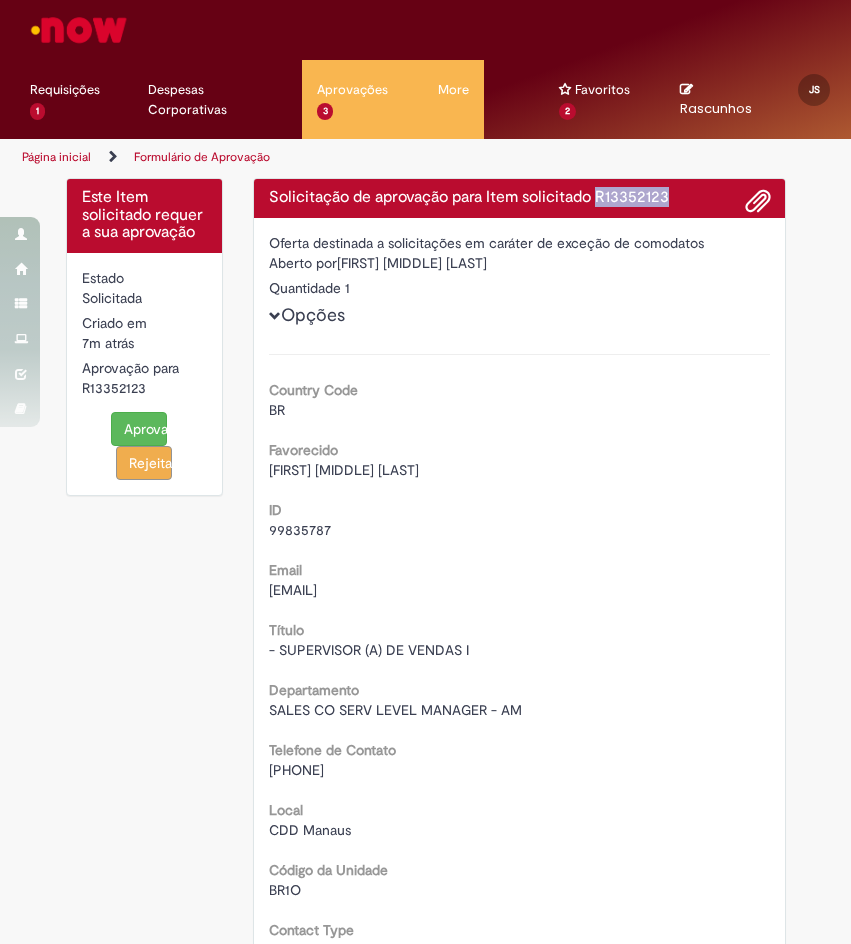 click on "Solicitação de aprovação para Item solicitado R13352123" at bounding box center (519, 198) 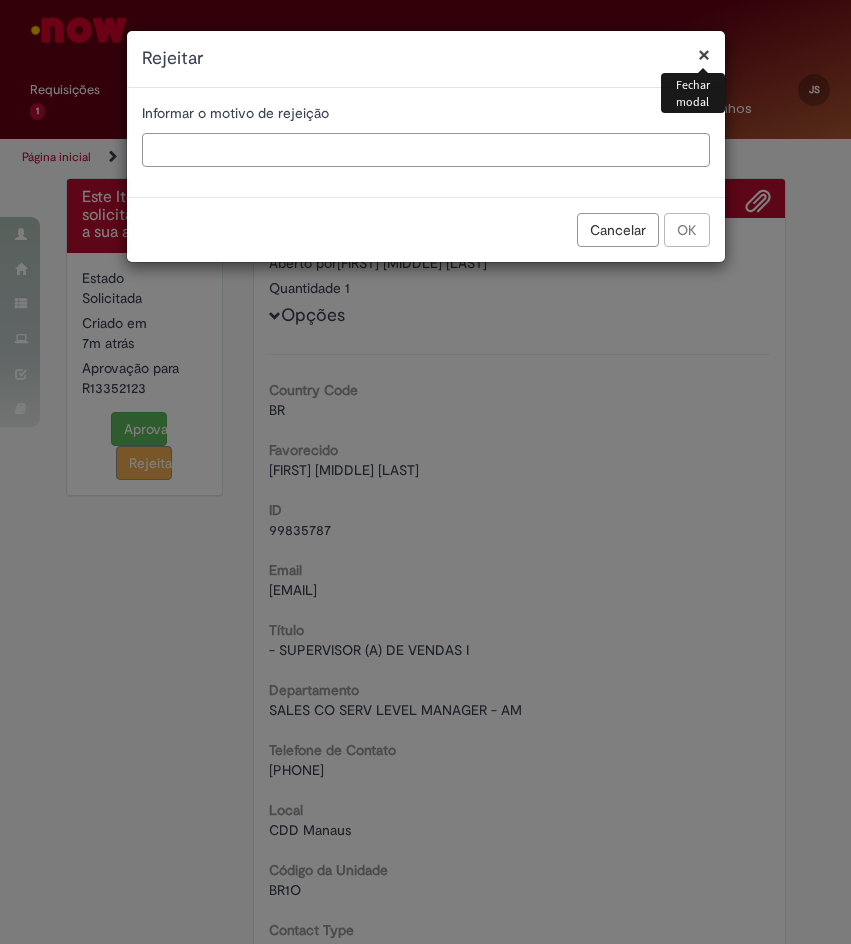 click at bounding box center (426, 150) 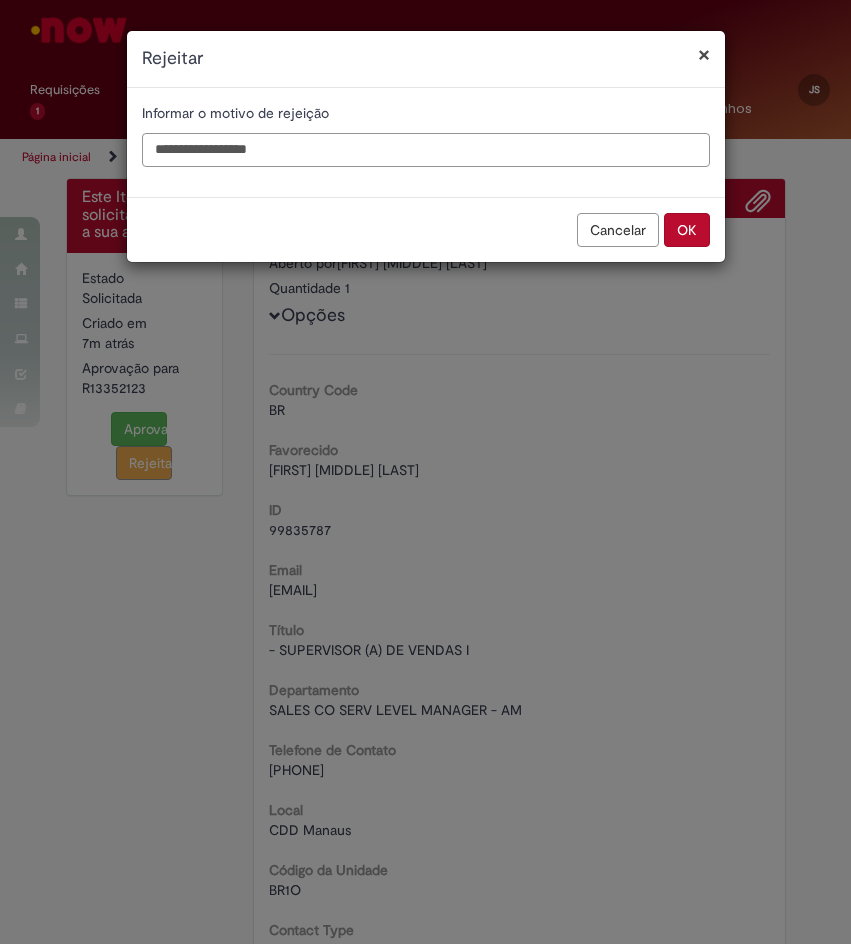 type on "**********" 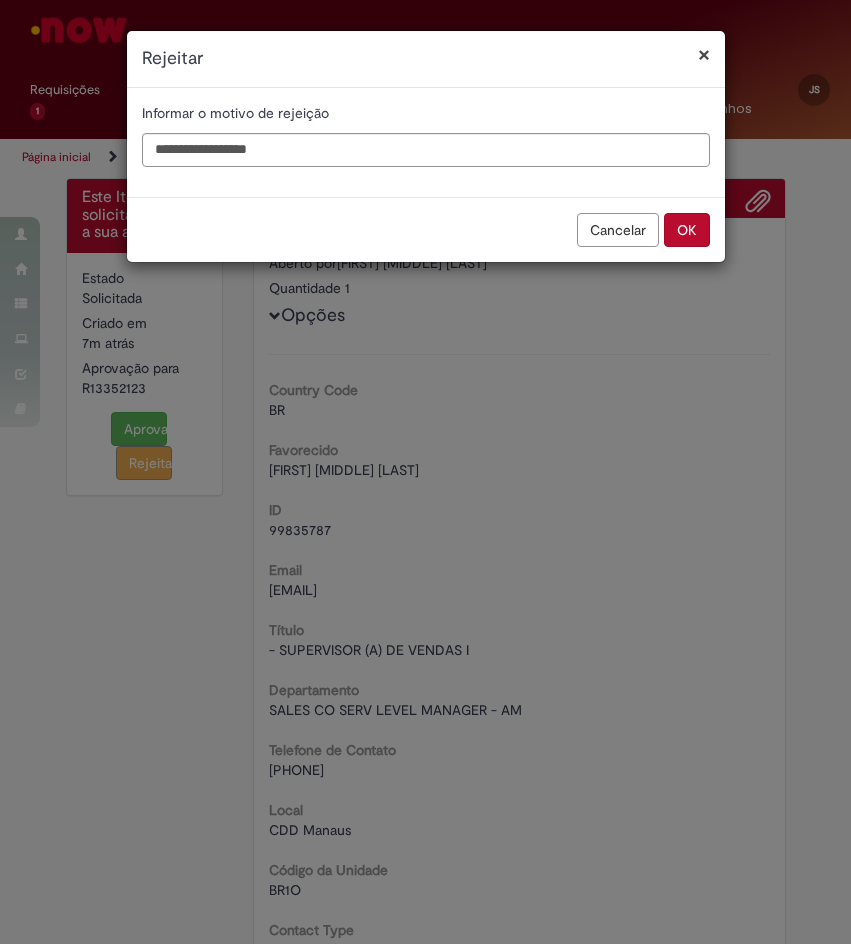 click on "Cancelar OK" at bounding box center [426, 229] 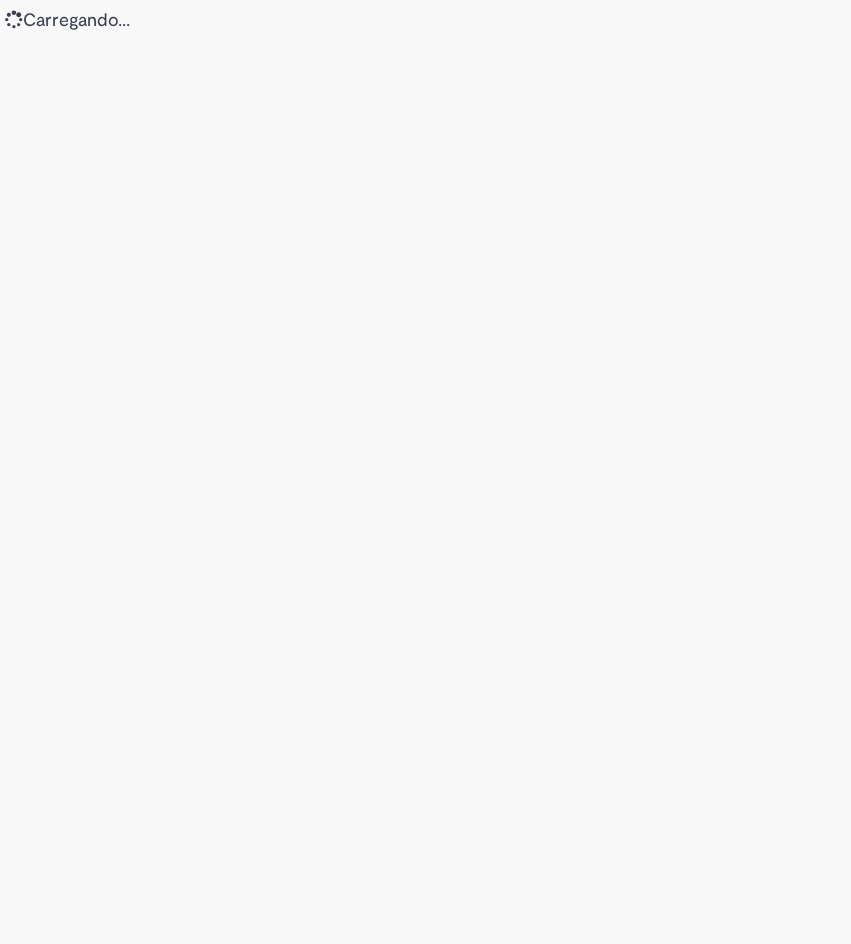scroll, scrollTop: 0, scrollLeft: 0, axis: both 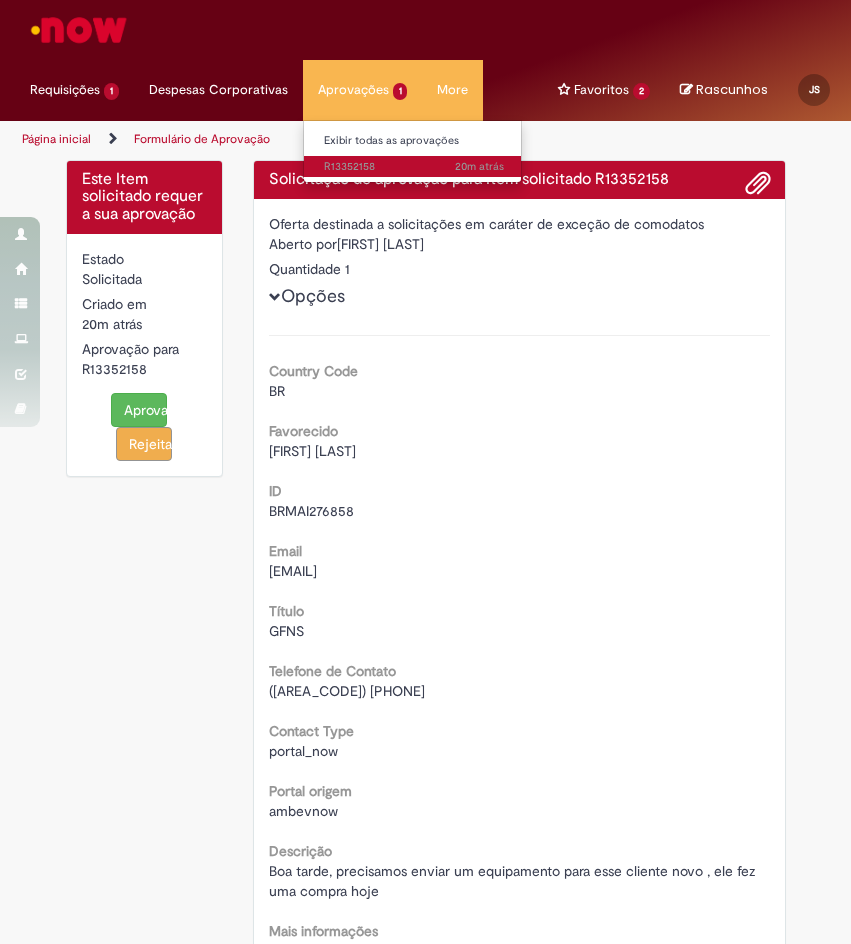 click on "20m atrás 20 minutos atrás R13352158" at bounding box center (414, 167) 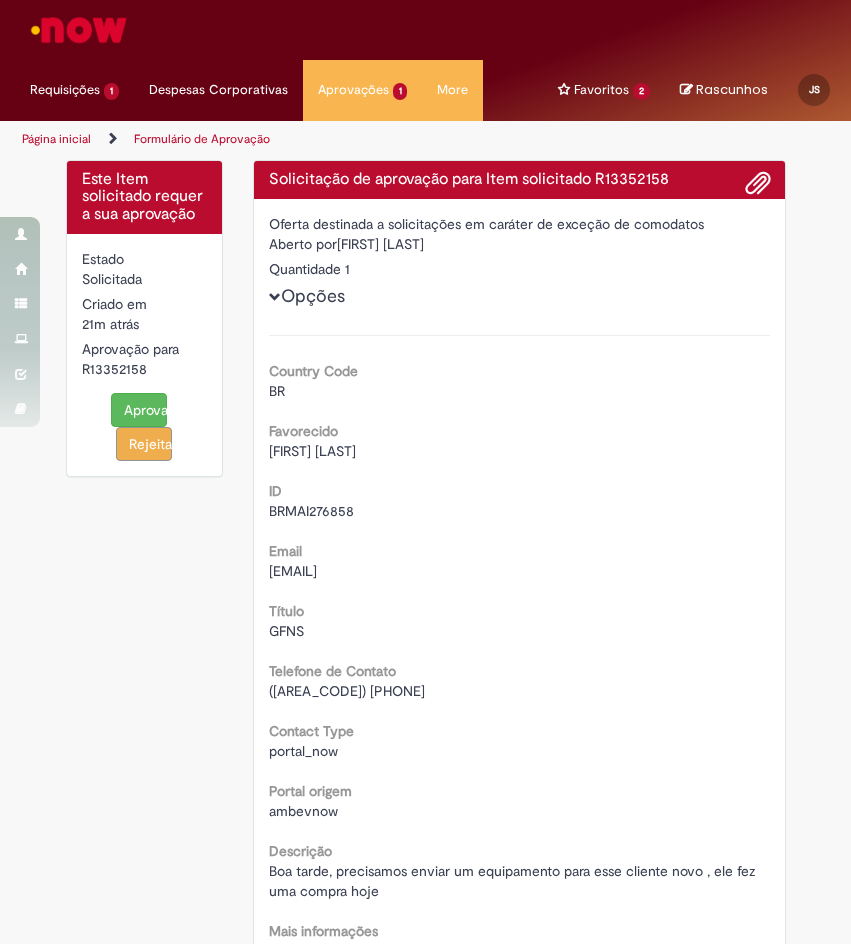 click on "Requisições 1
Exibir Todas as Solicitações
Criação e Manutenção de Ofertas
19d atrás 19 dias atrás R13301172
Requisições 1
Exibir Todas as Solicitações
Criação e Manutenção de Ofertas
19d atrás 19 dias atrás R13301172
Despesas Corporativas
Minhas Despesas
Solicitar Adiantamento de Viagem
Solicitar Reembolso
Despesas Corporativas
Minhas Despesas
Solicitar Adiantamento de Viagem
Solicitar Reembolso
Aprovações 1
Exibir todas as aprovações
21m atrás 21 minutos atrás R13352158
Aprovações 1
Exibir todas as aprovações
21m atrás" at bounding box center (425, 60) 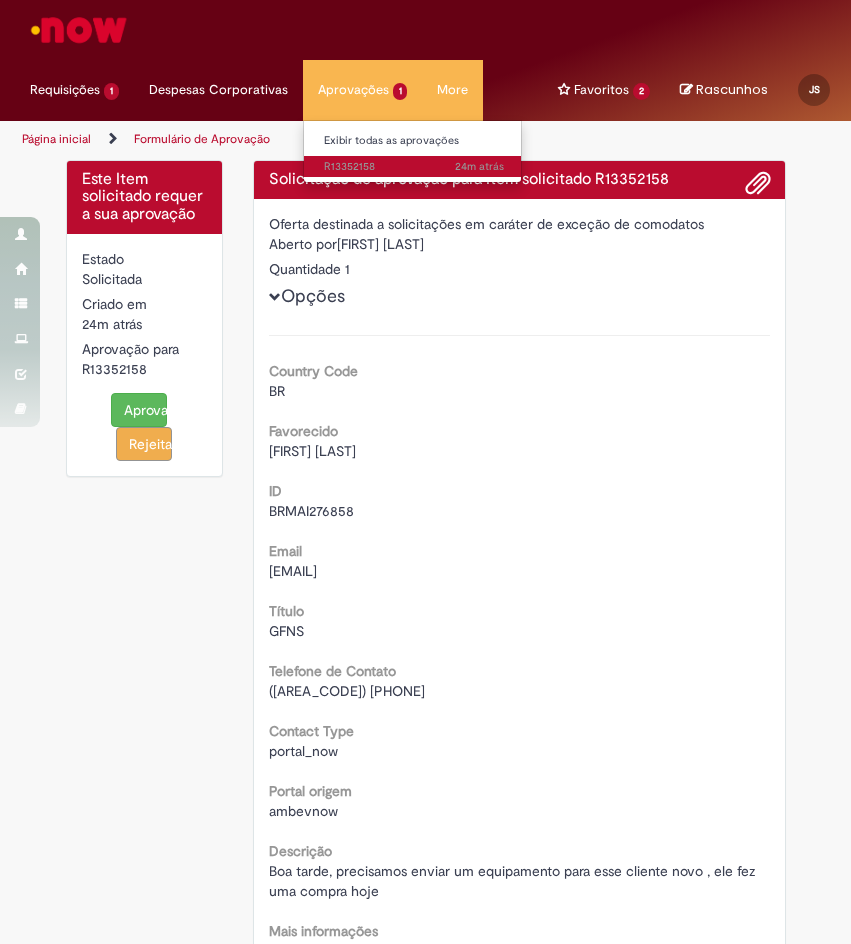 click on "24m atrás 24 minutos atrás R13352158" at bounding box center (414, 167) 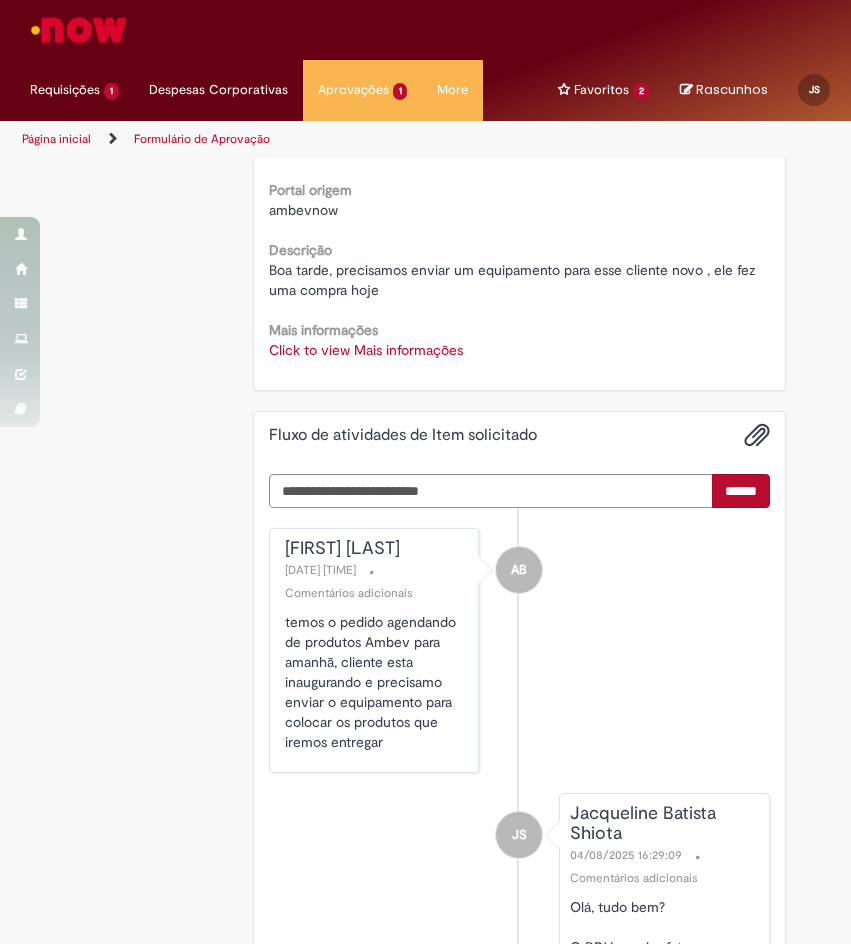 scroll, scrollTop: 600, scrollLeft: 0, axis: vertical 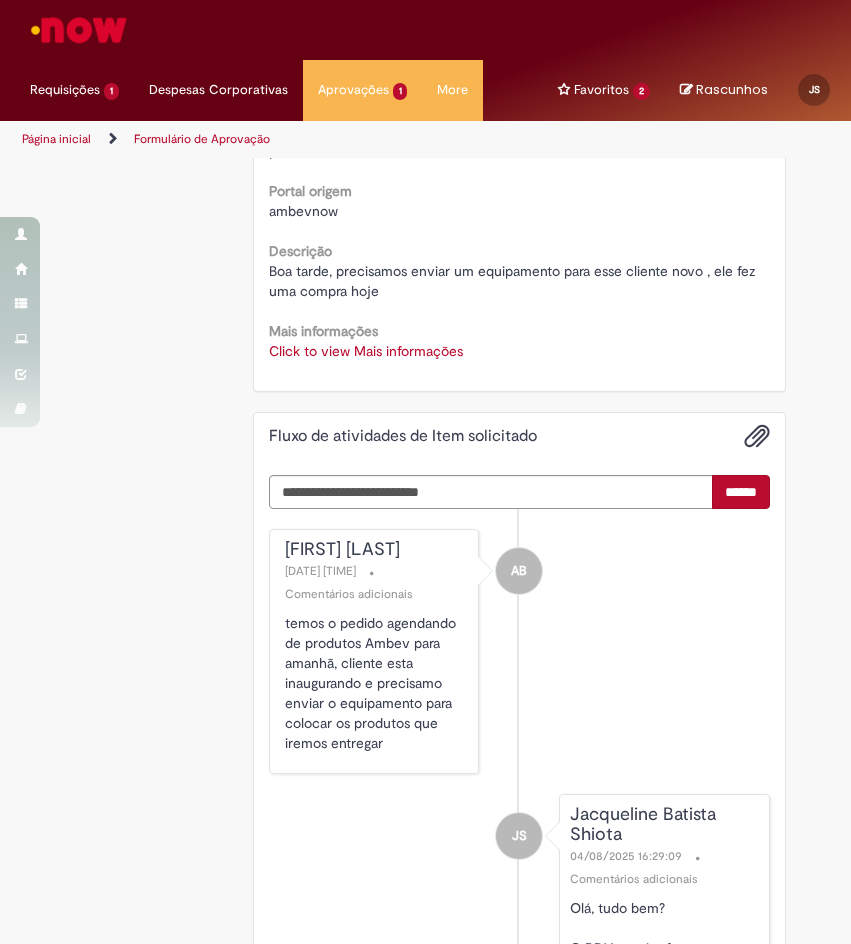 click on "Click to view Mais informações" at bounding box center (366, 351) 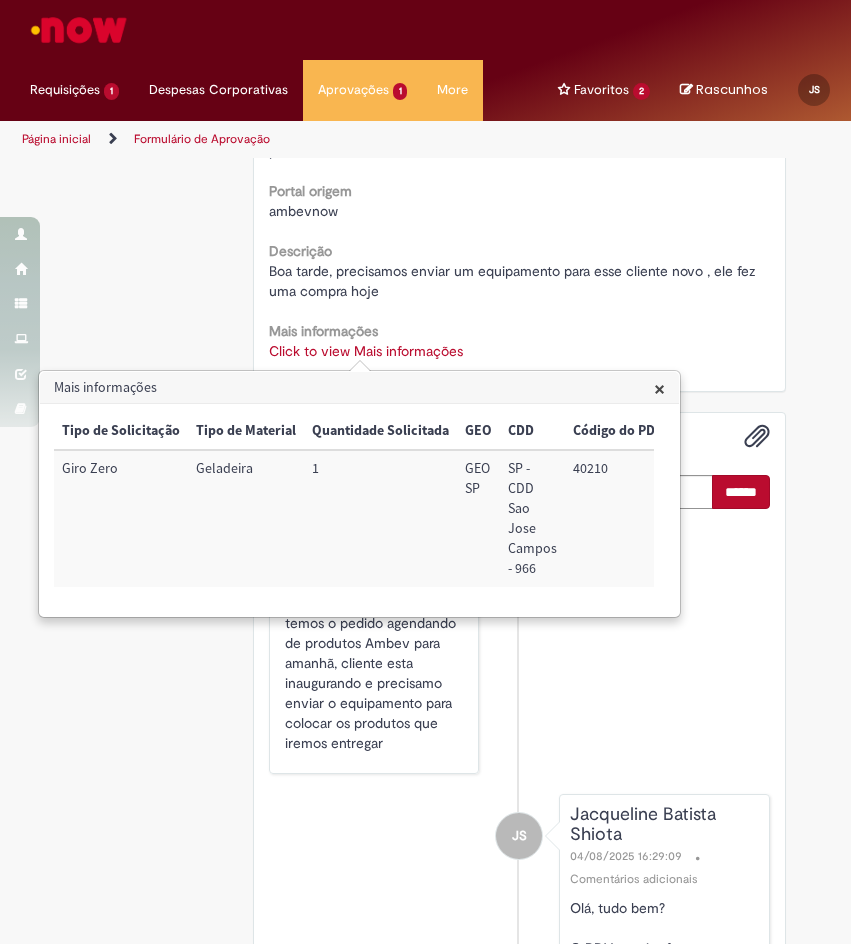 click on "40210" at bounding box center [618, 518] 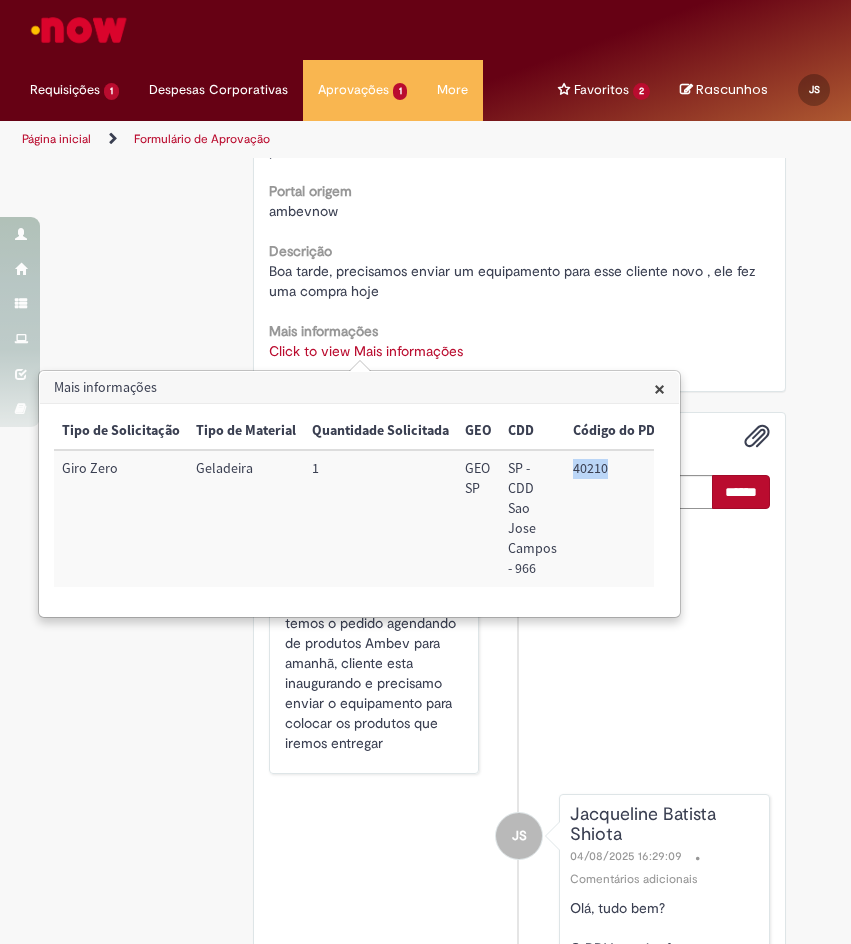 click on "40210" at bounding box center (618, 518) 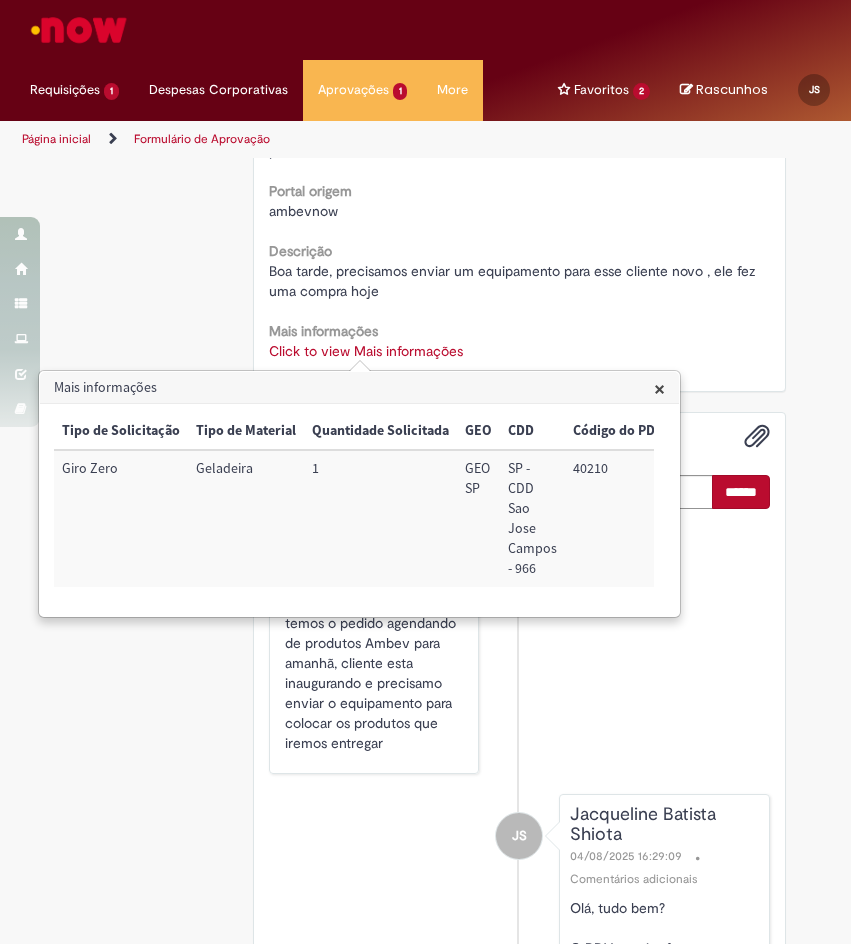 click on "AB
[FIRST] [LAST]
[DATE] [TIME]         Comentários adicionais
temos o pedido agendando de produtos Ambev para amanhã, cliente esta inaugurando e precisamo enviar o equipamento para colocar os produtos que iremos entregar" at bounding box center [519, 651] 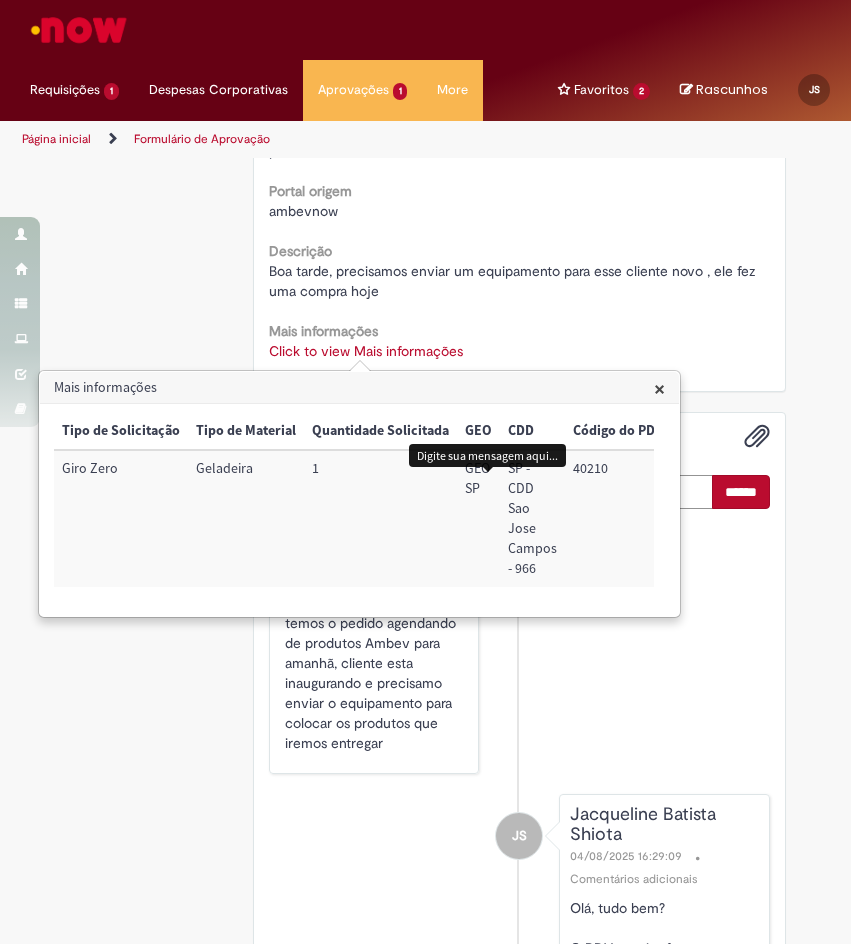 click at bounding box center [491, 492] 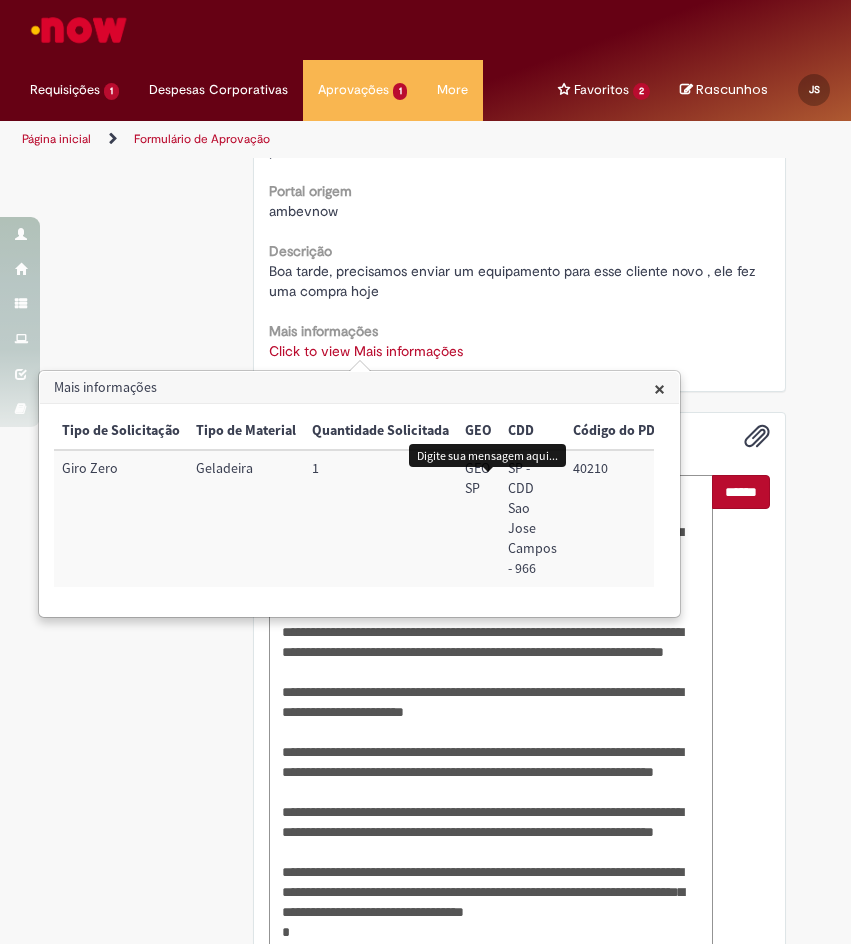scroll, scrollTop: 778, scrollLeft: 0, axis: vertical 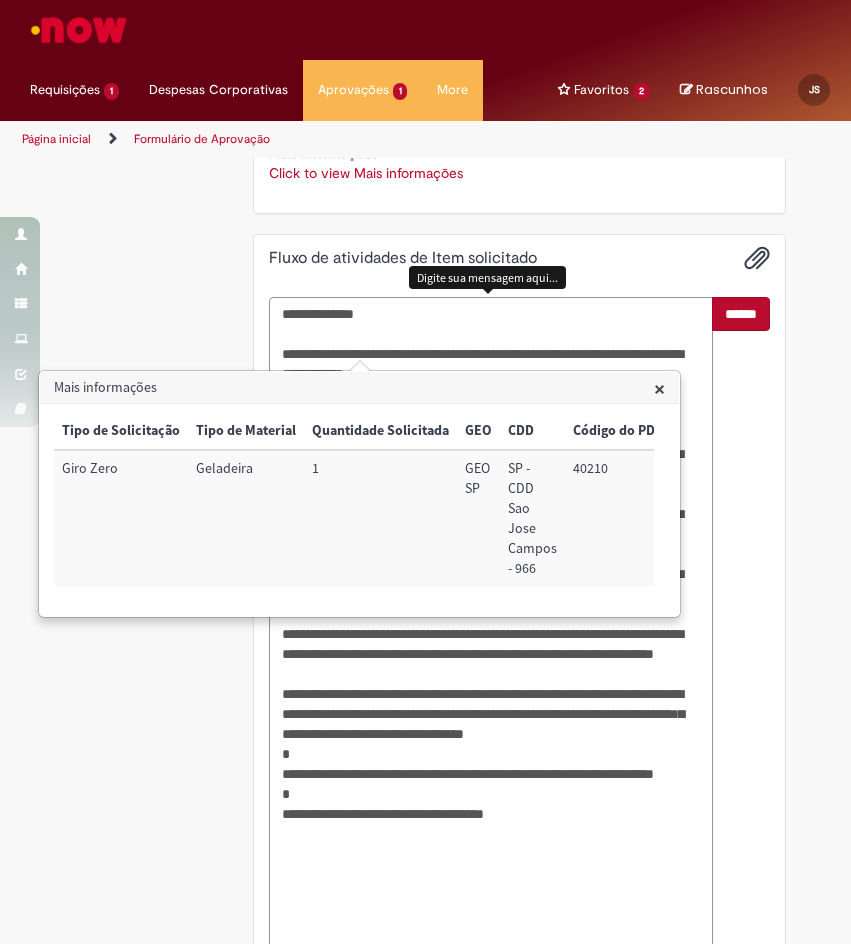 type on "**********" 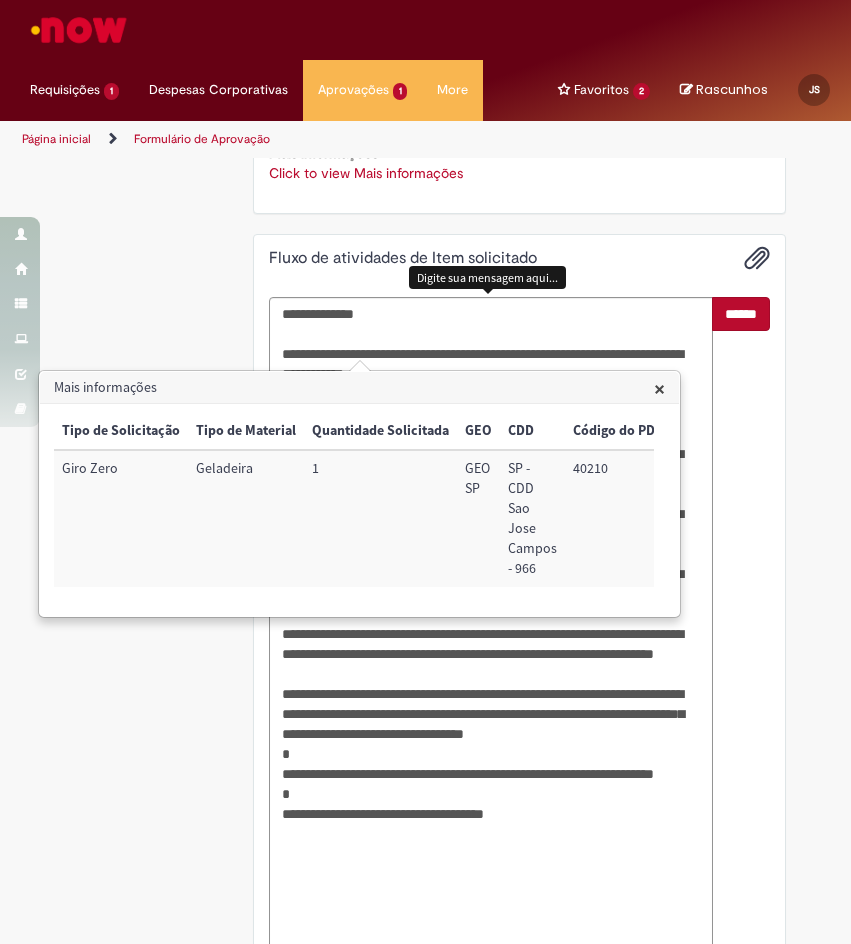 click on "******" at bounding box center [741, 624] 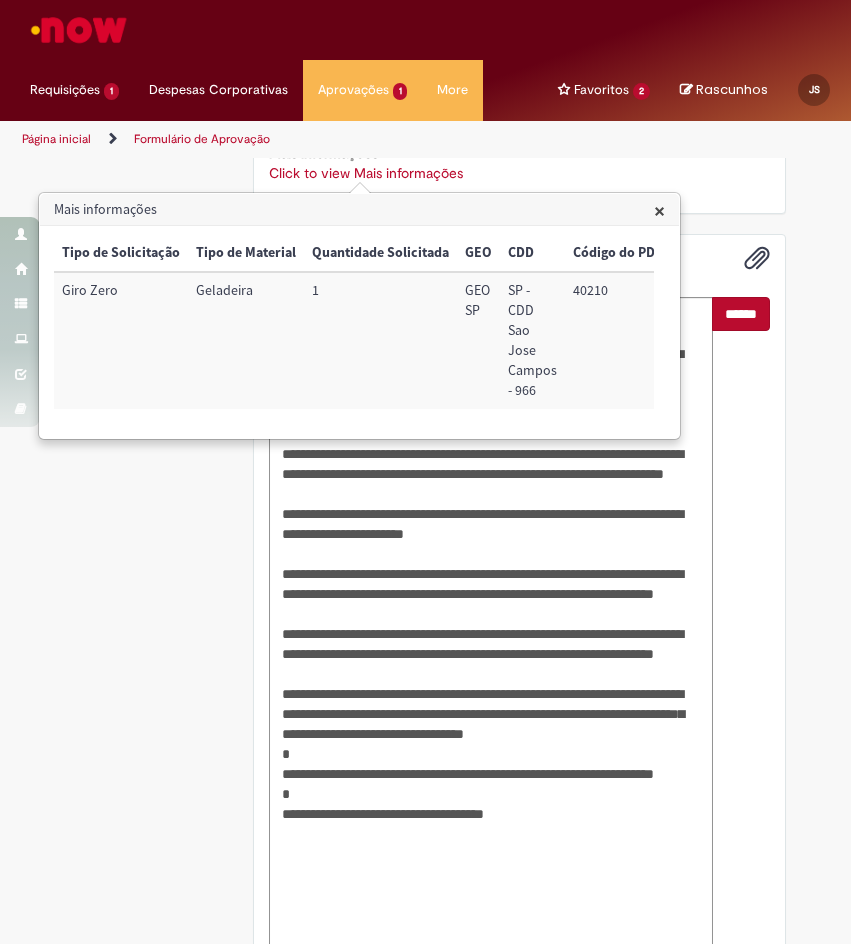 click on "******" at bounding box center [741, 314] 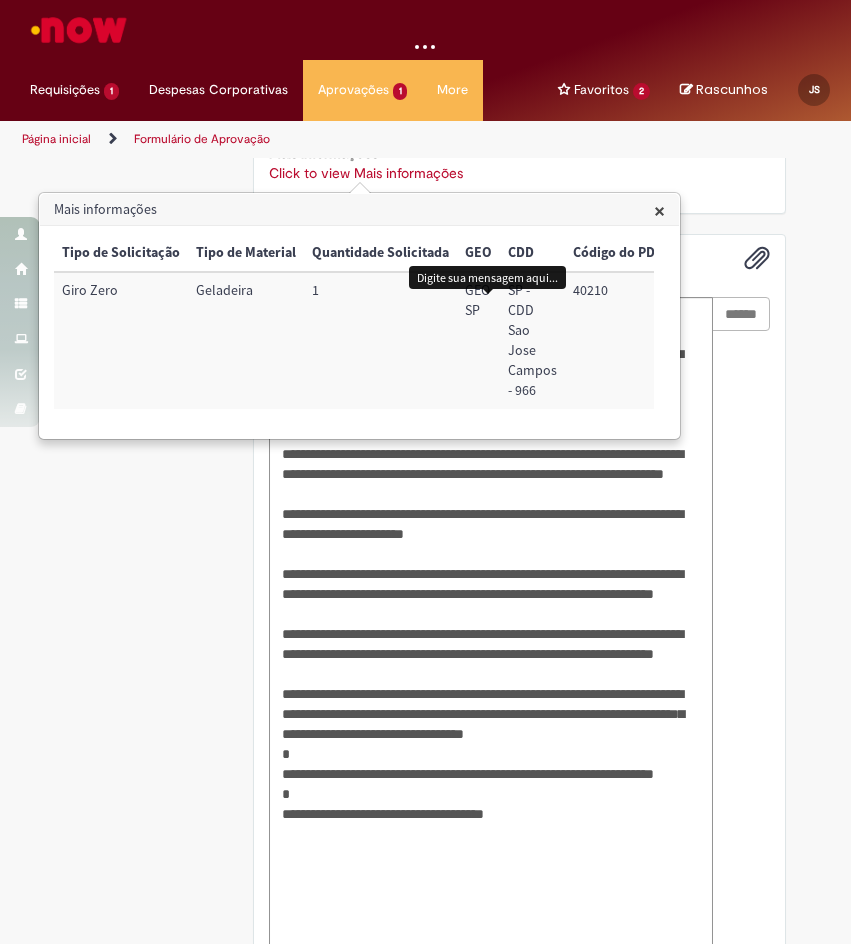 click on "×" at bounding box center (659, 210) 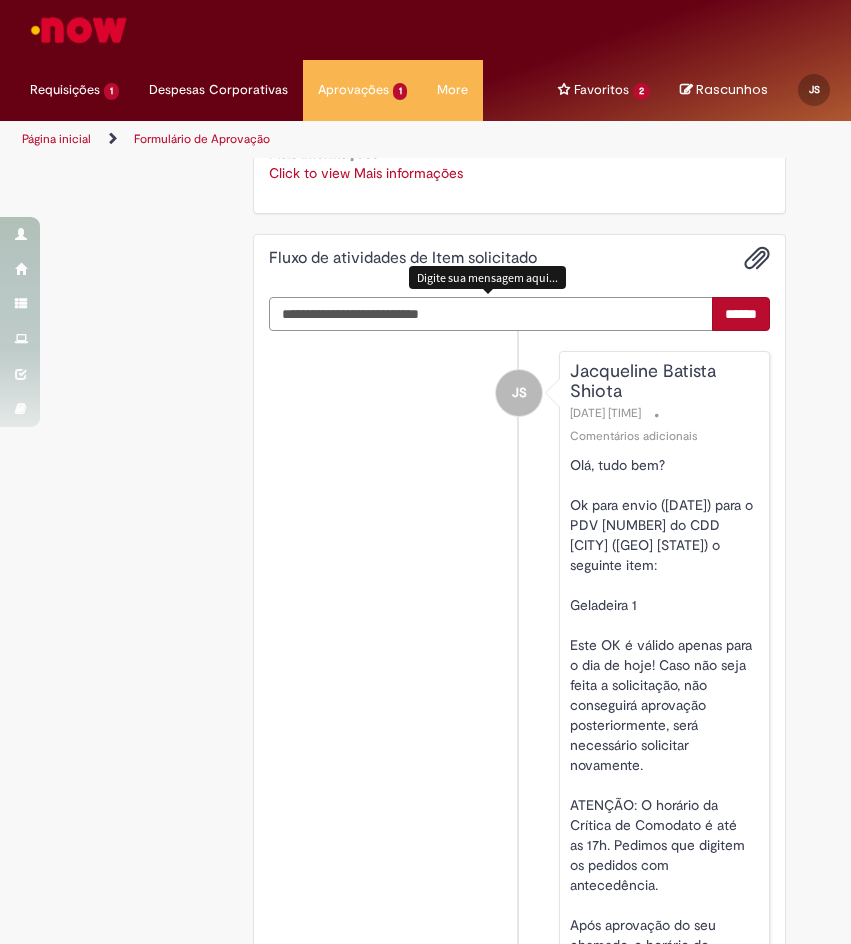 click at bounding box center (491, 314) 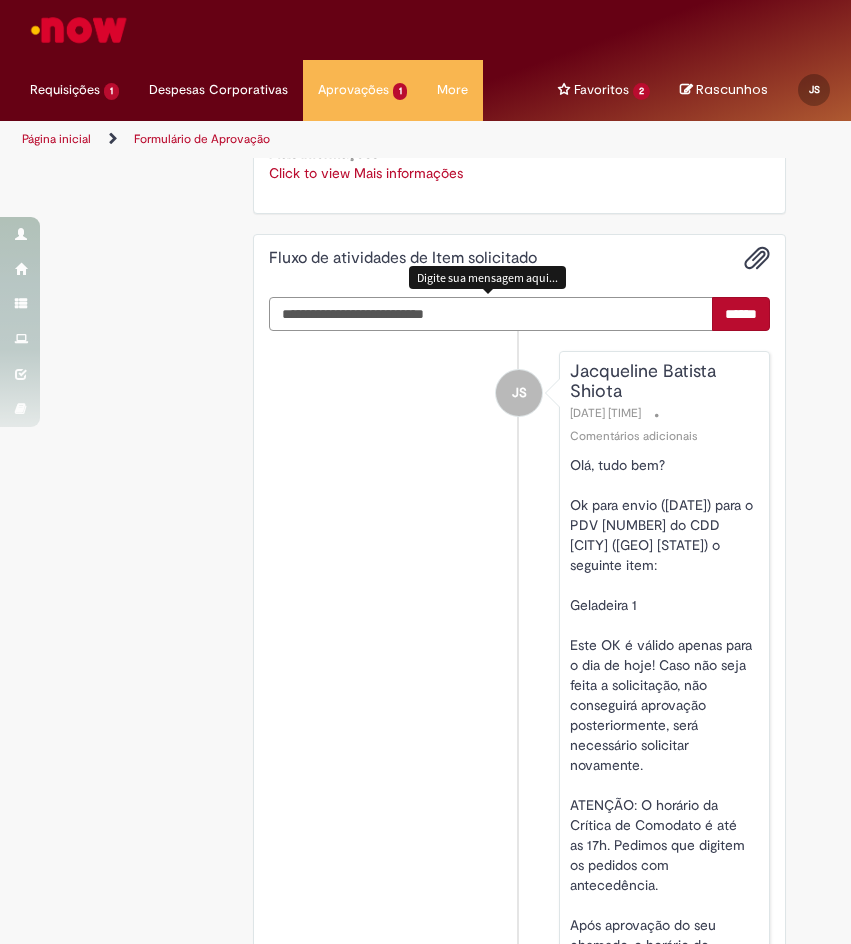 type on "**********" 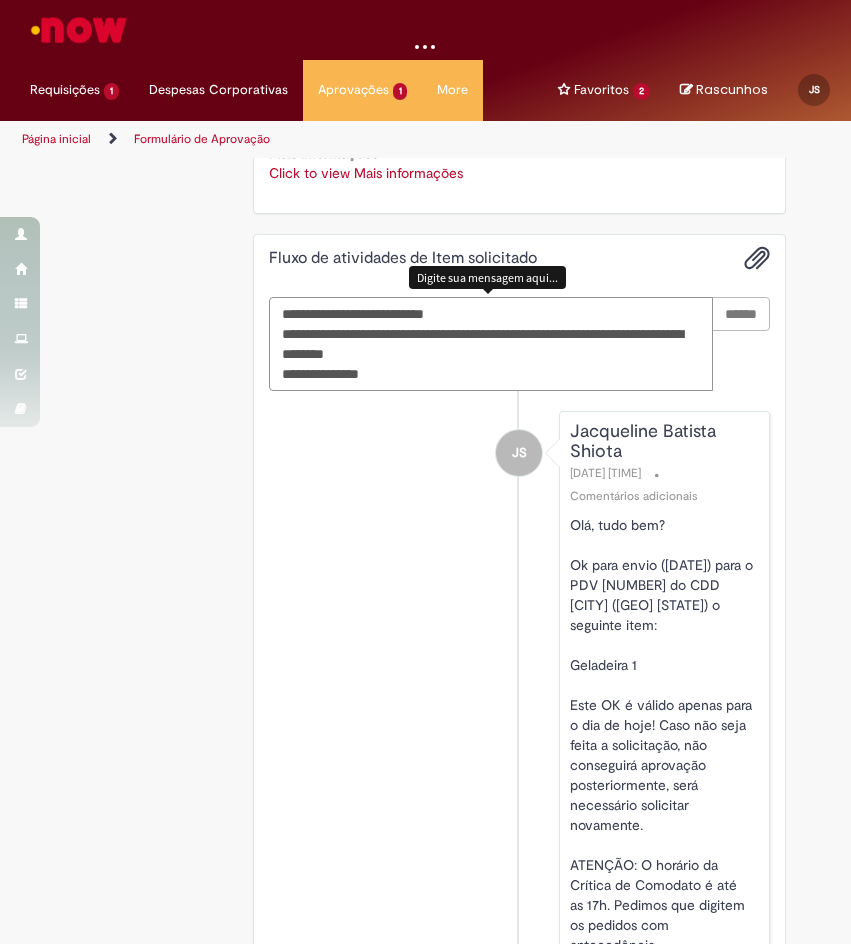 type 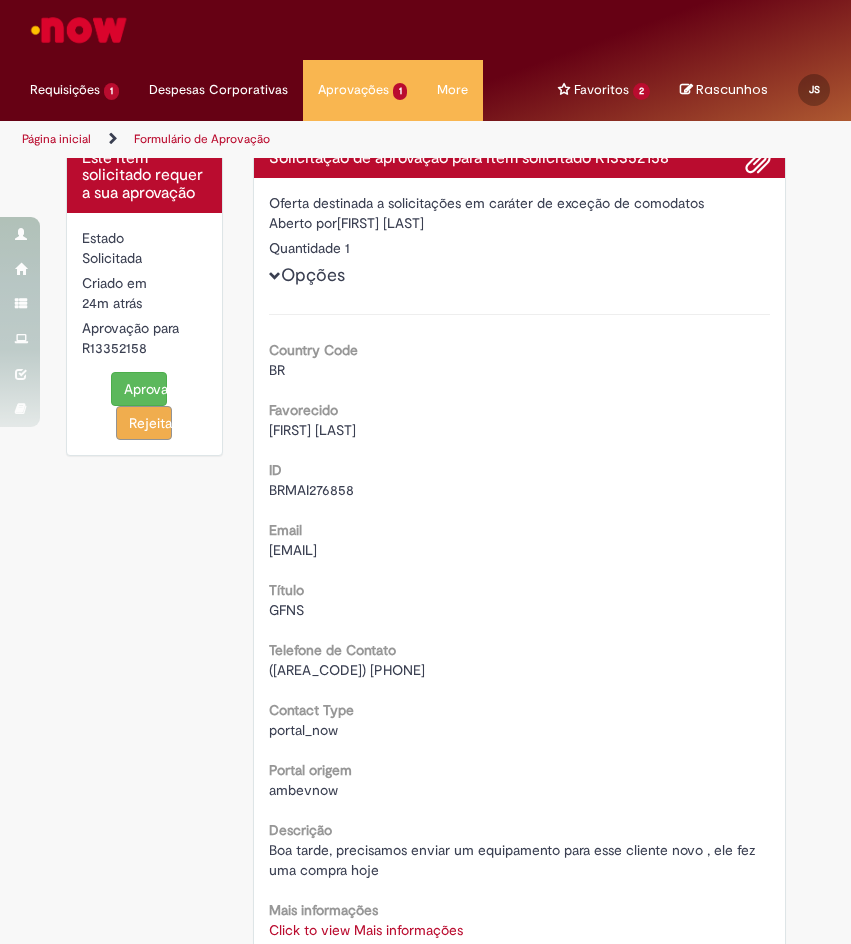 scroll, scrollTop: 0, scrollLeft: 0, axis: both 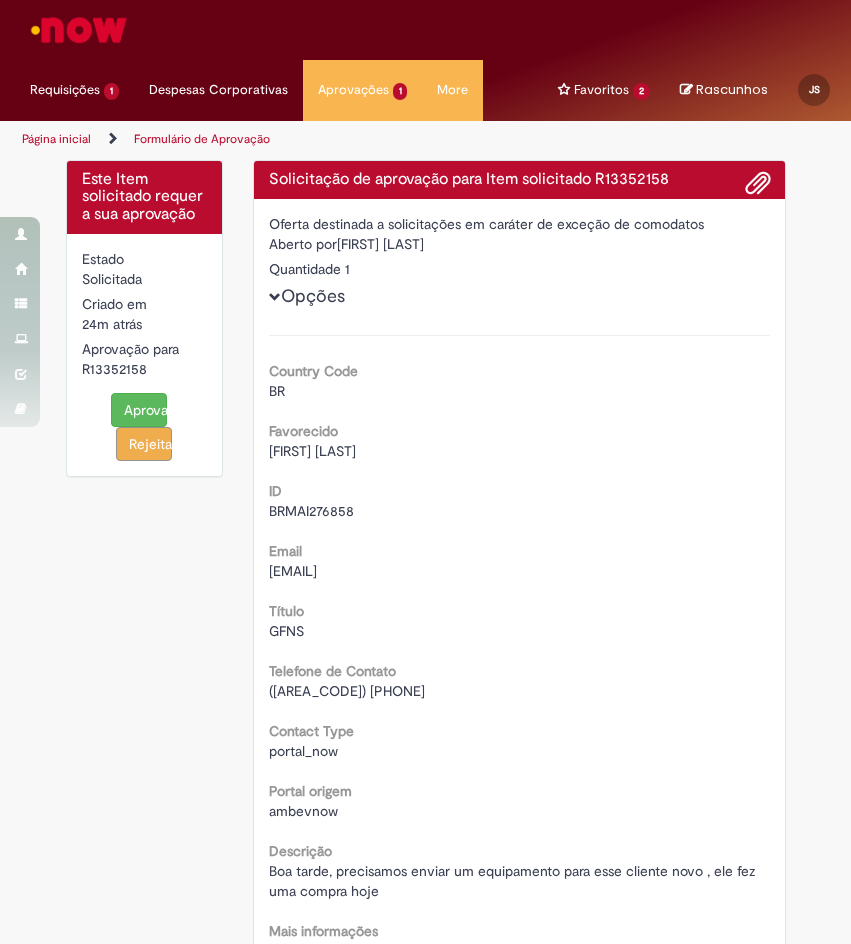 click on "Aprovar" at bounding box center (139, 410) 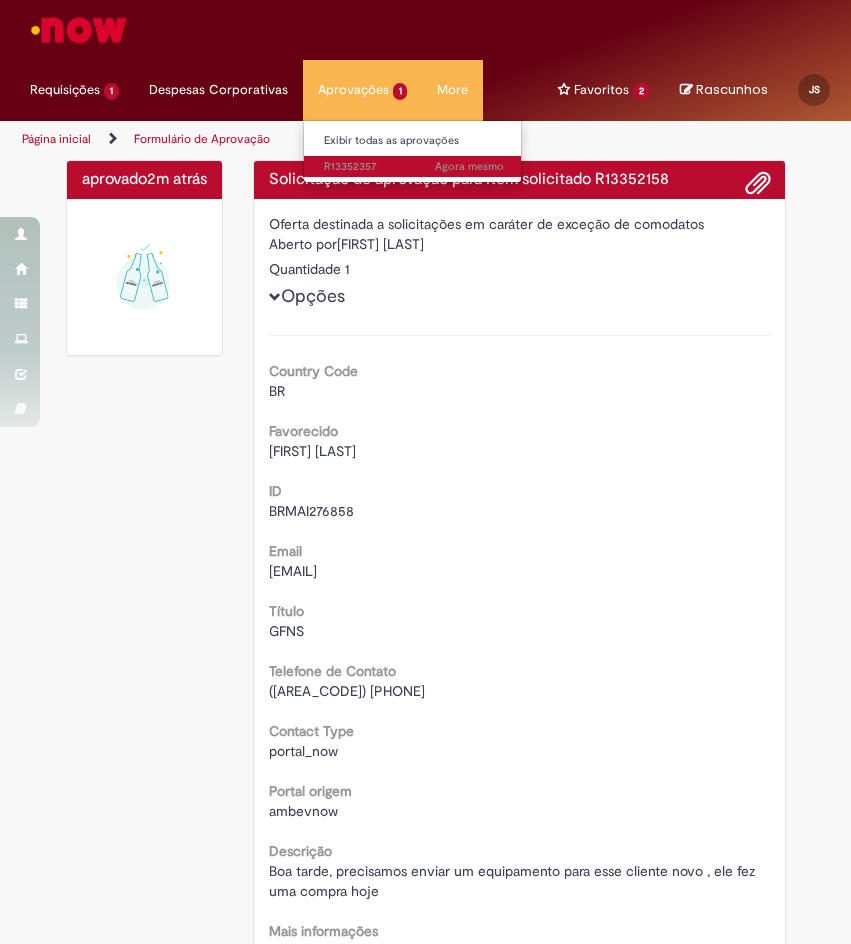click on "Agora mesmo Agora mesmo R13352357" at bounding box center [414, 167] 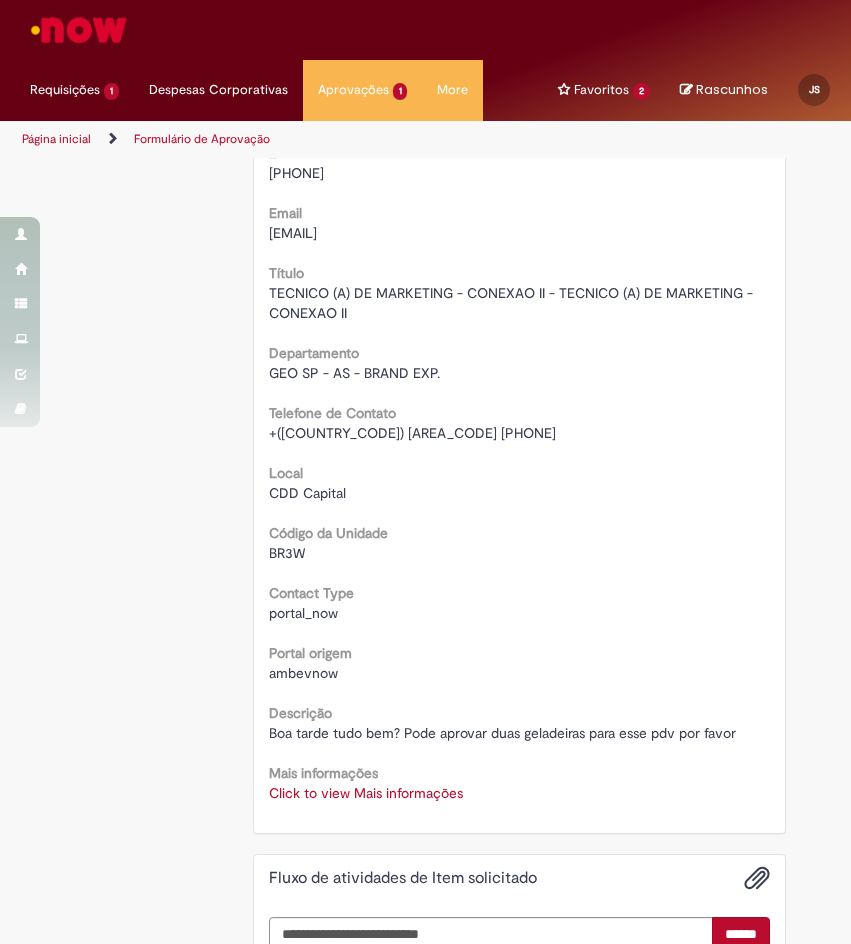 scroll, scrollTop: 500, scrollLeft: 0, axis: vertical 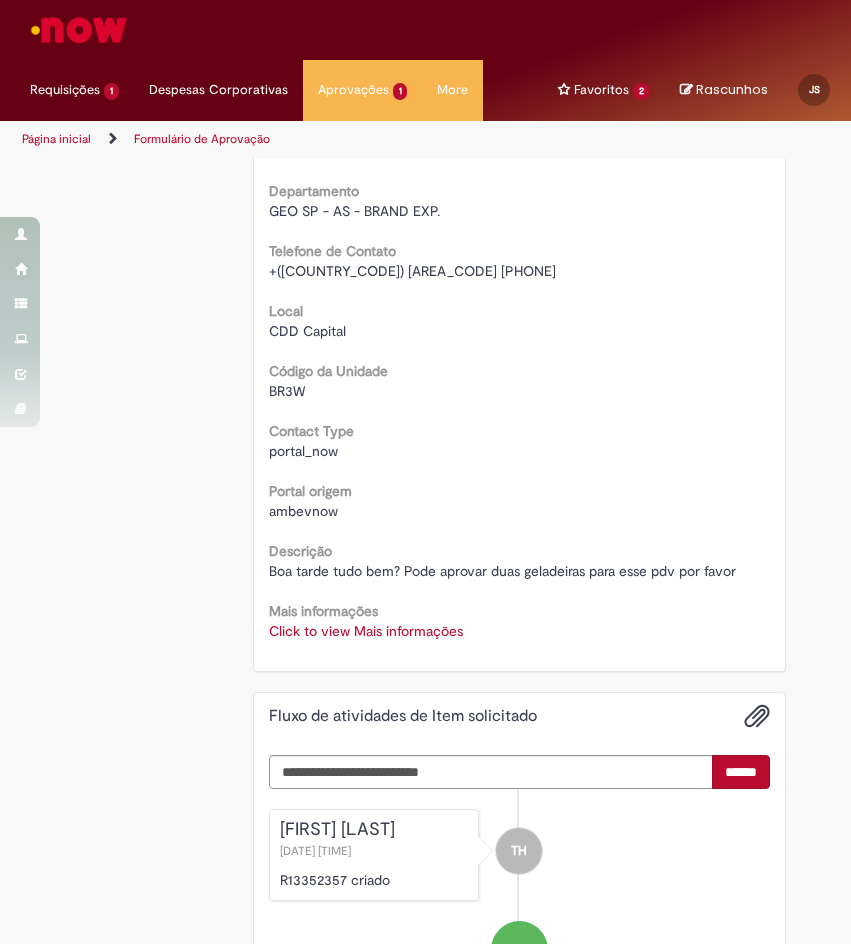 click on "Click to view Mais informações   Click to view Mais informações" at bounding box center (519, 631) 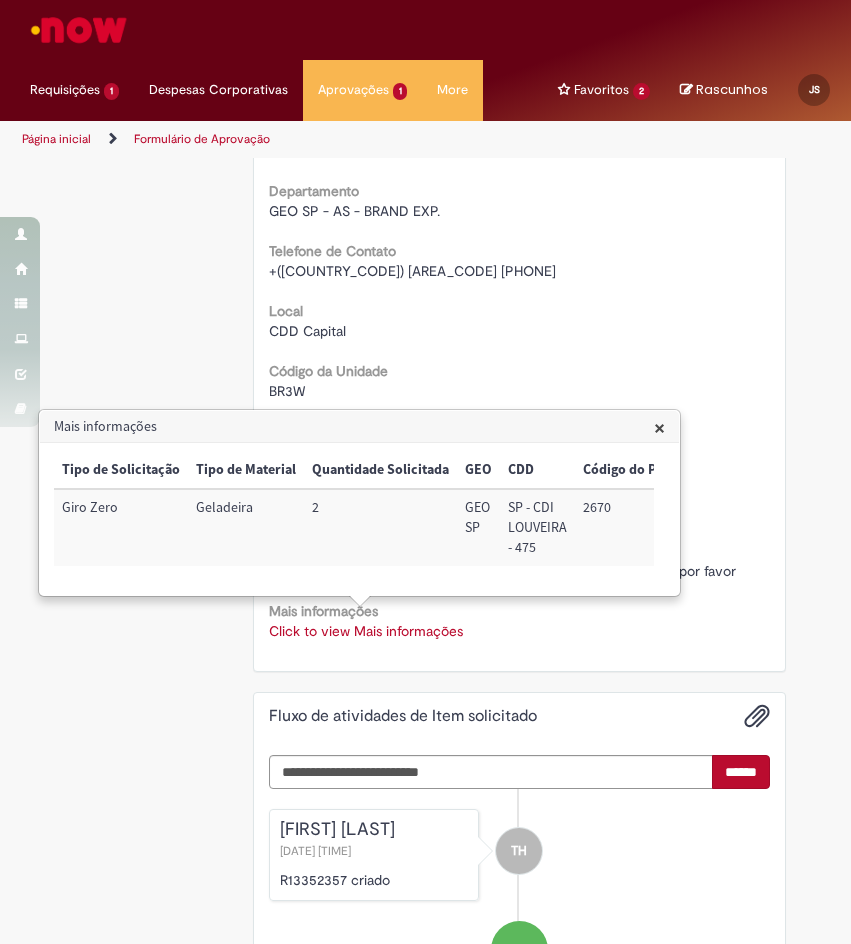 click on "2670" at bounding box center [628, 527] 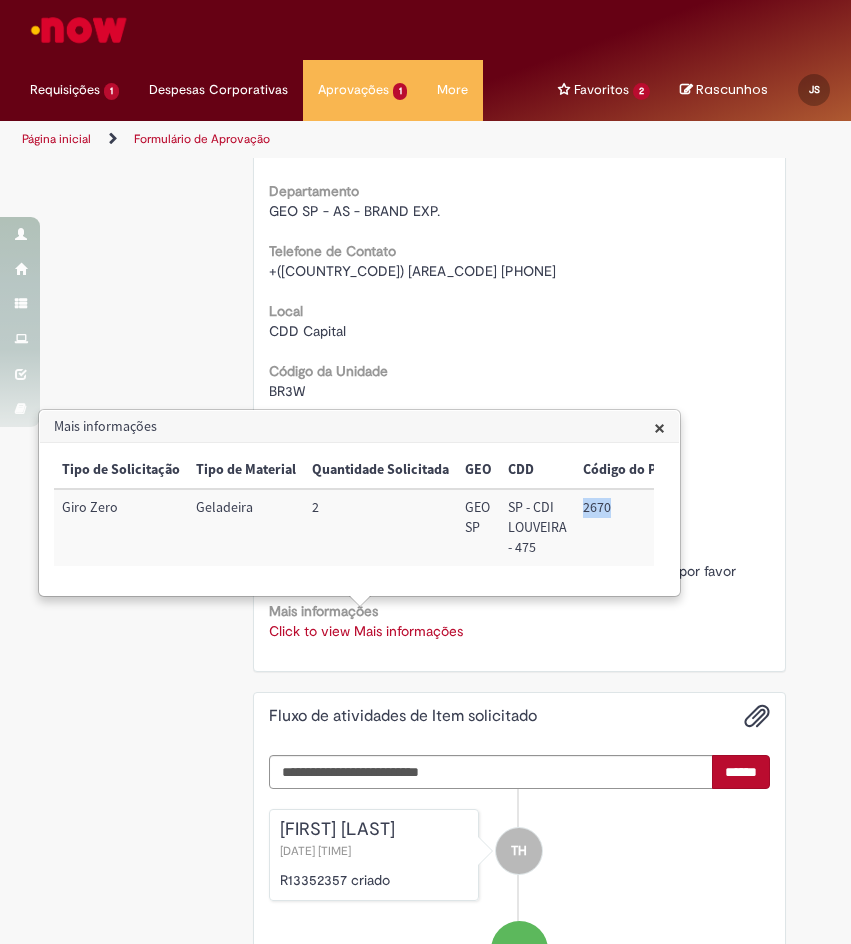 click on "2670" at bounding box center (628, 527) 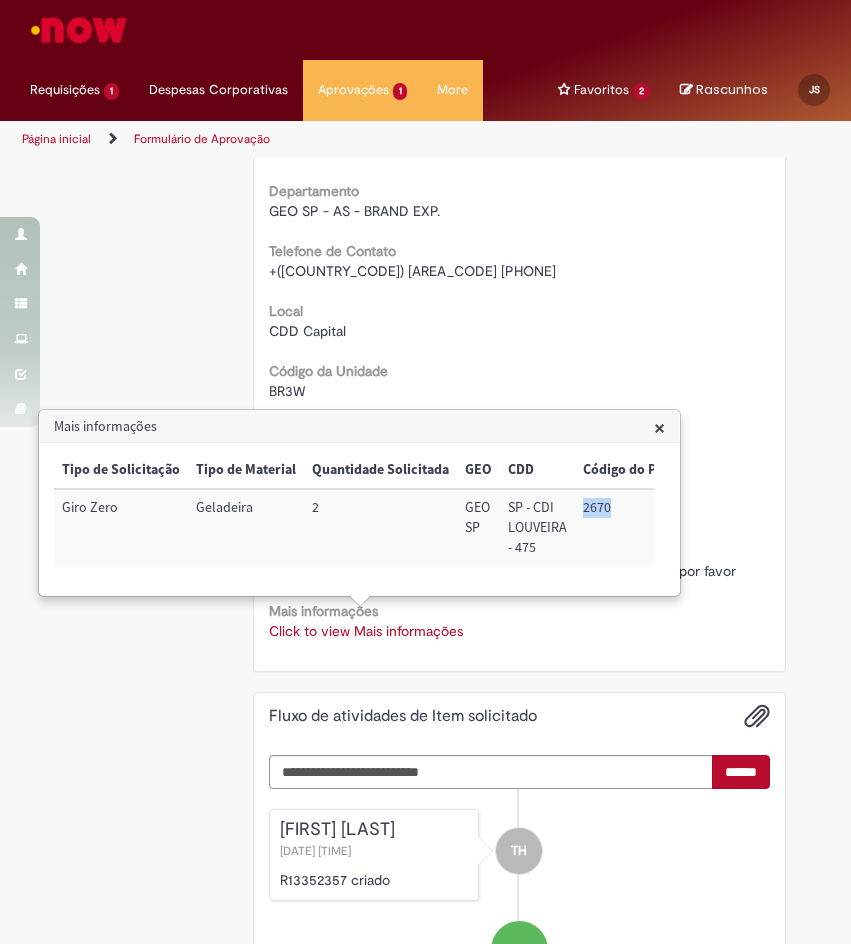 click on "×" at bounding box center (659, 427) 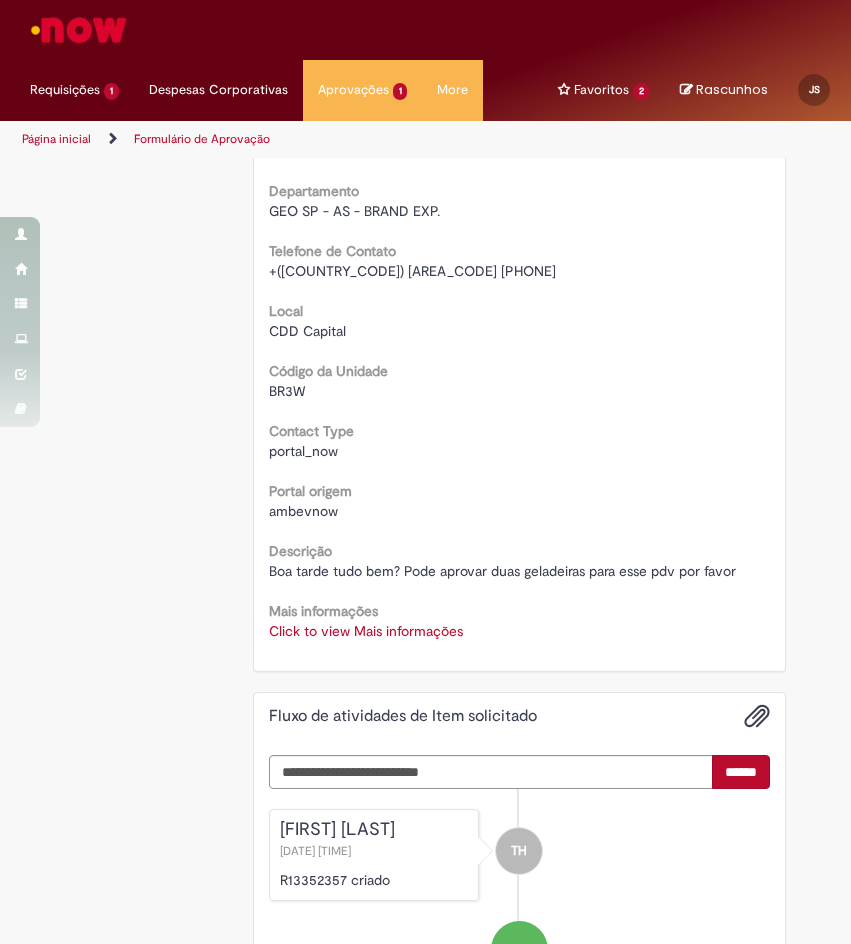 click on "Click to view Mais informações" at bounding box center [366, 631] 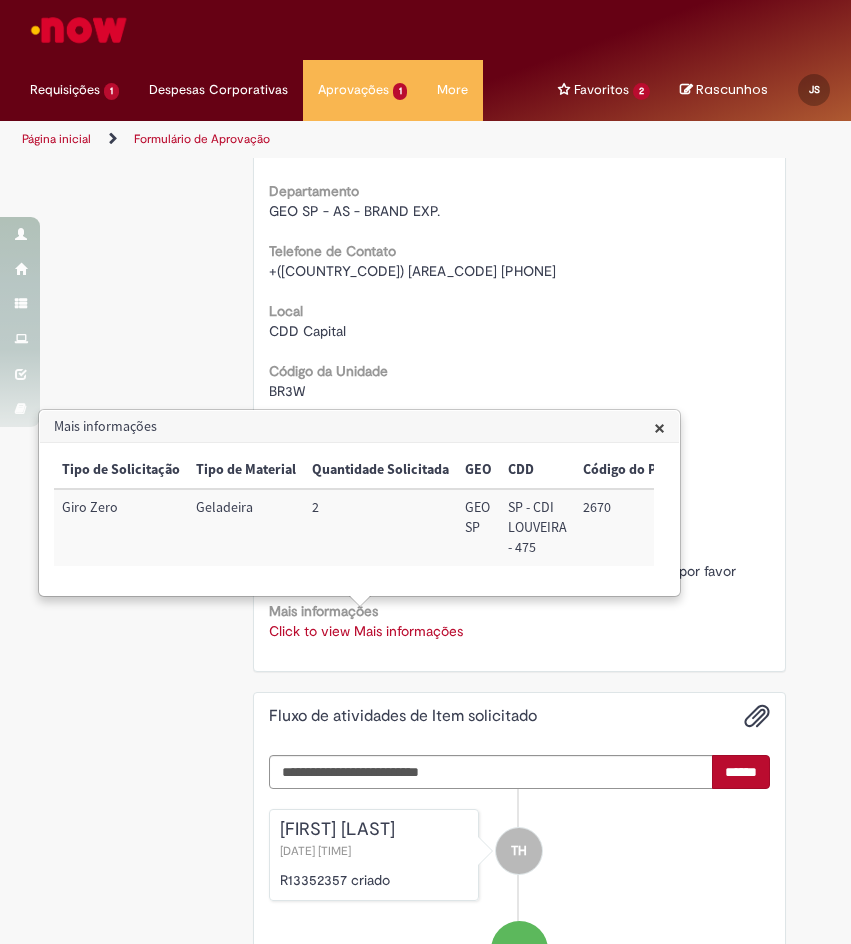 click on "2670" at bounding box center [628, 527] 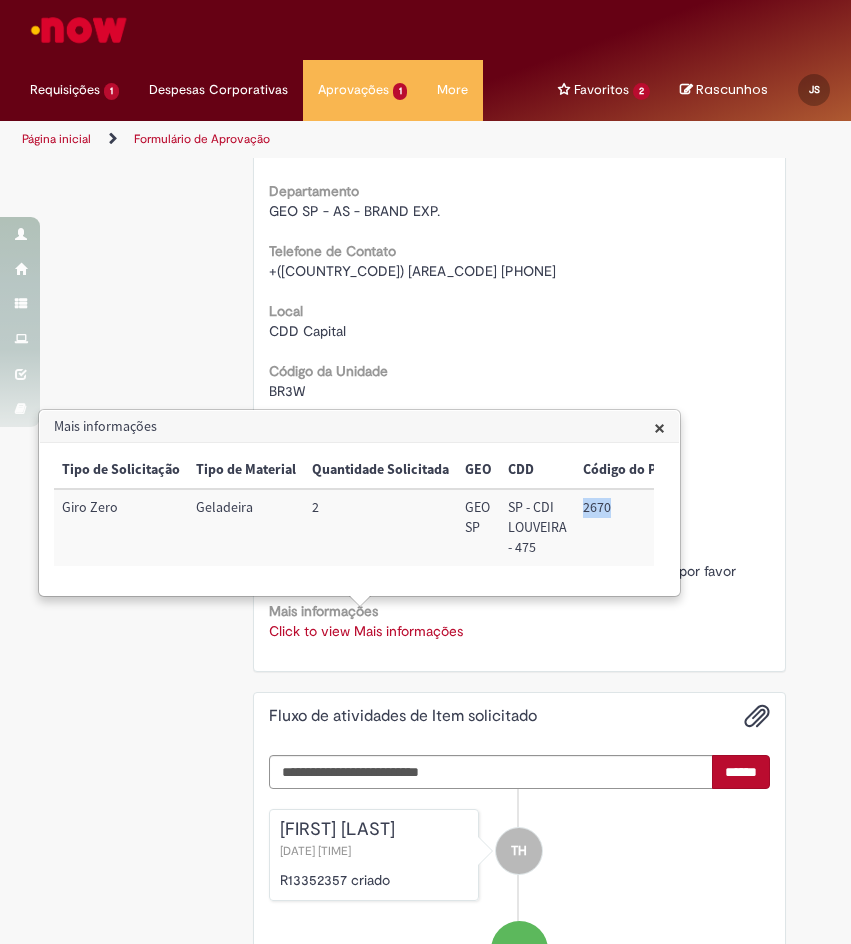 click on "2670" at bounding box center (628, 527) 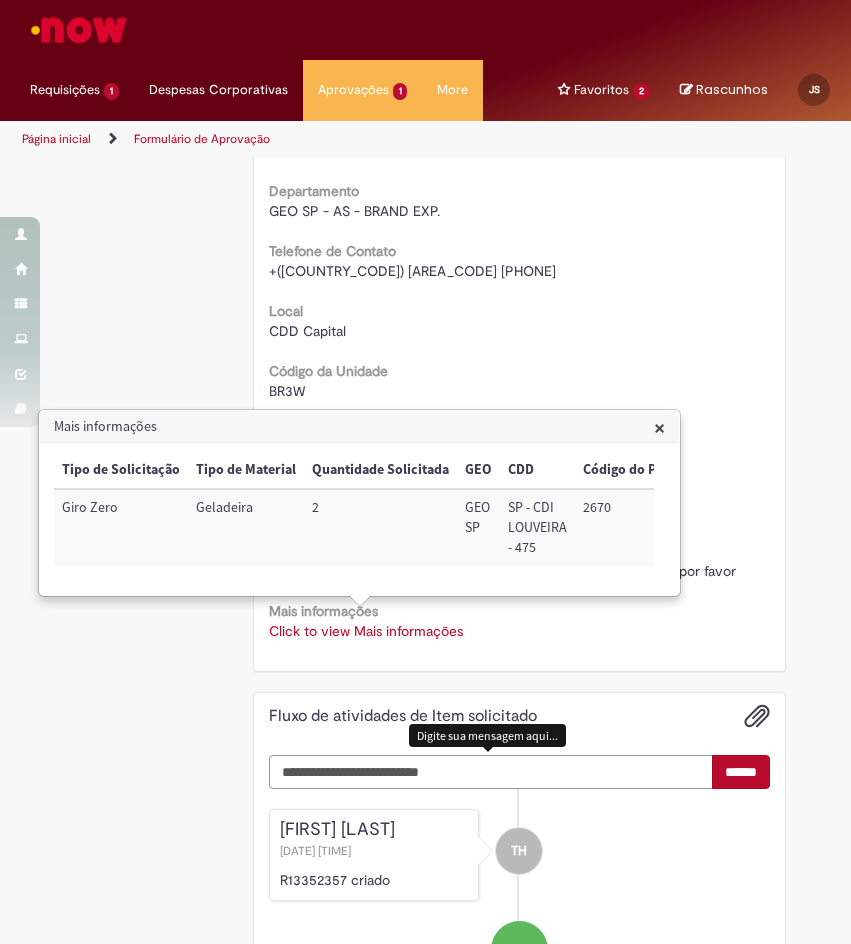 click at bounding box center (491, 772) 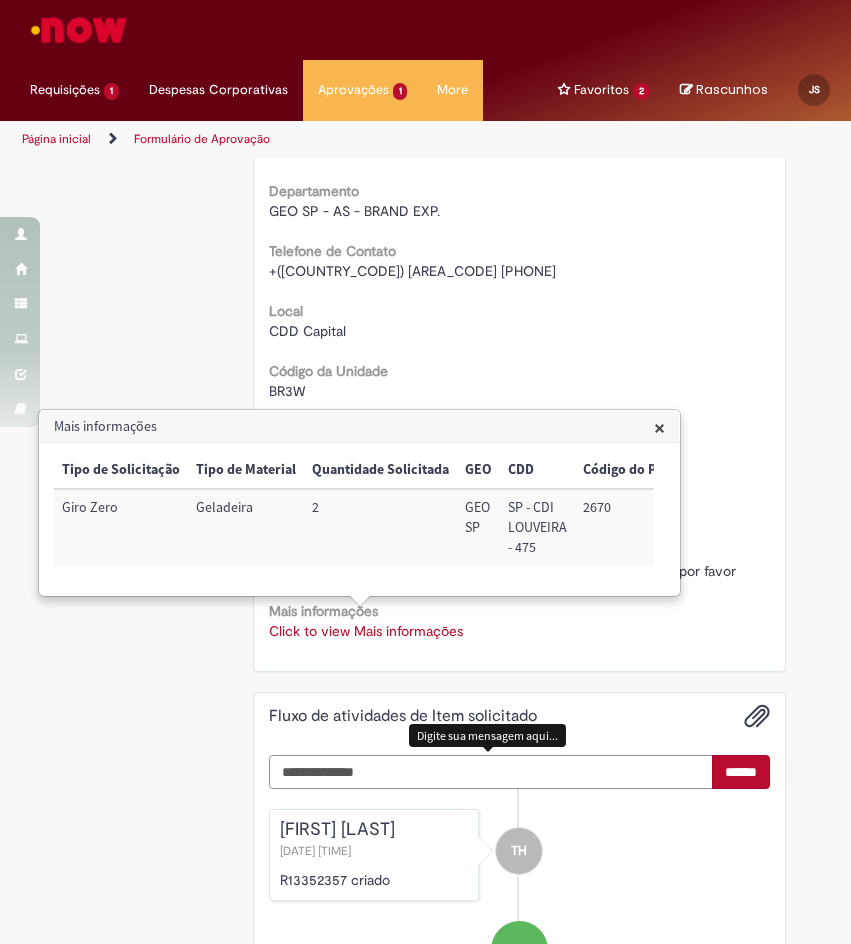 scroll, scrollTop: 958, scrollLeft: 0, axis: vertical 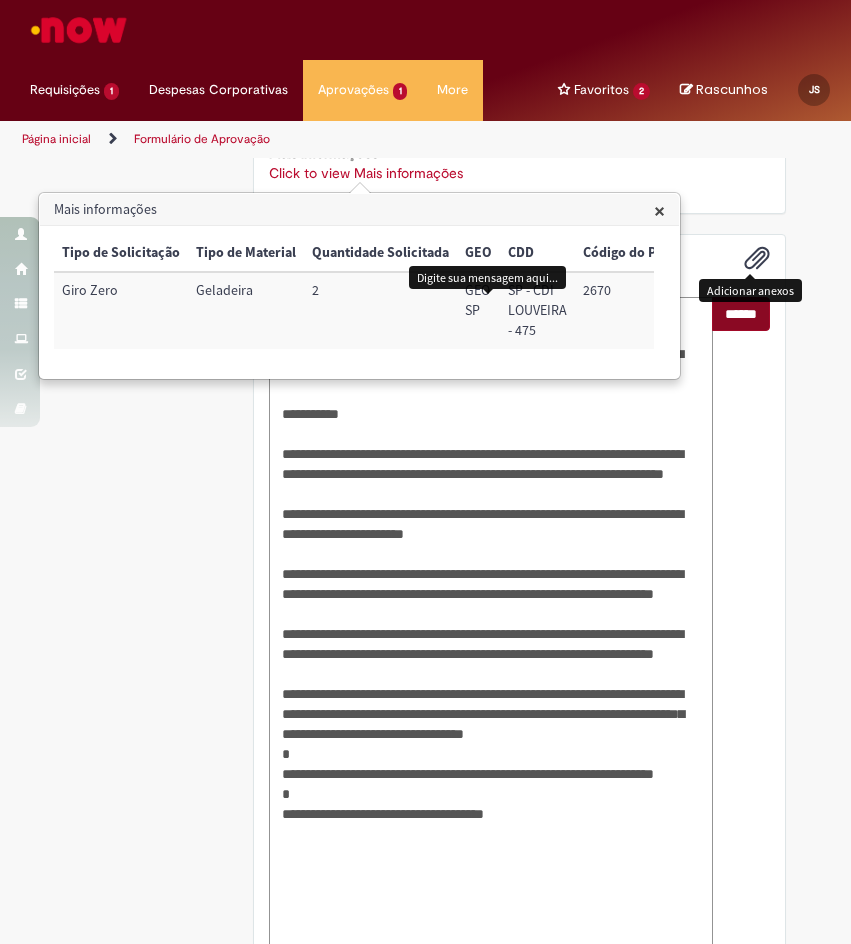 type on "**********" 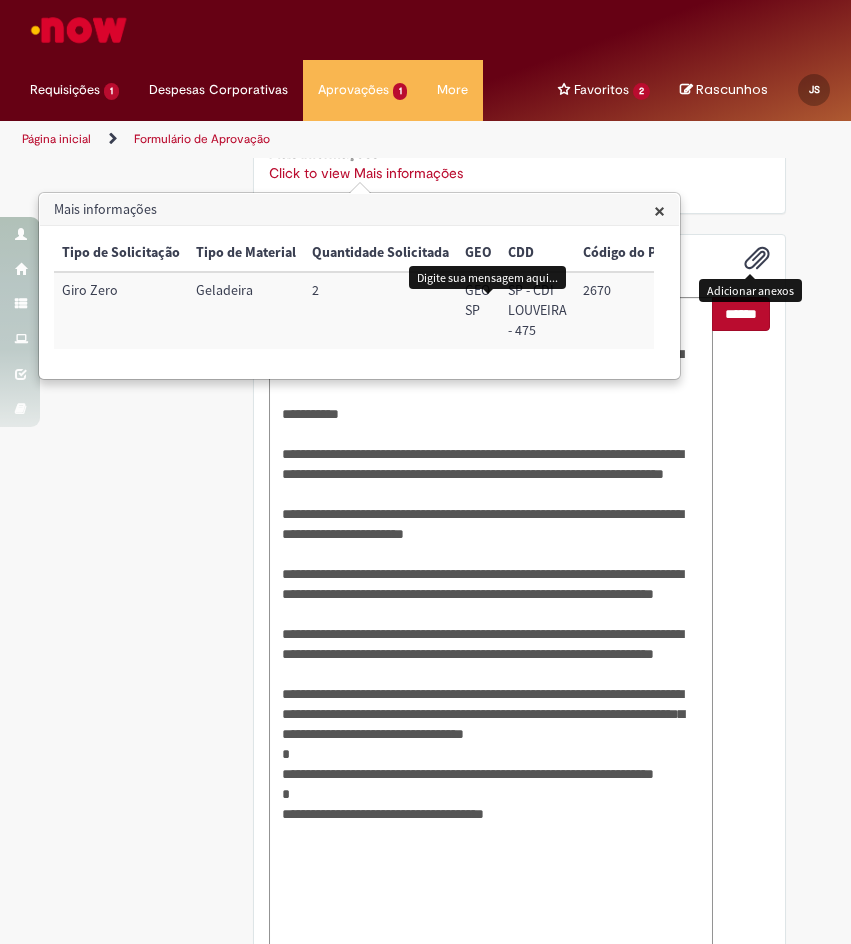 click on "******" at bounding box center [741, 314] 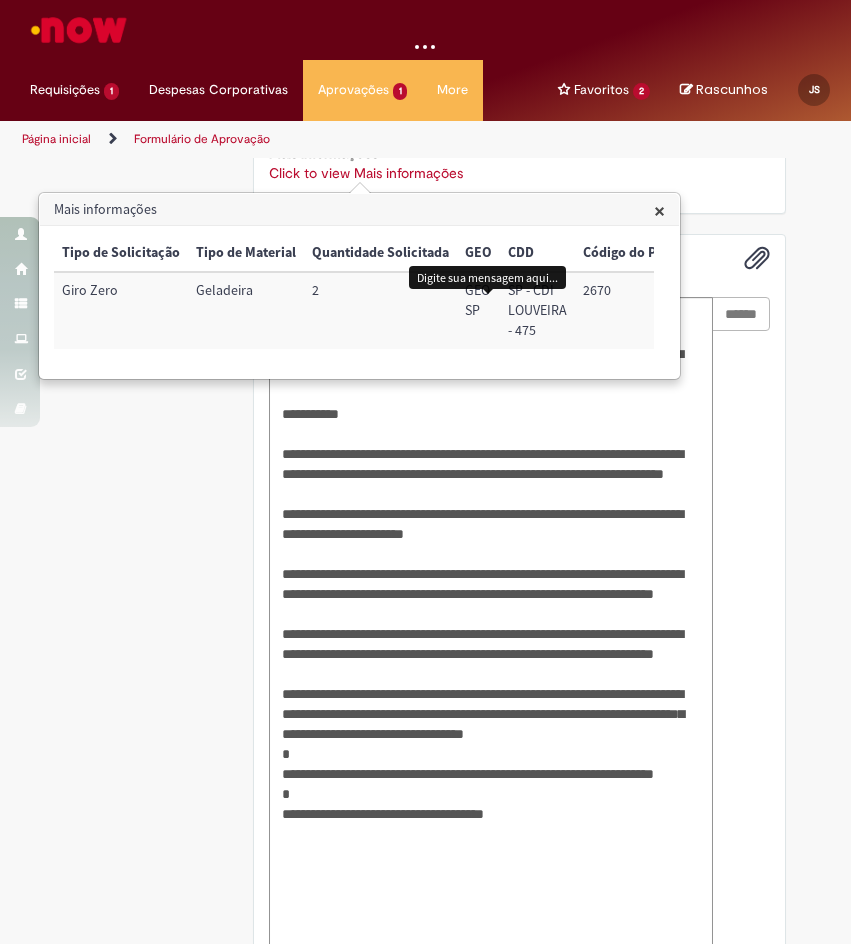 click on "Mais informações" at bounding box center [359, 210] 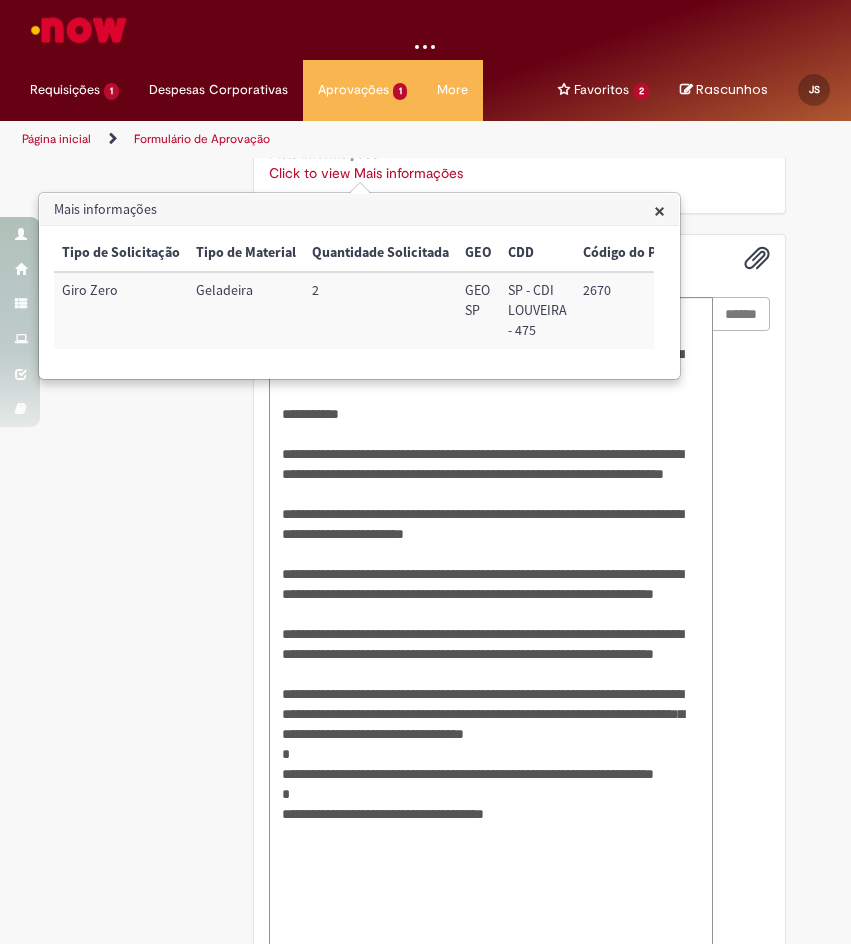 click on "×" at bounding box center (659, 210) 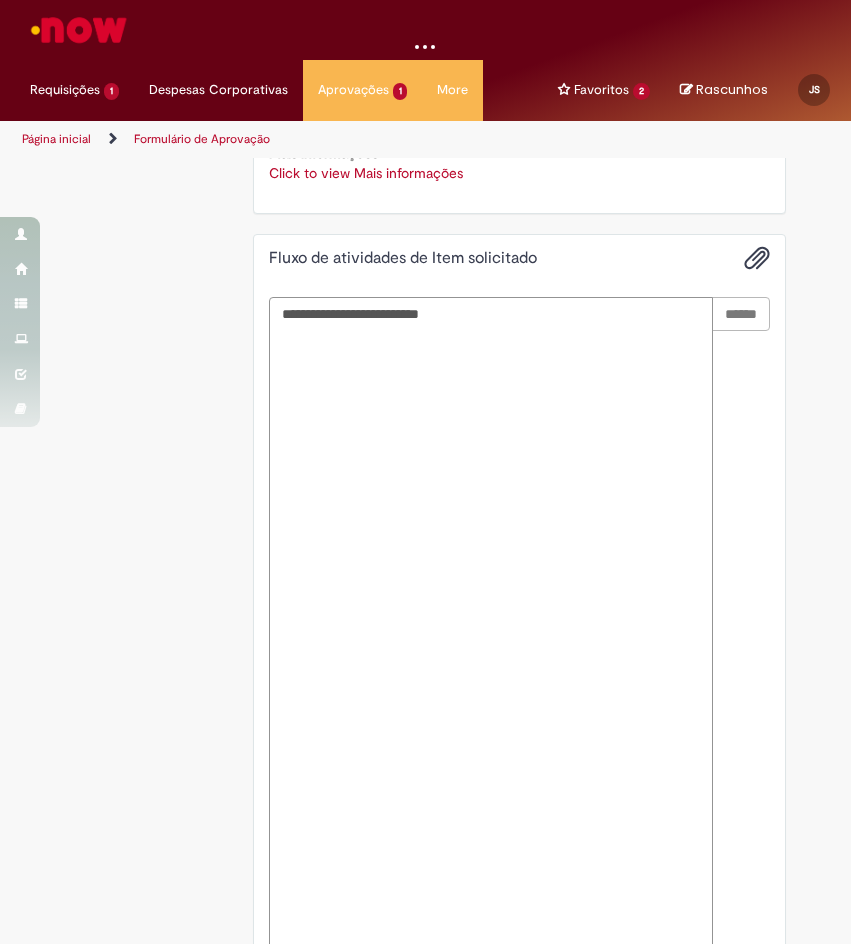 scroll, scrollTop: 611, scrollLeft: 0, axis: vertical 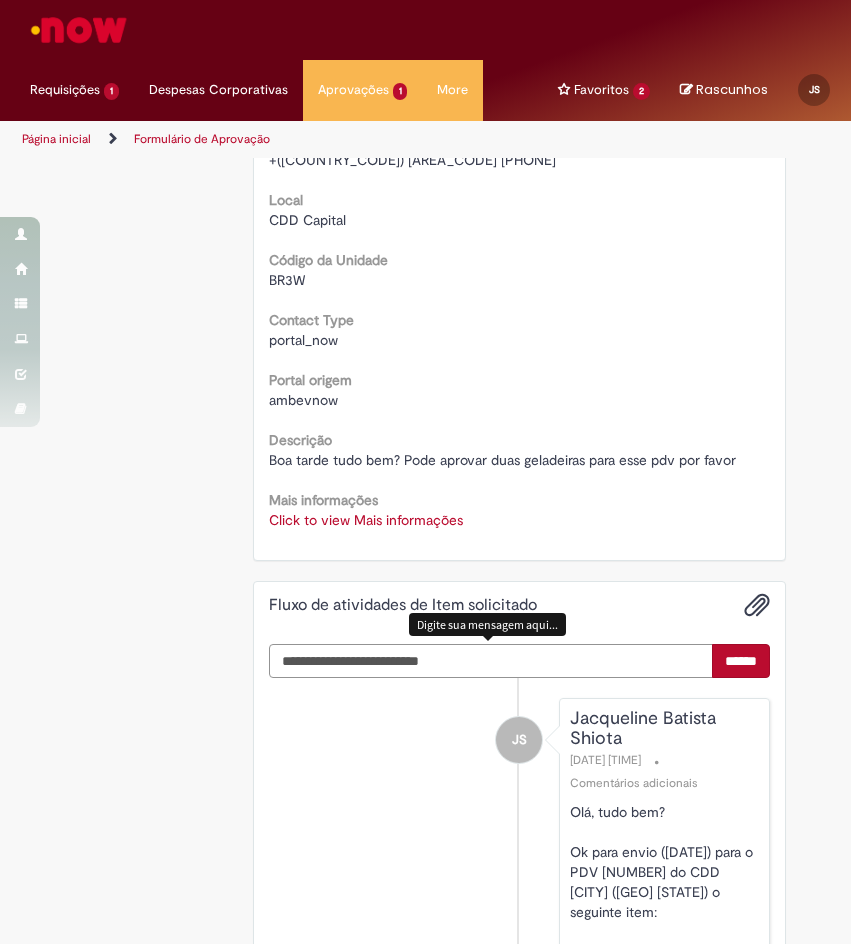 click at bounding box center (491, 661) 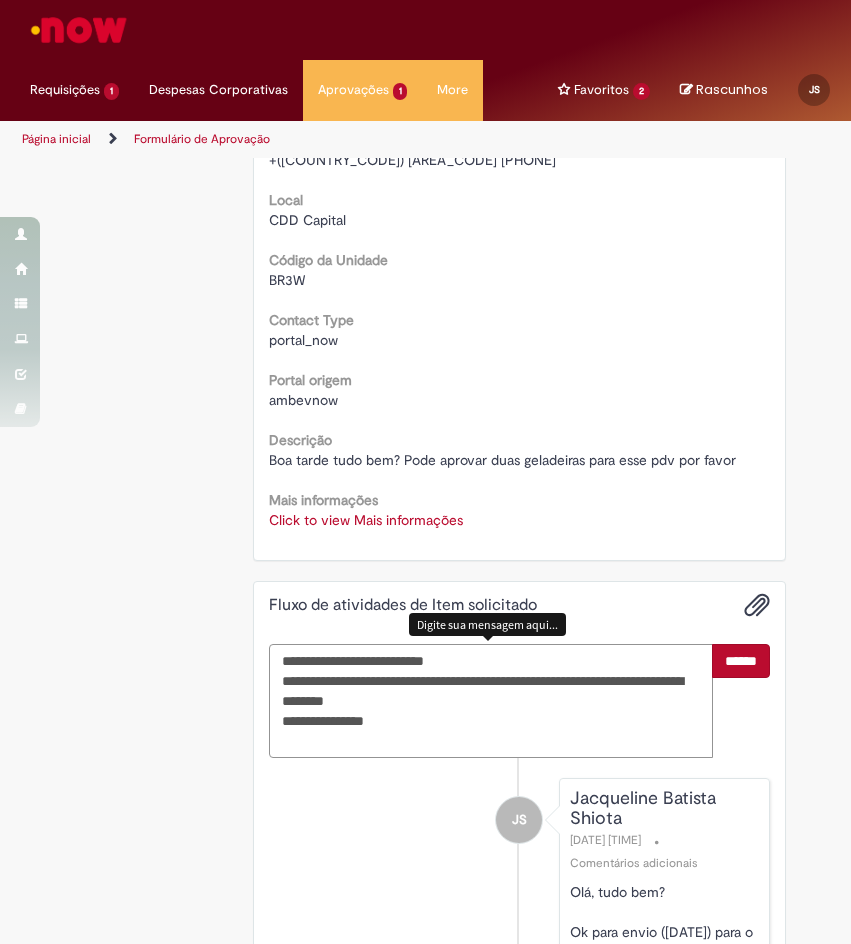 type on "**********" 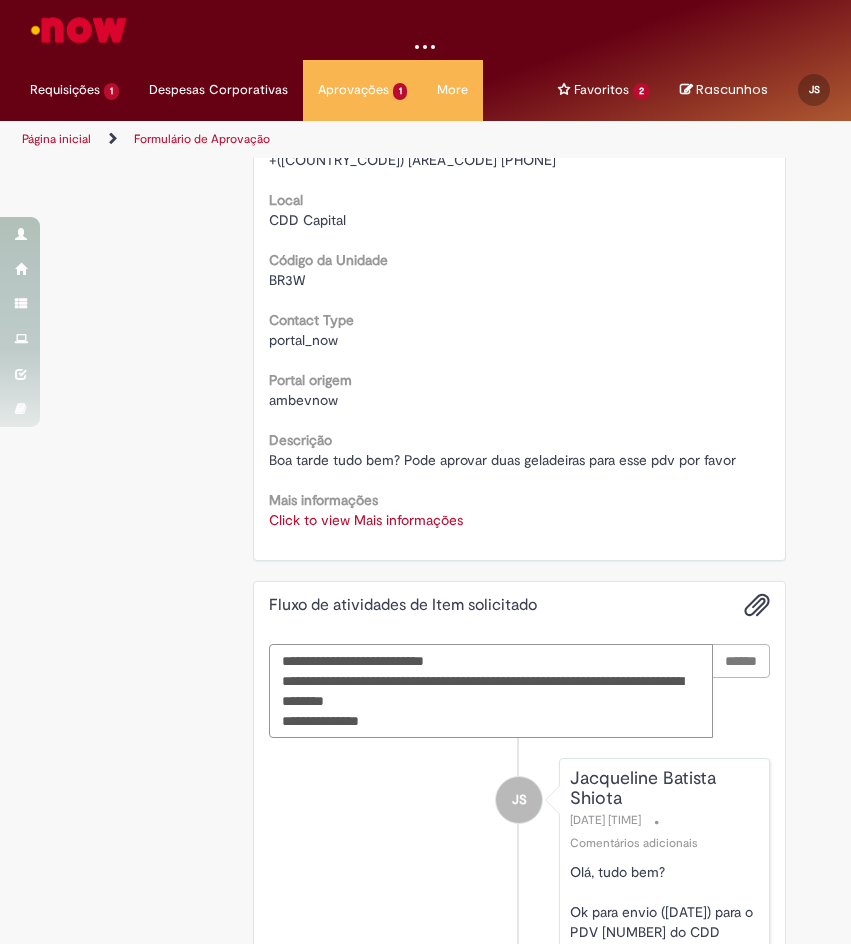 type 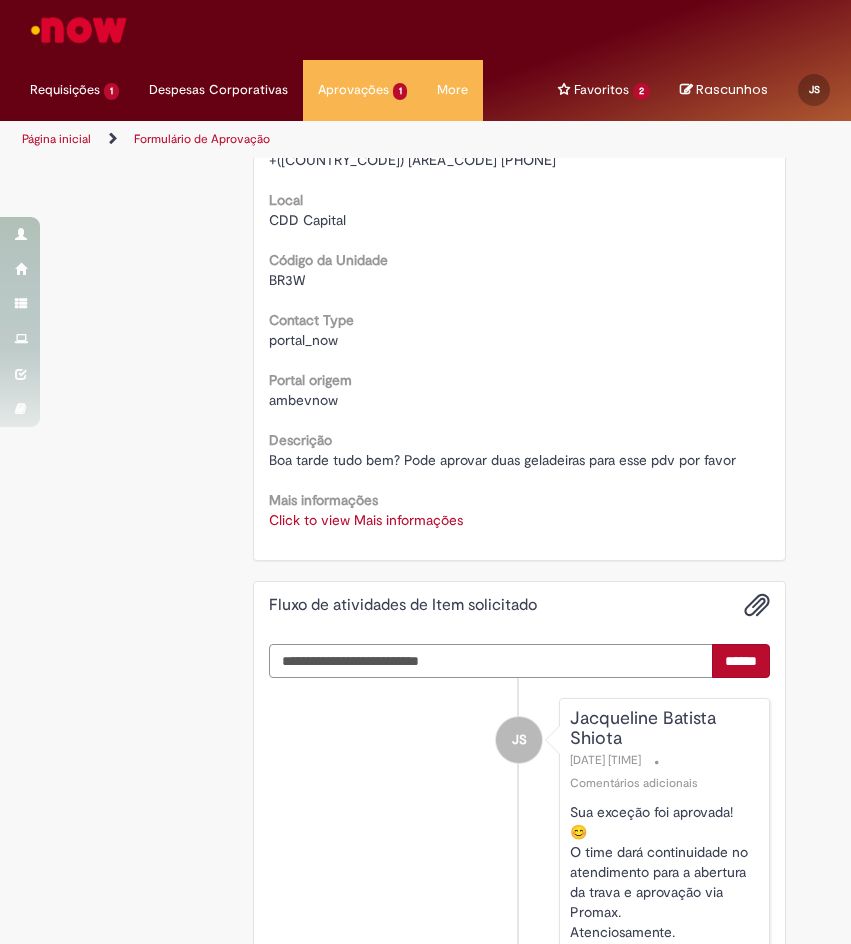 scroll, scrollTop: 0, scrollLeft: 0, axis: both 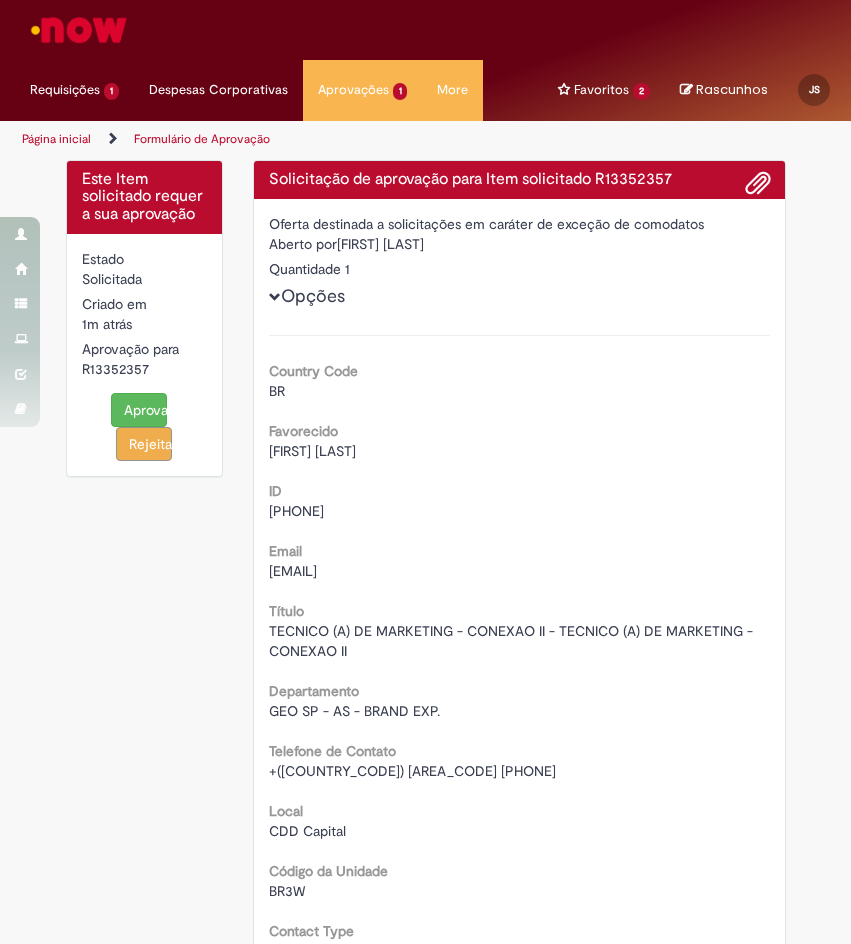 click on "Aprovar" at bounding box center (139, 410) 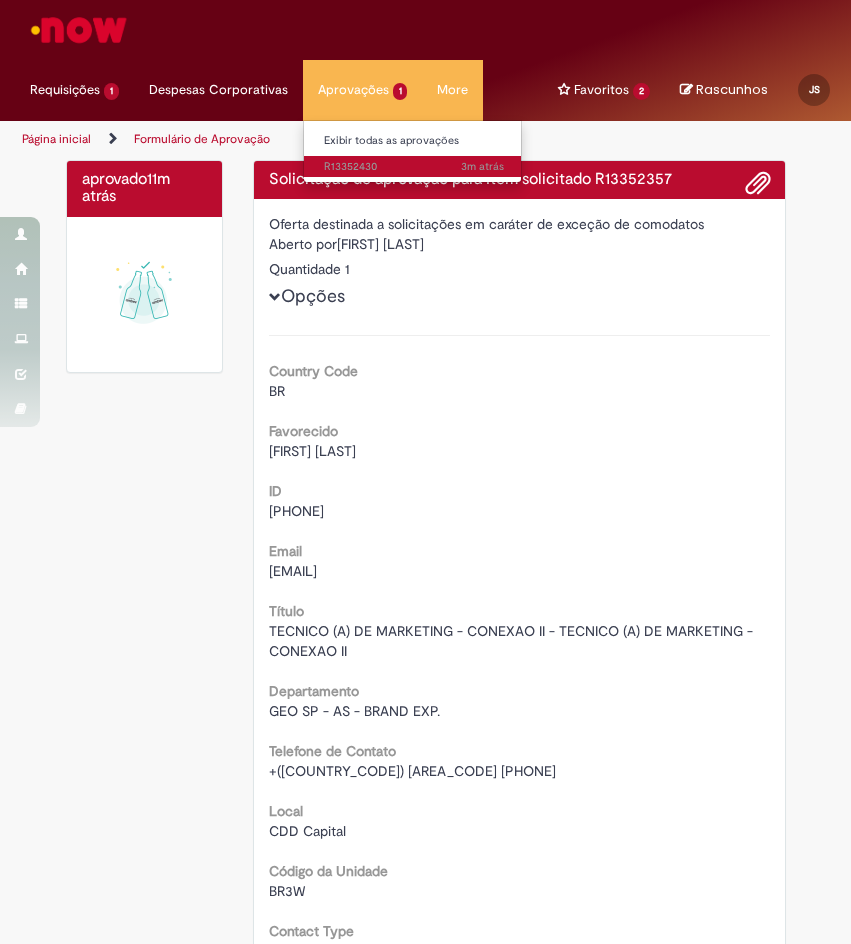 click on "3m atrás 3 minutos atrás R13352430" at bounding box center (414, 167) 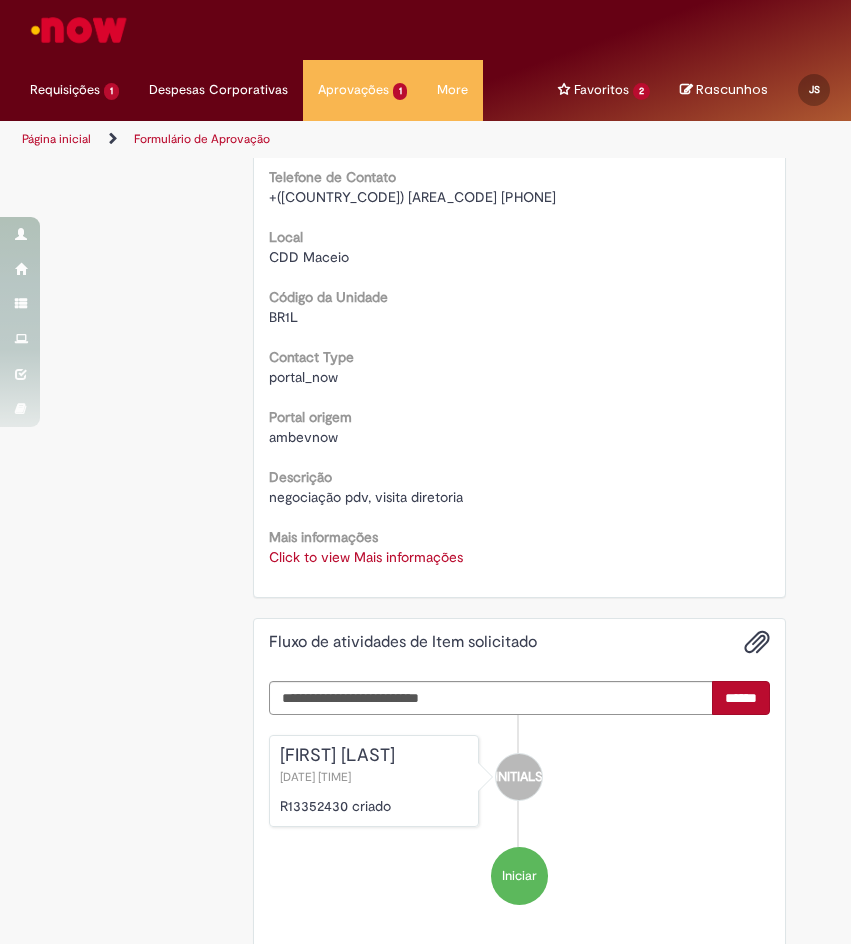 scroll, scrollTop: 600, scrollLeft: 0, axis: vertical 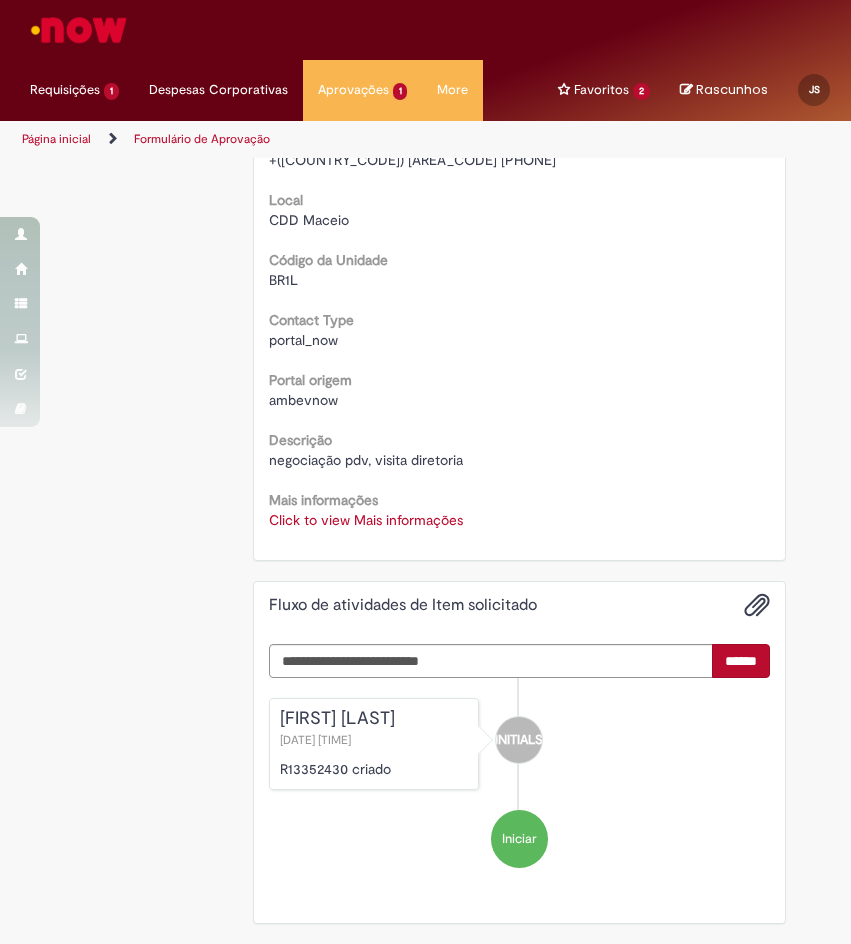 click on "Click to view Mais informações" at bounding box center [366, 520] 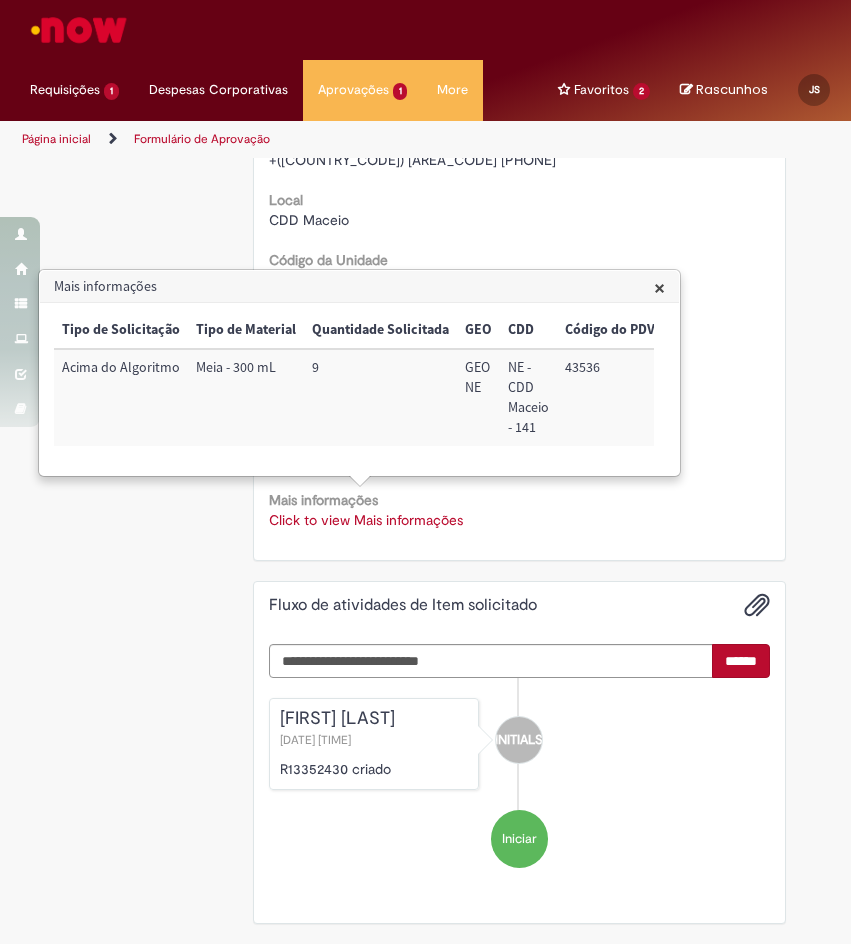 click on "43536" at bounding box center (610, 397) 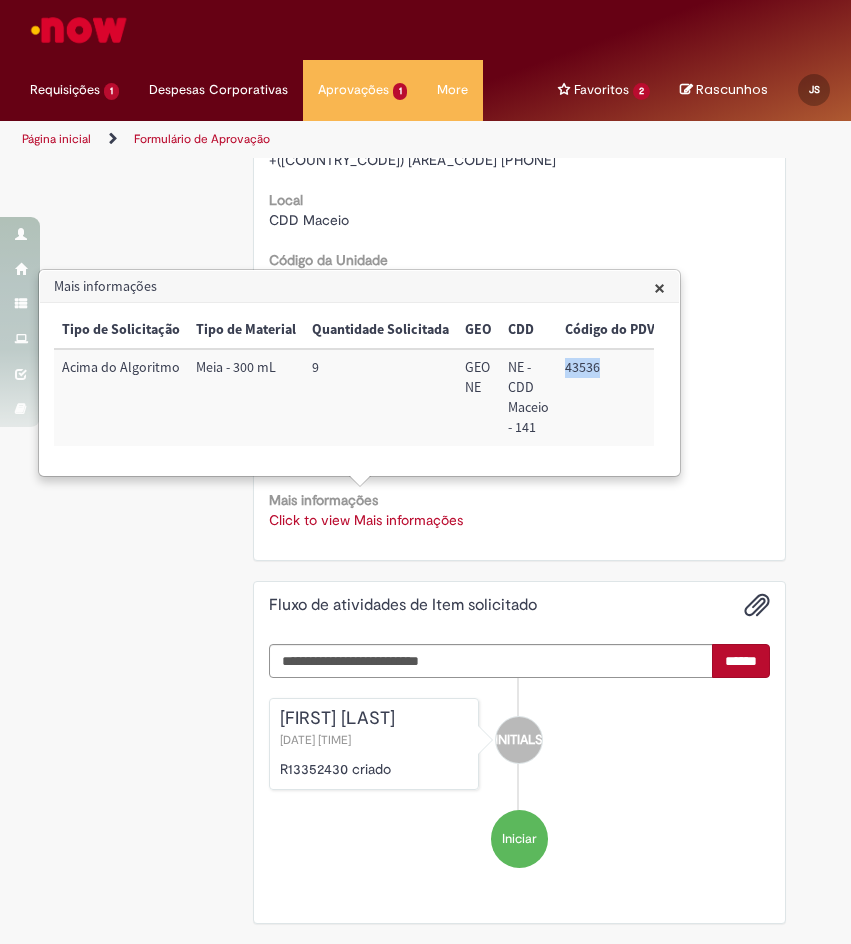 click on "43536" at bounding box center (610, 397) 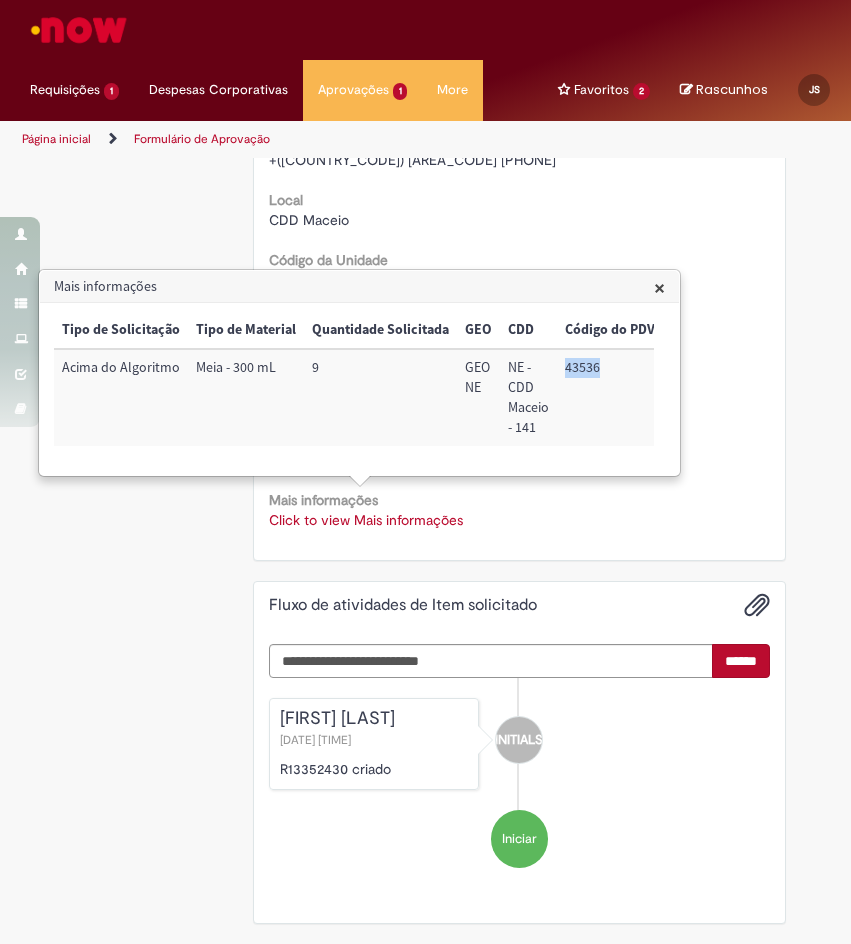 click on "43536" at bounding box center (610, 397) 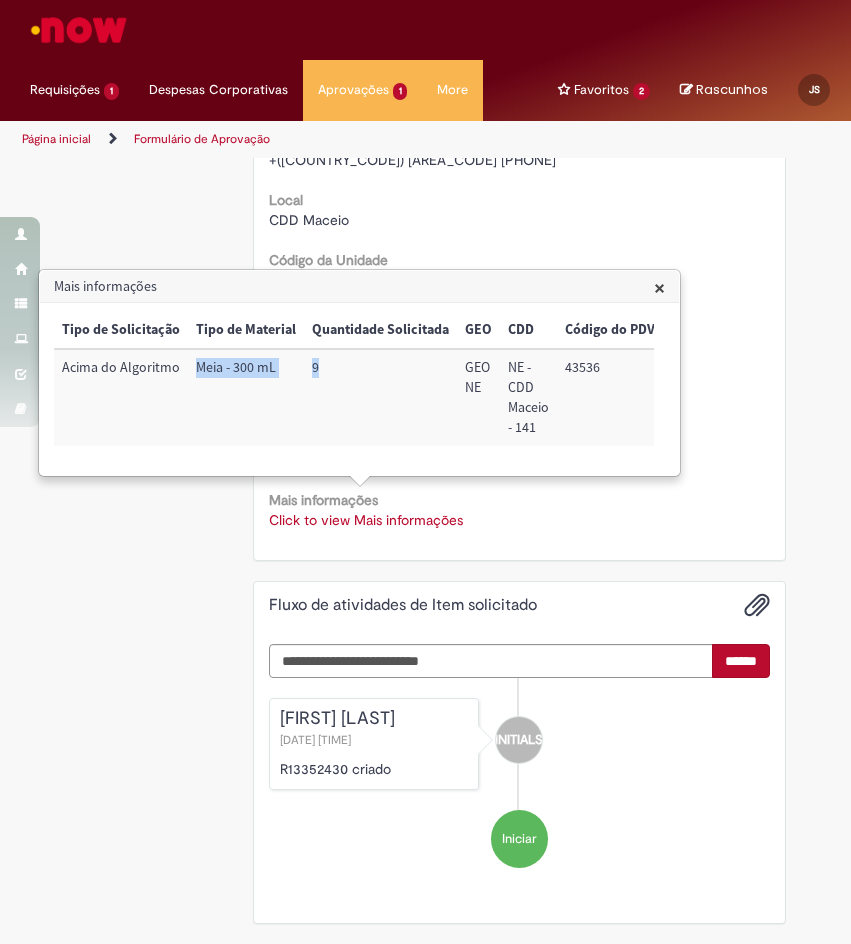 drag, startPoint x: 328, startPoint y: 370, endPoint x: 185, endPoint y: 375, distance: 143.08739 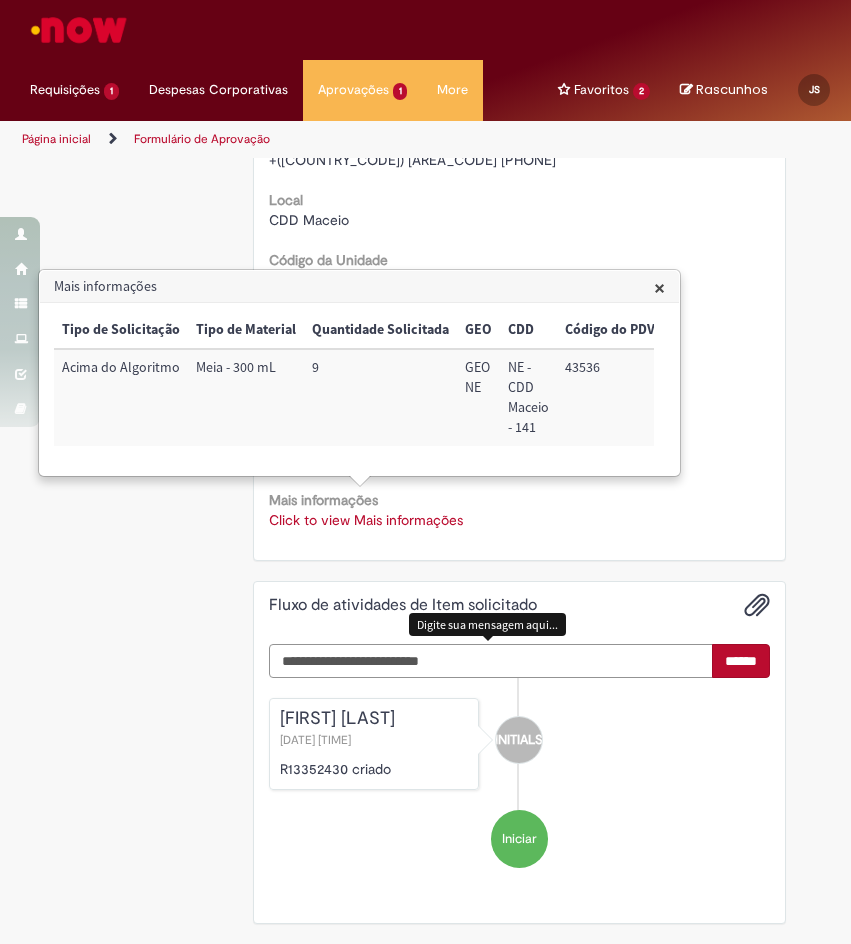 click at bounding box center (491, 661) 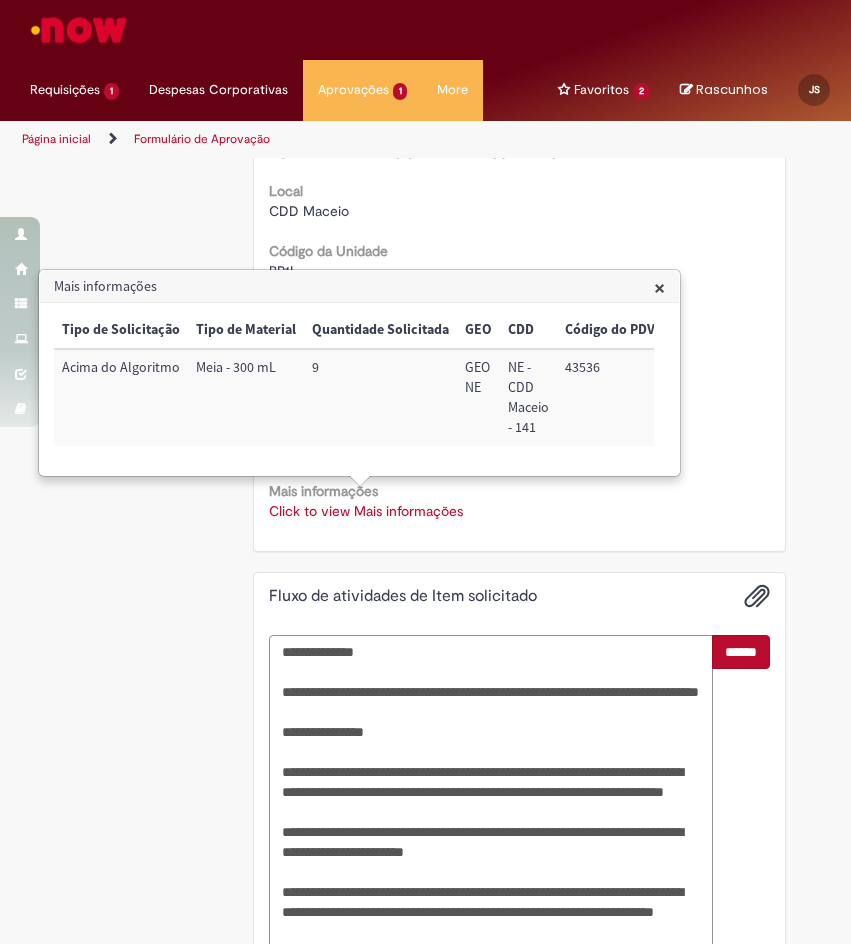 scroll, scrollTop: 938, scrollLeft: 0, axis: vertical 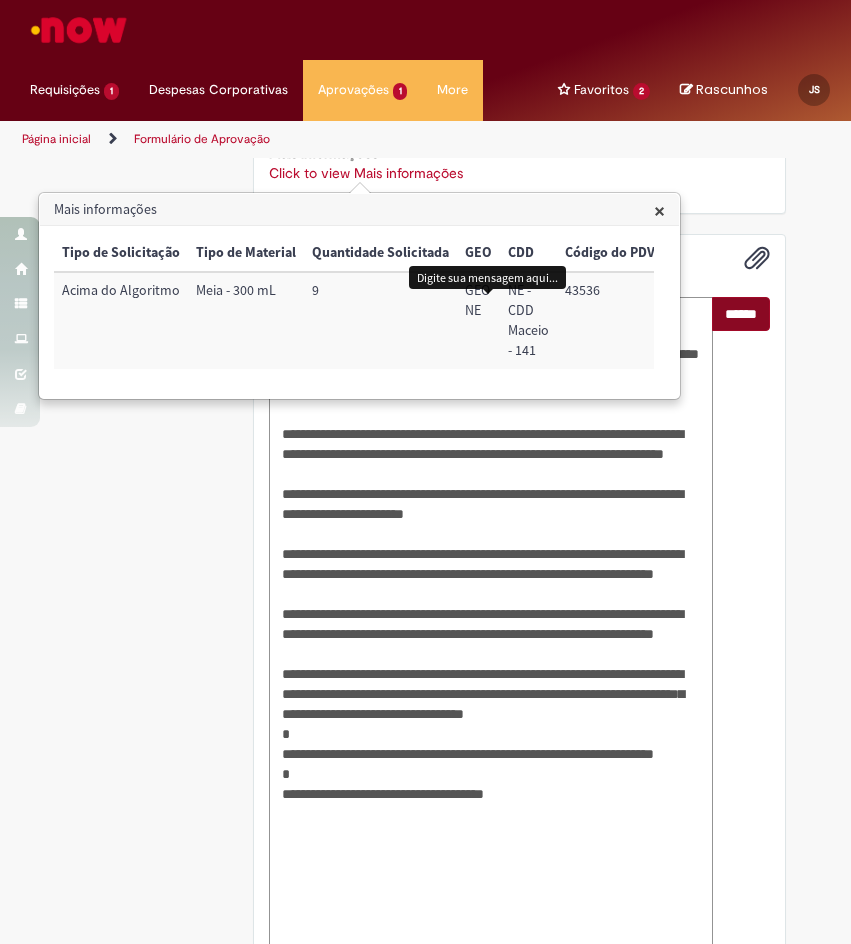 type on "**********" 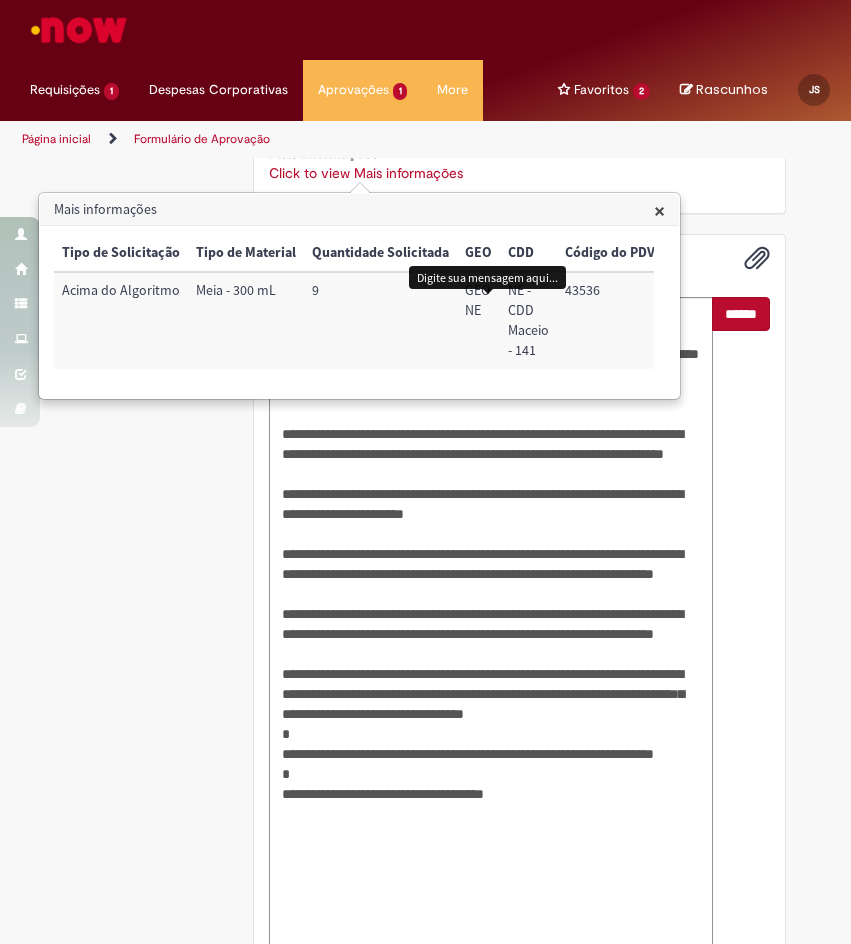 click on "******" at bounding box center [741, 314] 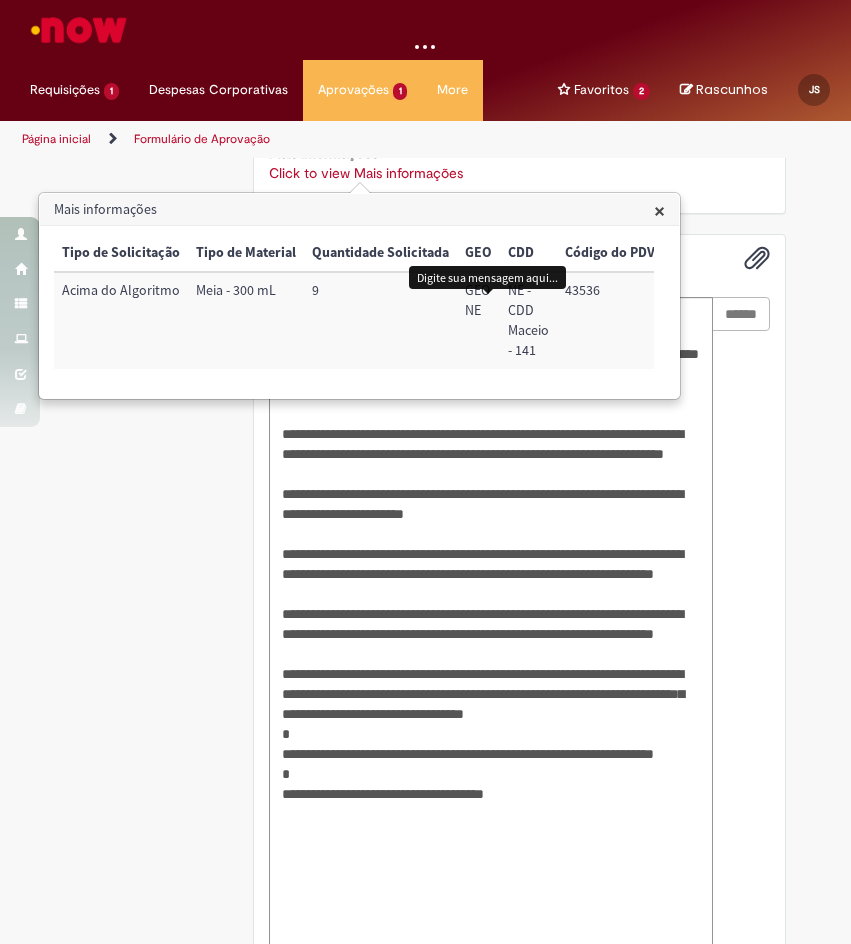 click on "×" at bounding box center (659, 210) 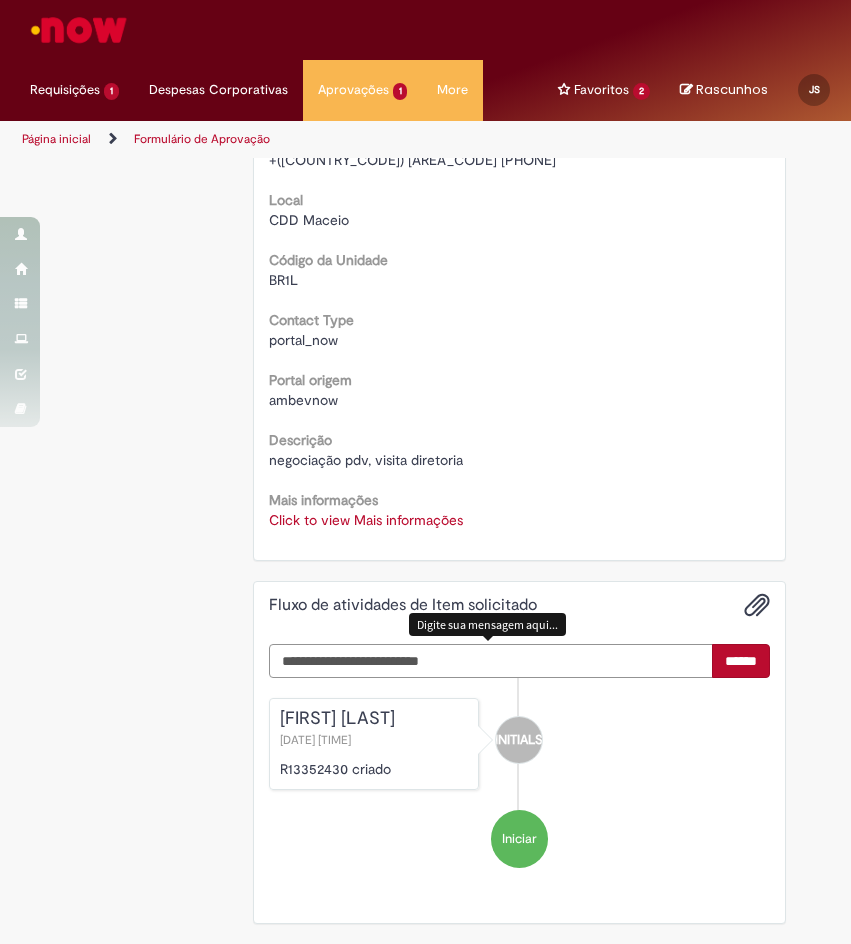 scroll, scrollTop: 611, scrollLeft: 0, axis: vertical 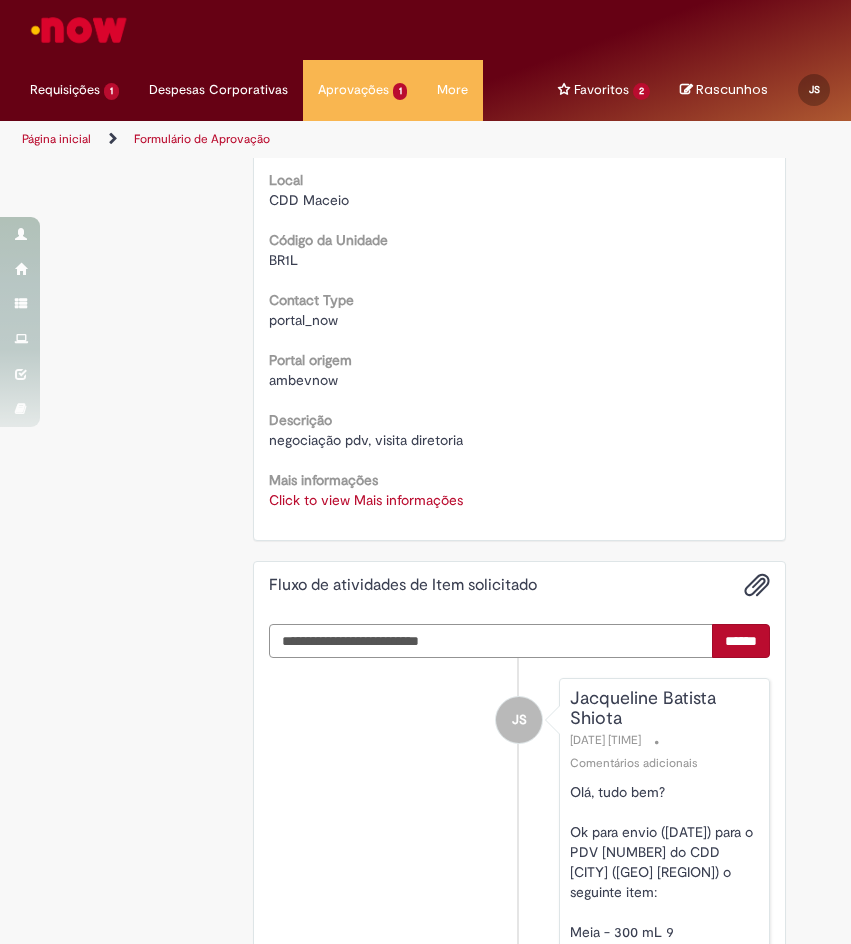 click at bounding box center [491, 641] 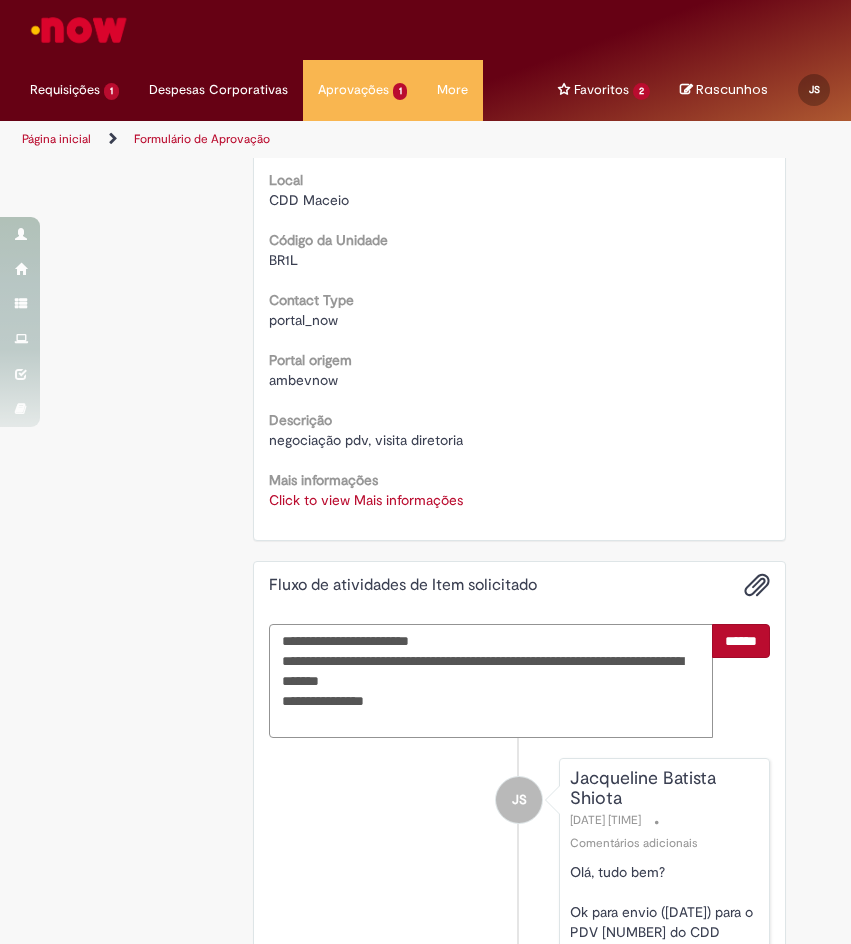 type on "**********" 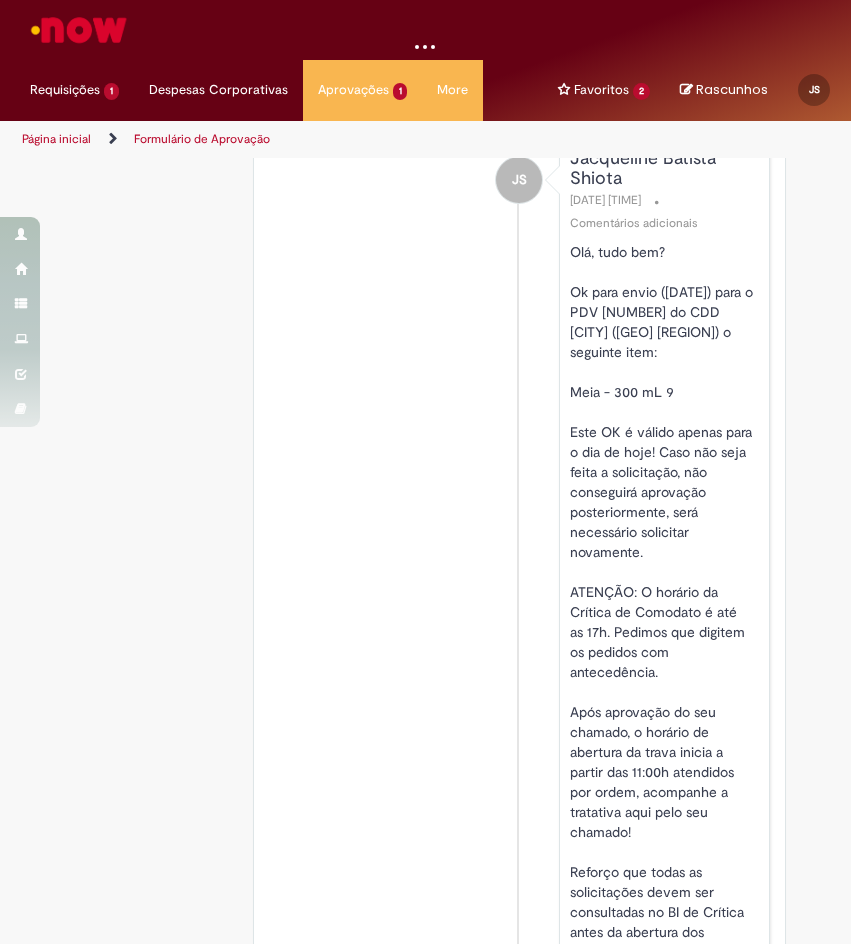 type 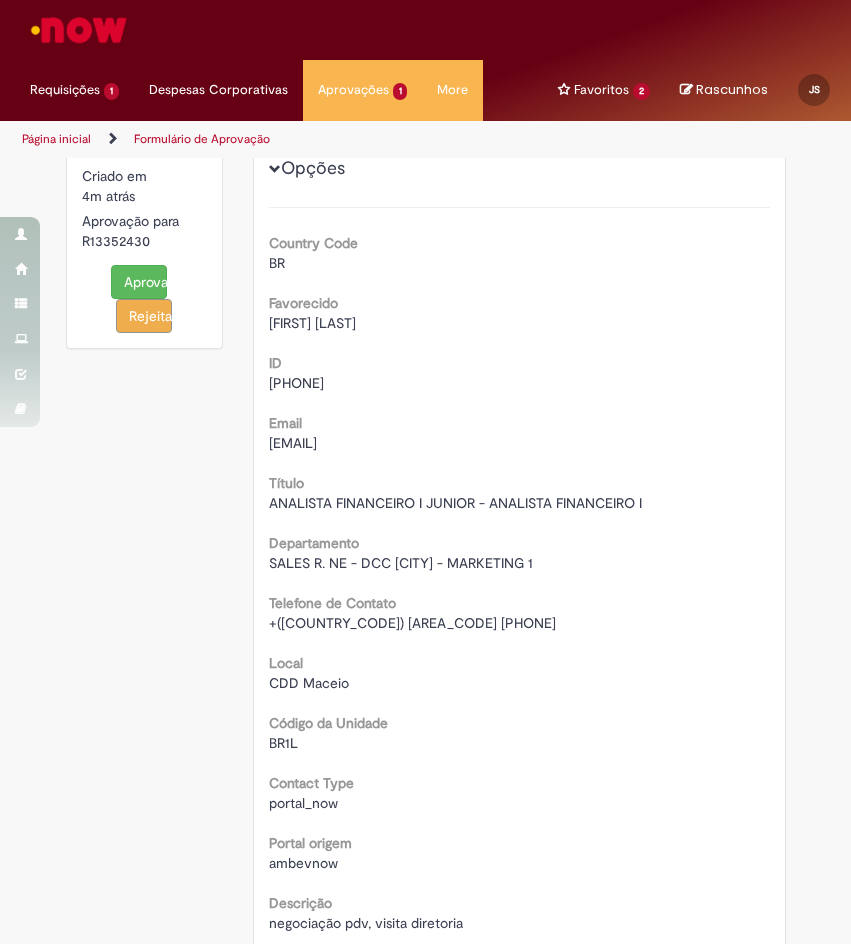 scroll, scrollTop: 0, scrollLeft: 0, axis: both 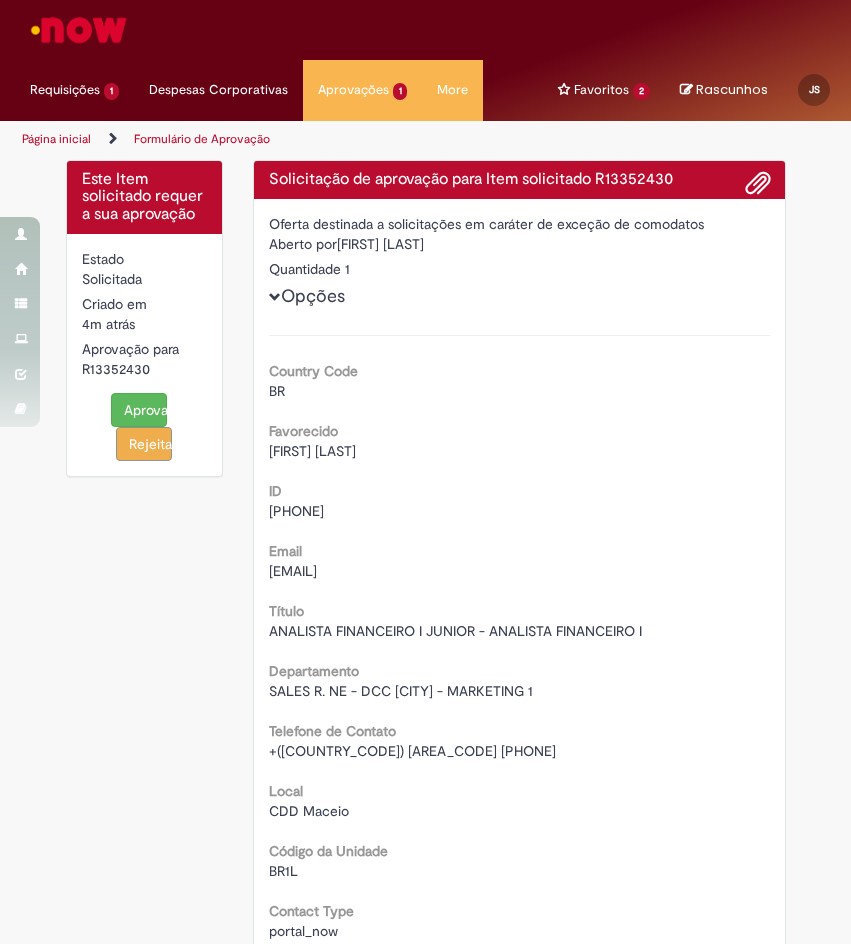 click on "Aprovar" at bounding box center (139, 410) 